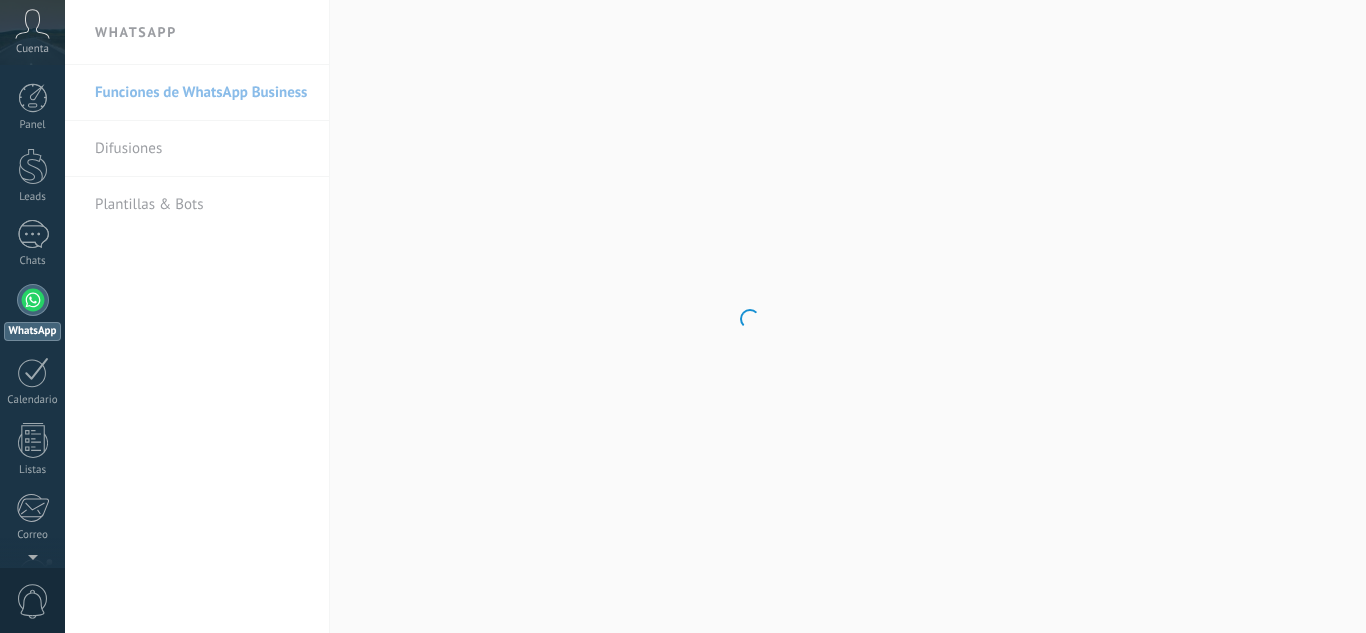 scroll, scrollTop: 0, scrollLeft: 0, axis: both 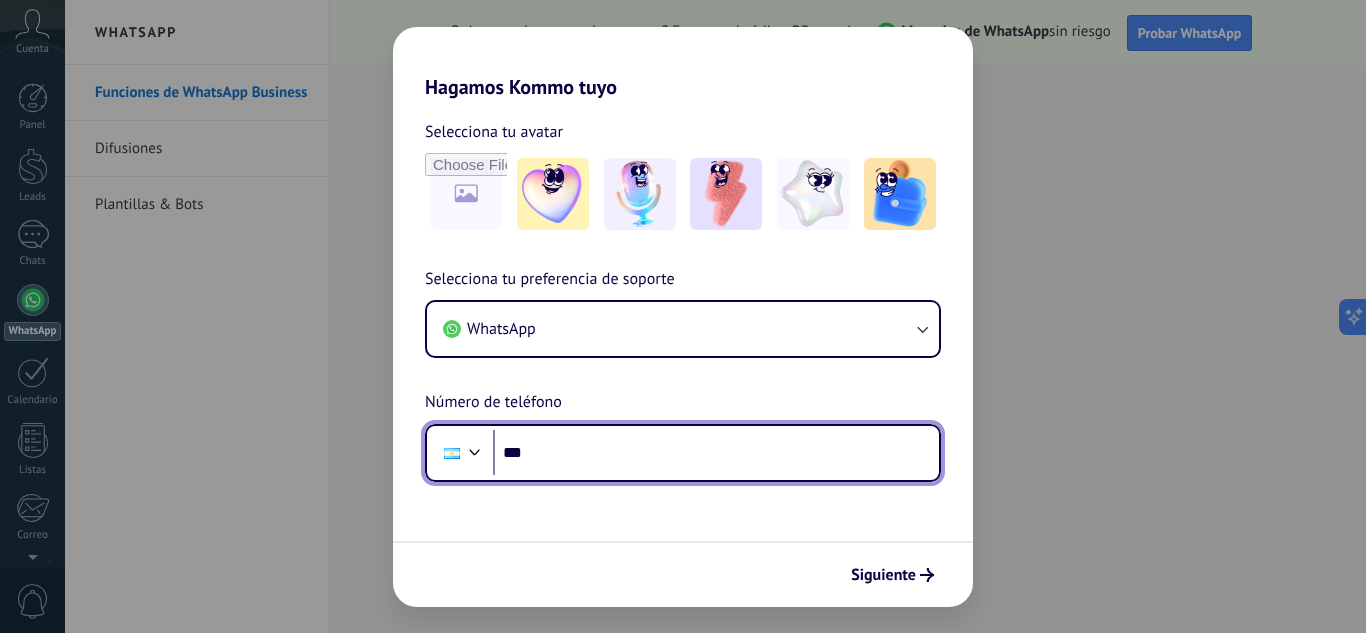 click on "***" at bounding box center (716, 453) 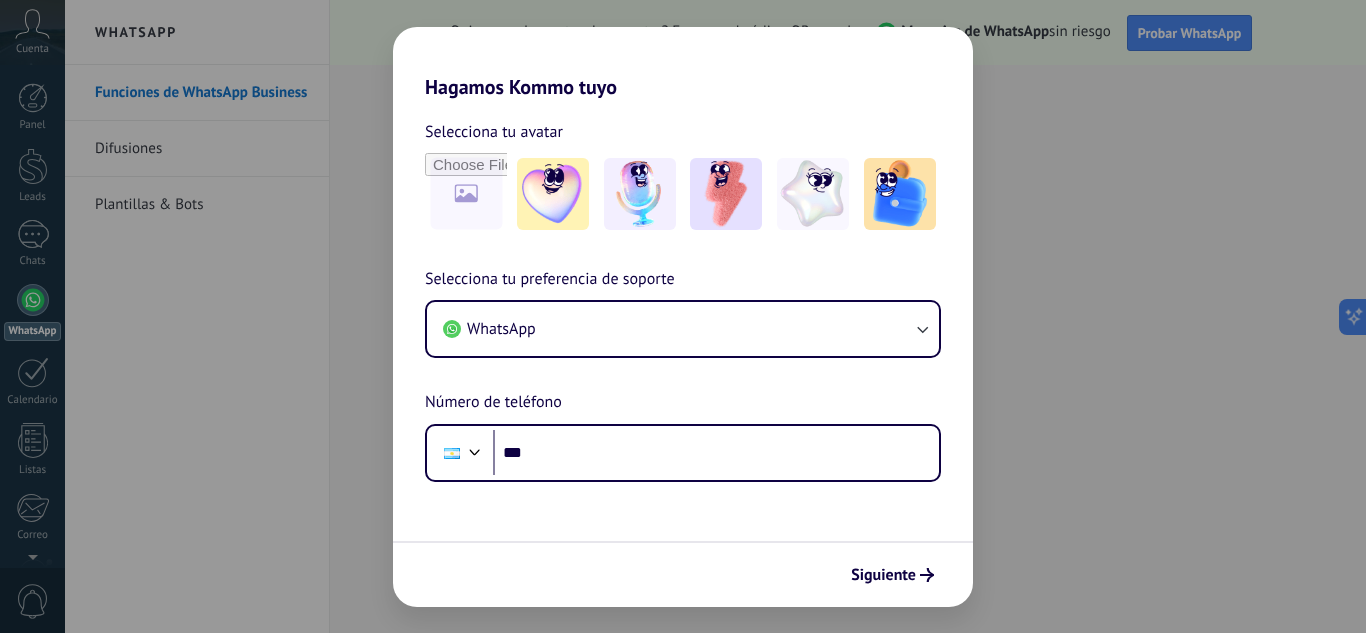 click on "Hagamos Kommo tuyo Selecciona tu avatar Selecciona tu preferencia de soporte WhatsApp Número de teléfono Phone *** Siguiente" at bounding box center [683, 316] 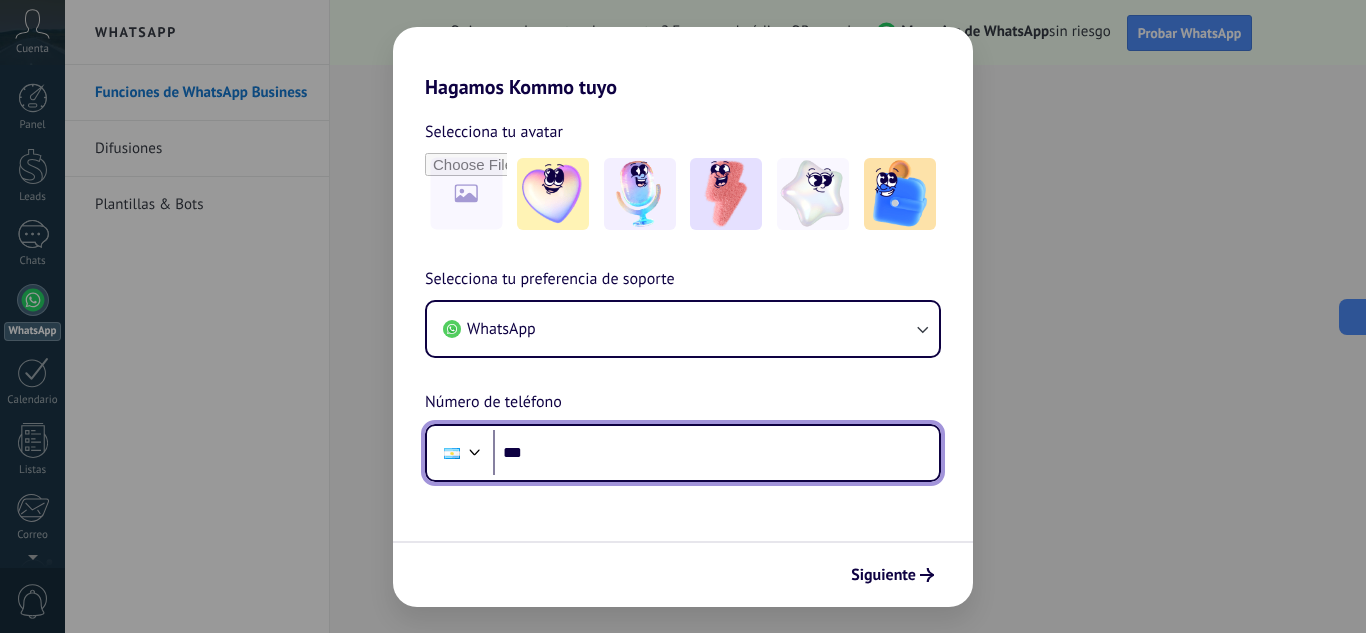 click on "***" at bounding box center [716, 453] 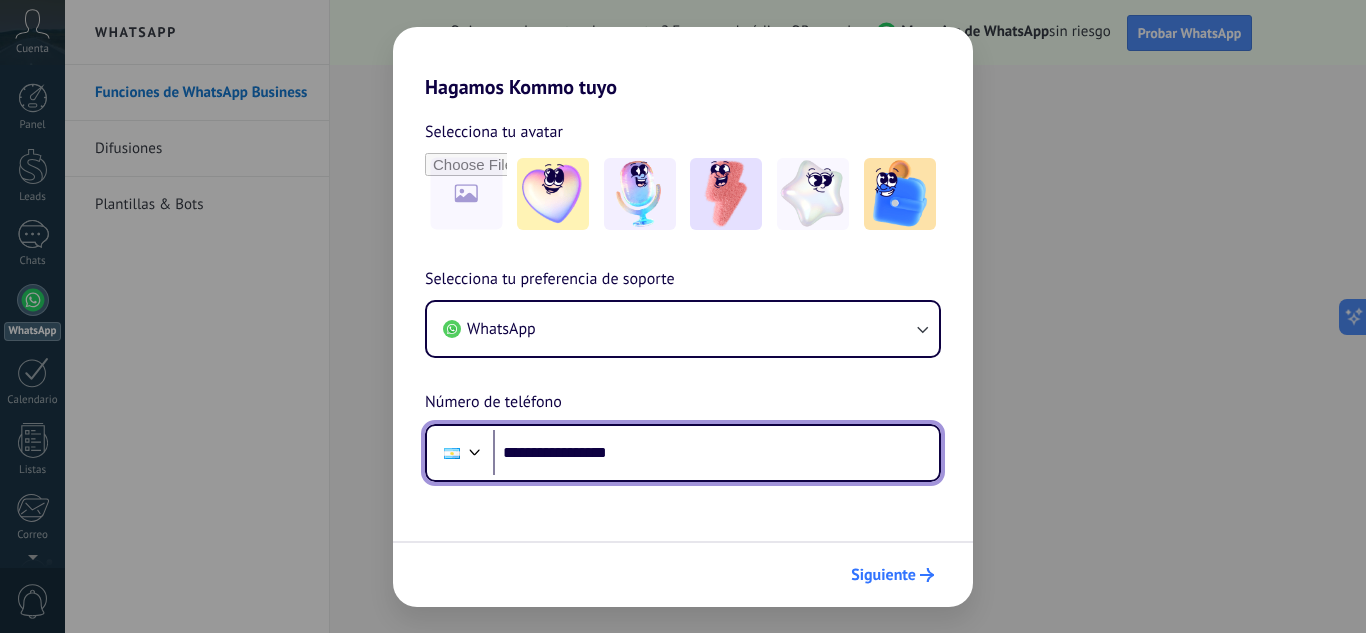 type on "**********" 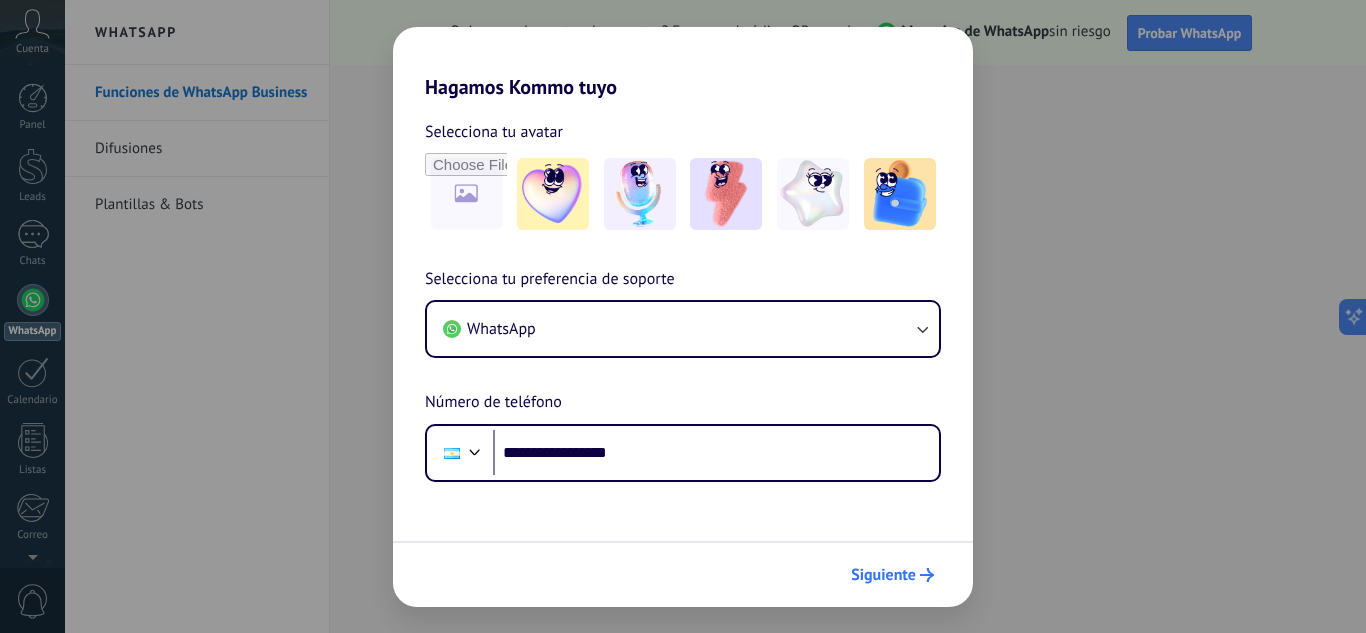 click on "Siguiente" at bounding box center [883, 575] 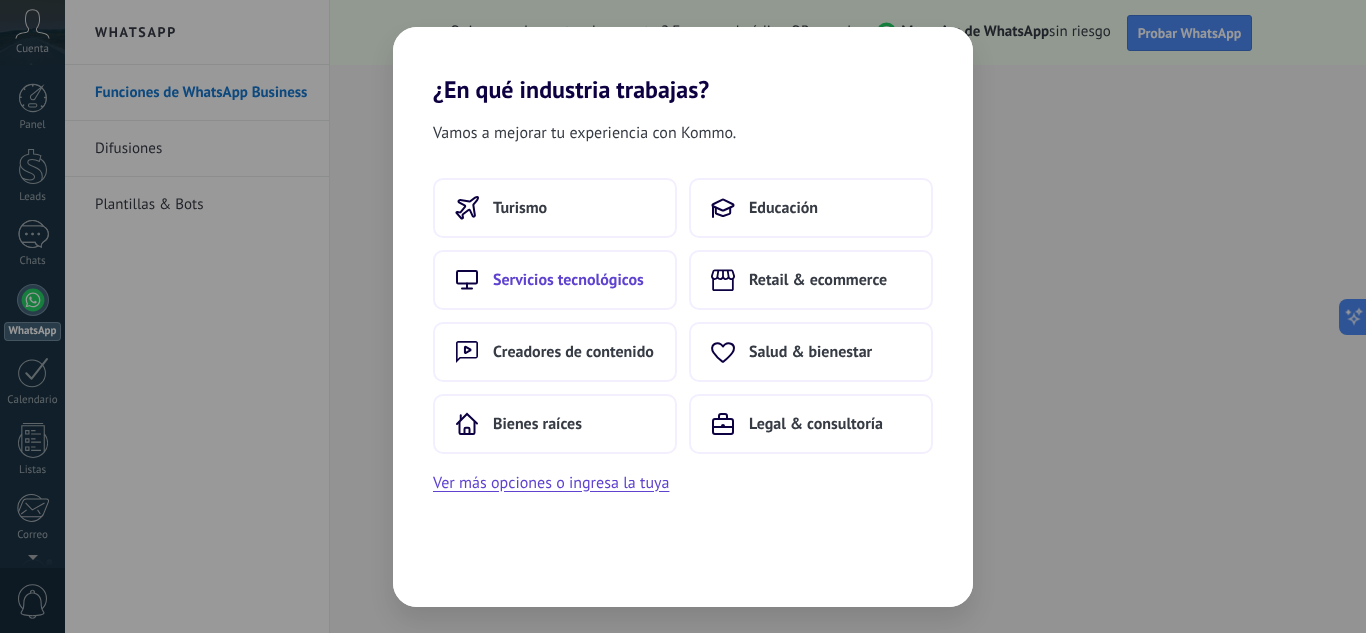 scroll, scrollTop: 0, scrollLeft: 0, axis: both 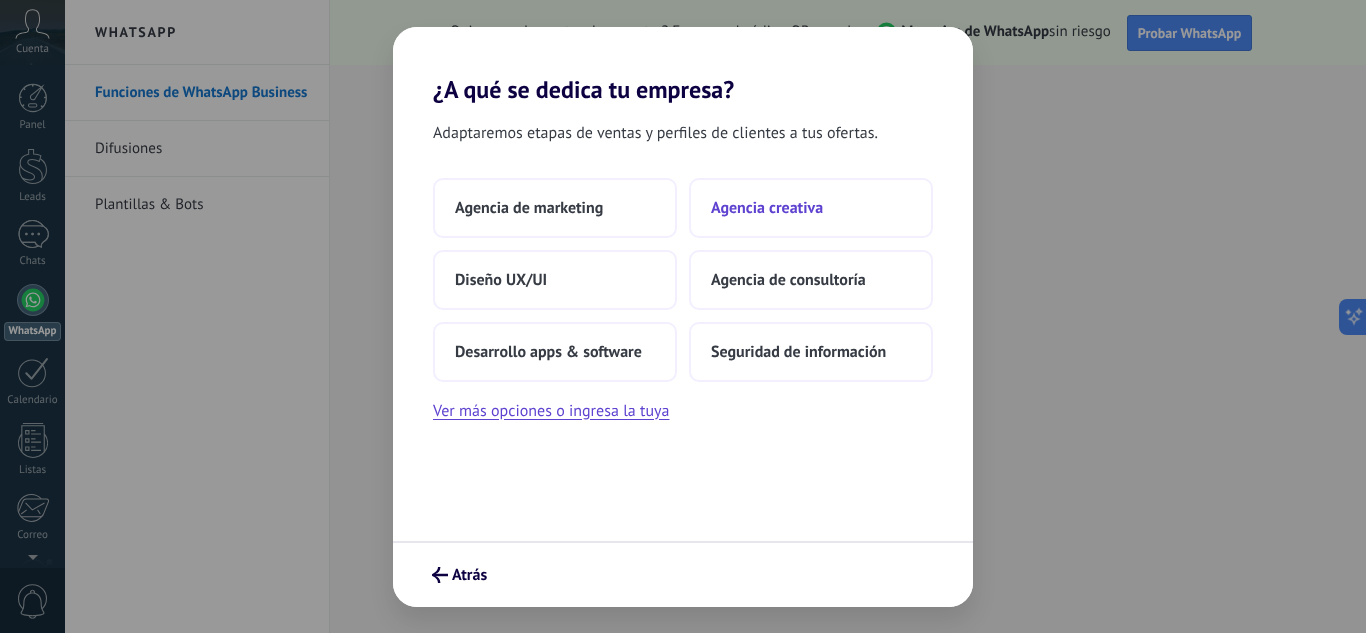click on "Agencia creativa" at bounding box center (767, 208) 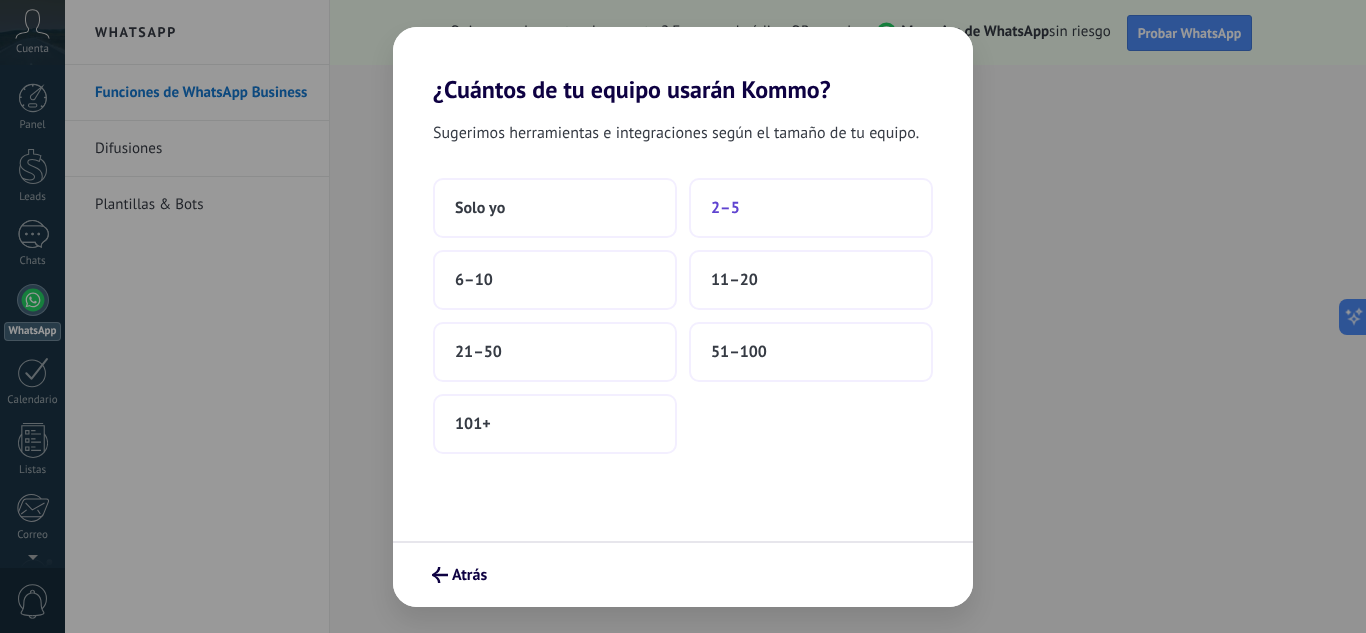 click on "2–5" at bounding box center (725, 208) 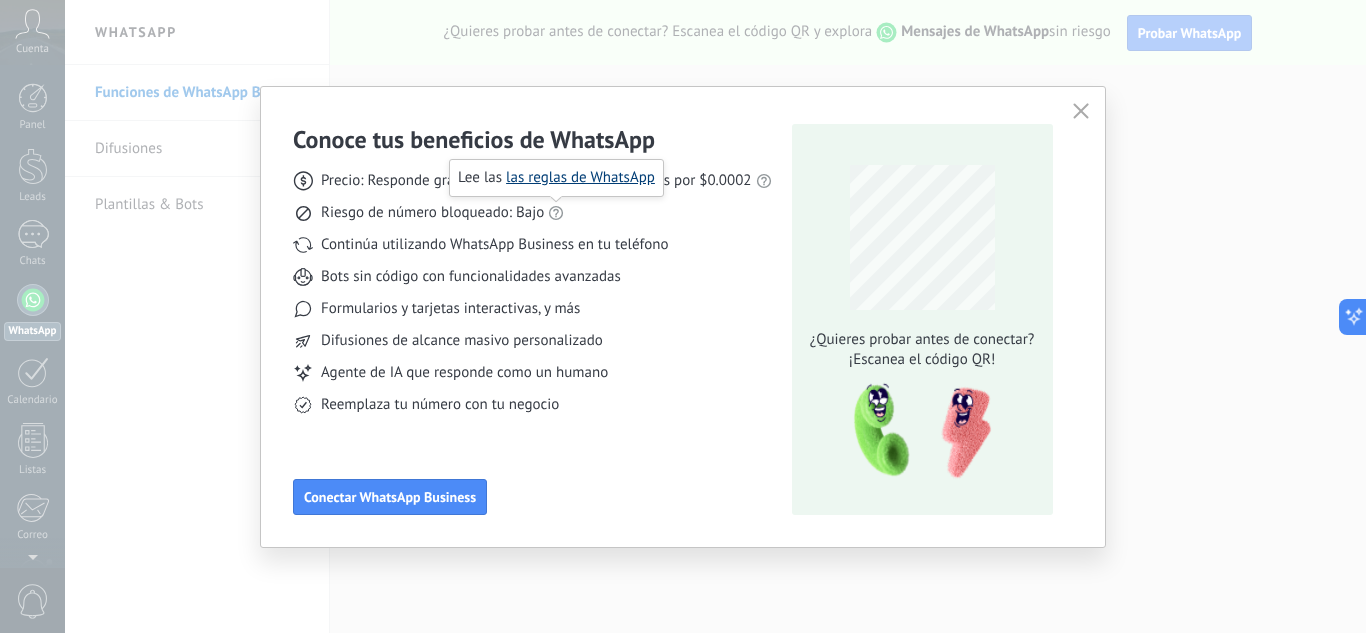 click on "las reglas de WhatsApp" at bounding box center [580, 177] 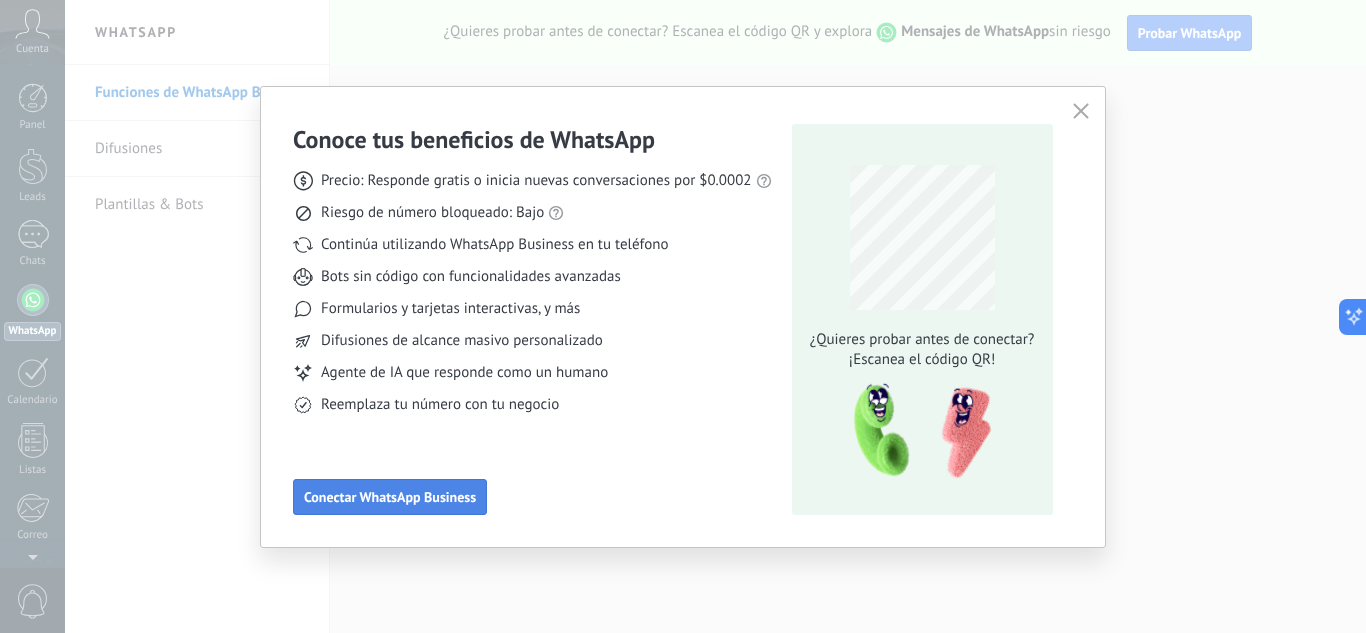 click on "Conectar WhatsApp Business" at bounding box center (390, 497) 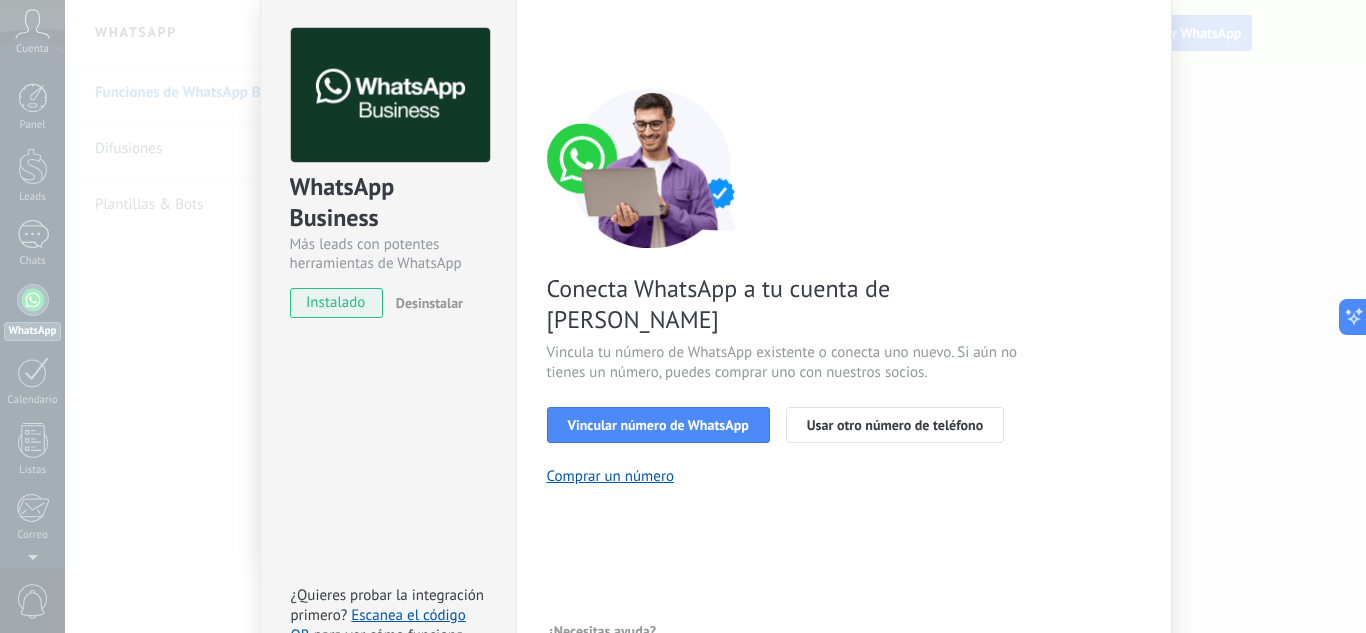 scroll, scrollTop: 0, scrollLeft: 0, axis: both 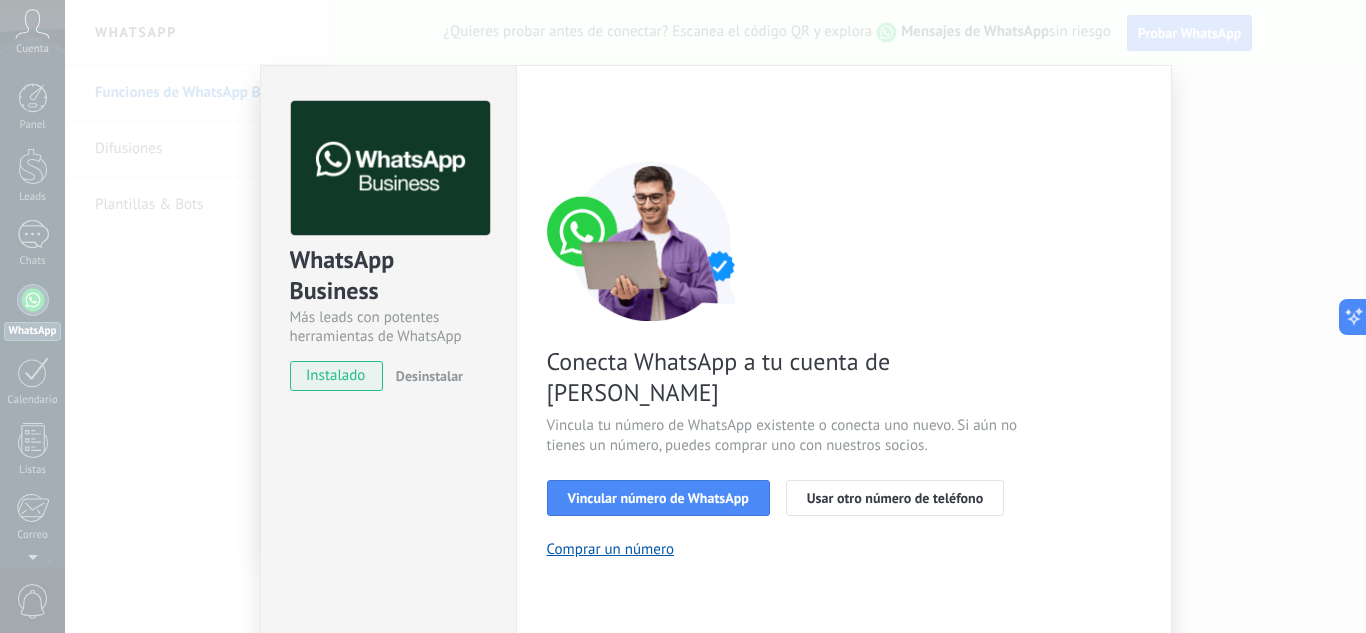click on "WhatsApp Business Más leads con potentes herramientas de WhatsApp instalado Desinstalar ¿Quieres probar la integración primero?   Escanea el código QR   para ver cómo funciona. Configuraciones Autorizaciones This tab logs the users who have granted integration access to this account. If you want to to remove a user's ability to send requests to the account on behalf of this integration, you can revoke access. If access is revoked from all users, the integration will stop working. This app is installed, but no one has given it access yet. WhatsApp Cloud API más _:  Guardar < Volver 1 Seleccionar aplicación 2 Conectar Facebook  3 Finalizar configuración Conecta WhatsApp a tu cuenta de Kommo Vincula tu número de WhatsApp existente o conecta uno nuevo. Si aún no tienes un número, puedes comprar uno con nuestros socios. Vincular número de WhatsApp Usar otro número de teléfono Comprar un número ¿Necesitas ayuda?" at bounding box center (715, 316) 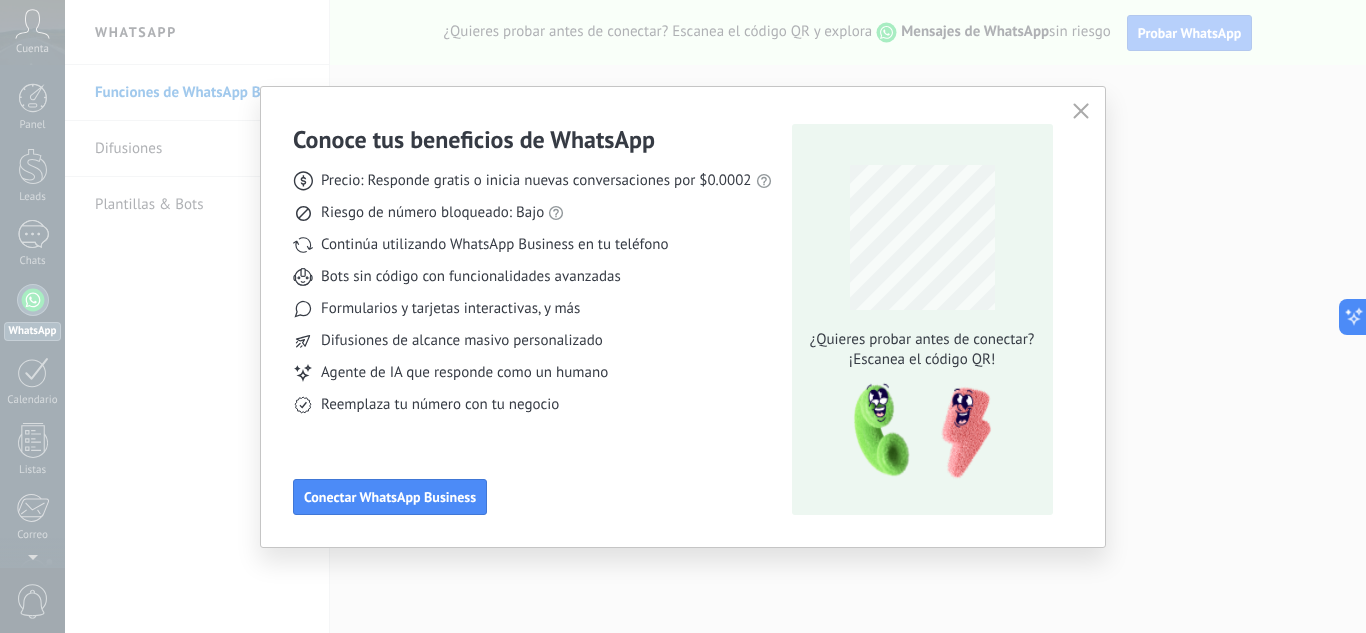 click 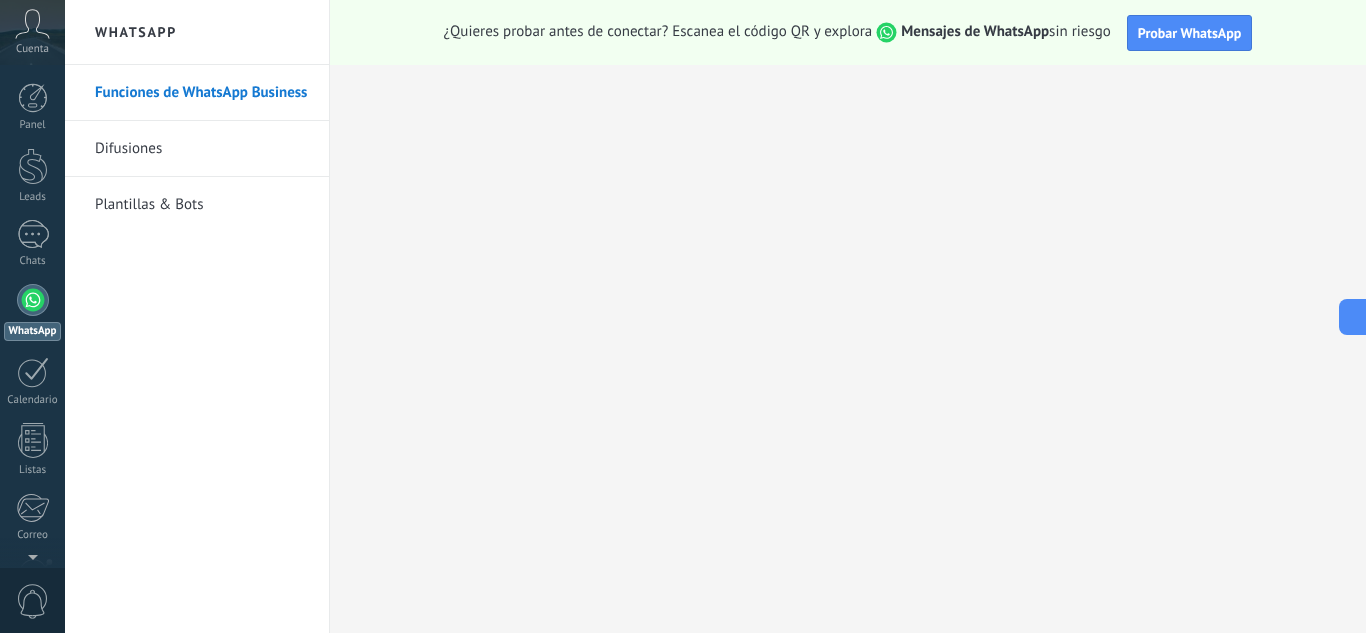 scroll, scrollTop: 199, scrollLeft: 0, axis: vertical 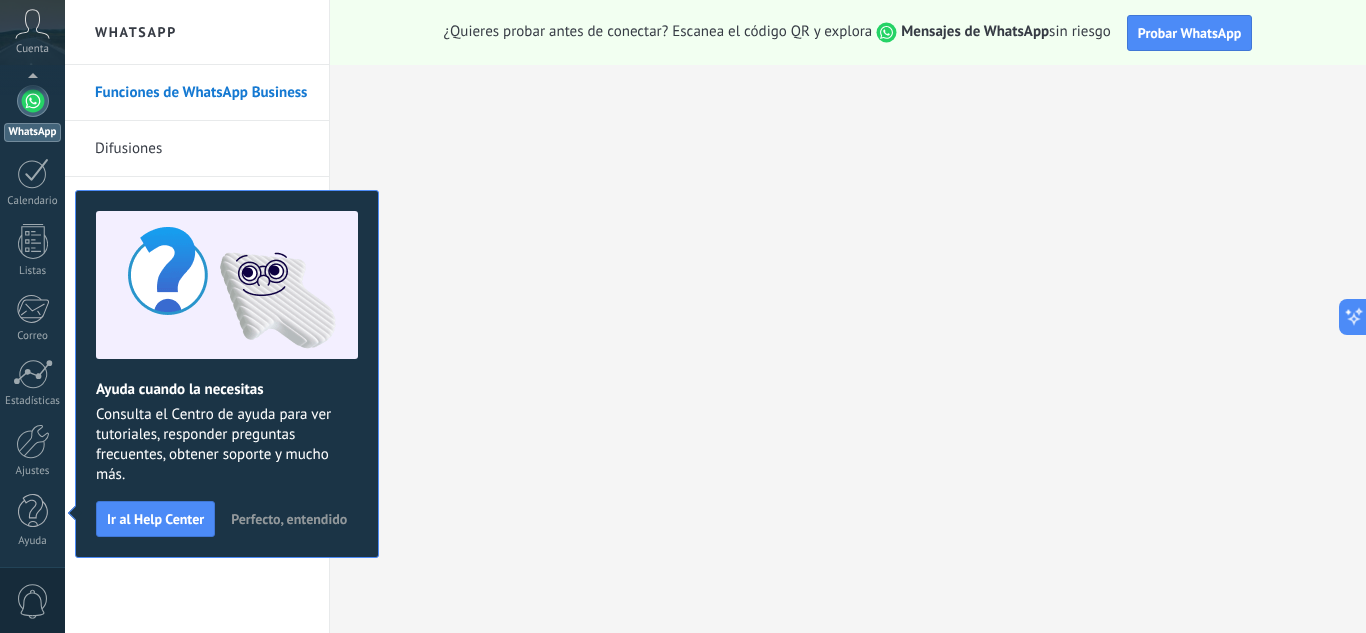 click on "Perfecto, entendido" at bounding box center (289, 519) 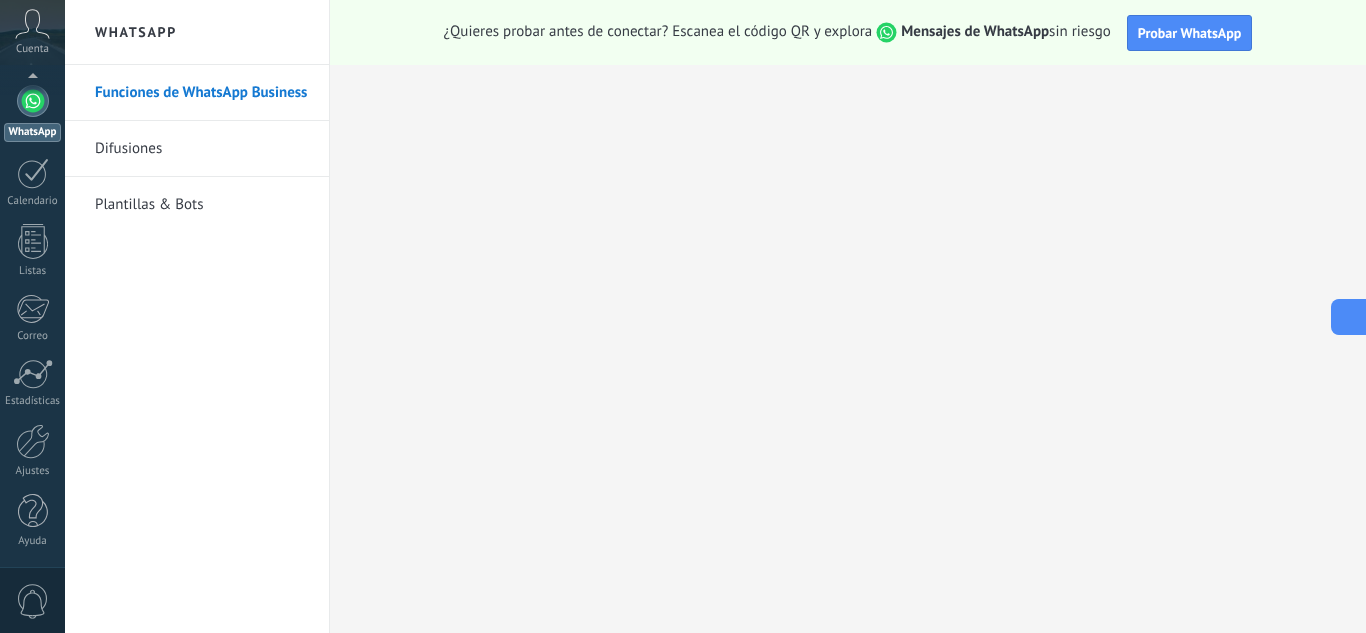 click 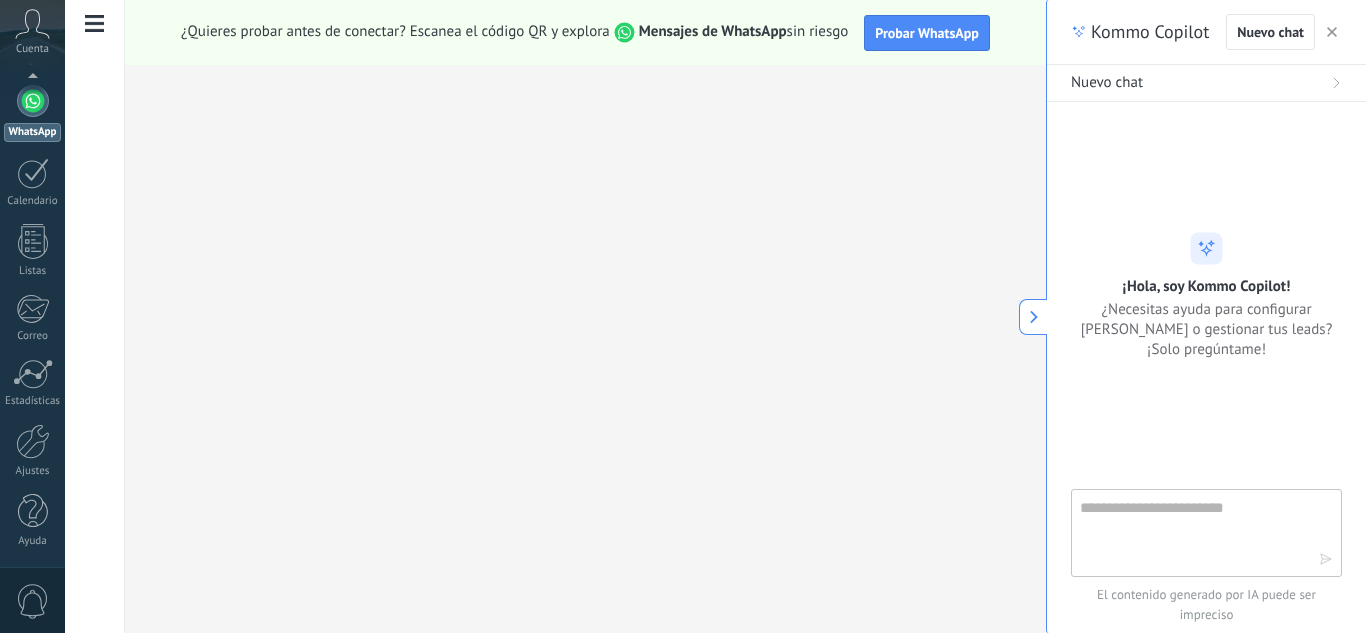 click at bounding box center (1192, 532) 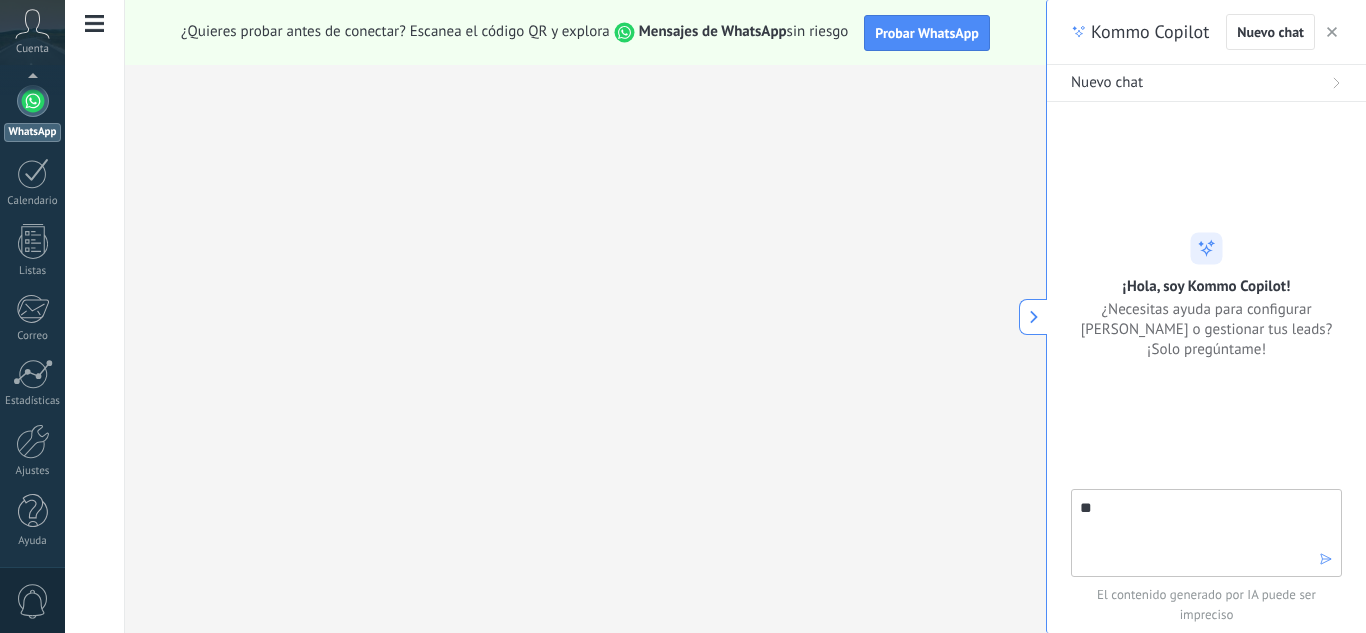 type on "*" 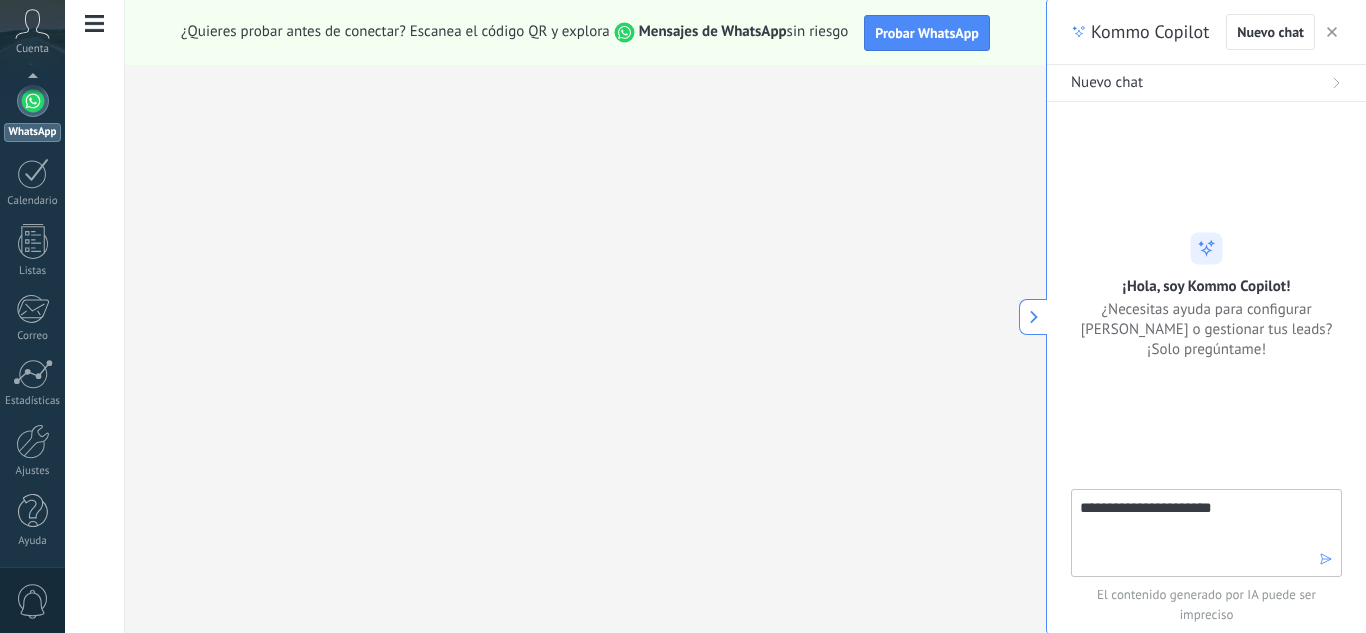 type on "**********" 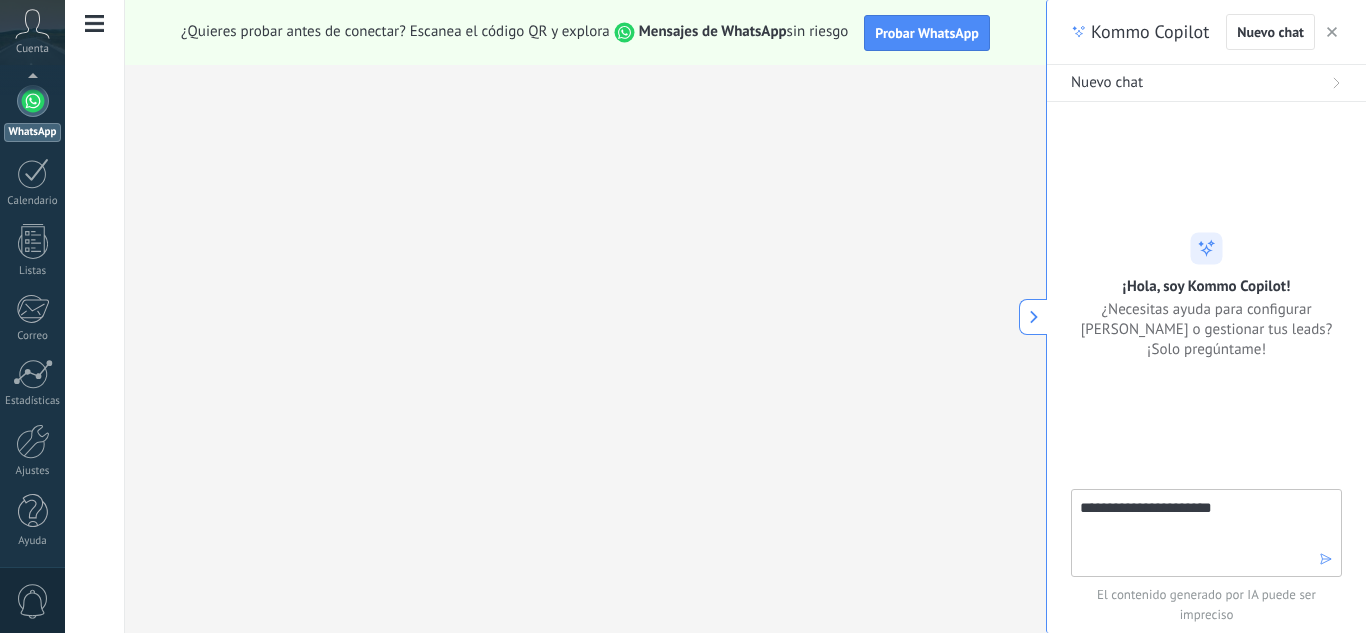 click 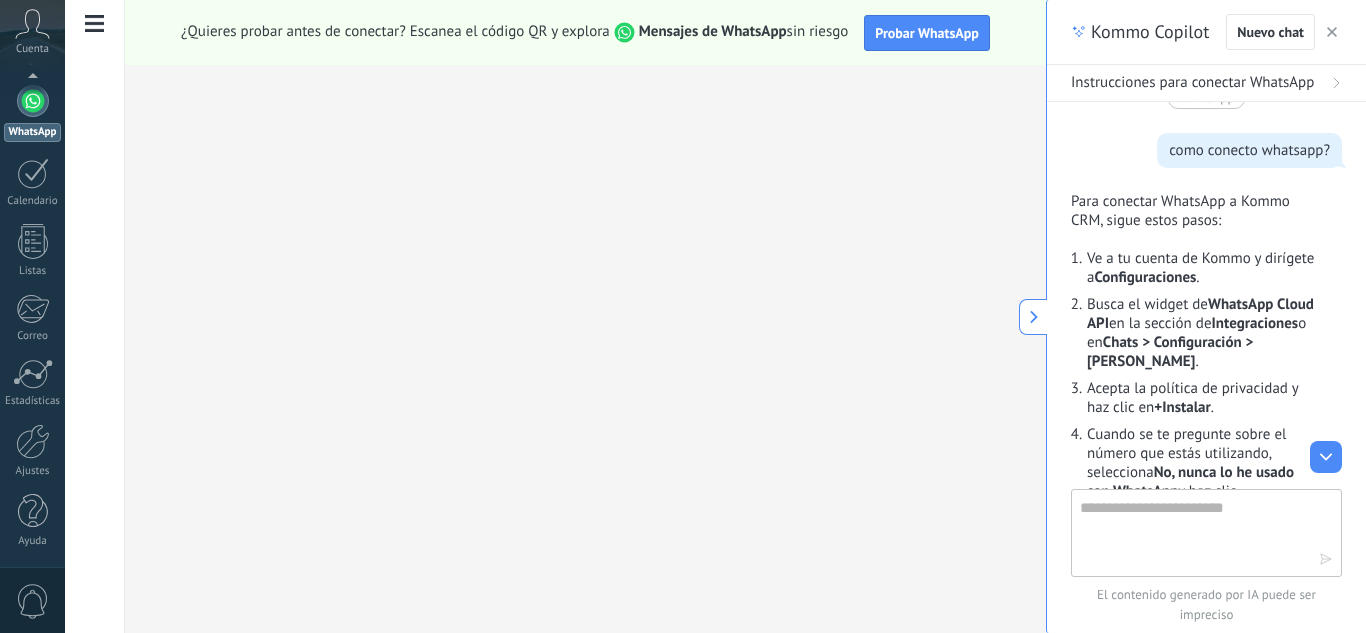 scroll, scrollTop: 0, scrollLeft: 0, axis: both 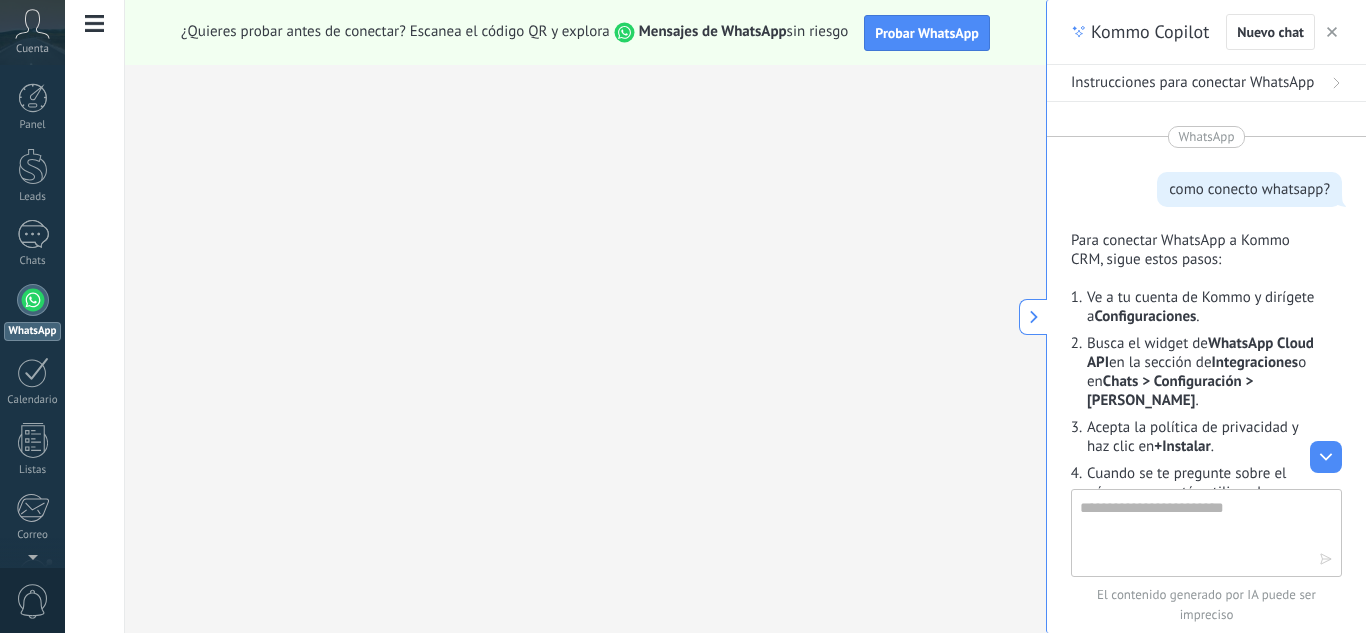click at bounding box center (1192, 532) 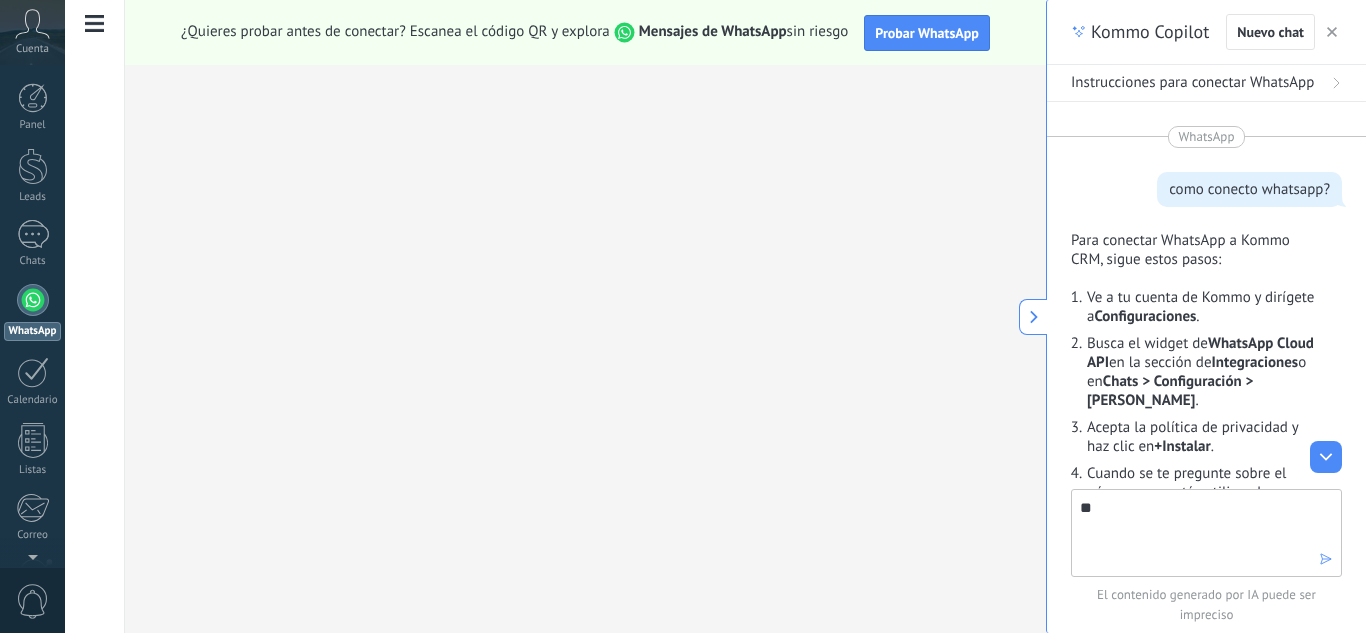 type on "*" 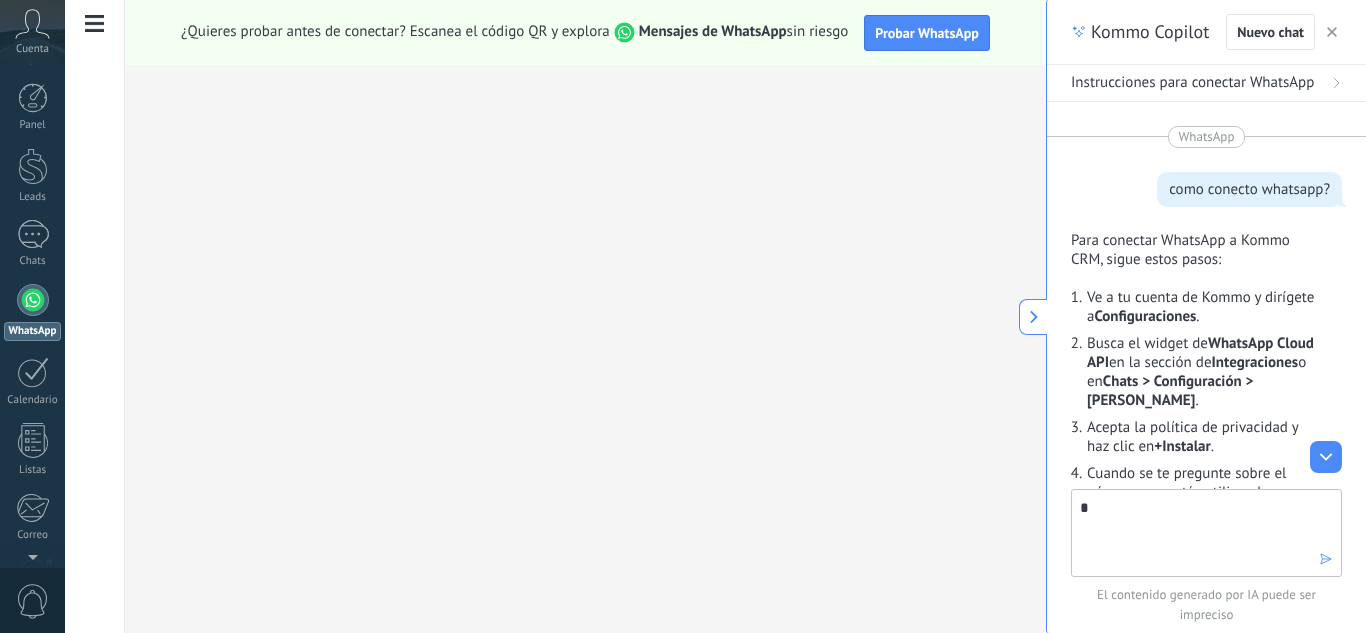 type 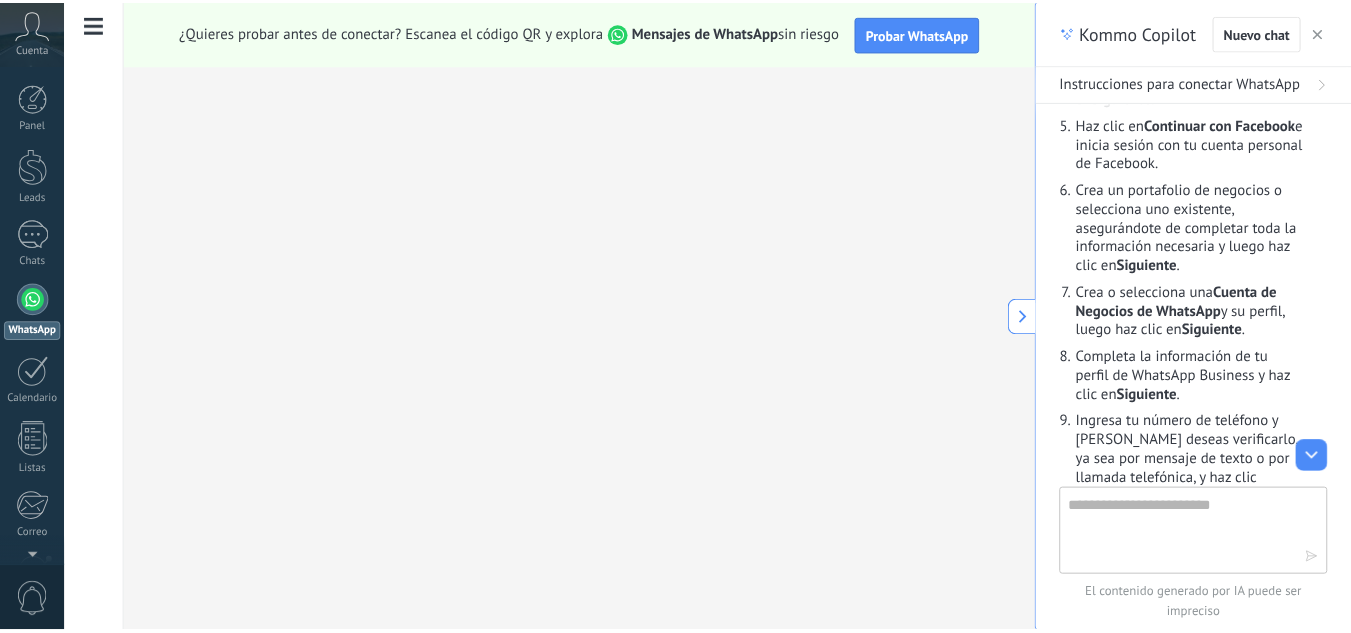 scroll, scrollTop: 0, scrollLeft: 0, axis: both 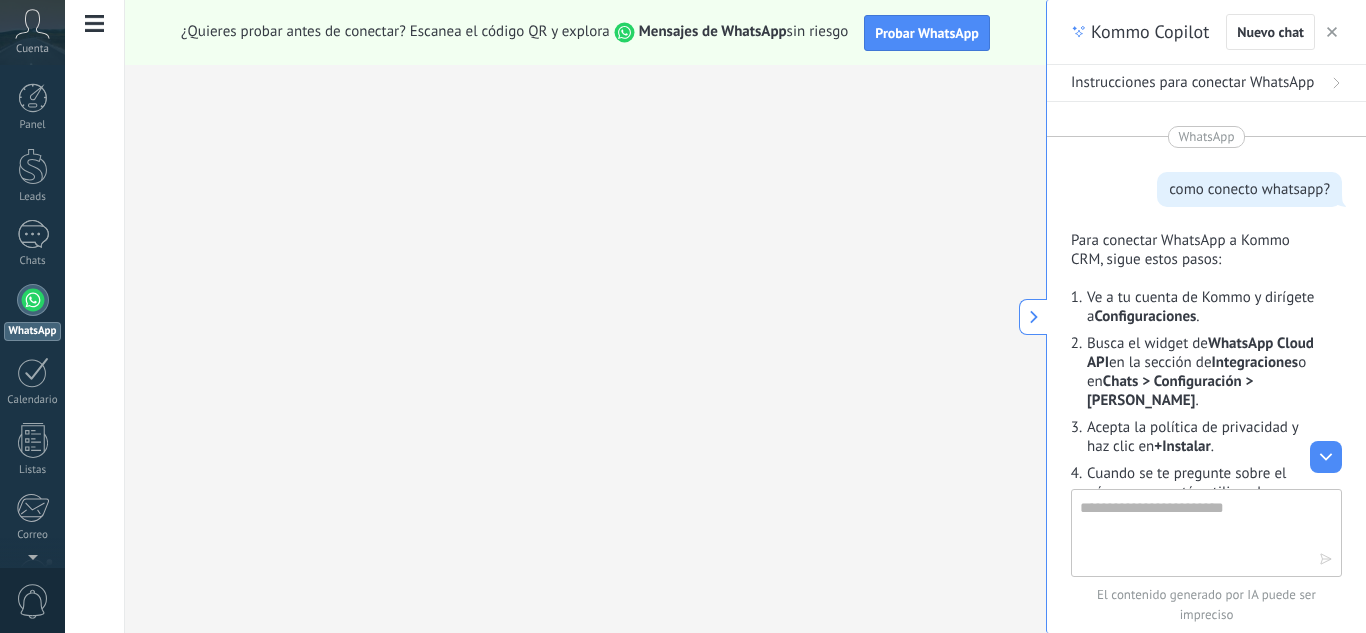 click 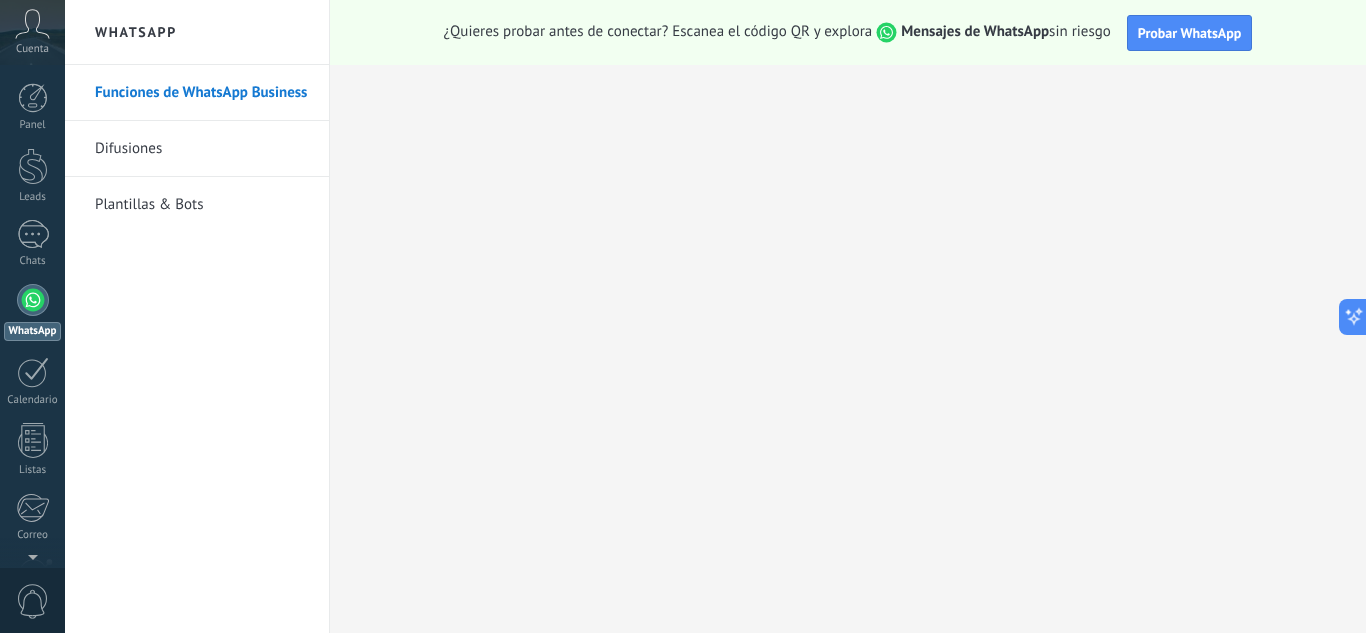 click on "Plantillas & Bots" at bounding box center [202, 205] 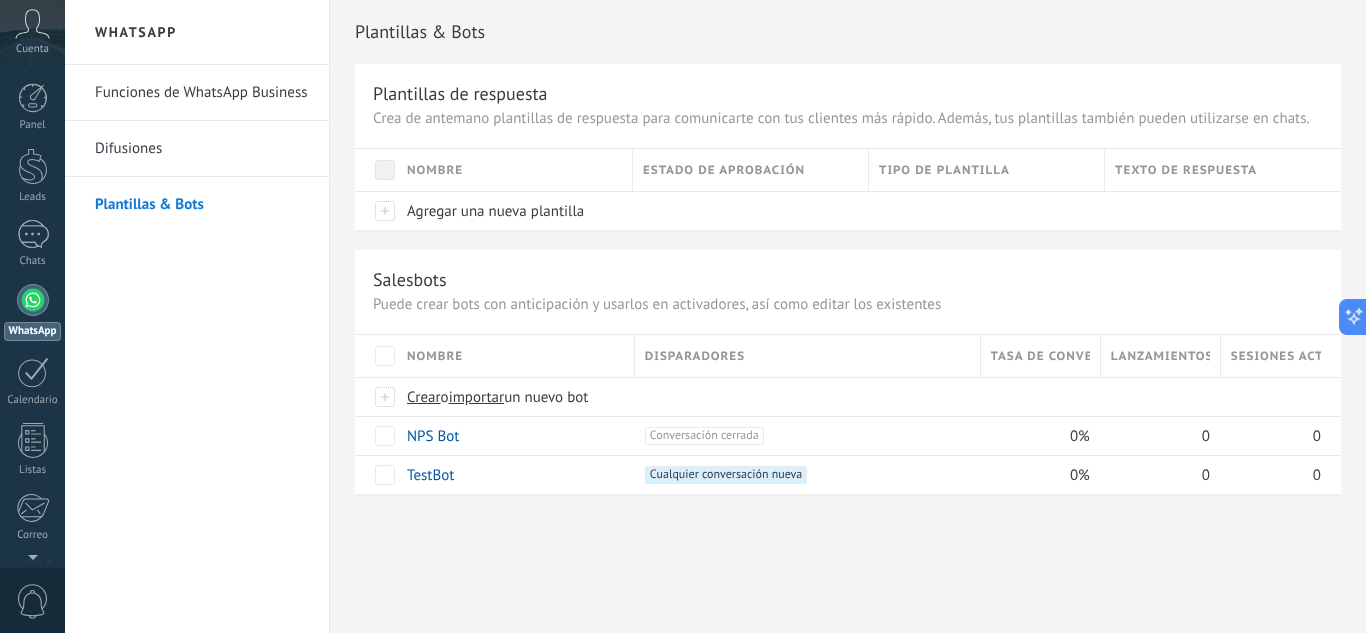 drag, startPoint x: 31, startPoint y: 40, endPoint x: 70, endPoint y: 112, distance: 81.88406 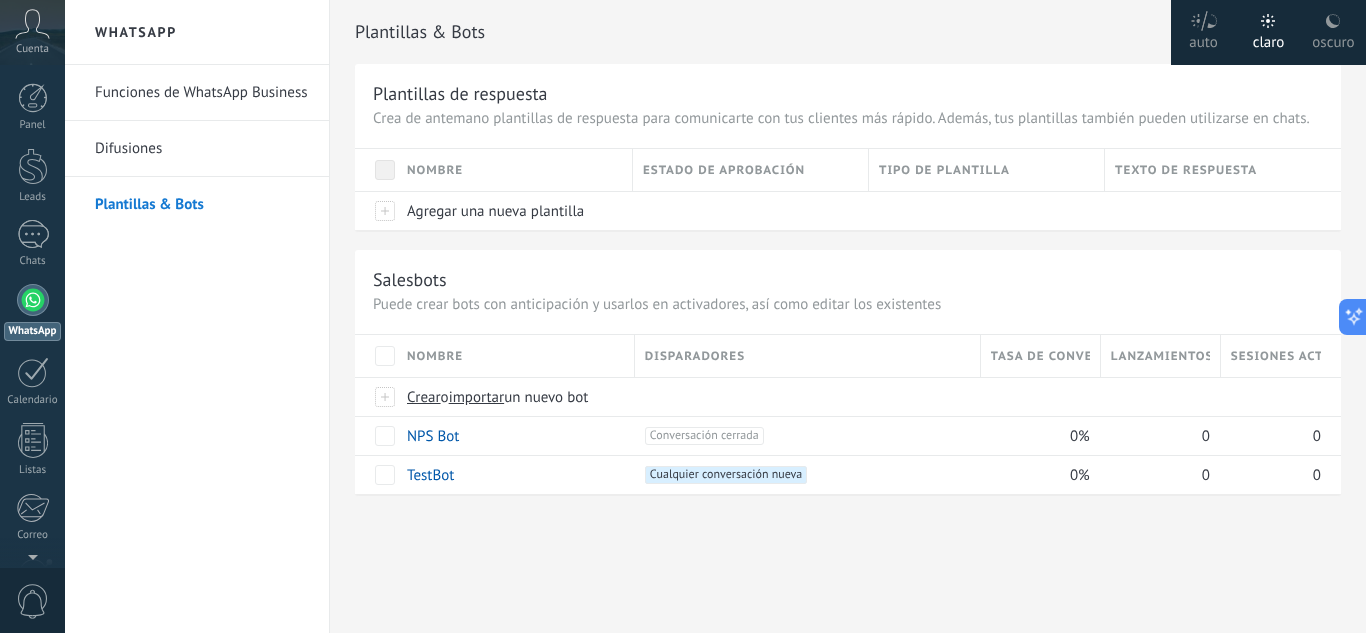 click 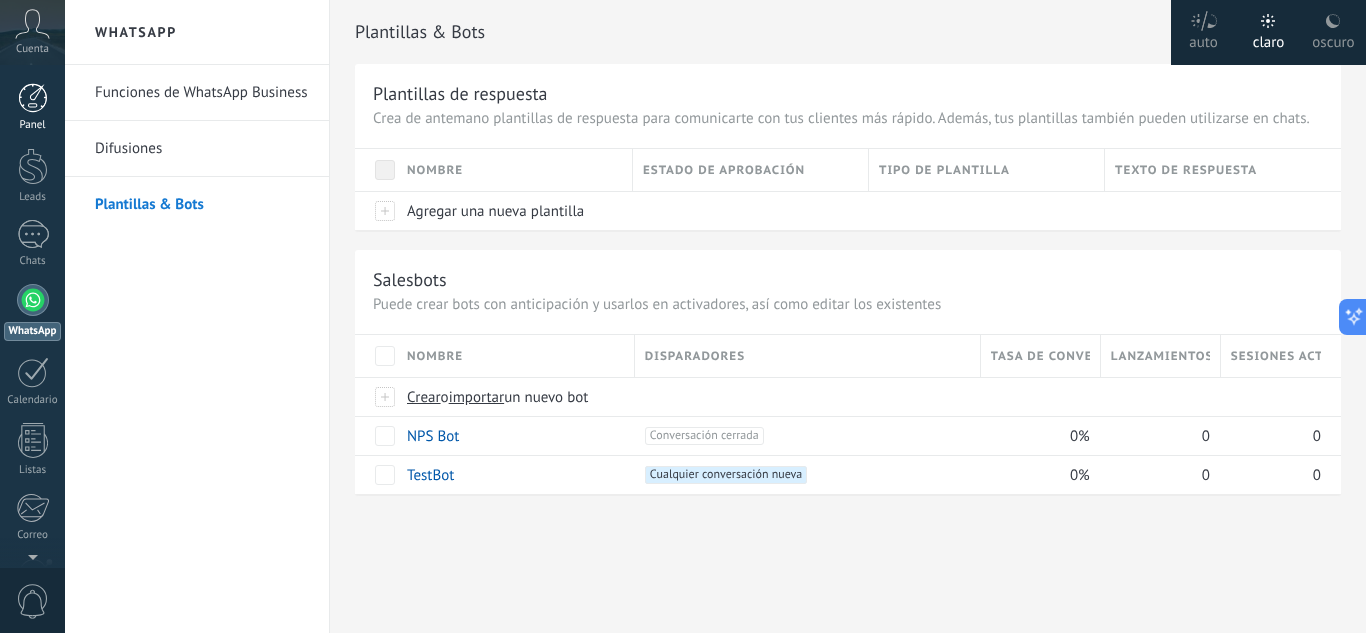 click at bounding box center [33, 98] 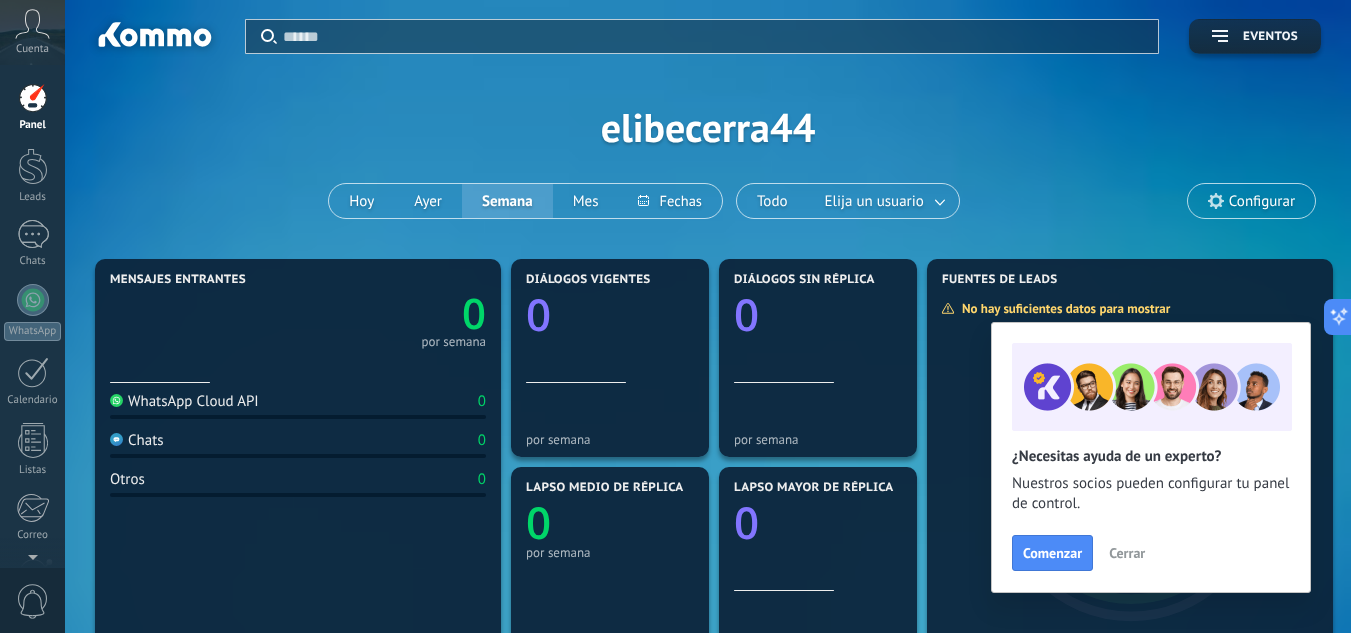 click on "Cerrar" at bounding box center (1127, 553) 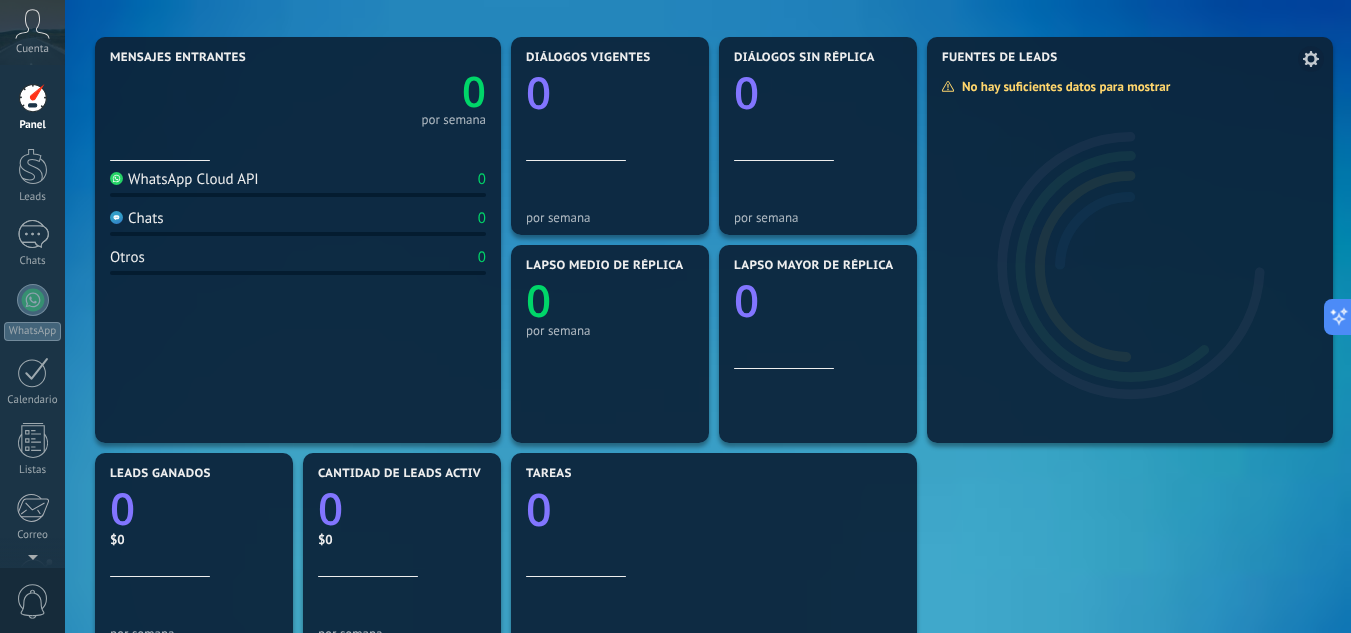 scroll, scrollTop: 0, scrollLeft: 0, axis: both 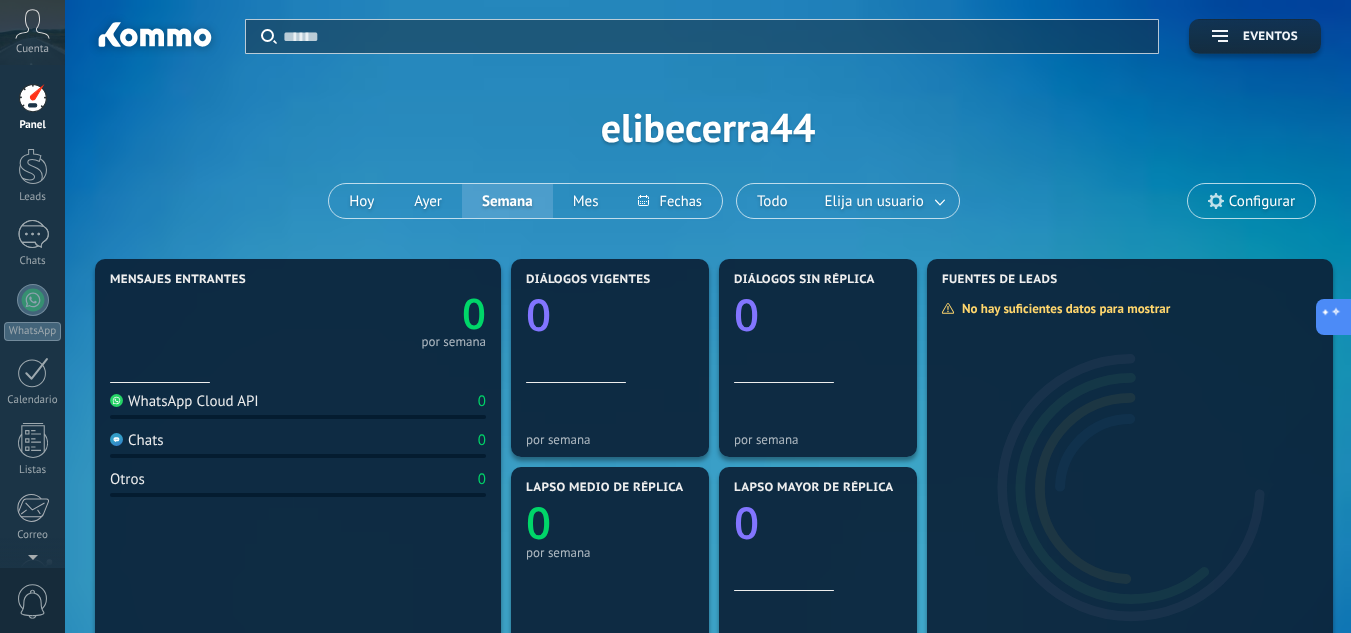 click 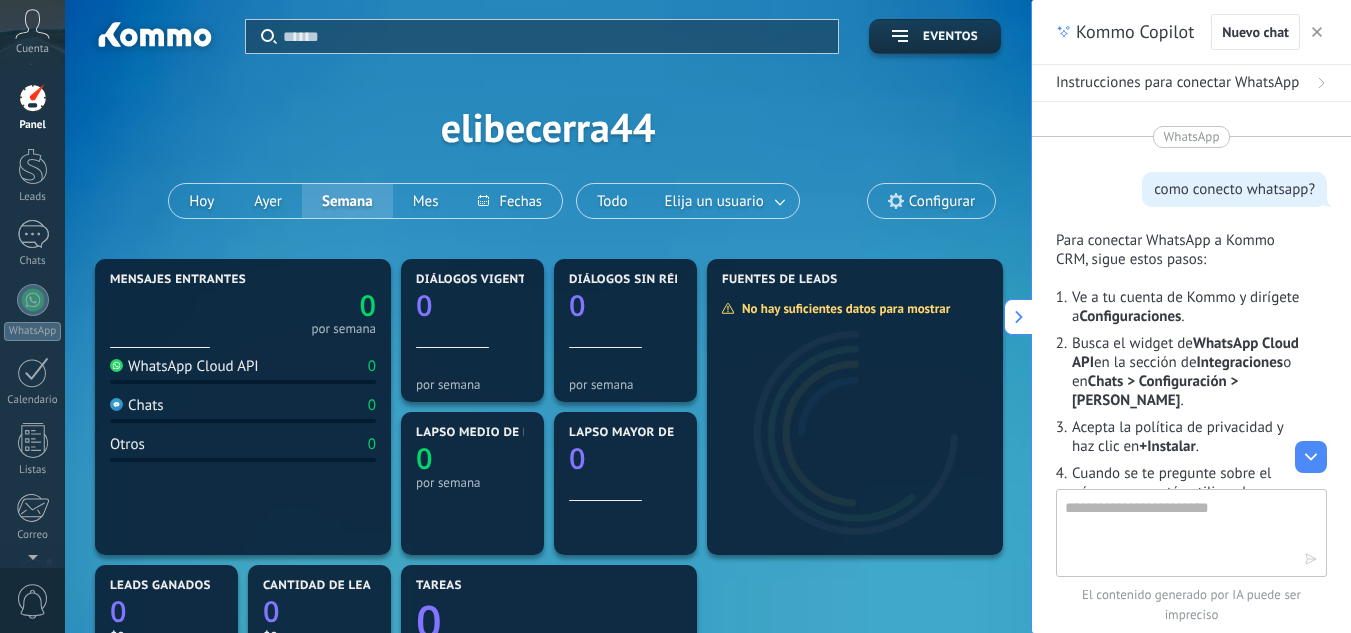 click on "Instrucciones para conectar WhatsApp" at bounding box center [1177, 83] 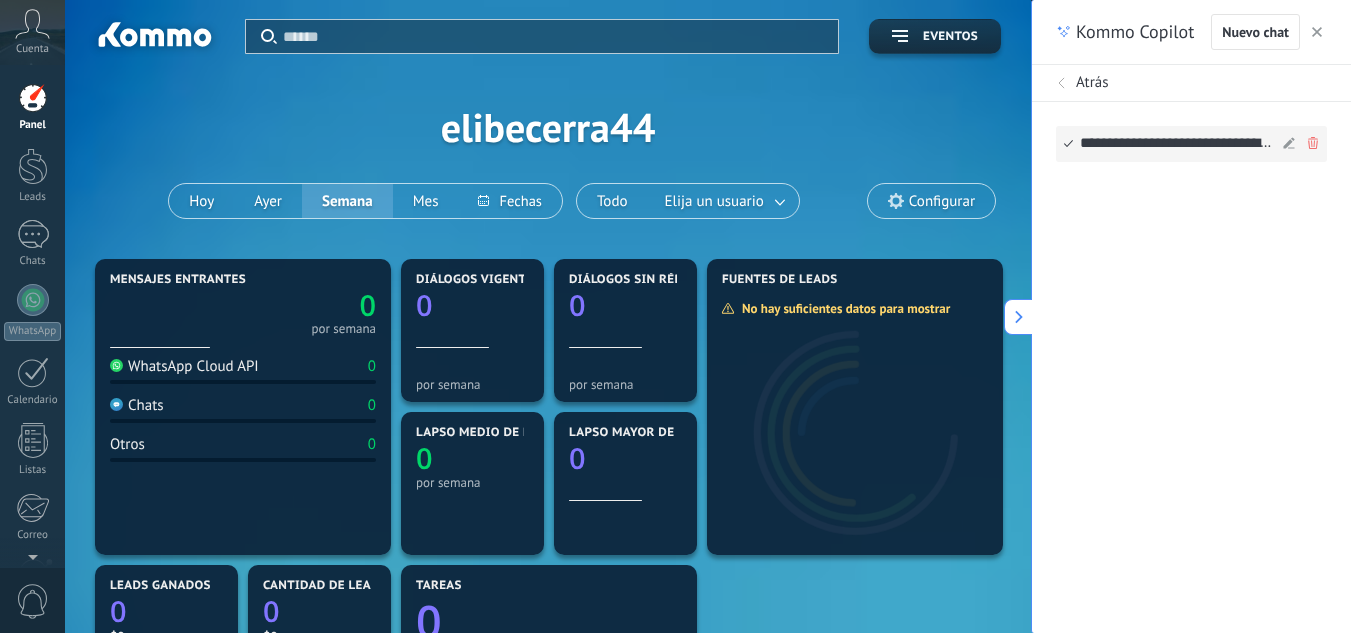 click on "**********" at bounding box center (1178, 144) 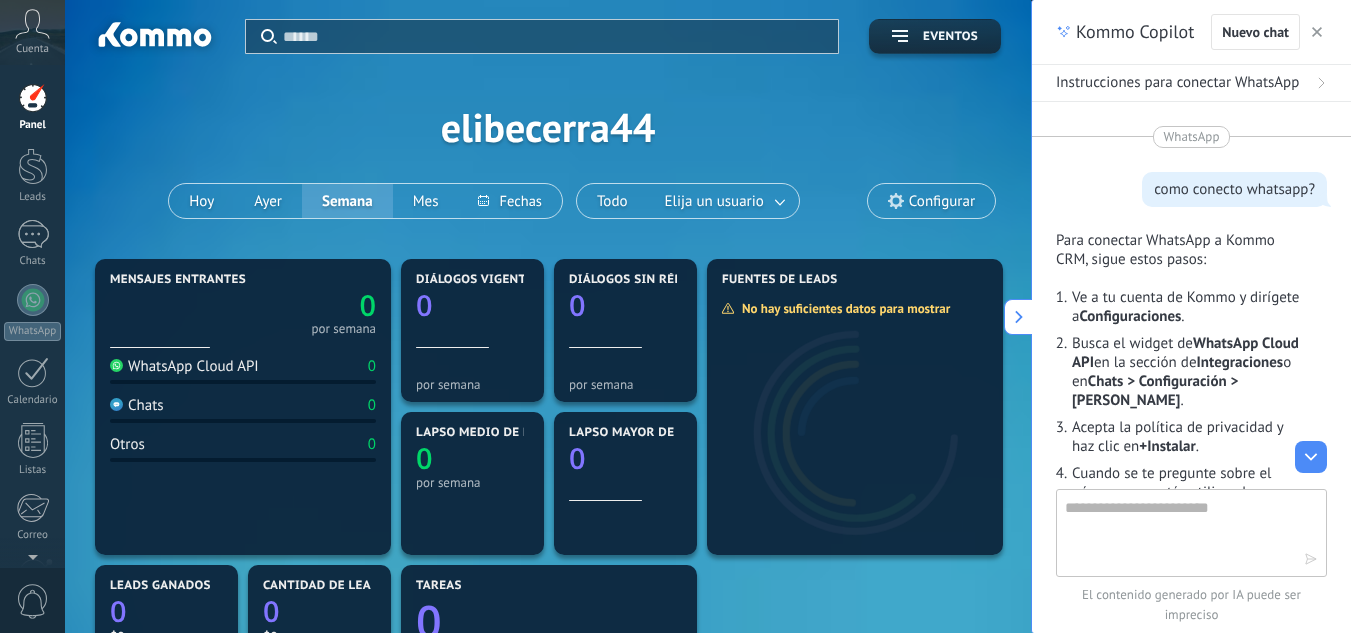 click on "Instrucciones para conectar WhatsApp" at bounding box center (1177, 83) 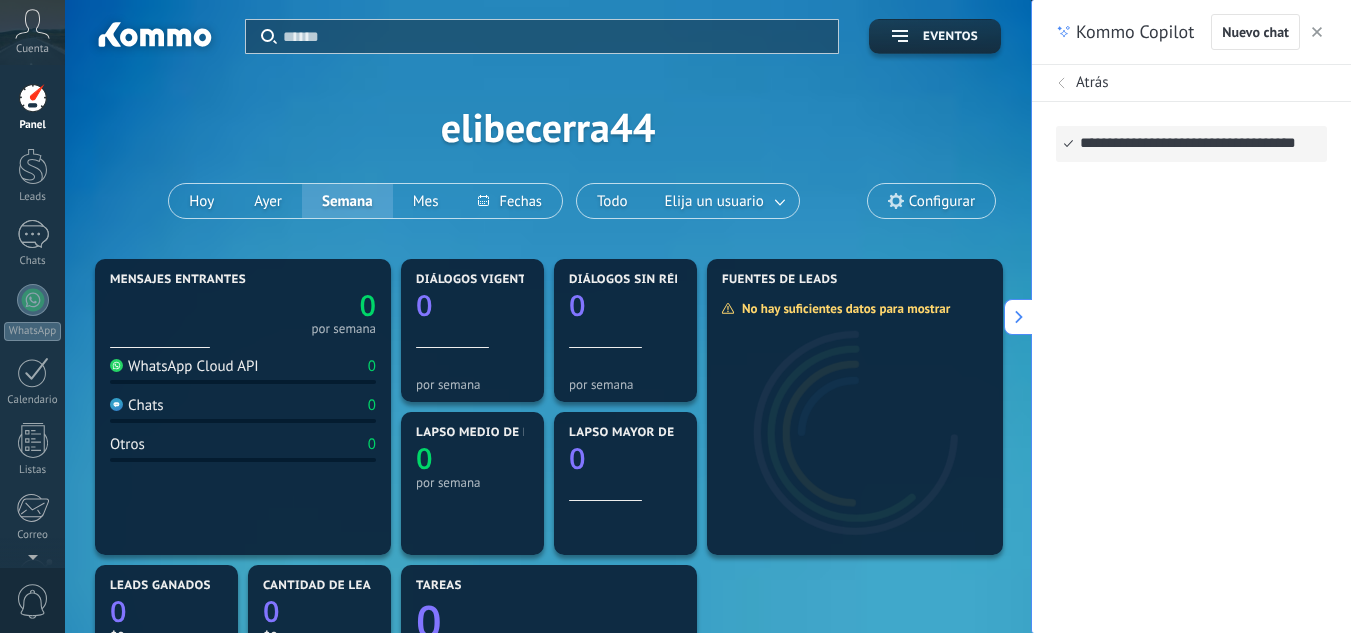 click on "Atrás" at bounding box center [1092, 83] 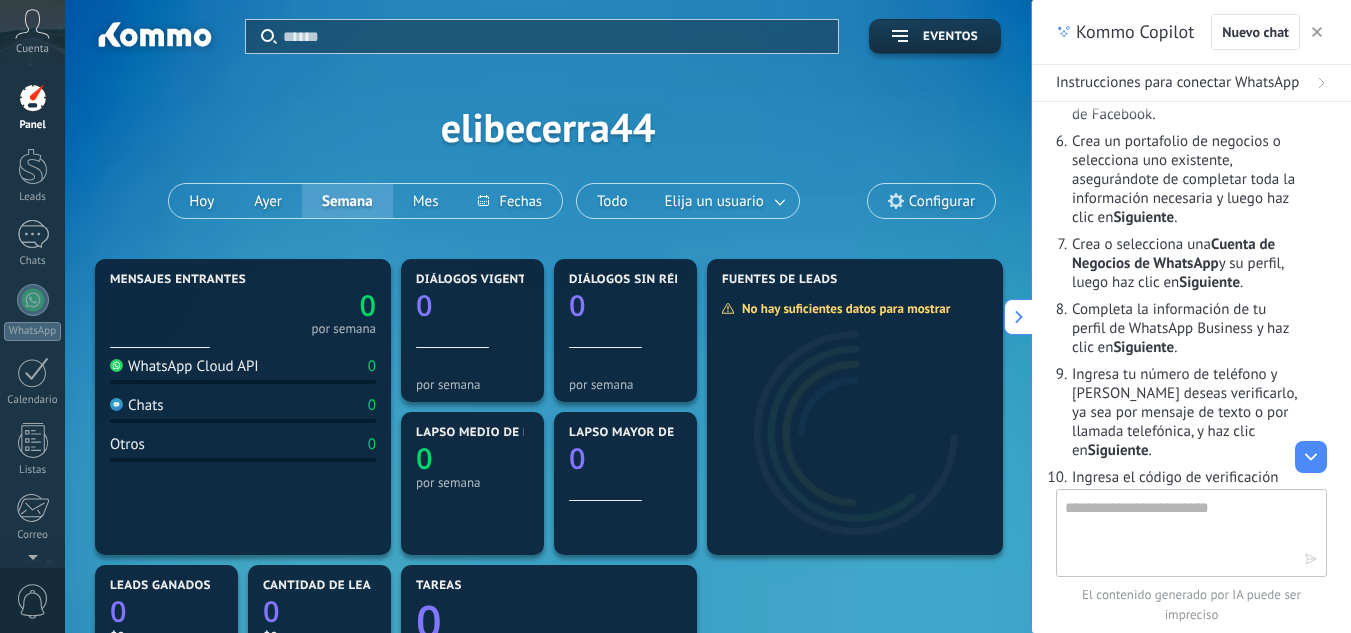 scroll, scrollTop: 1098, scrollLeft: 0, axis: vertical 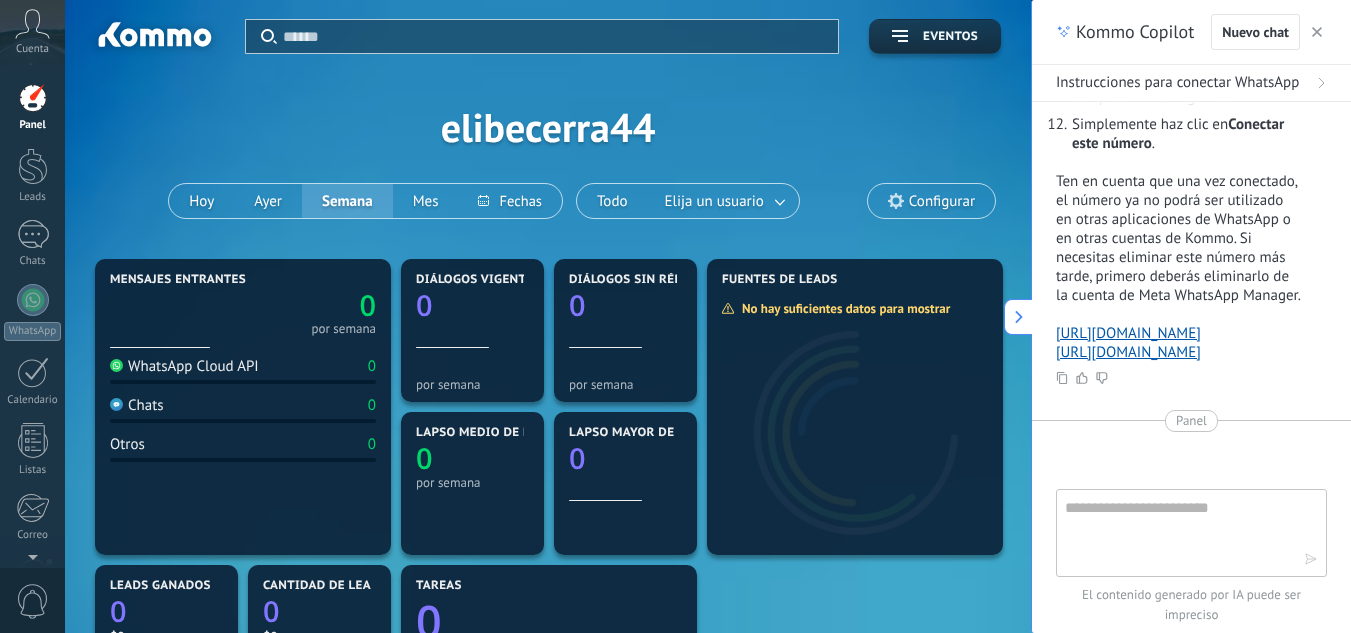 type 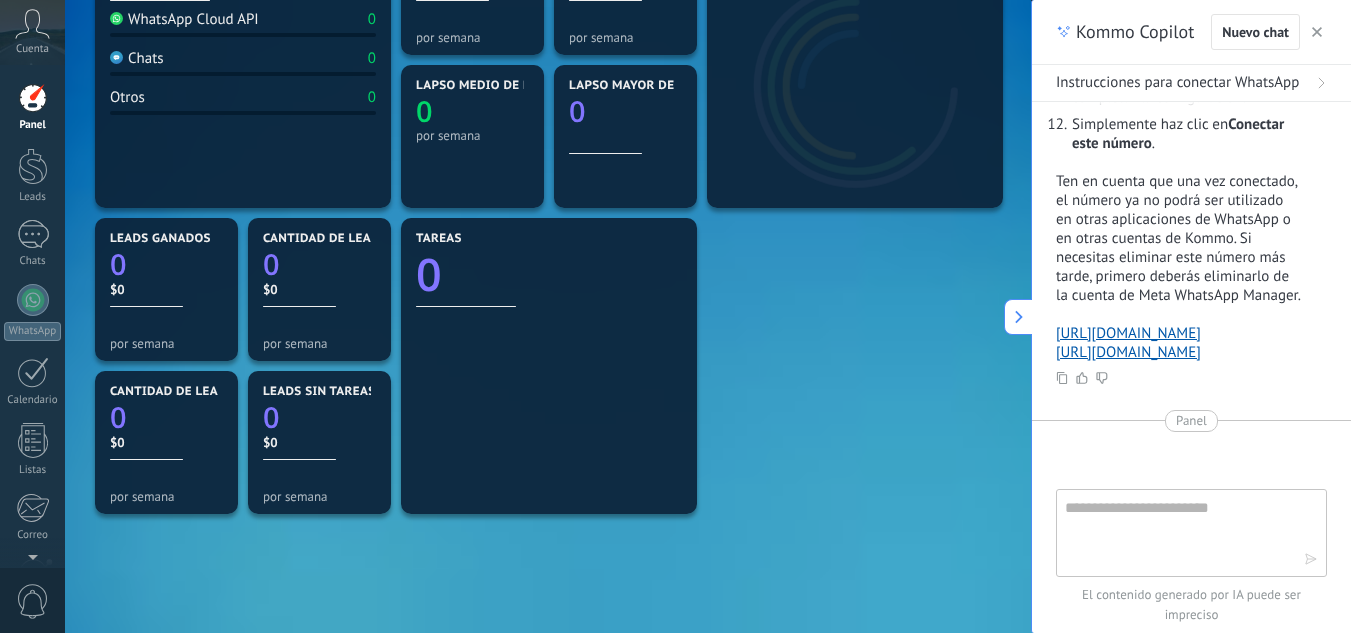 scroll, scrollTop: 400, scrollLeft: 0, axis: vertical 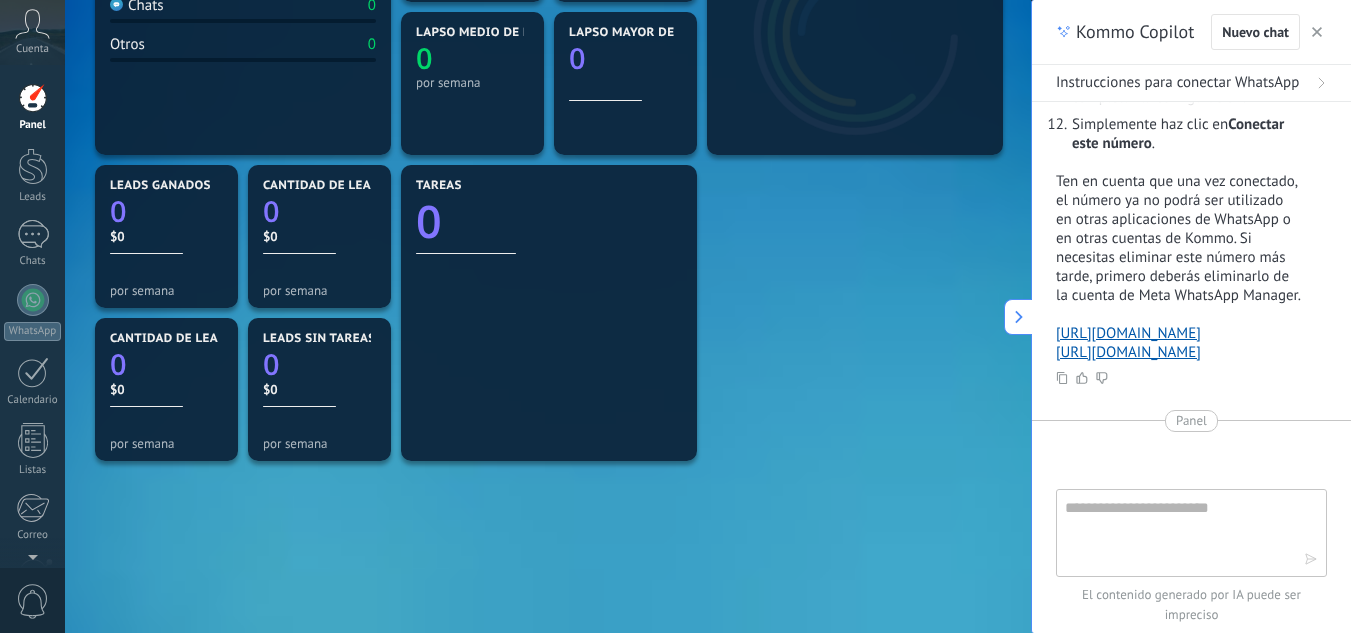 click at bounding box center [1317, 32] 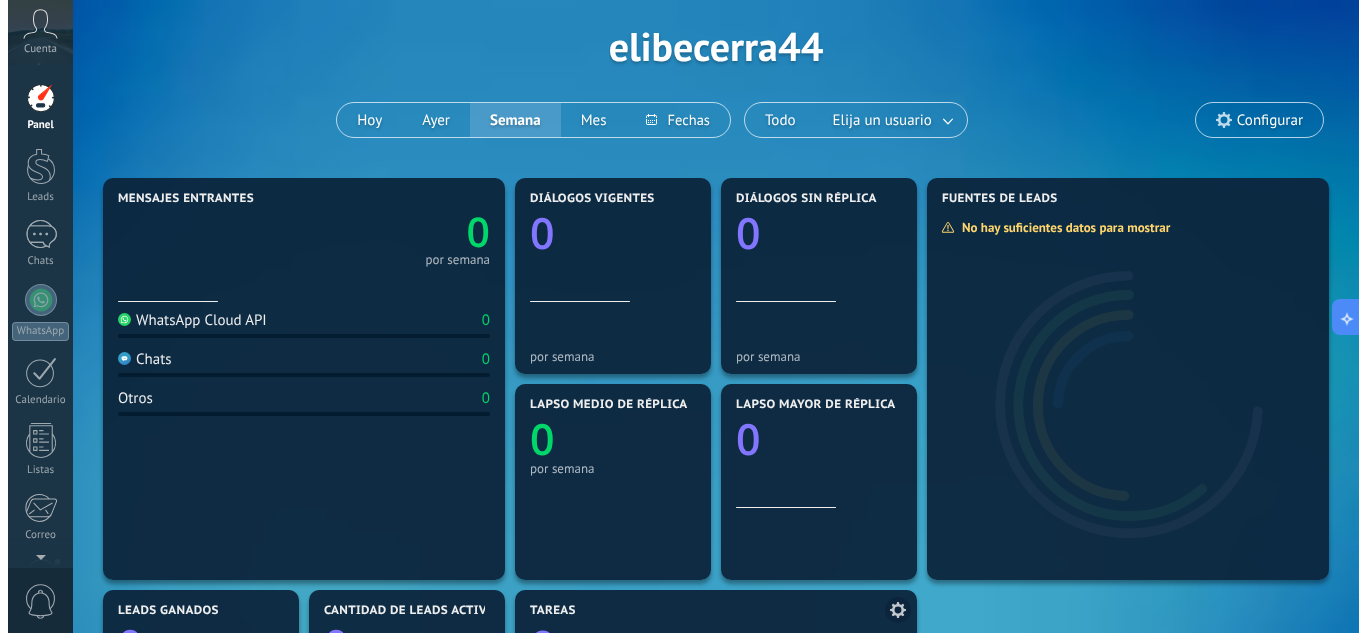 scroll, scrollTop: 0, scrollLeft: 0, axis: both 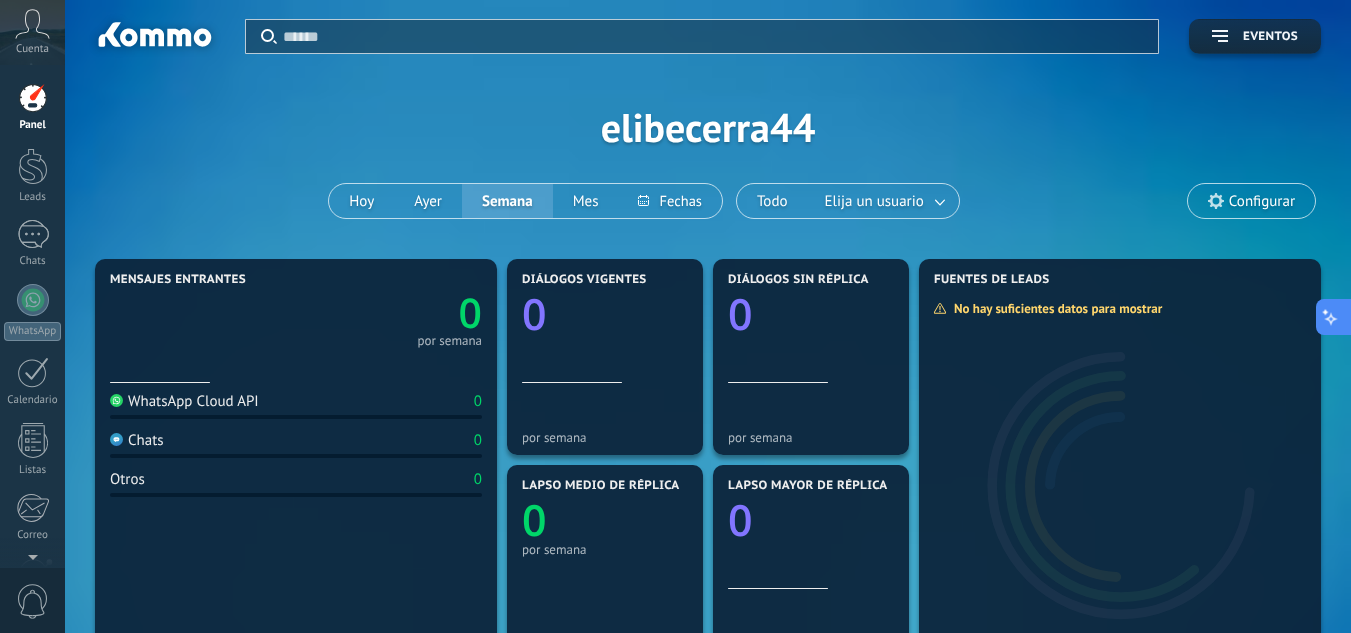 click at bounding box center [1334, 317] 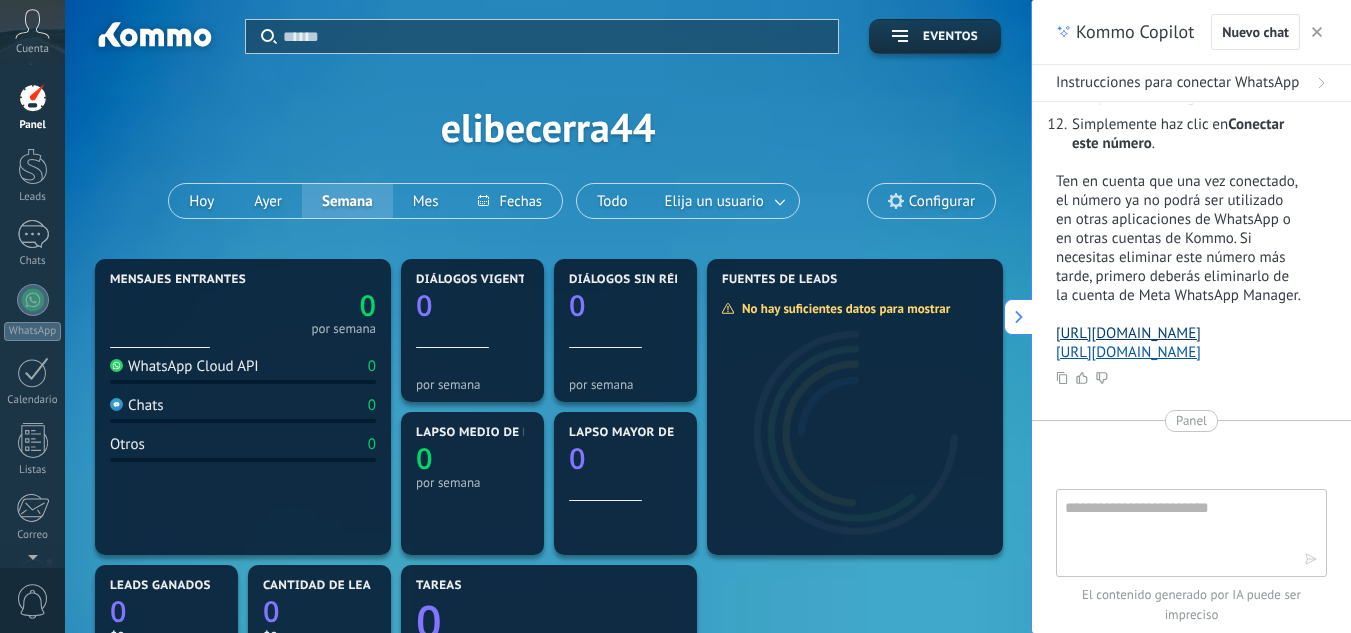 click on "[URL][DOMAIN_NAME]" at bounding box center [1128, 333] 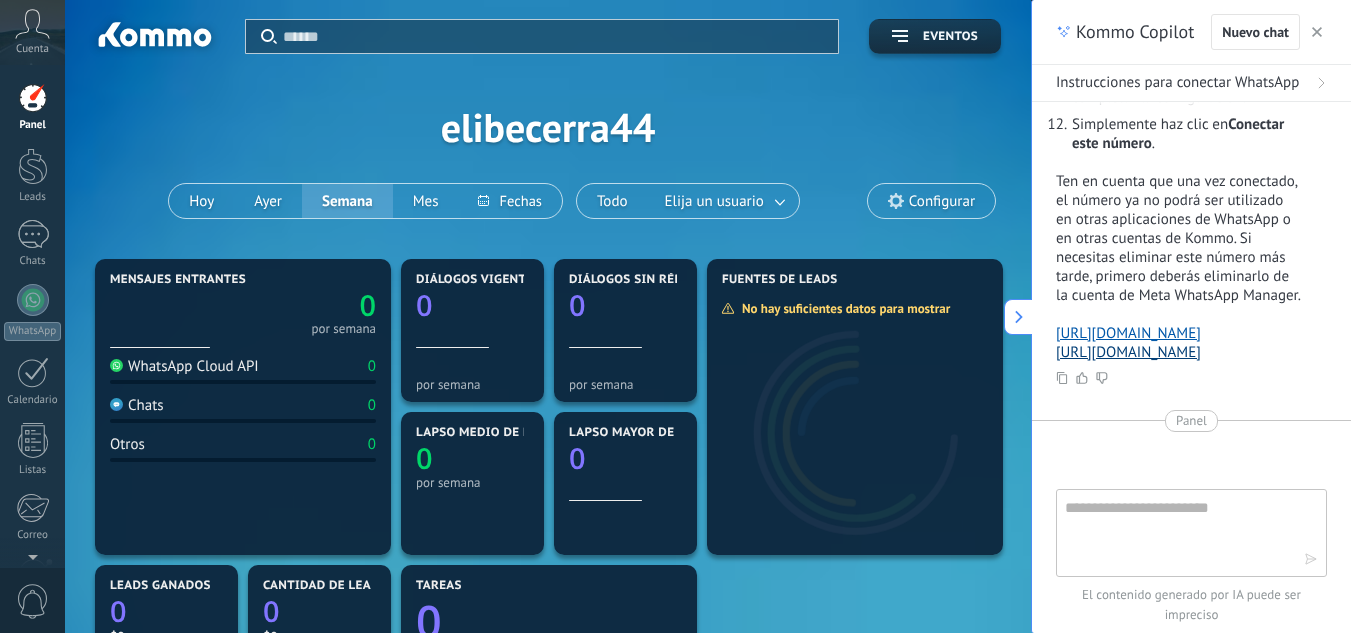 click on "[URL][DOMAIN_NAME]" at bounding box center (1128, 352) 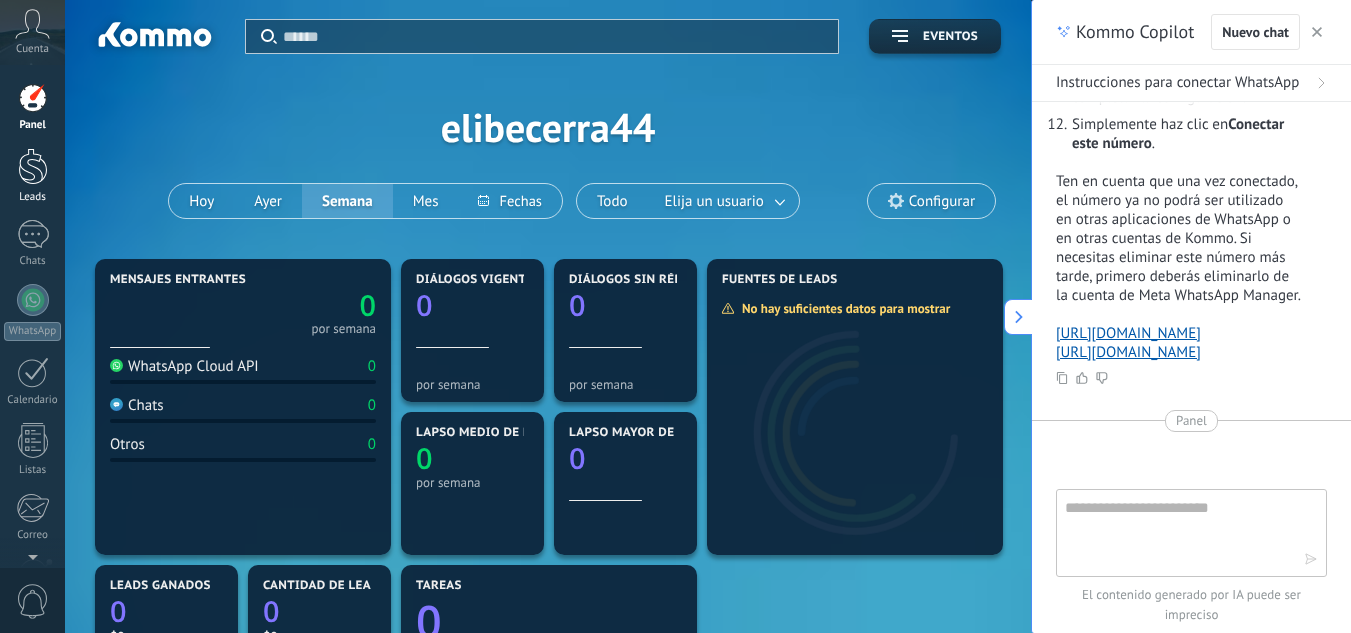 click at bounding box center [33, 166] 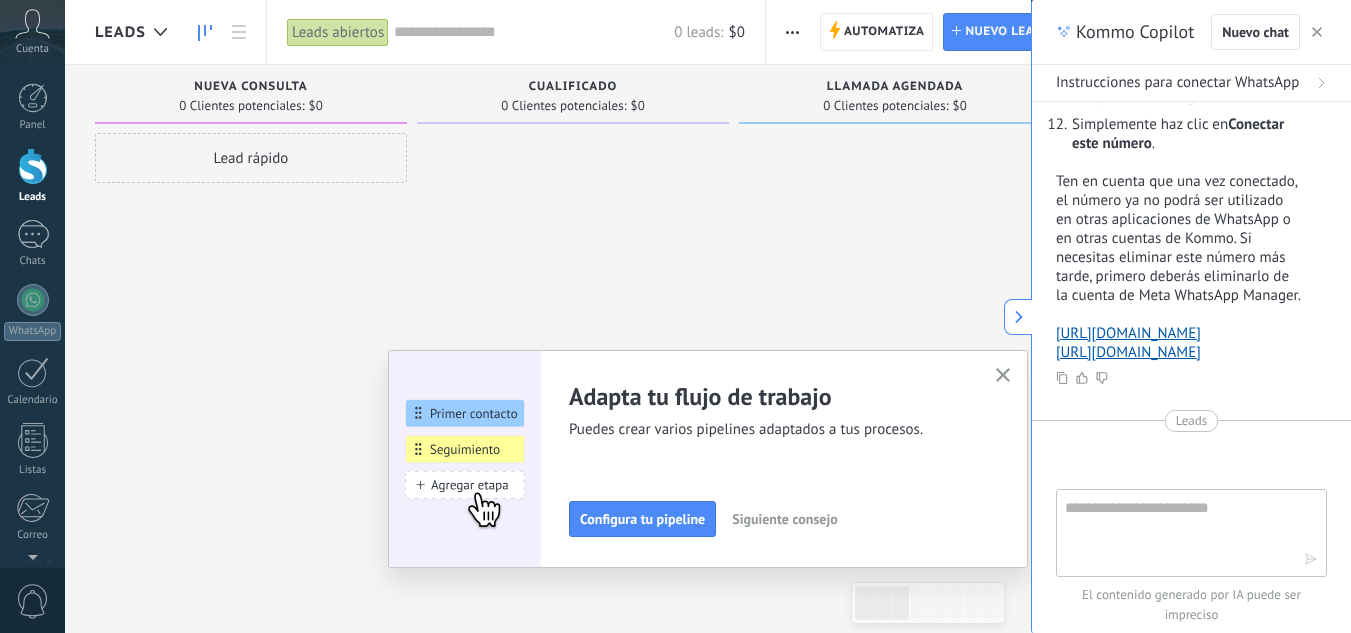 click at bounding box center [534, 32] 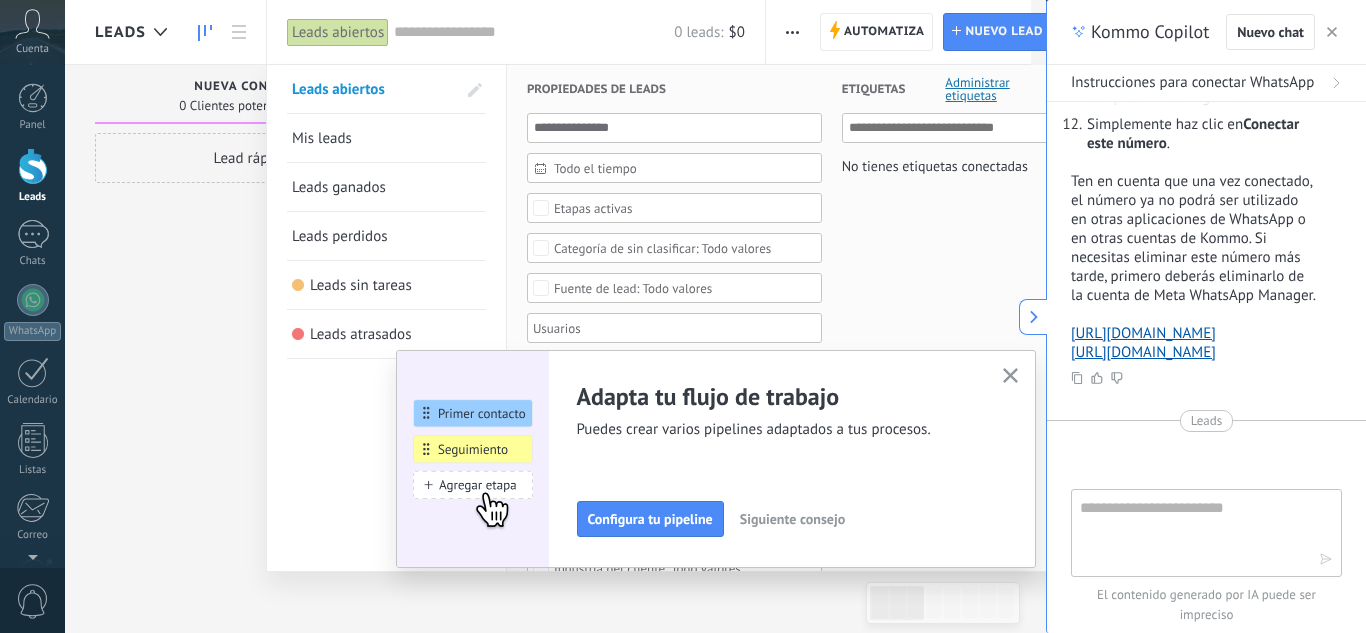 click at bounding box center [534, 32] 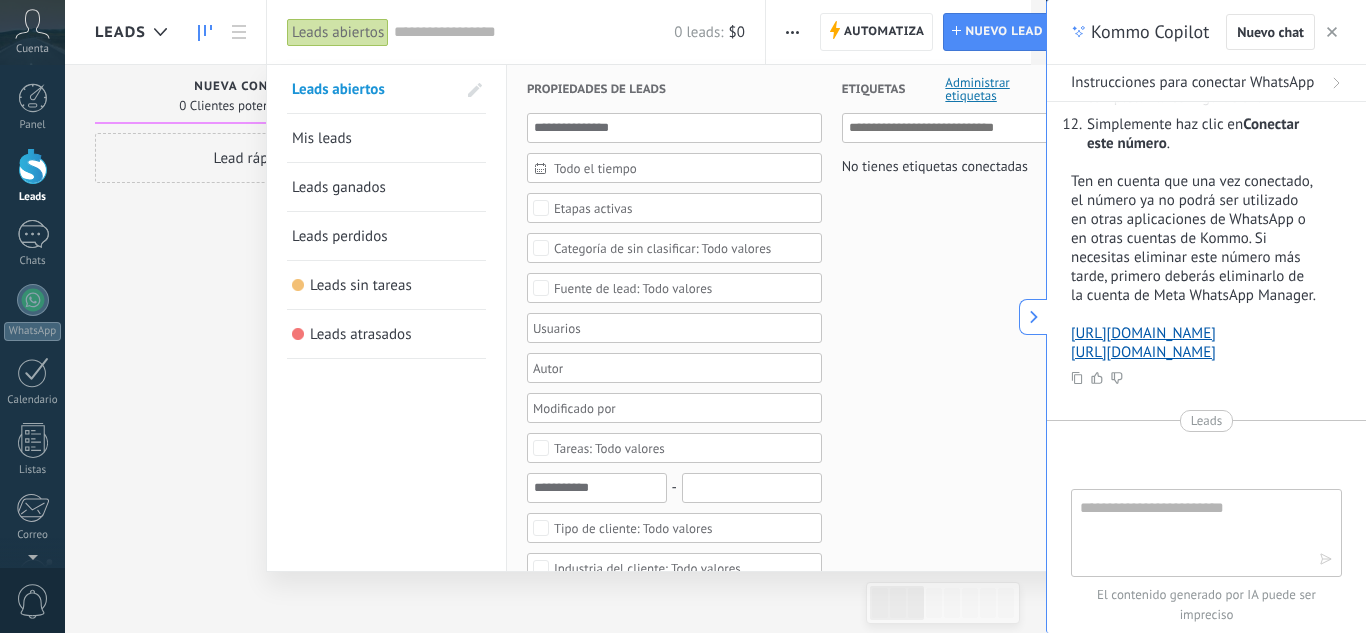 click at bounding box center [534, 32] 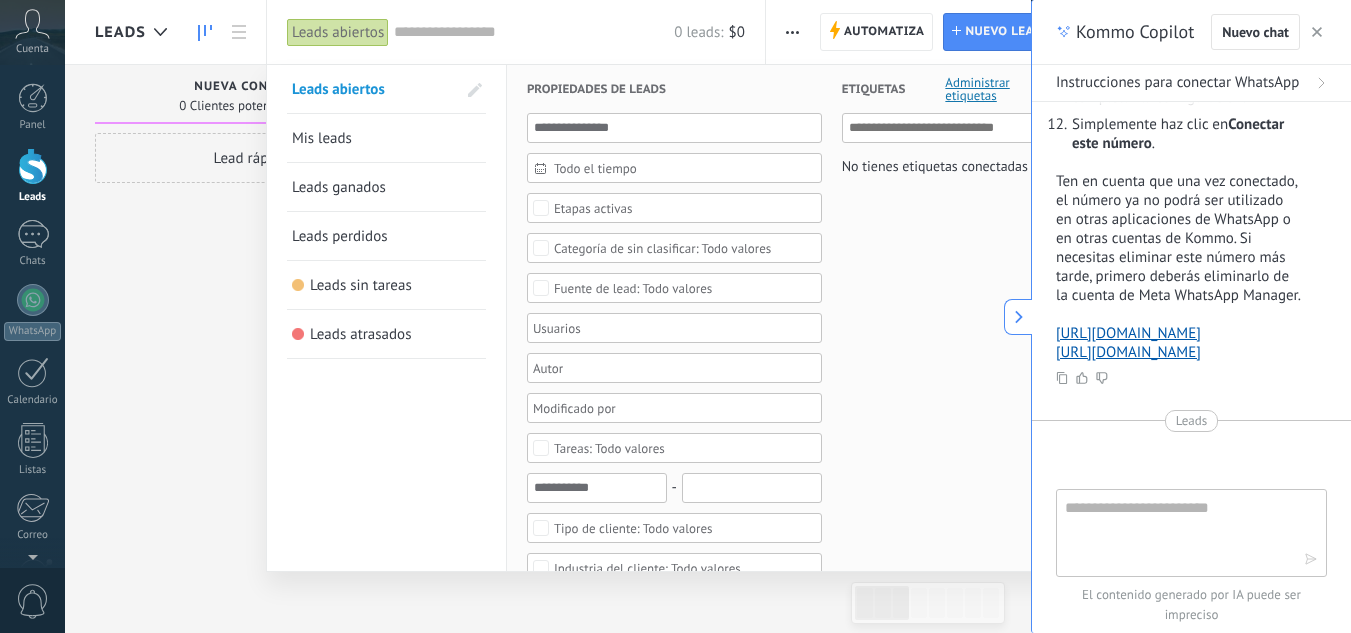 click on "Etiquetas Administrar etiquetas No tienes etiquetas conectadas" at bounding box center [942, 830] 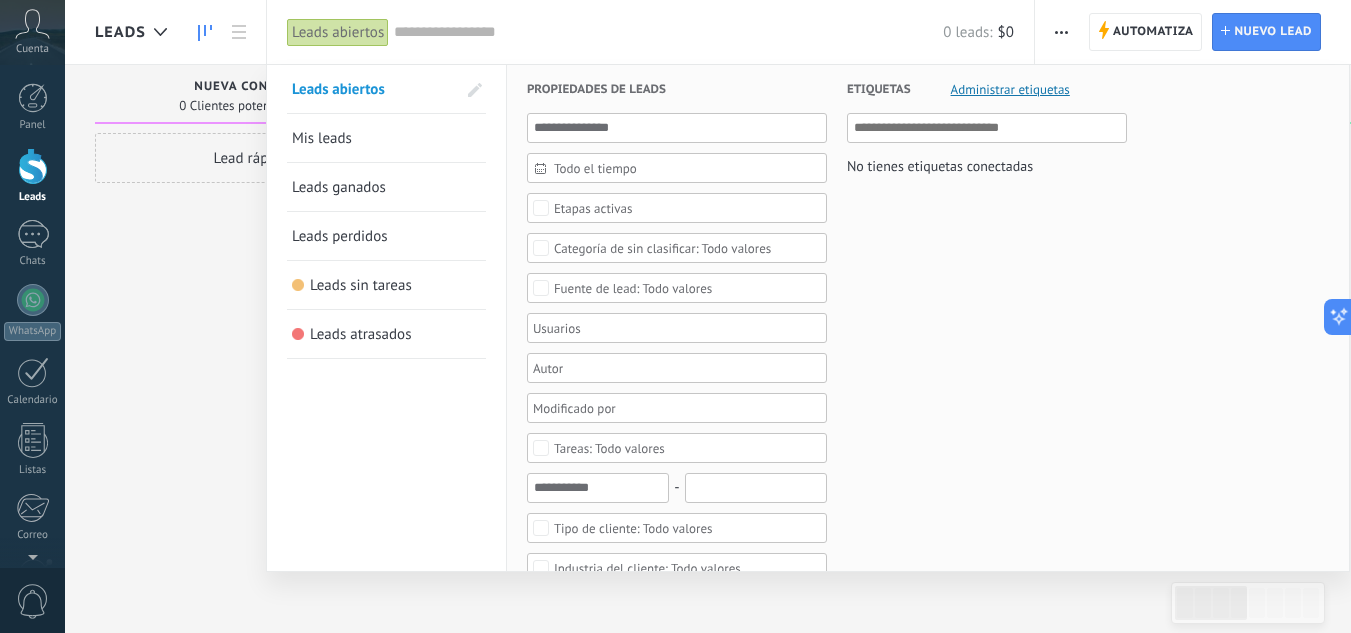 click at bounding box center [675, 316] 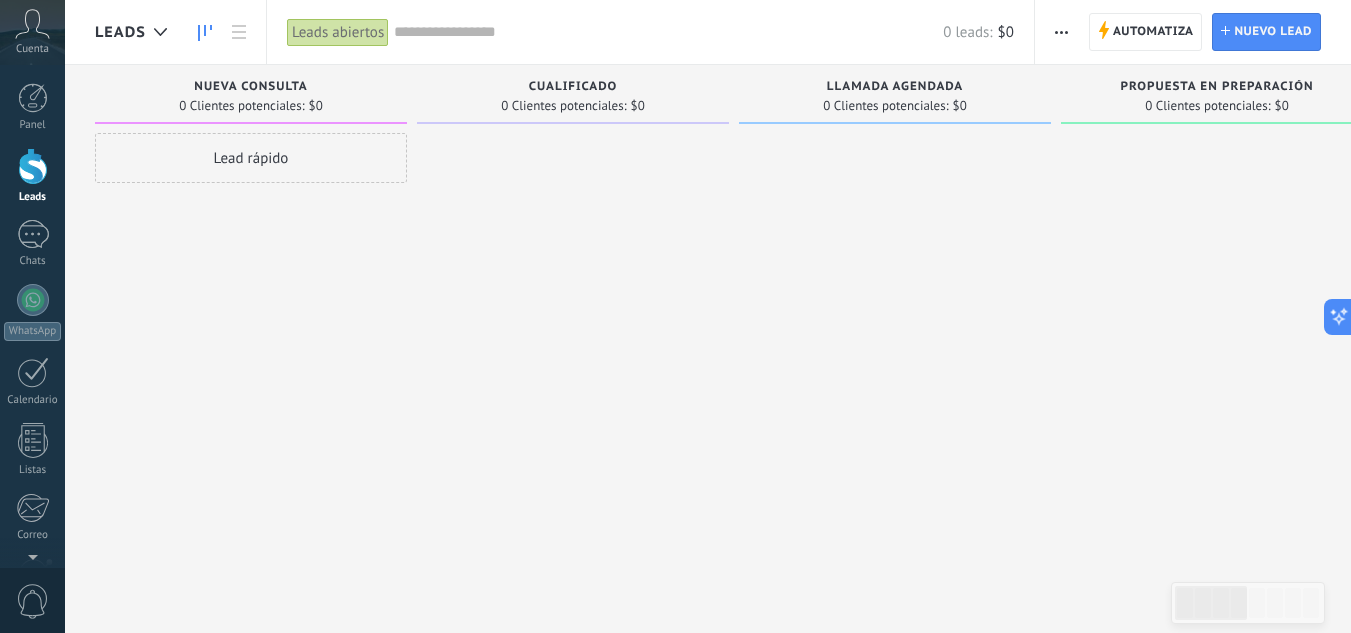 click on "Lead rápido" at bounding box center (251, 158) 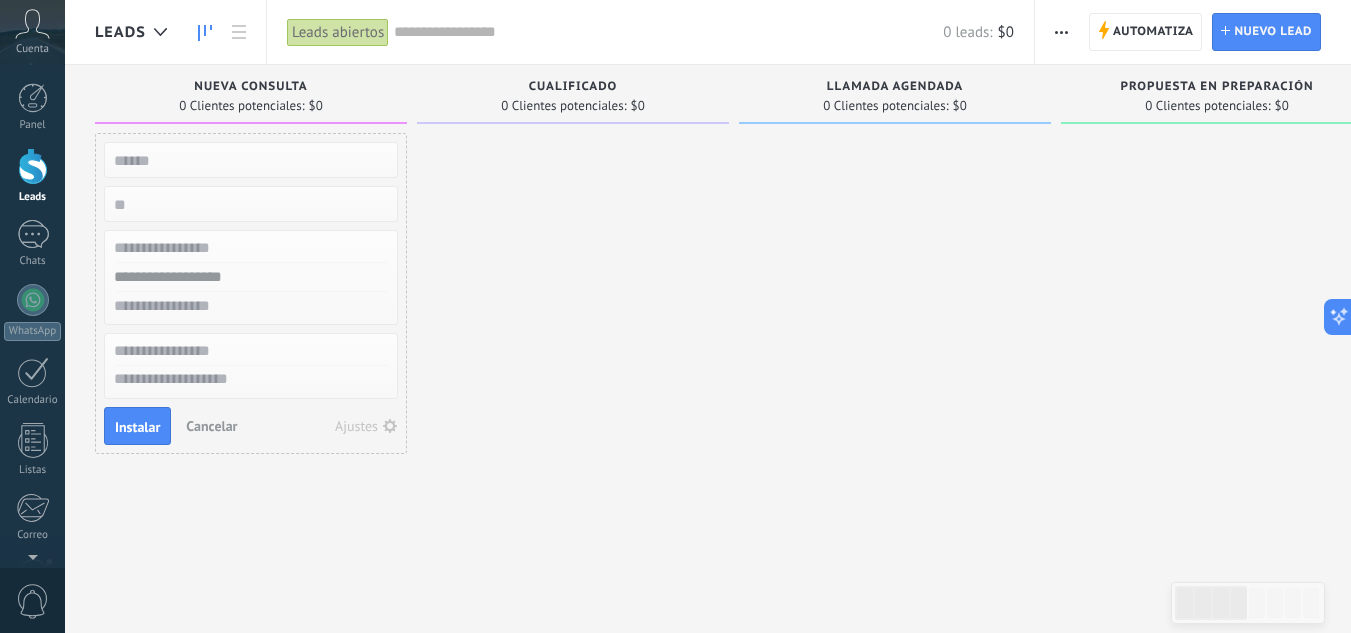 click on "Cancelar" at bounding box center (211, 426) 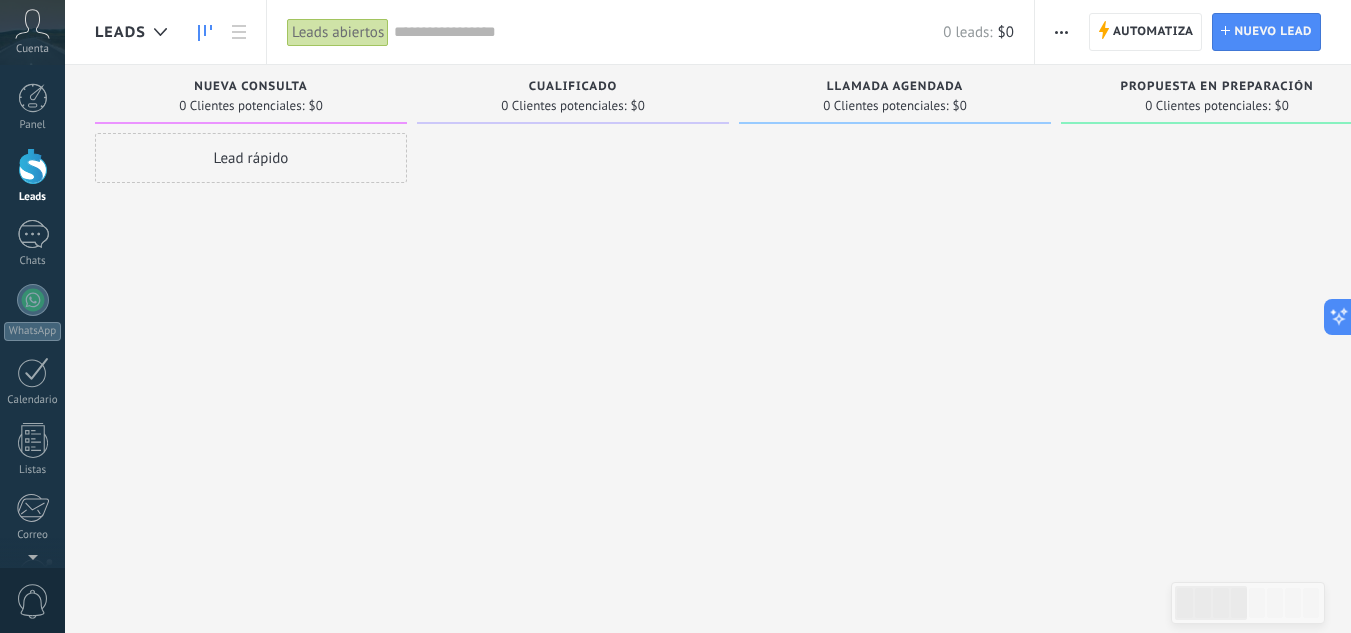 click on "Leads abiertos" at bounding box center [338, 32] 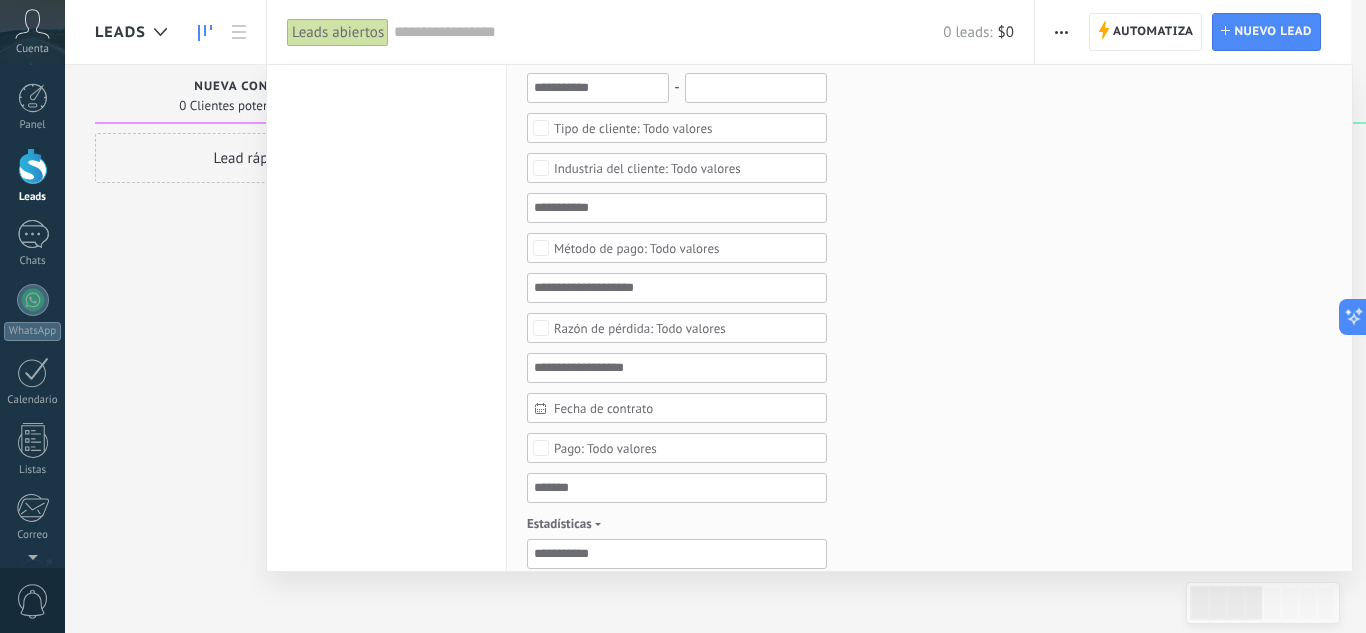 scroll, scrollTop: 0, scrollLeft: 0, axis: both 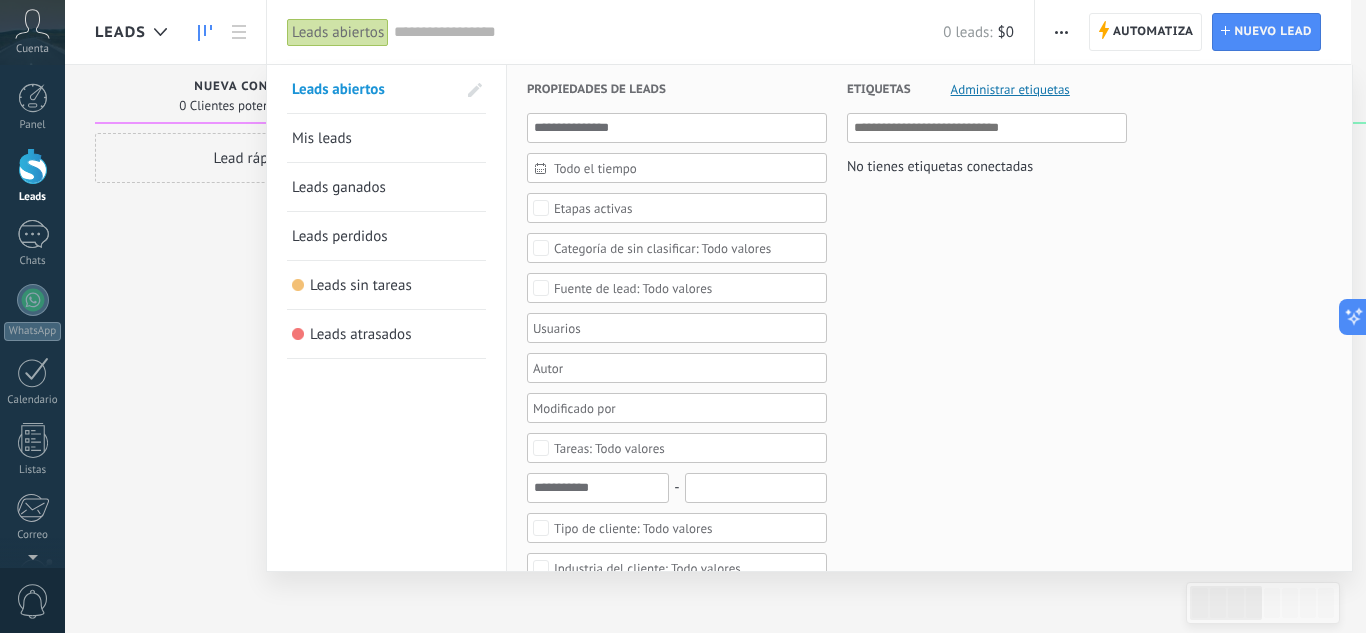 click on "Mis leads" at bounding box center [322, 138] 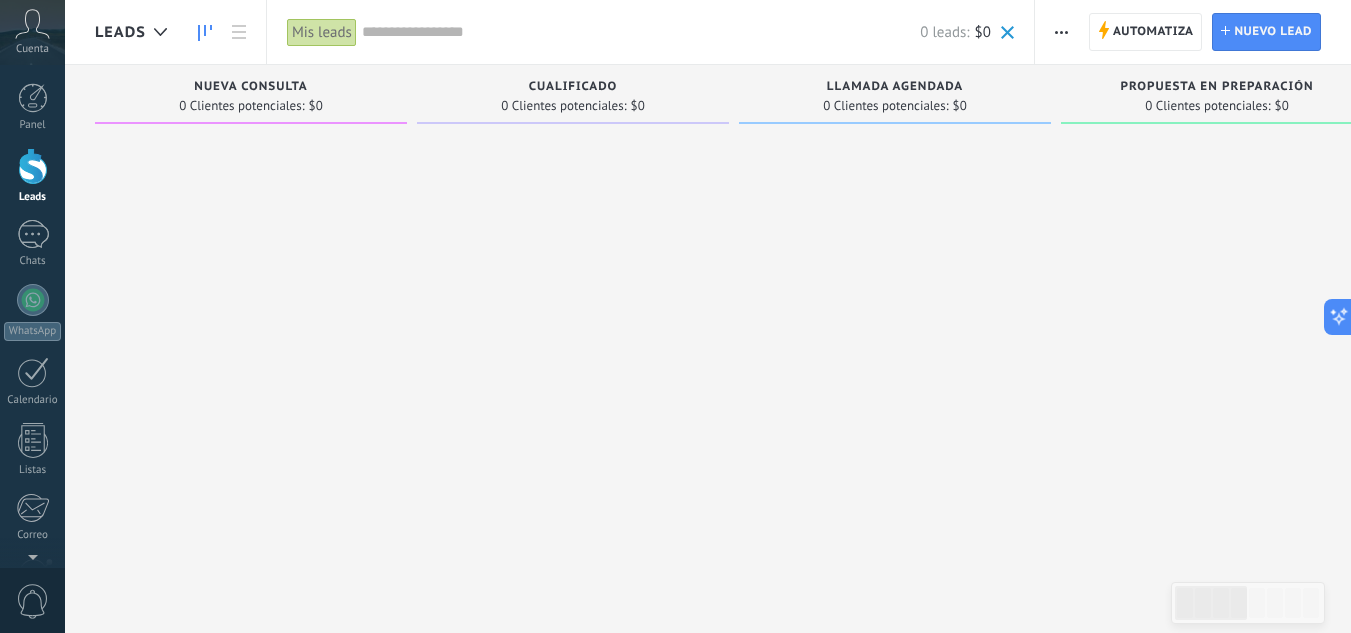 click on "Mis leads" at bounding box center (322, 32) 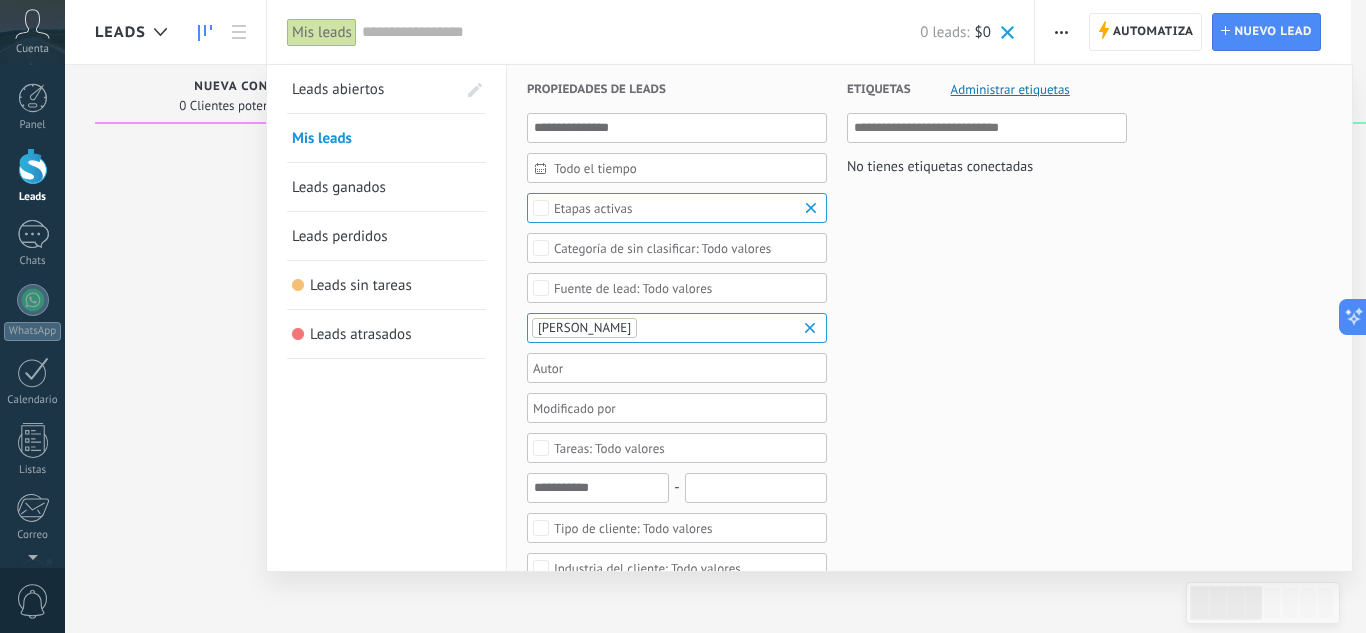 click on "Leads abiertos" at bounding box center (338, 89) 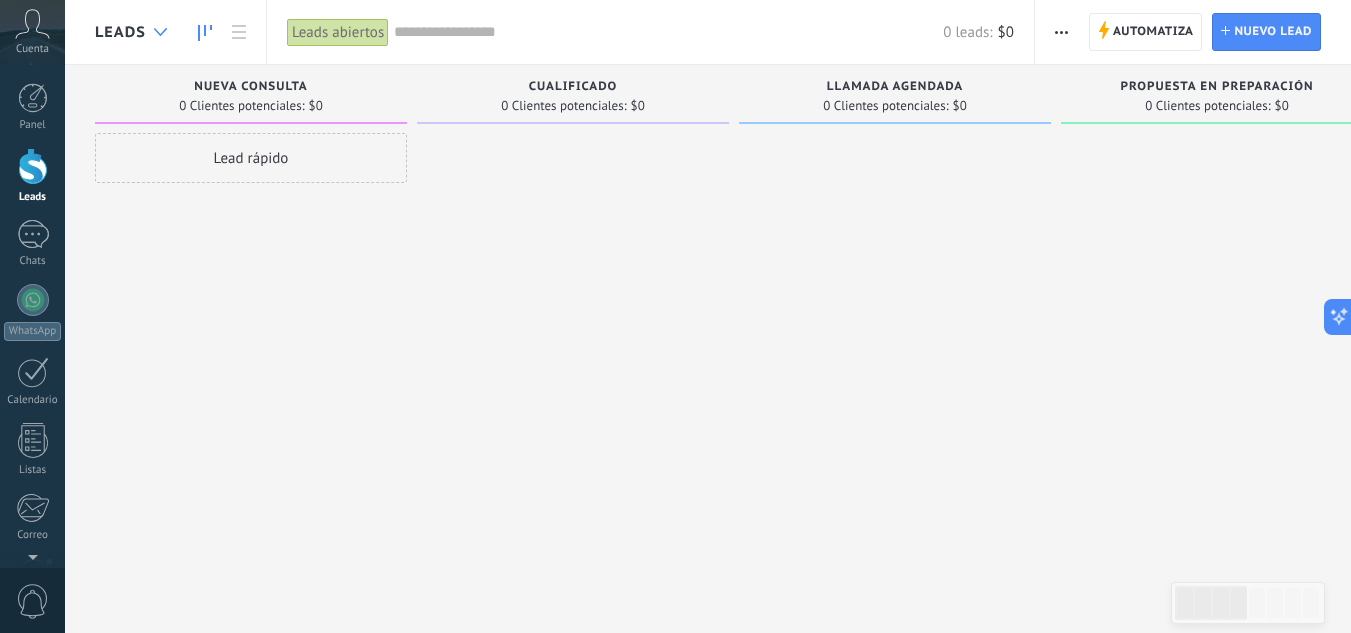 click 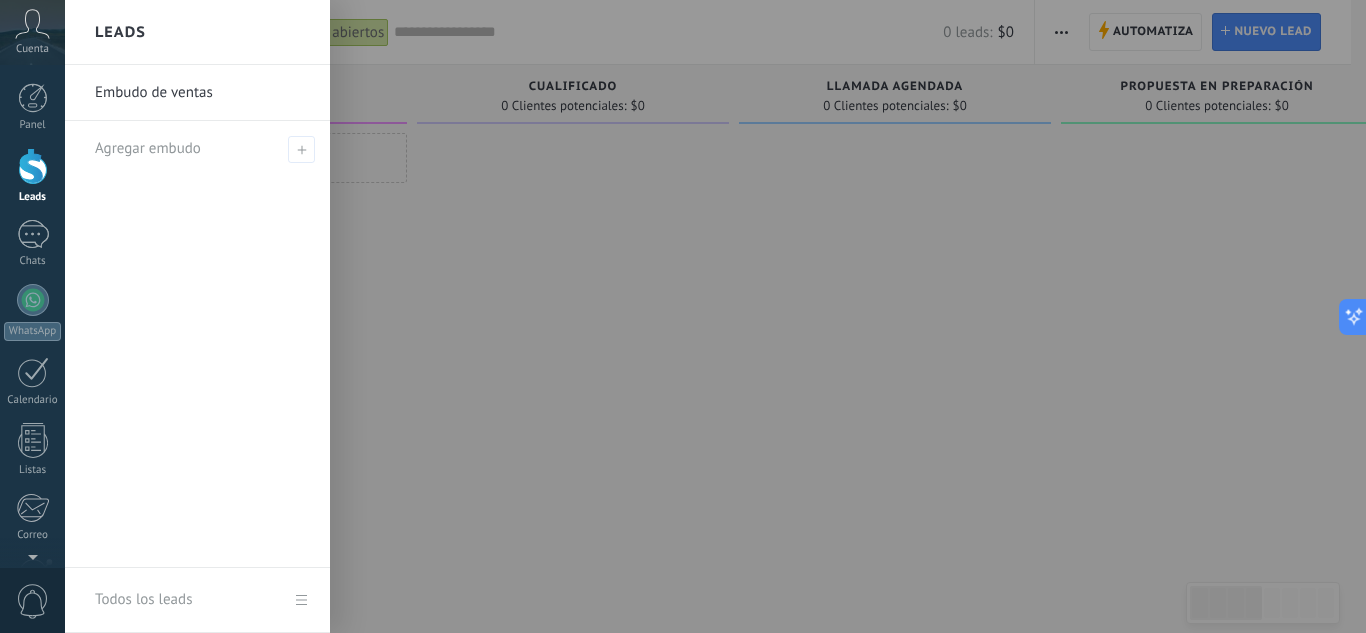 click on "Leads" at bounding box center (197, 32) 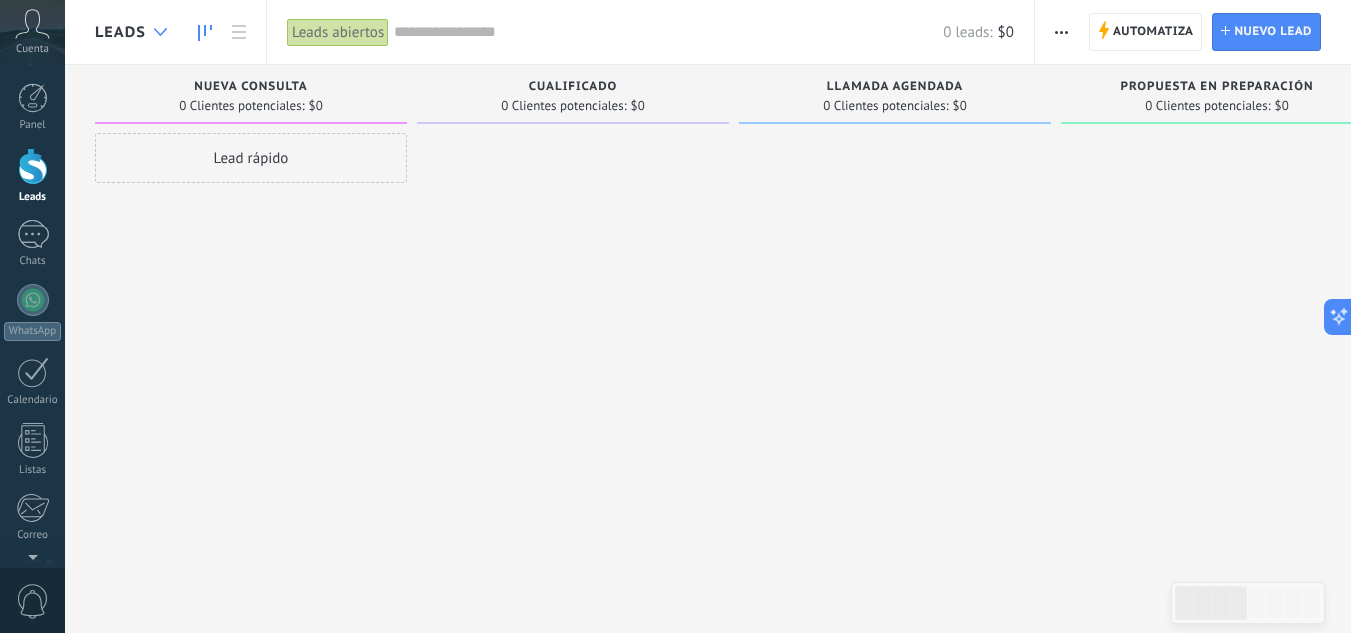 click 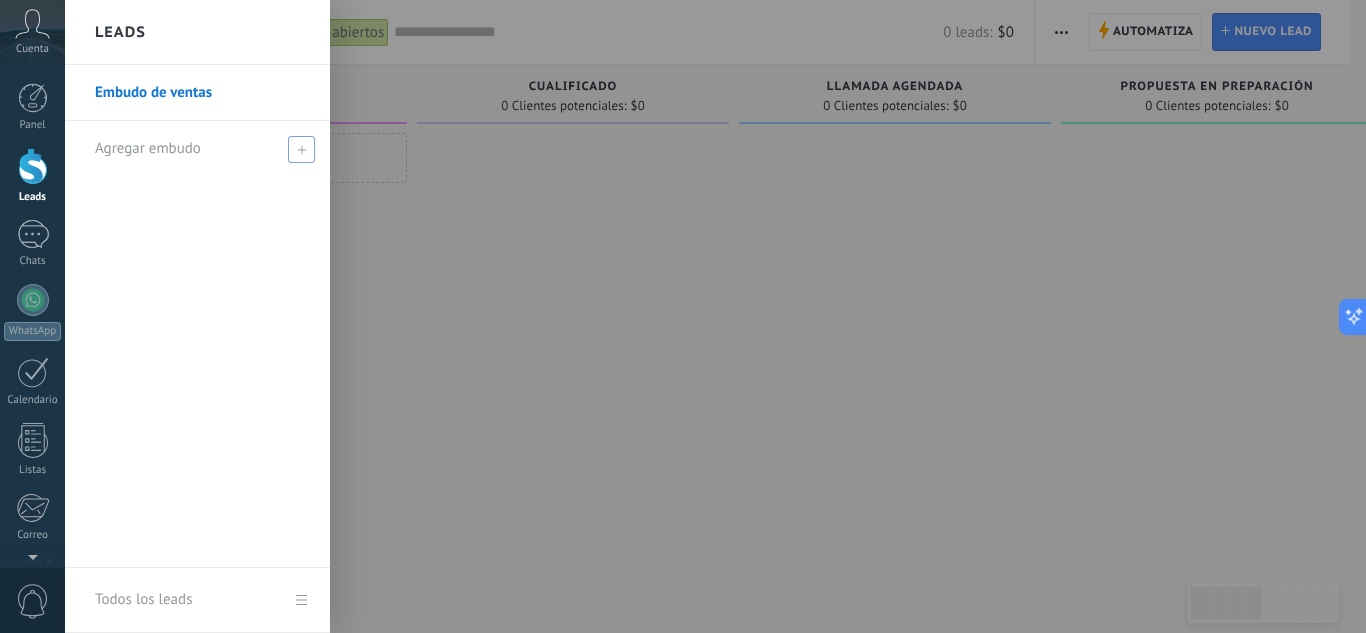 click on "Agregar embudo" at bounding box center (148, 148) 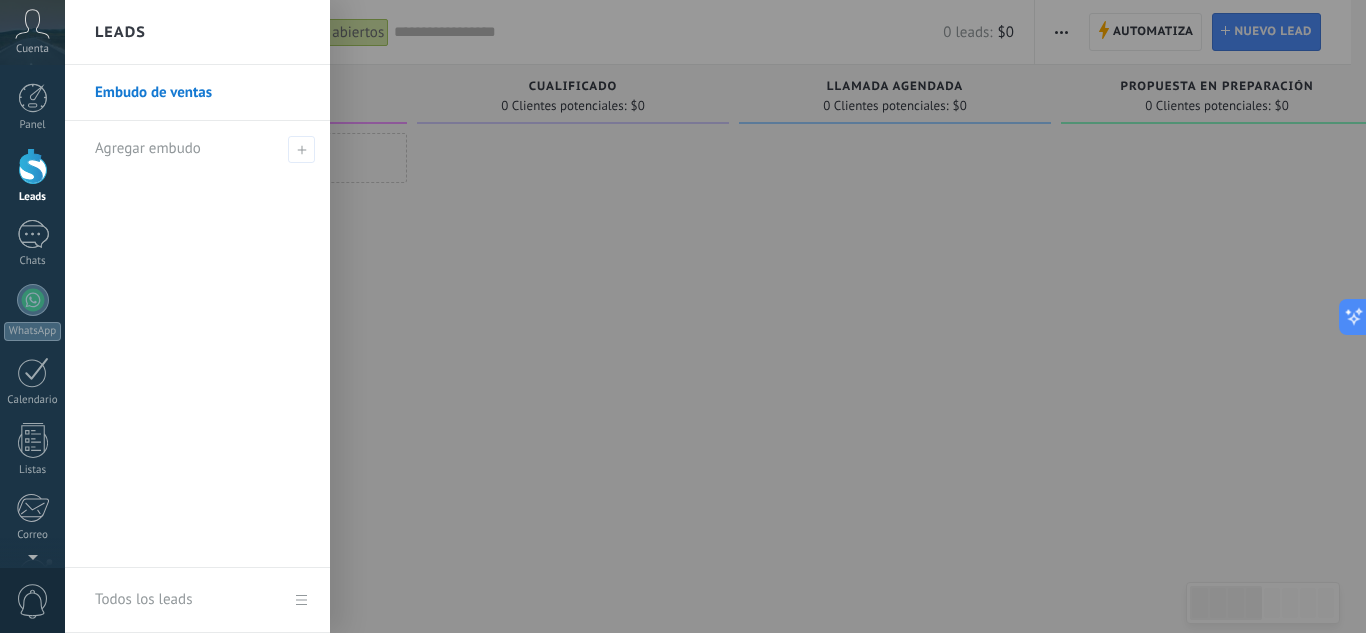 click on "Embudo de ventas" at bounding box center [202, 93] 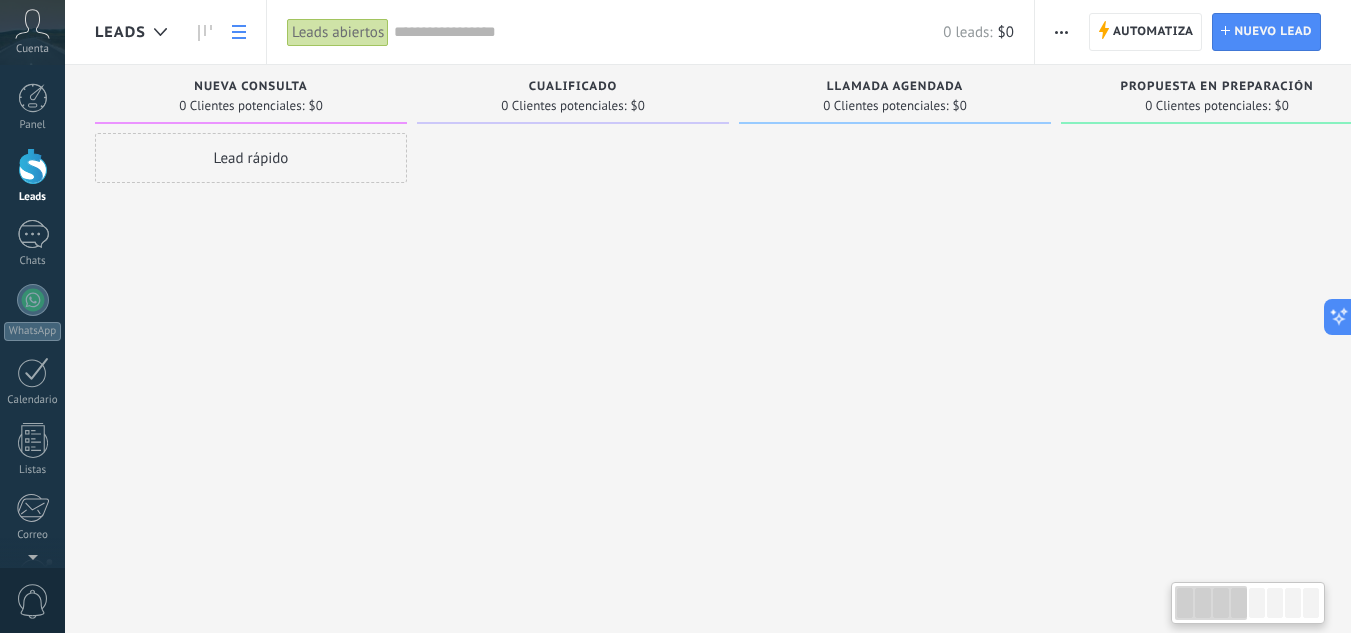 click at bounding box center [239, 32] 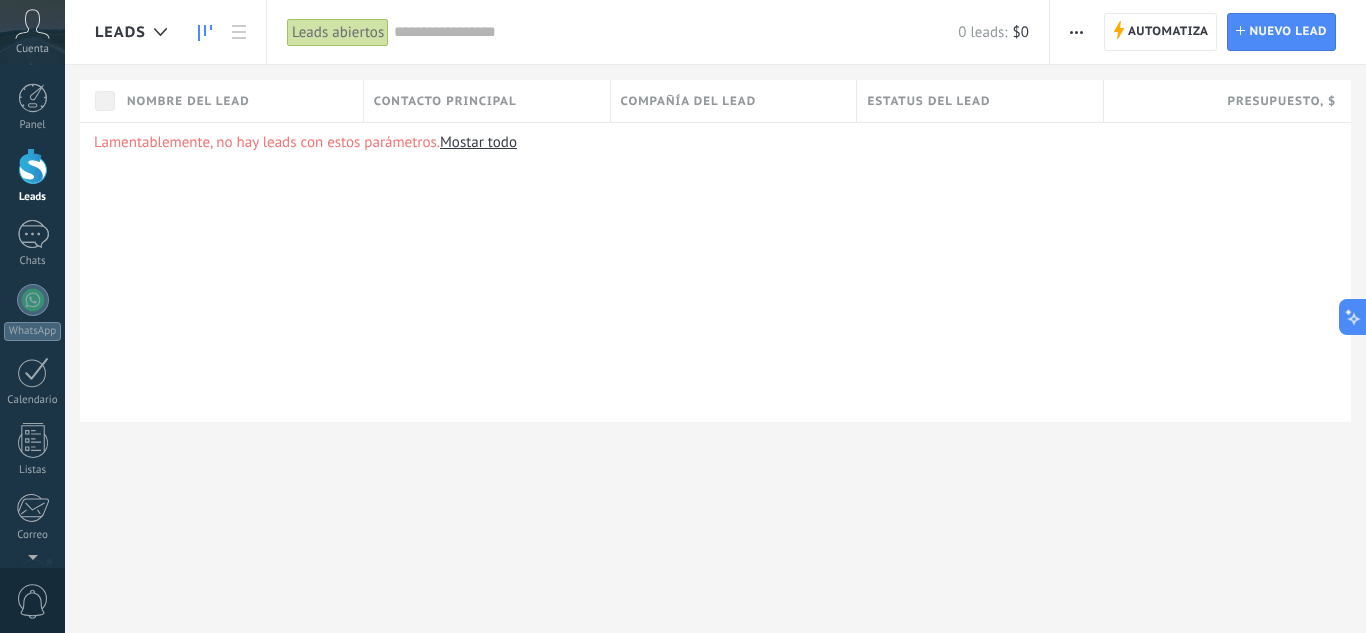 click 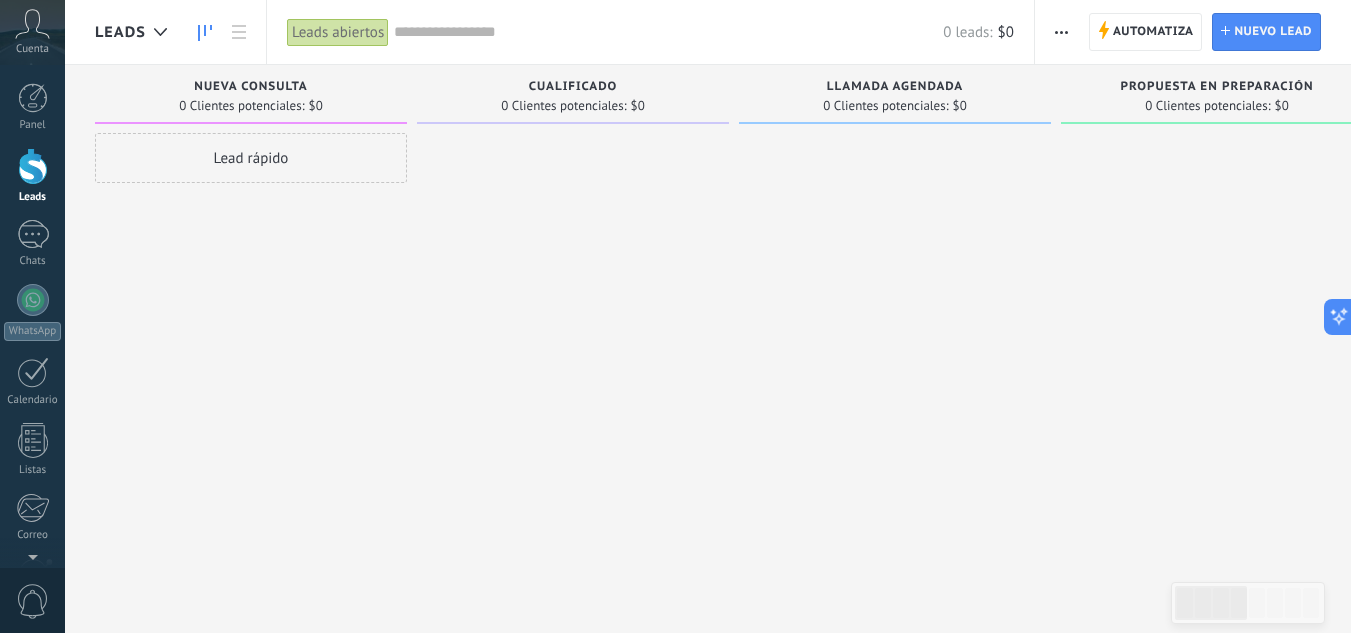 click on "Leads abiertos" at bounding box center (338, 32) 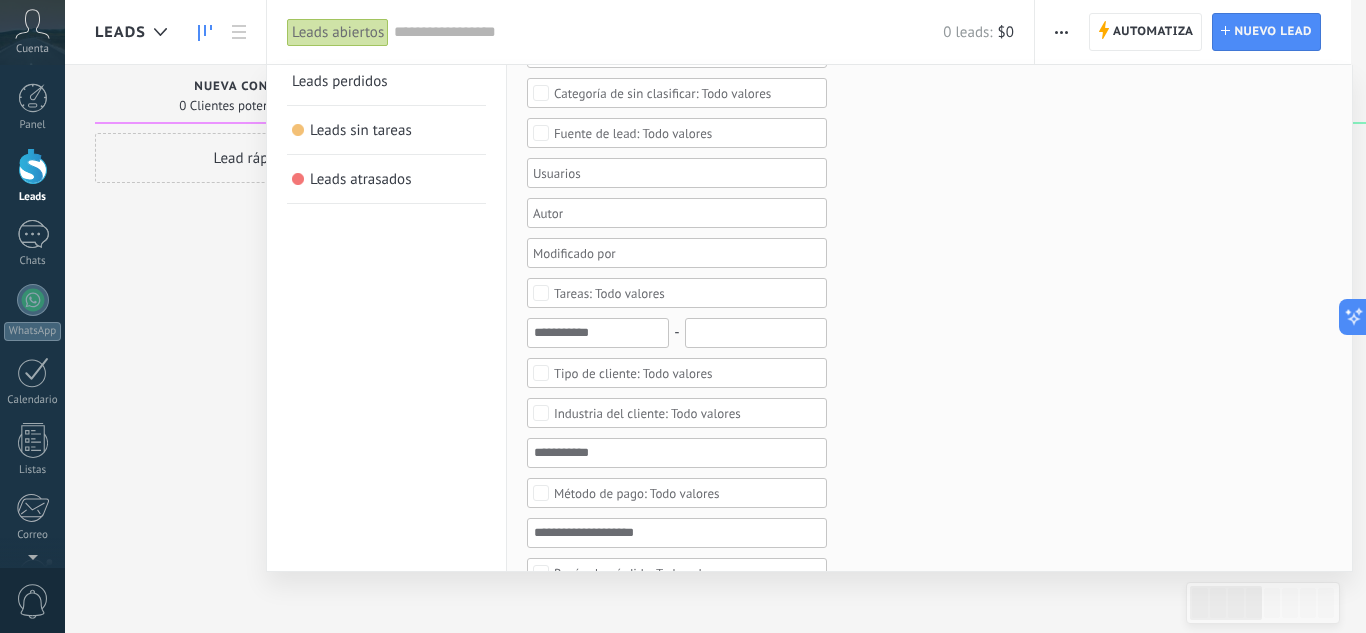scroll, scrollTop: 0, scrollLeft: 0, axis: both 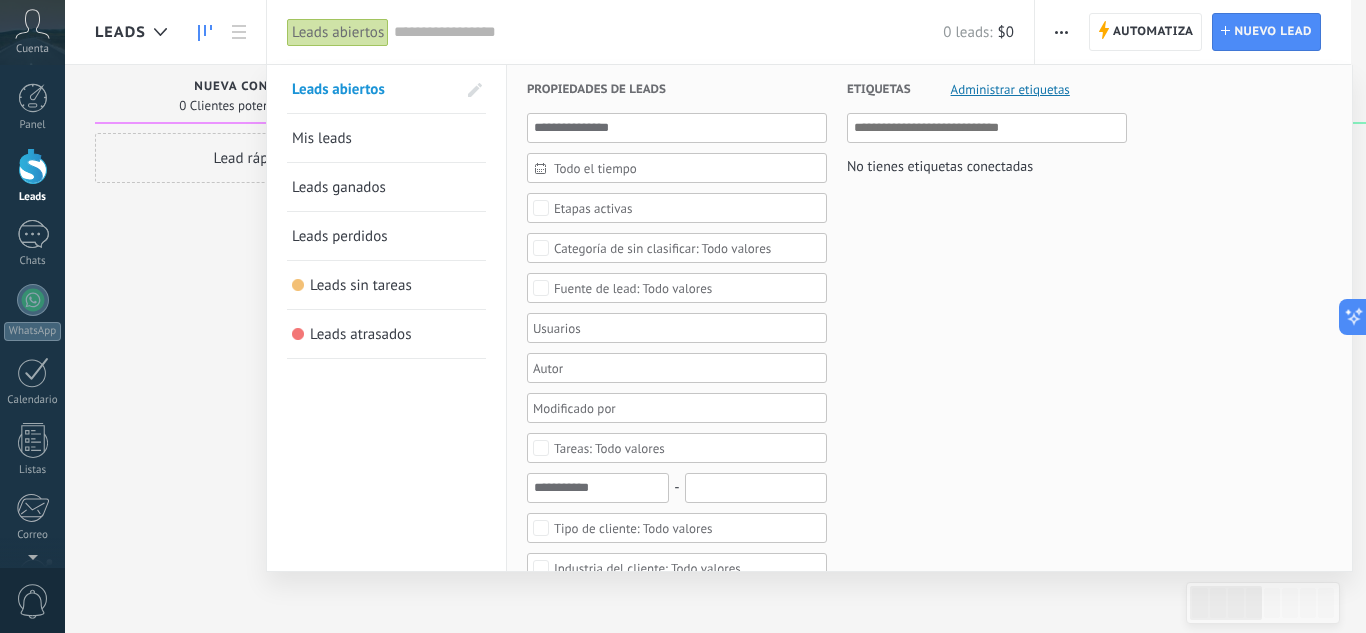click at bounding box center [668, 32] 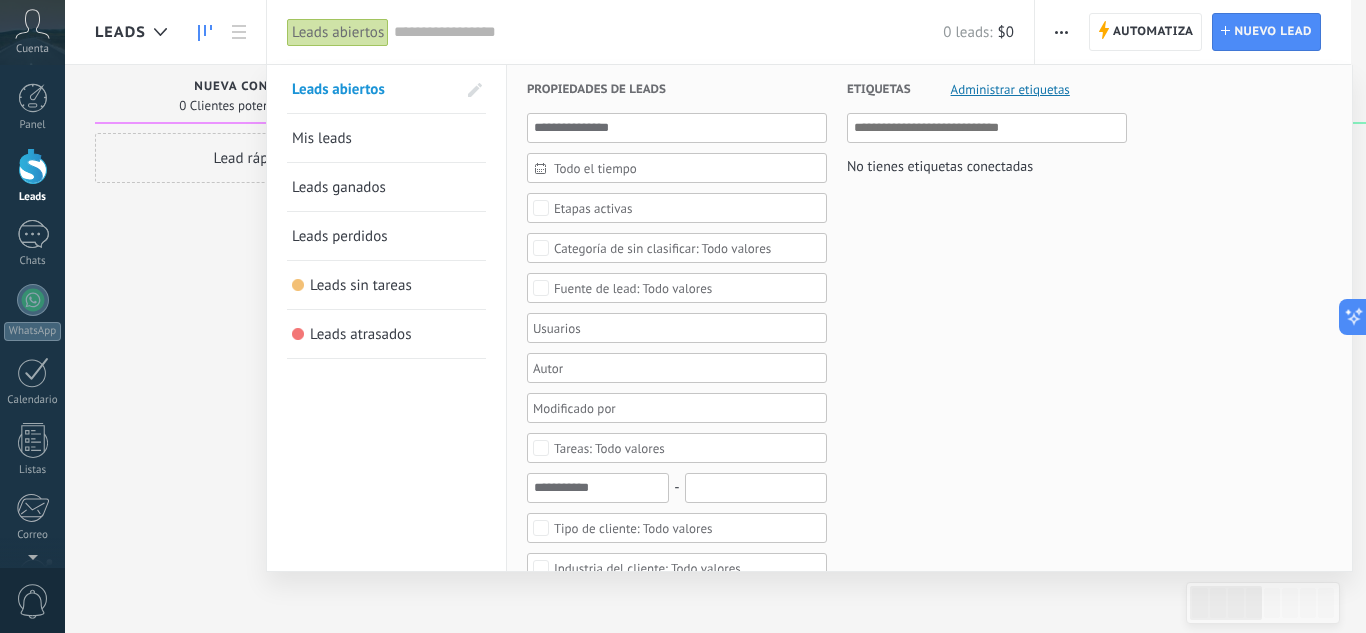 click at bounding box center [668, 32] 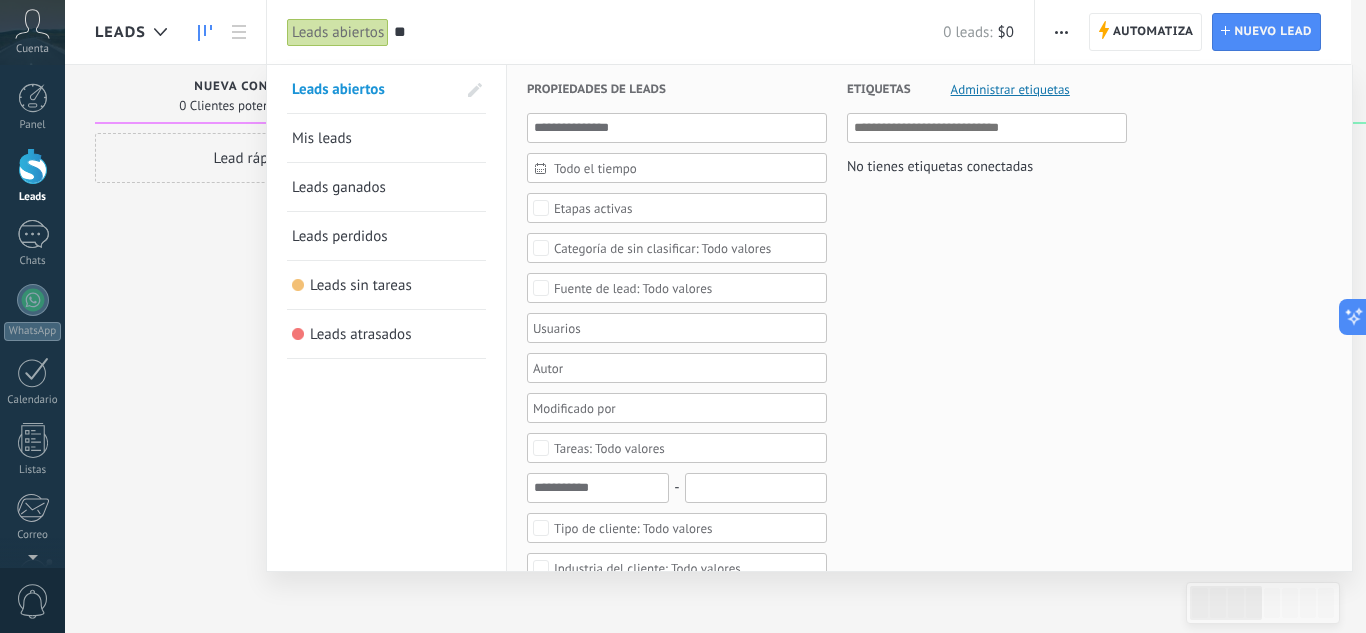 type on "*" 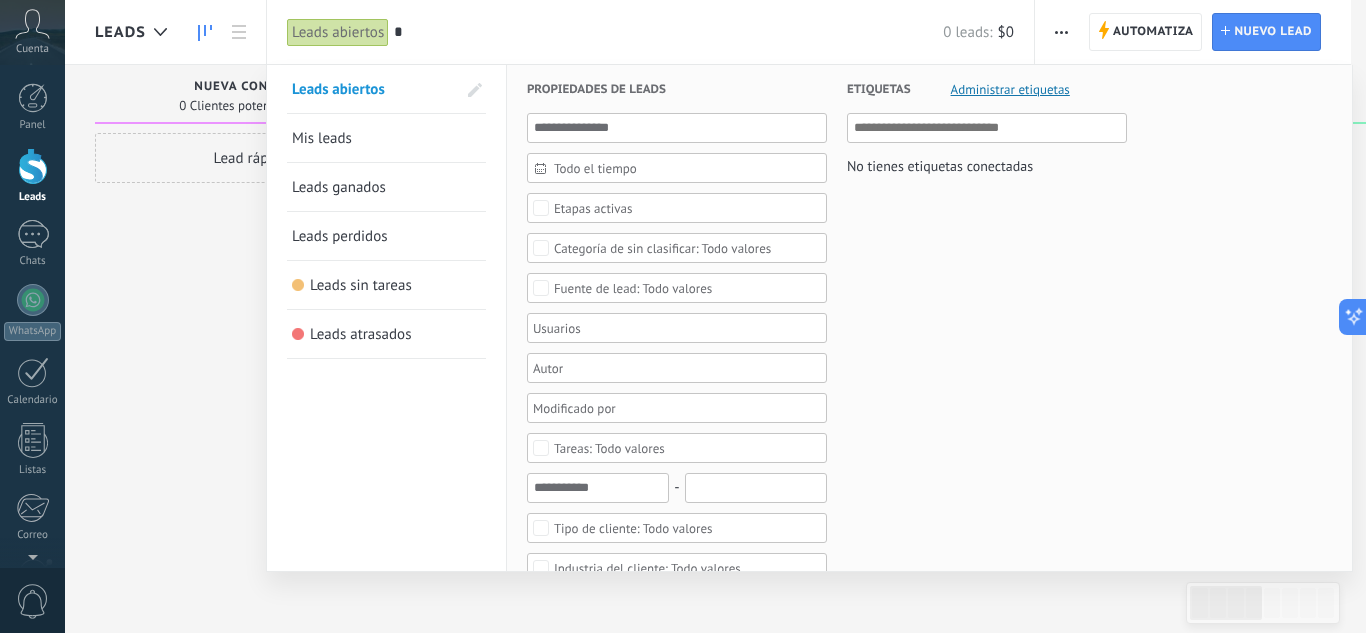 type 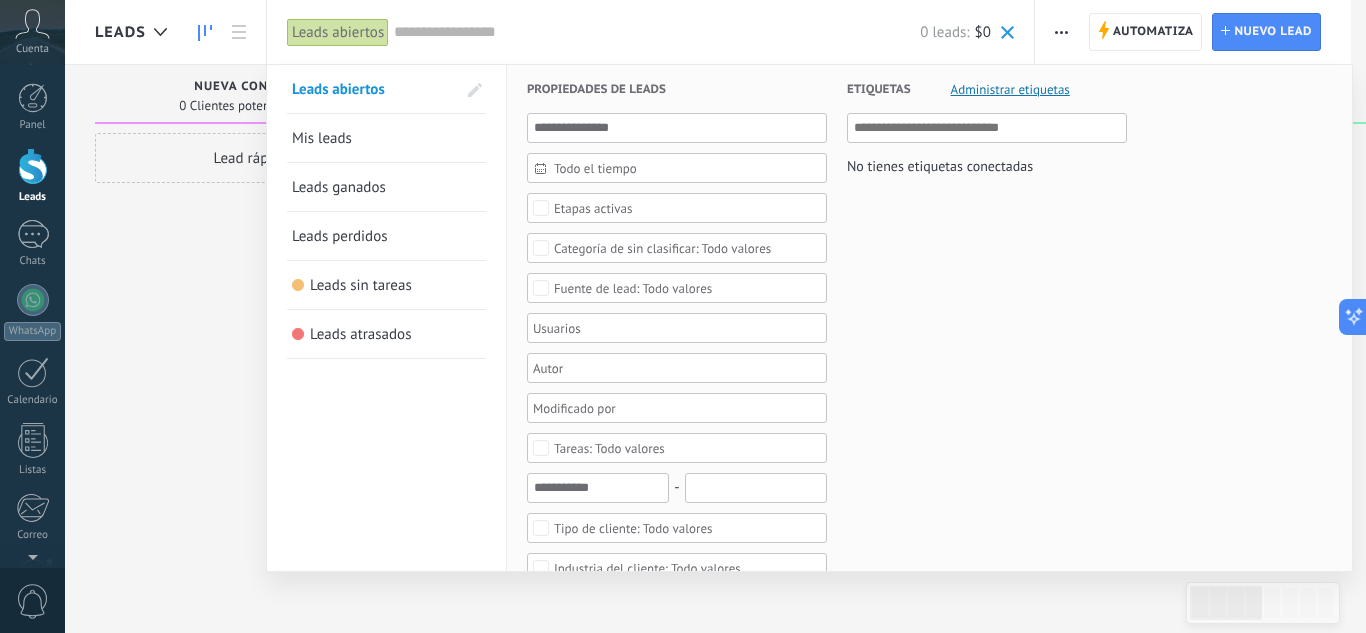 click at bounding box center (683, 316) 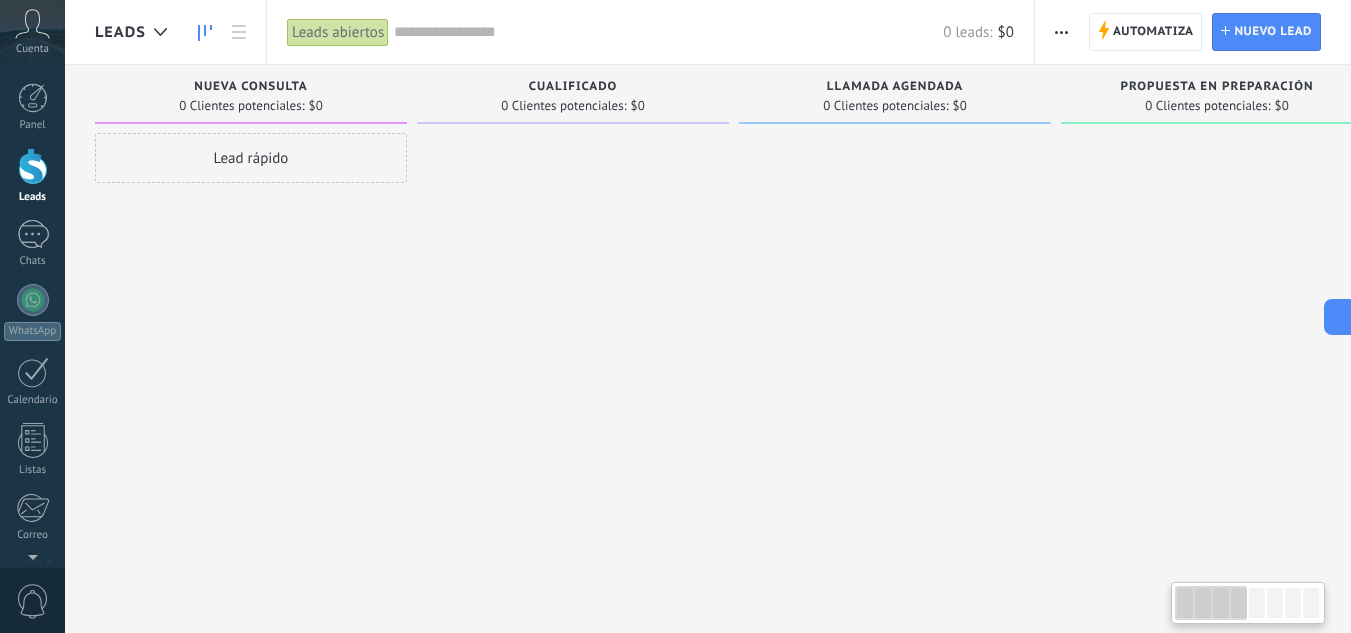 click at bounding box center [668, 32] 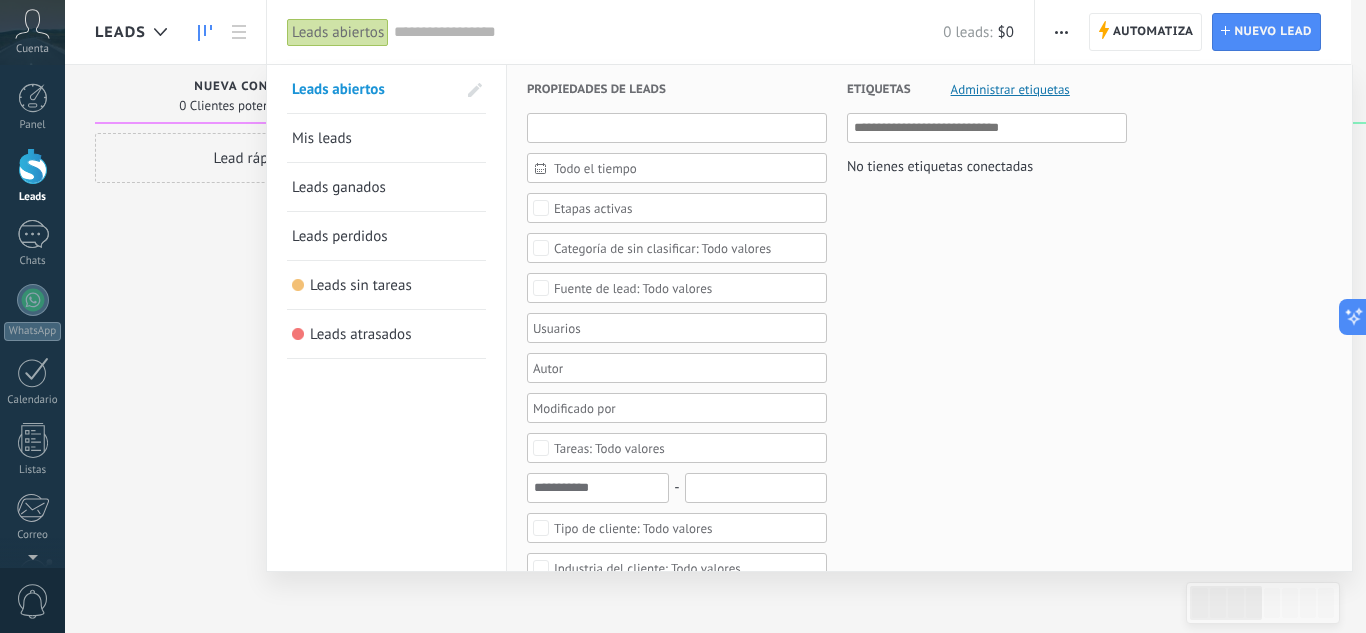 click at bounding box center (677, 128) 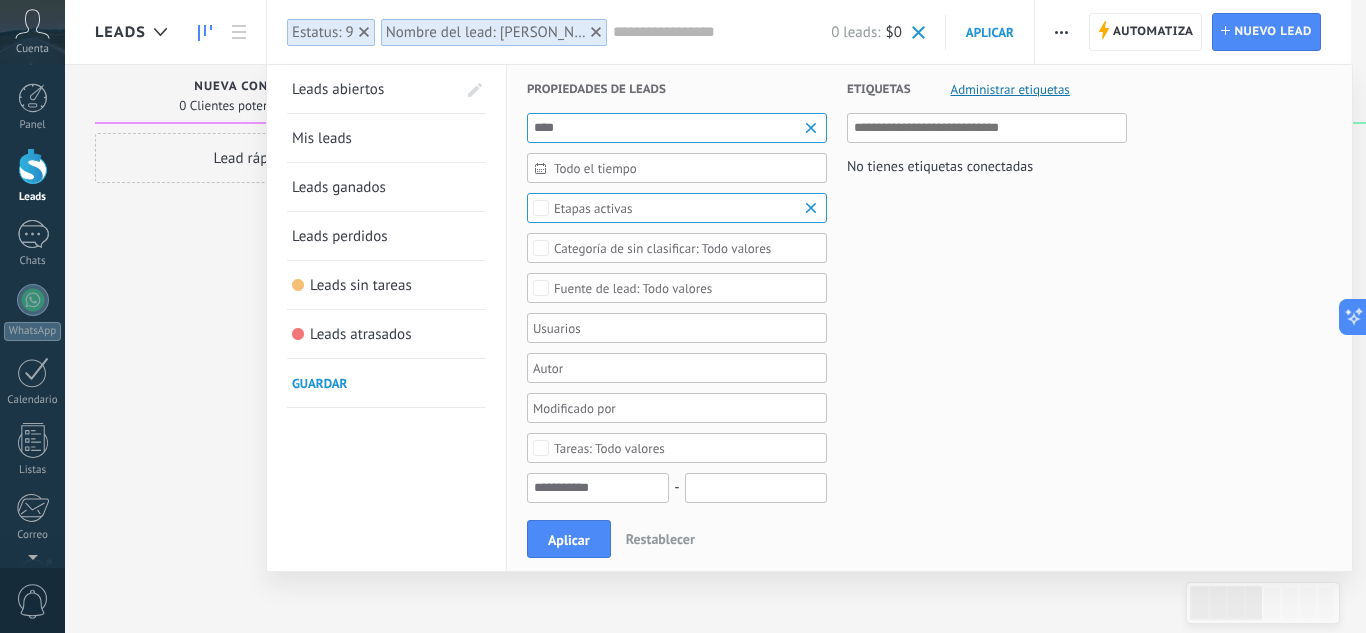 type on "****" 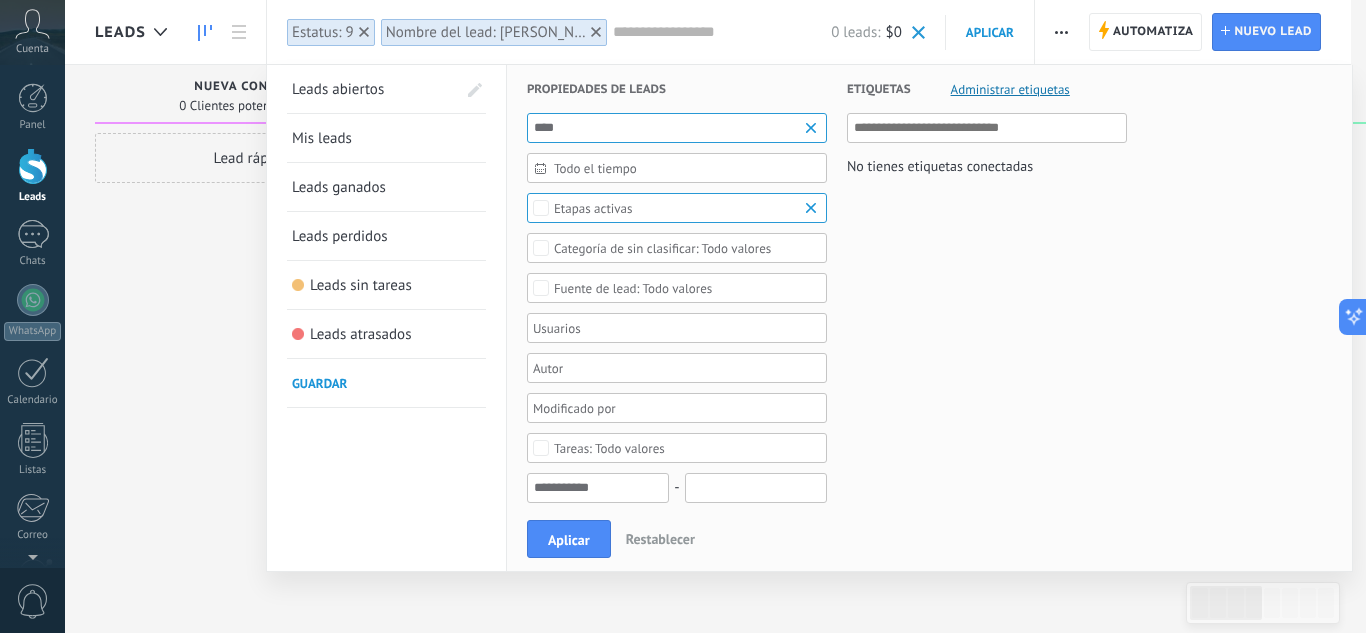 click at bounding box center (918, 32) 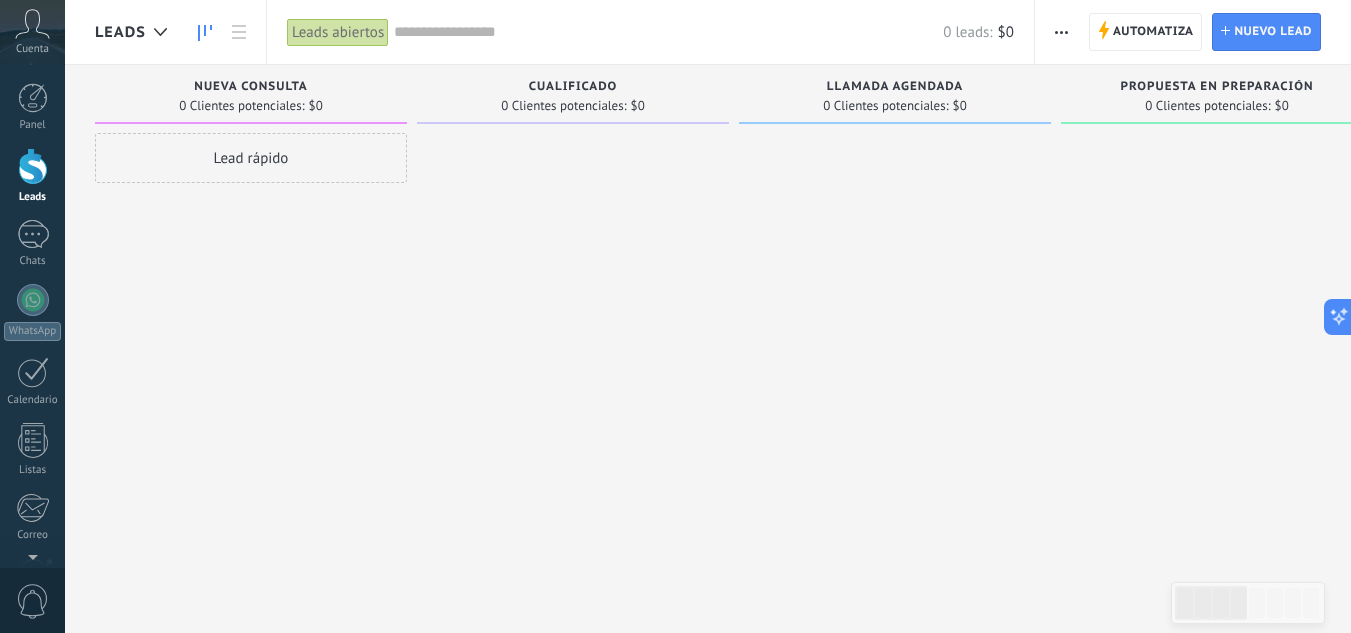 click at bounding box center [1061, 32] 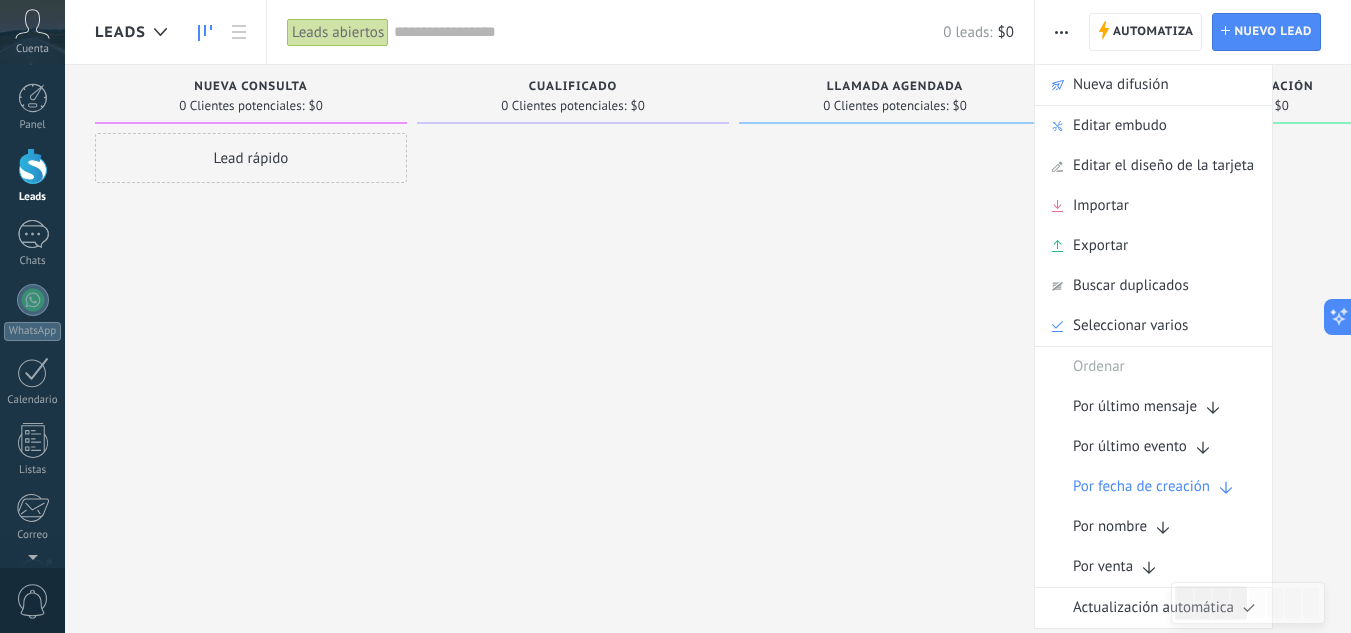 click at bounding box center (1061, 32) 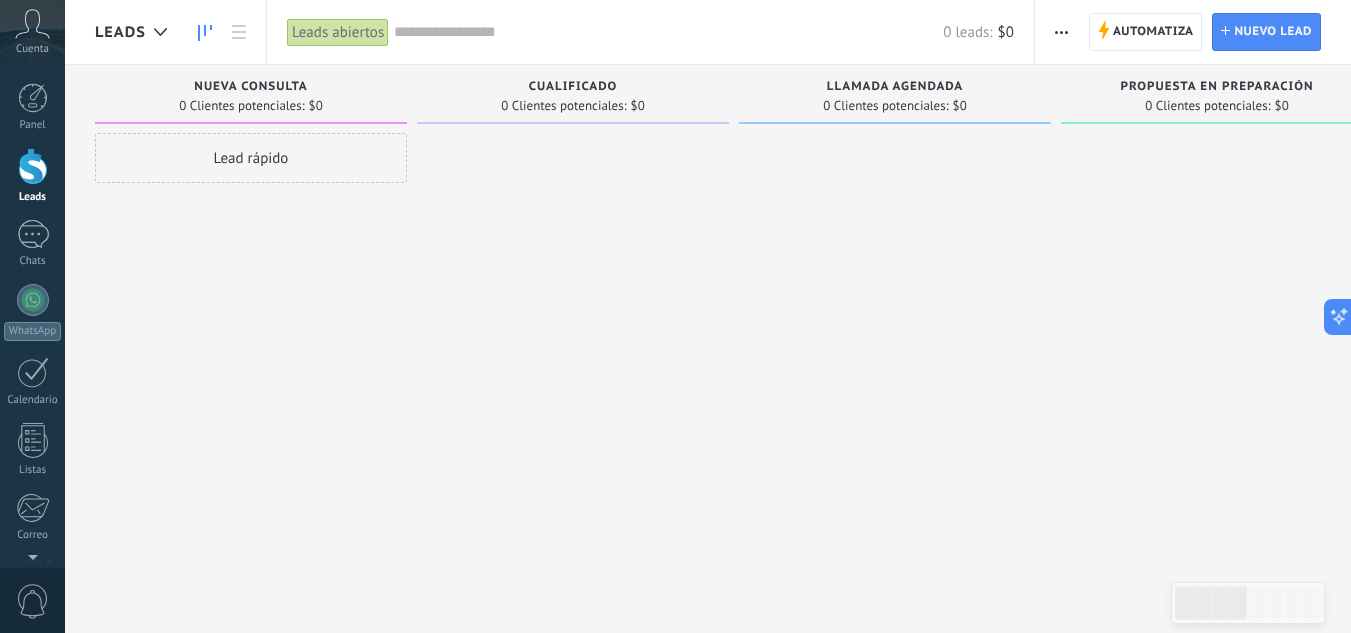 click on "Lead rápido" at bounding box center (251, 158) 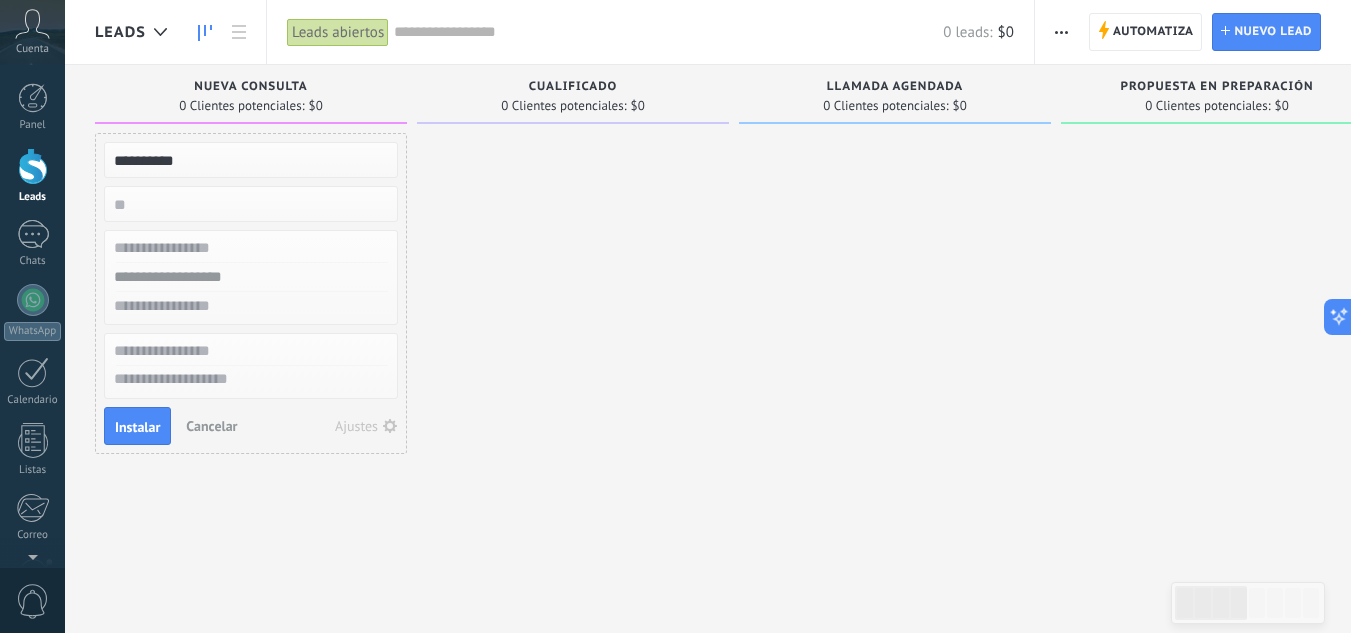 type on "**********" 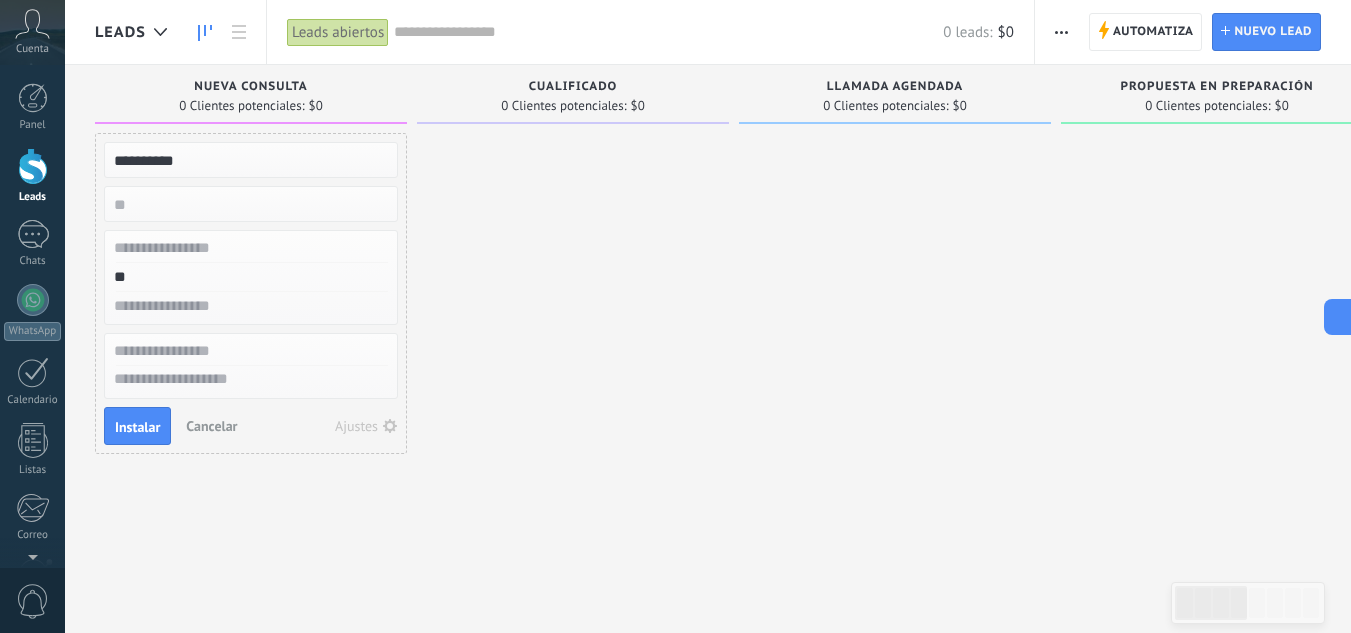 type on "*" 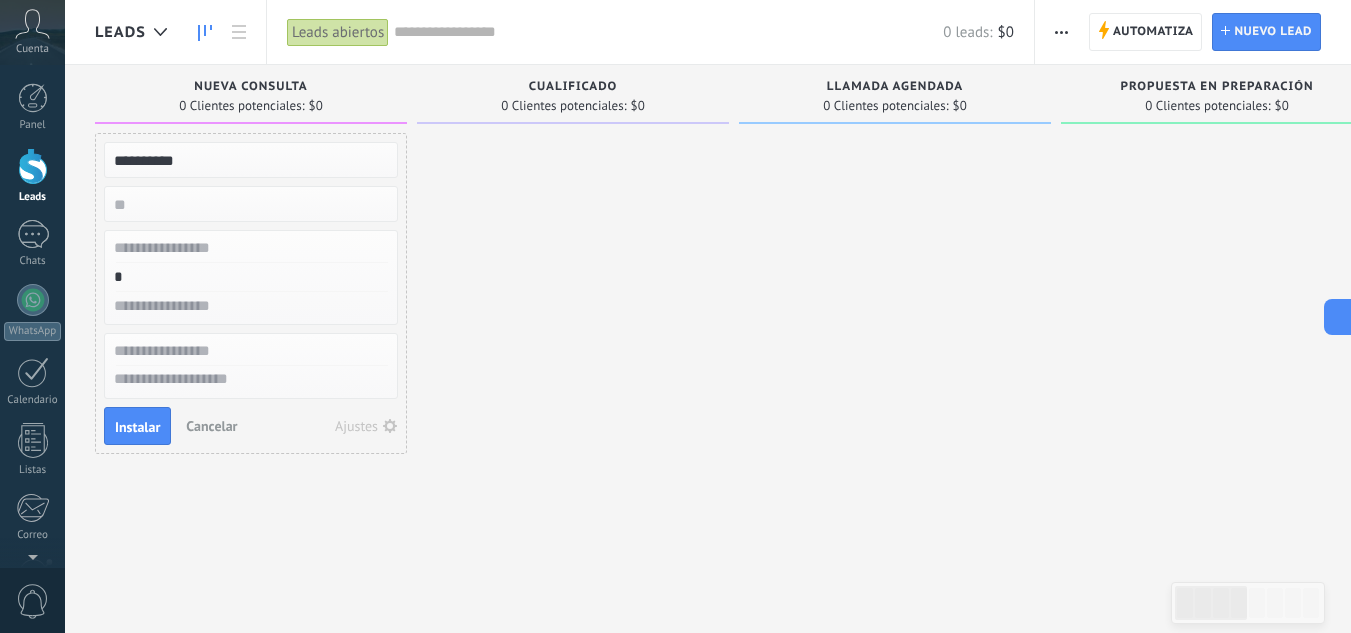 type 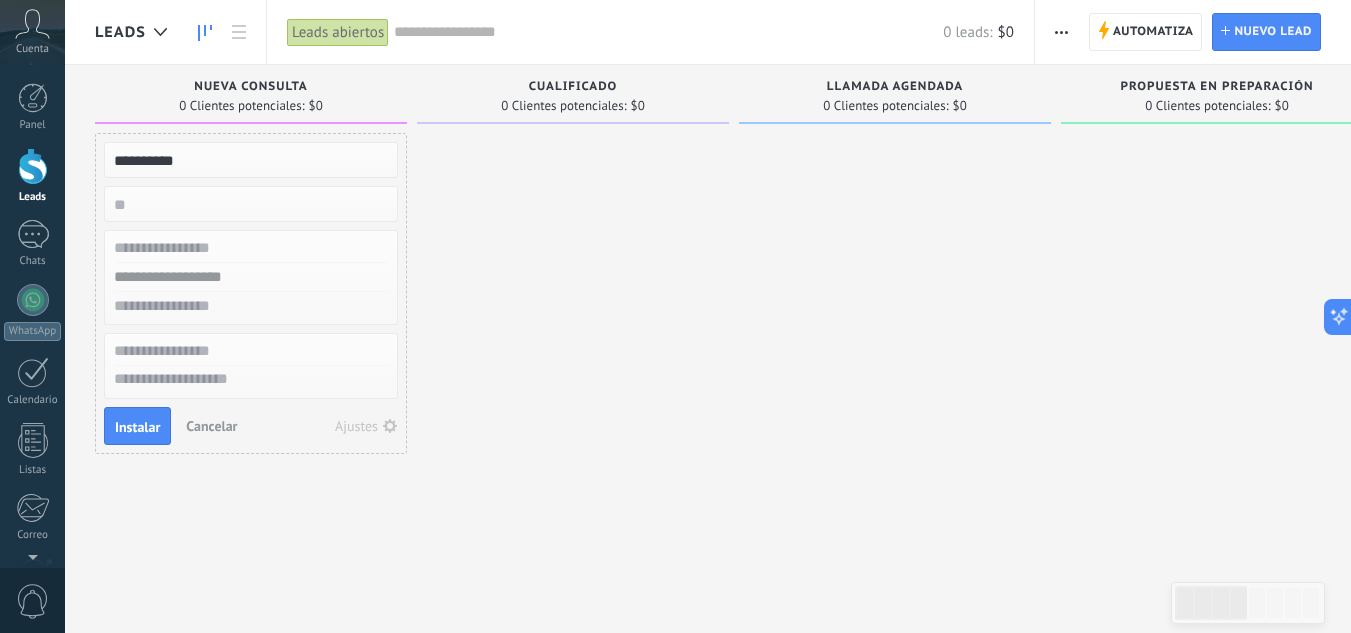 click at bounding box center [249, 306] 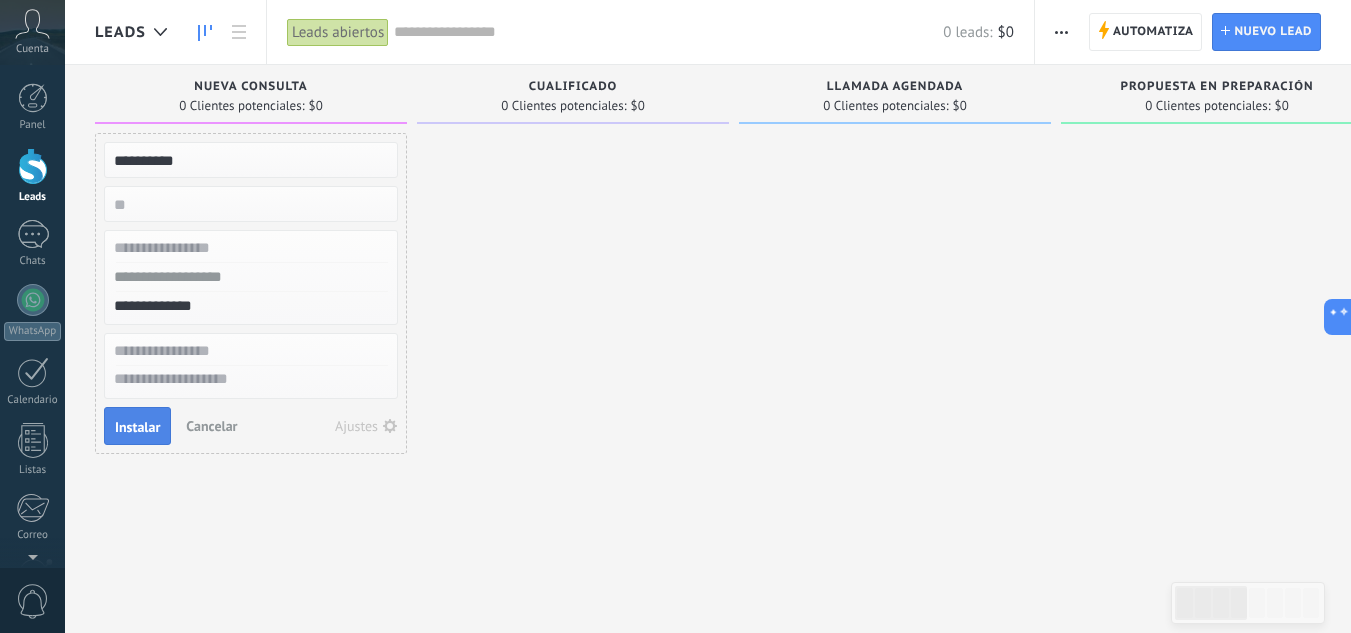 type on "**********" 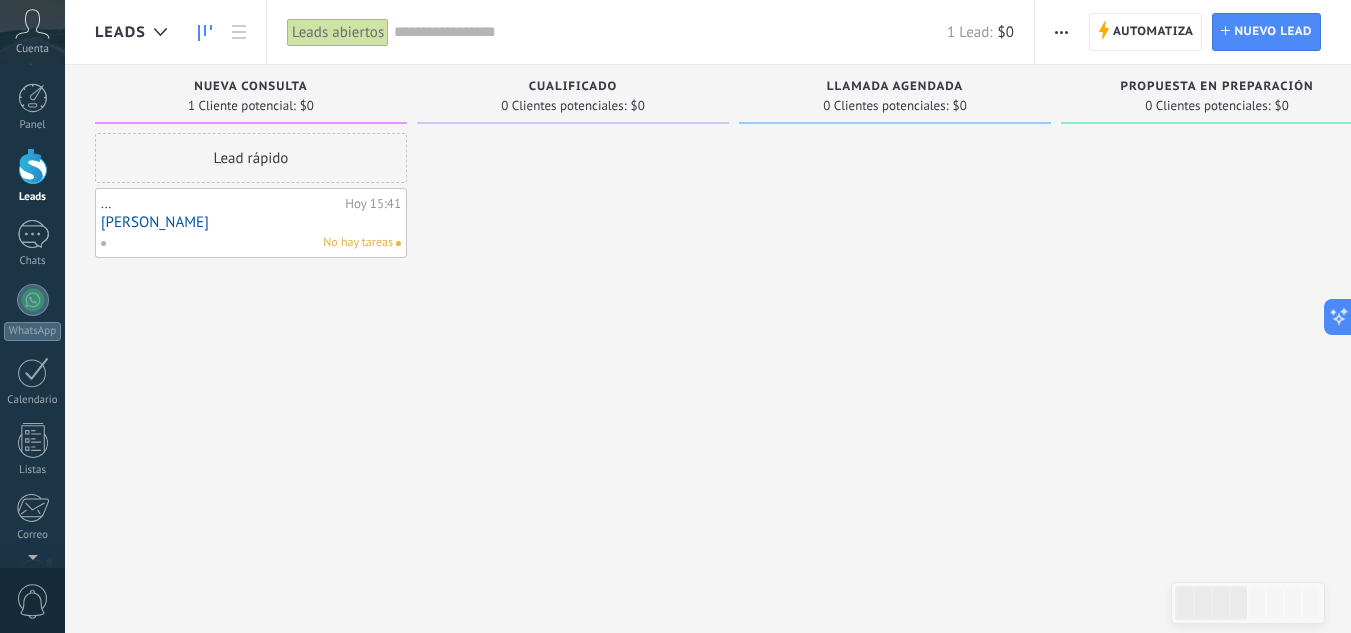 click at bounding box center (670, 32) 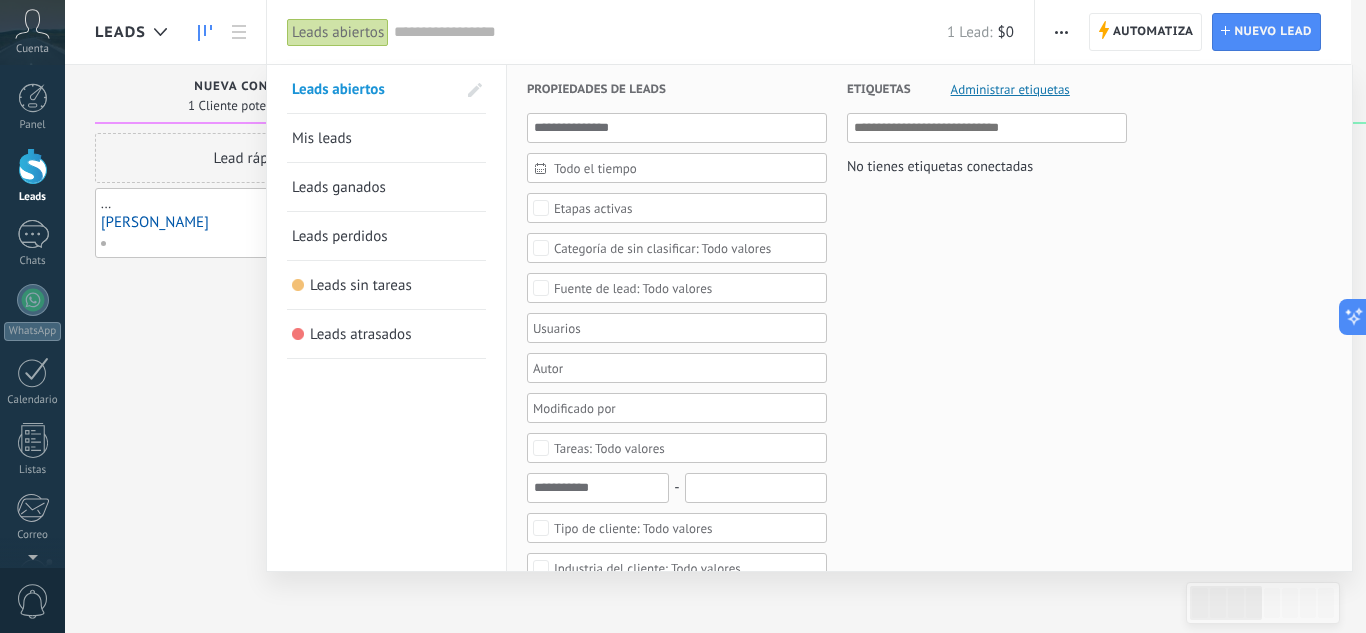 click at bounding box center (670, 32) 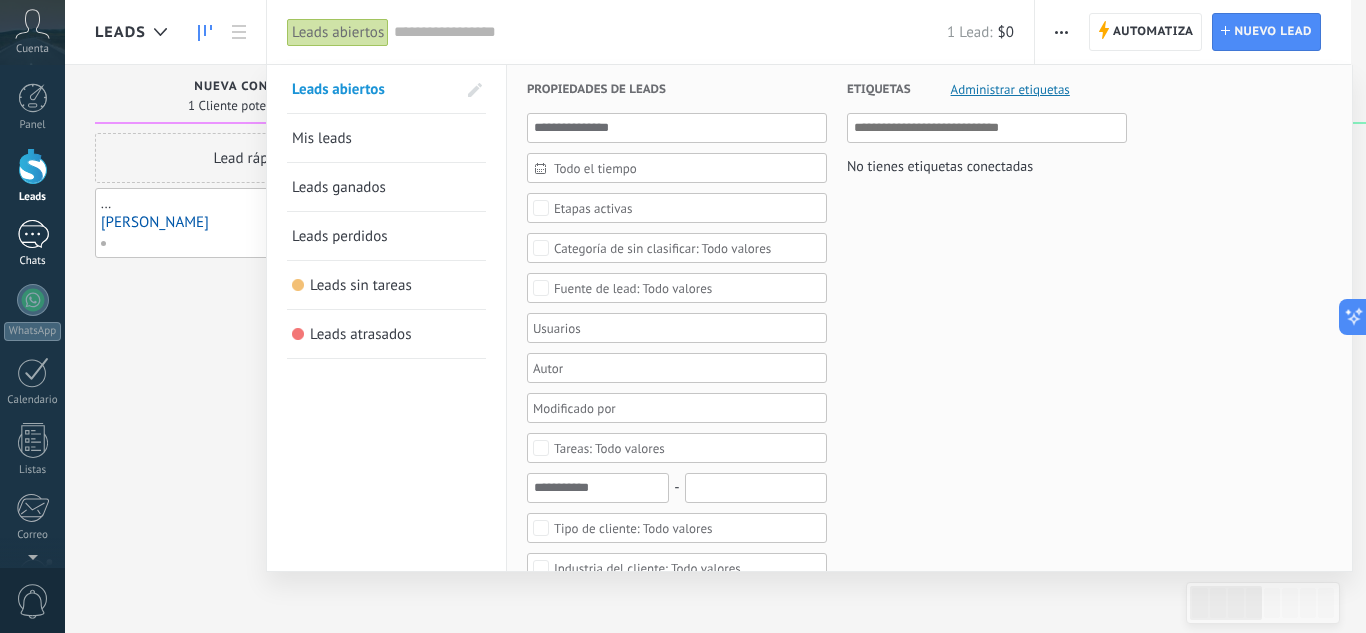 click at bounding box center [33, 234] 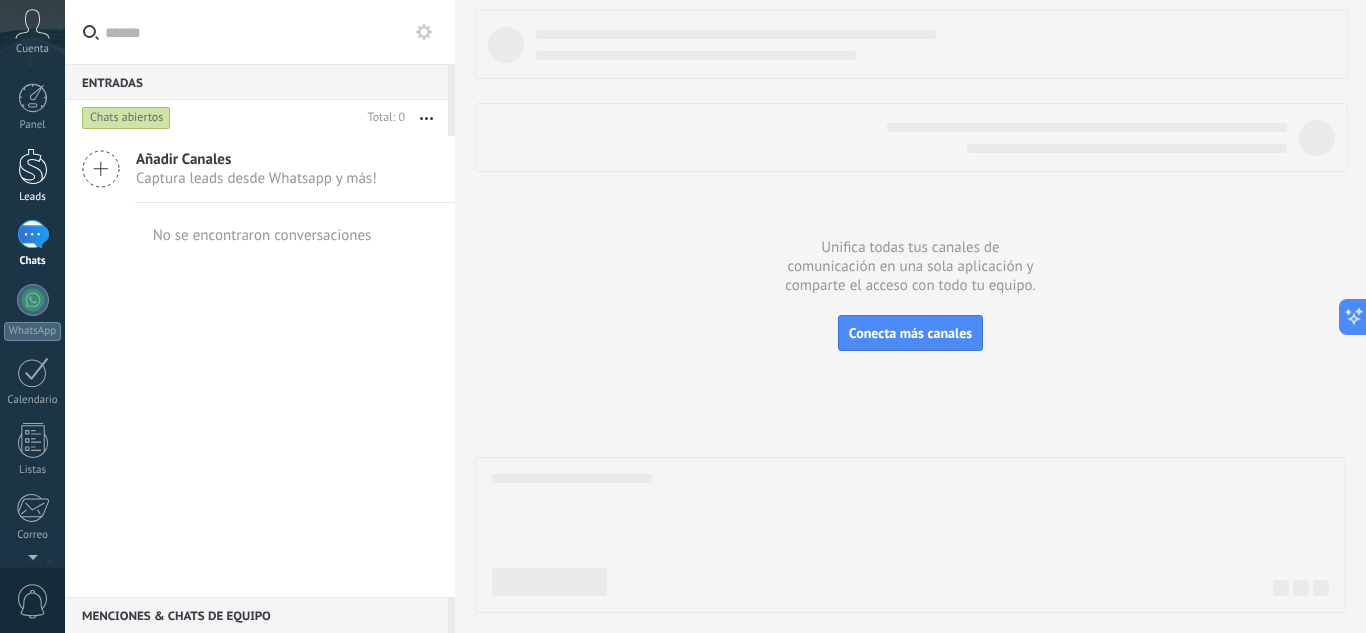 click at bounding box center [33, 166] 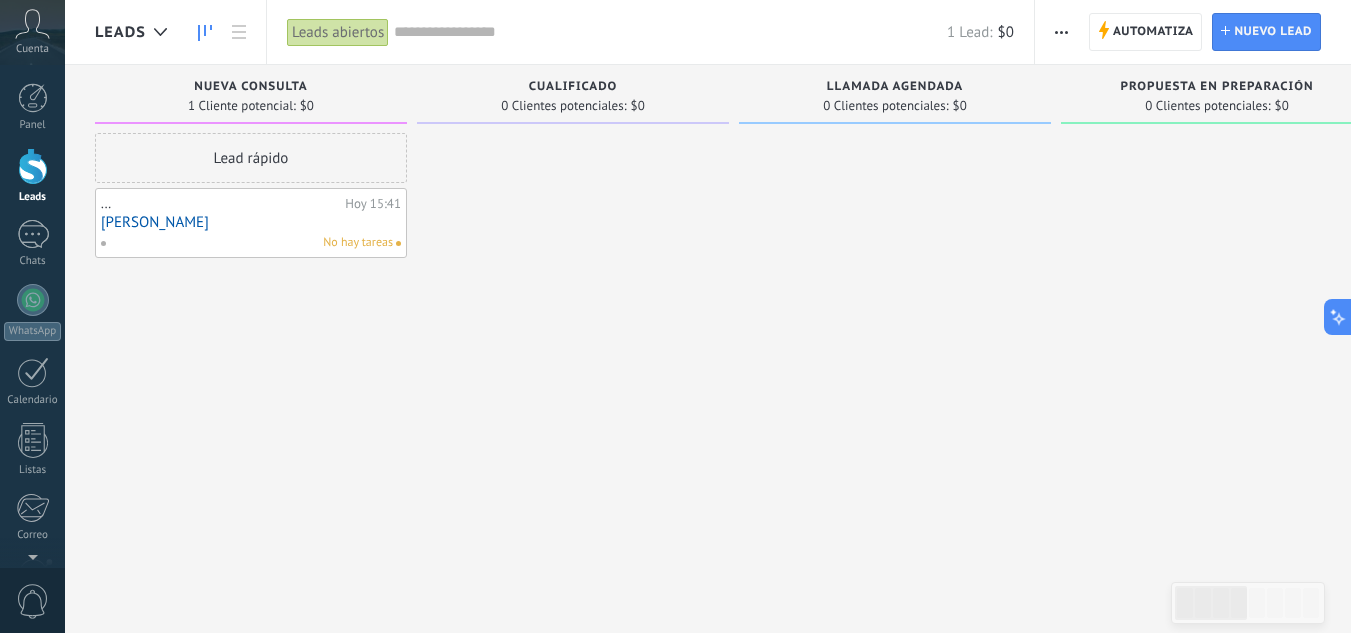 click at bounding box center (670, 32) 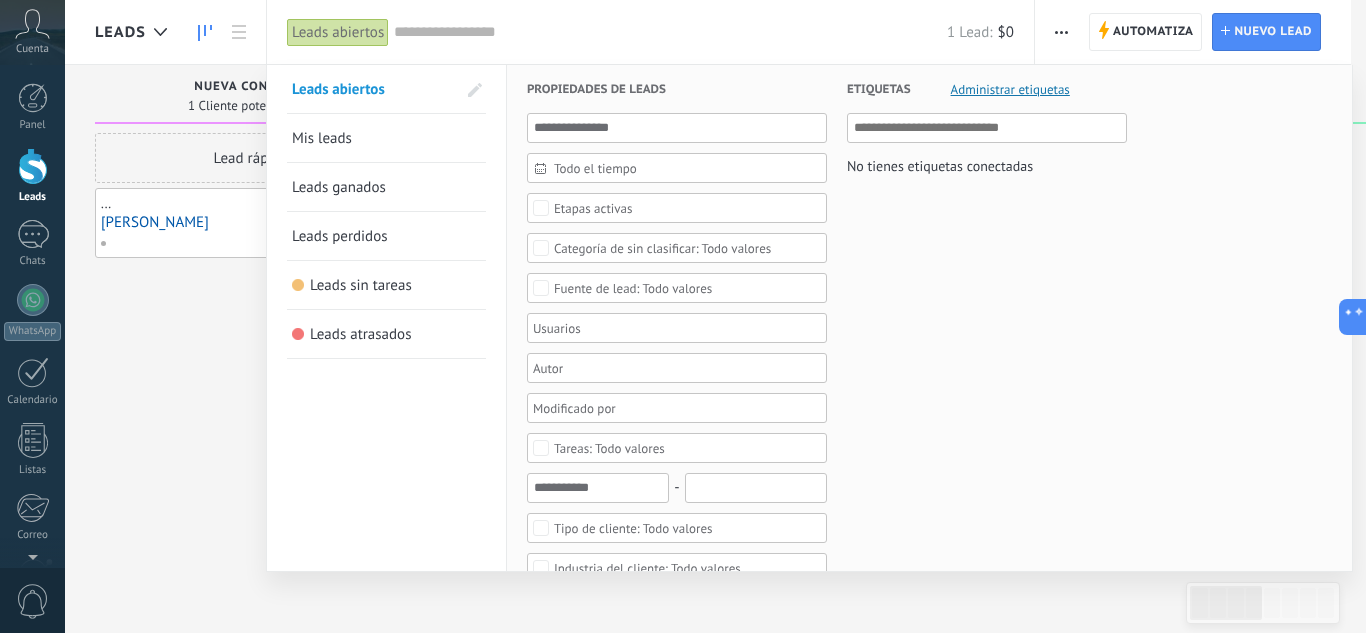 click at bounding box center [683, 316] 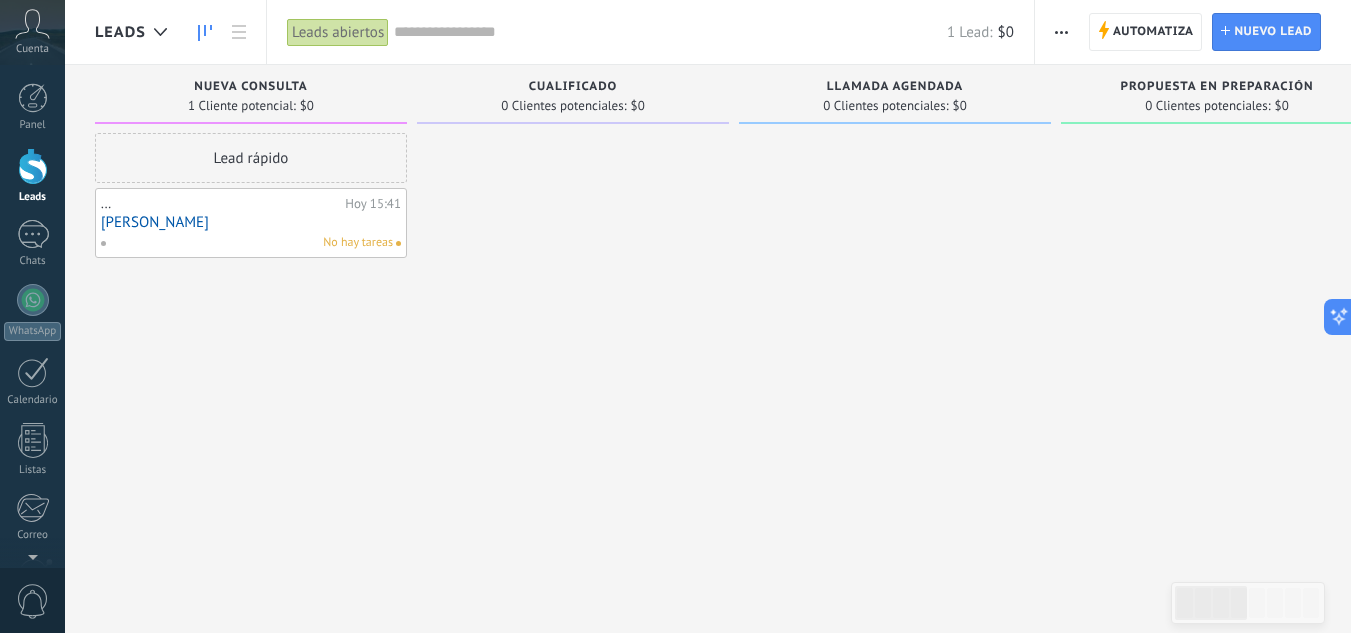 click at bounding box center (670, 32) 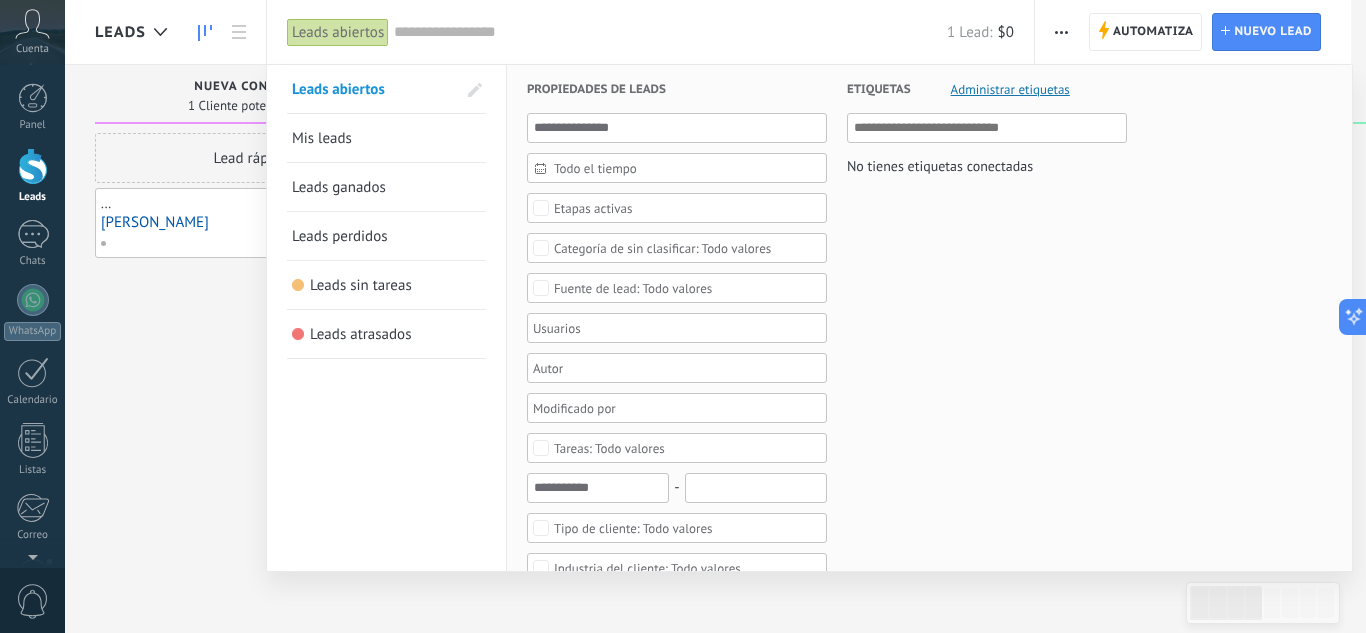 click at bounding box center [683, 316] 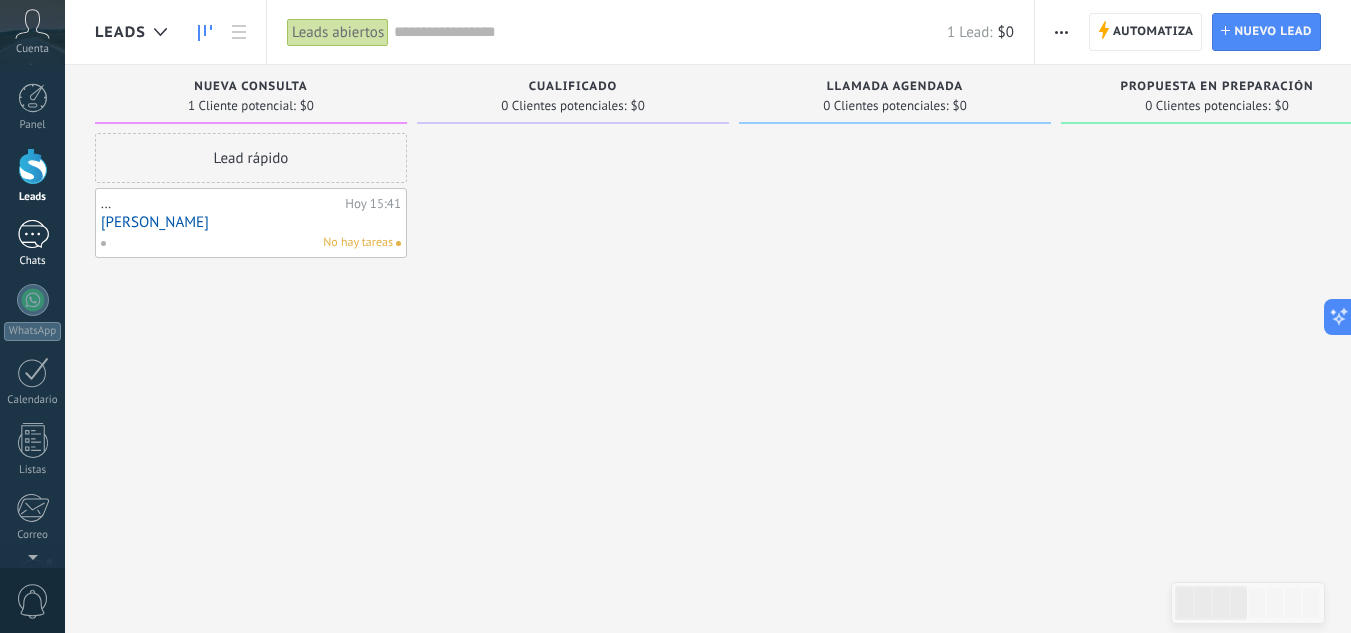 click at bounding box center (33, 234) 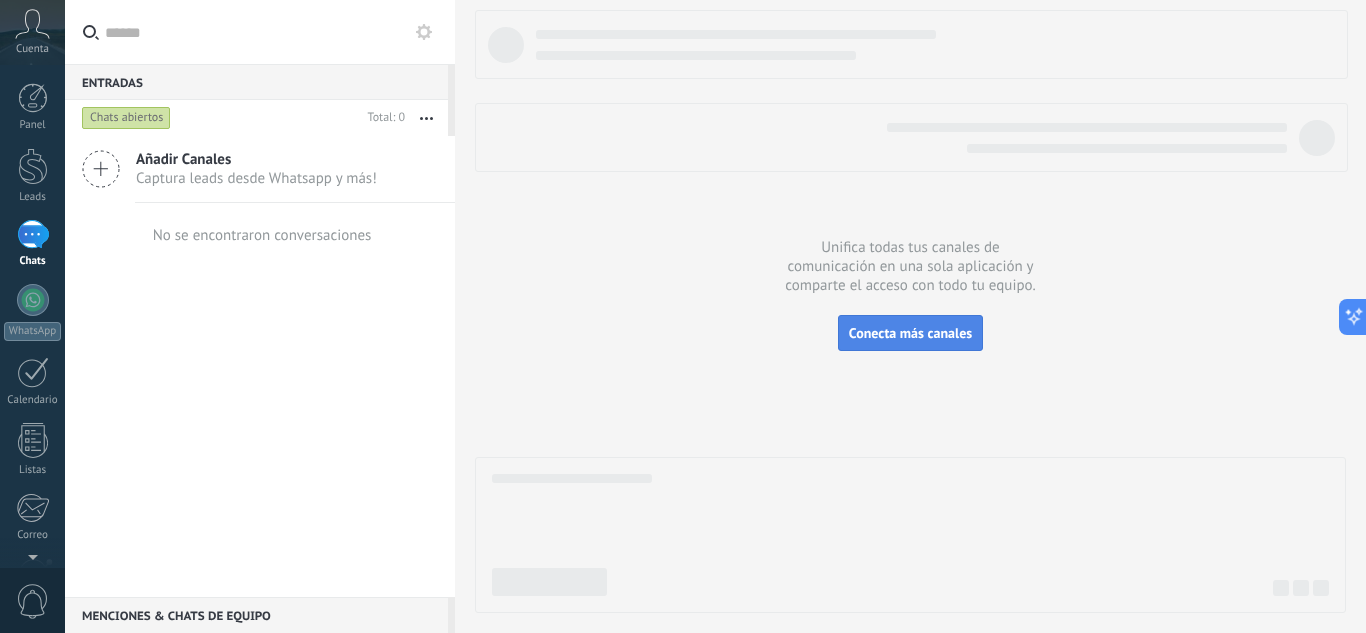 click on "Conecta más canales" at bounding box center [910, 333] 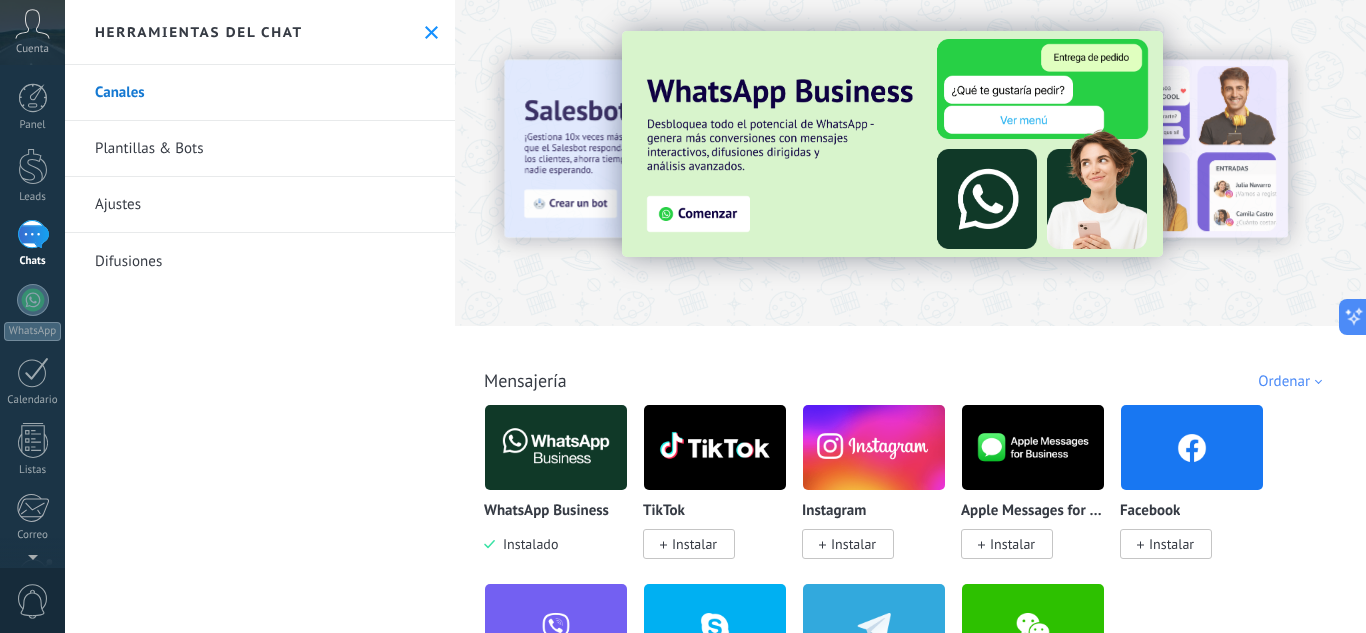 click 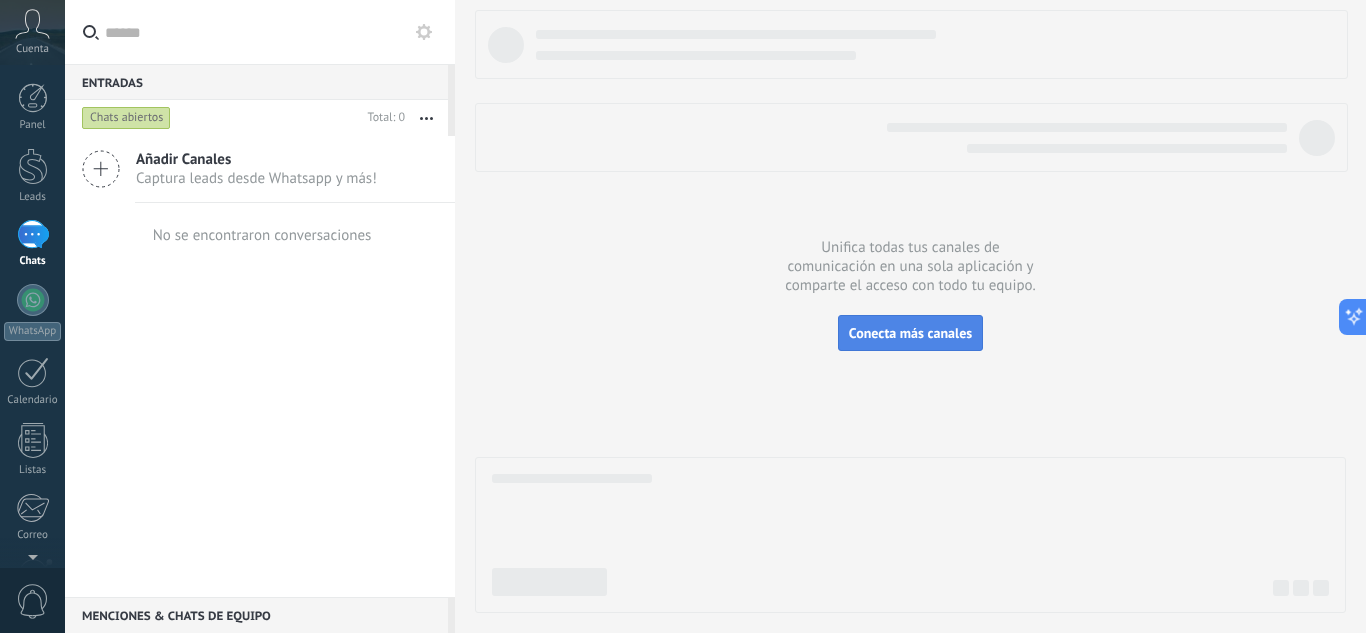 click on "Conecta más canales" at bounding box center [910, 333] 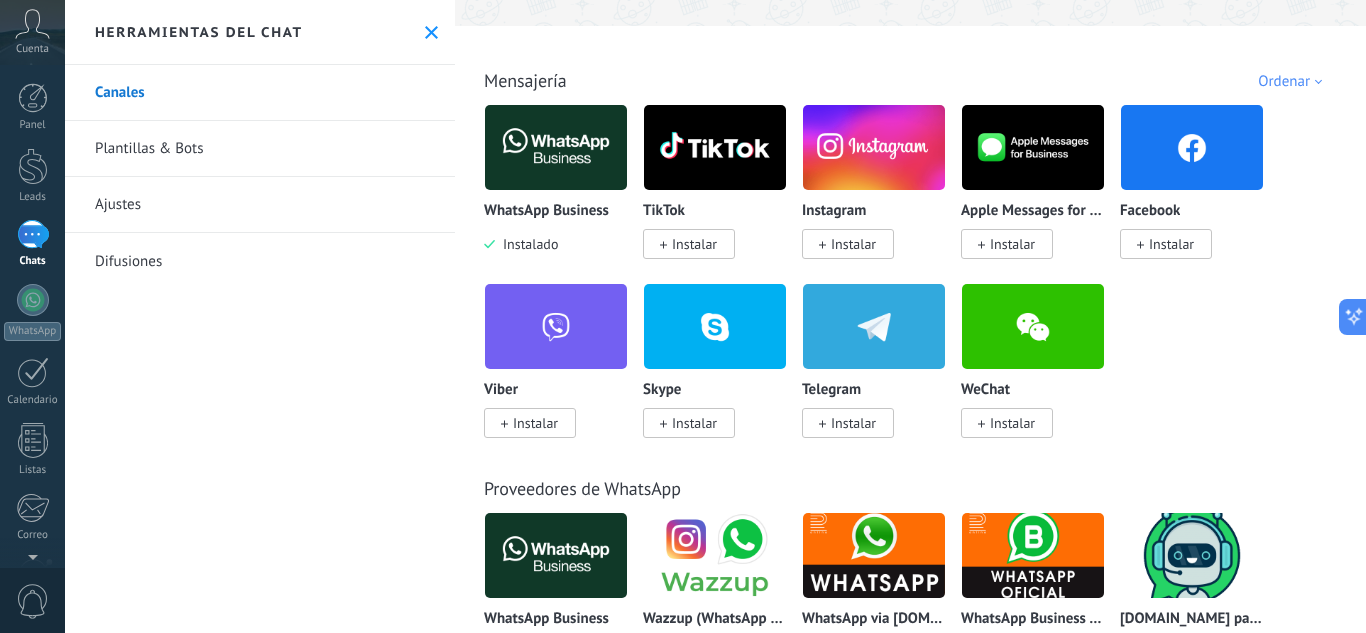 scroll, scrollTop: 400, scrollLeft: 0, axis: vertical 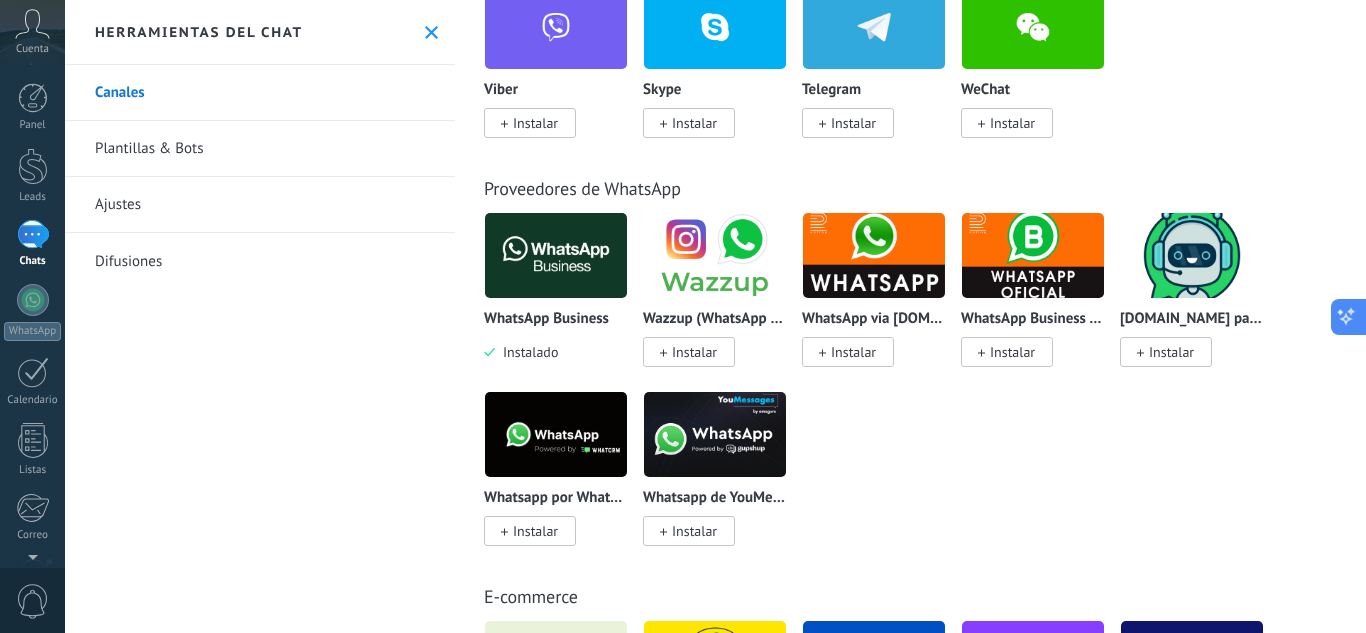 click 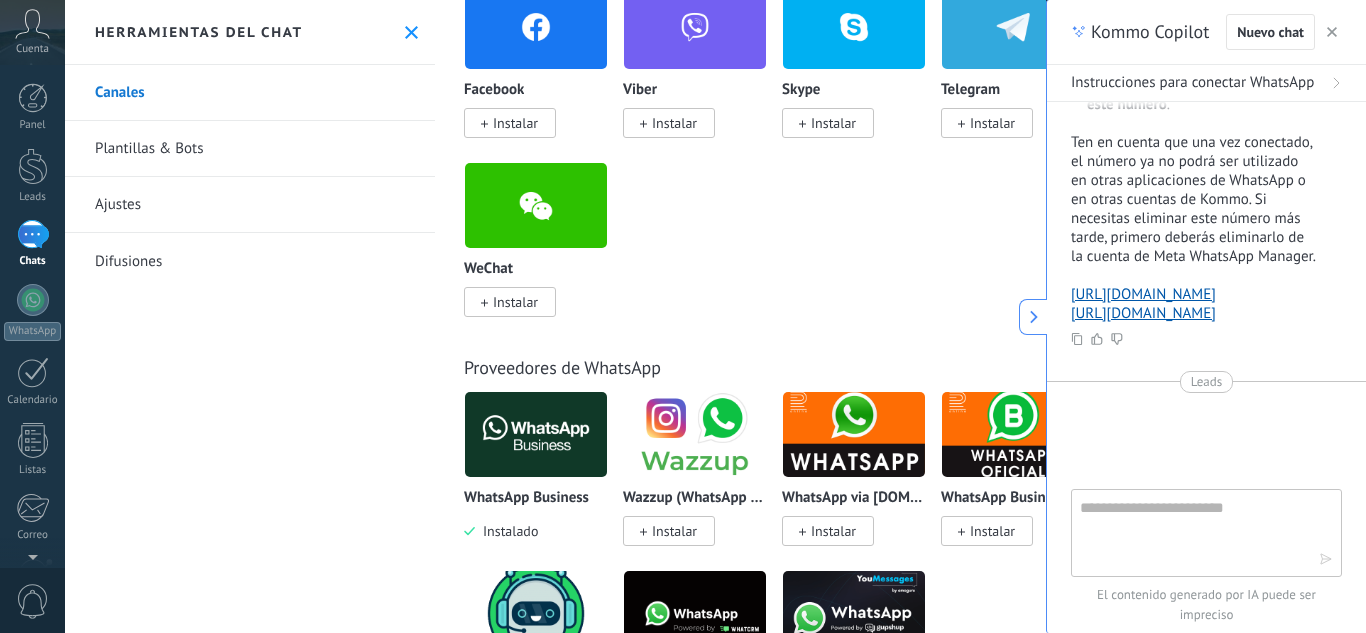 scroll, scrollTop: 1098, scrollLeft: 0, axis: vertical 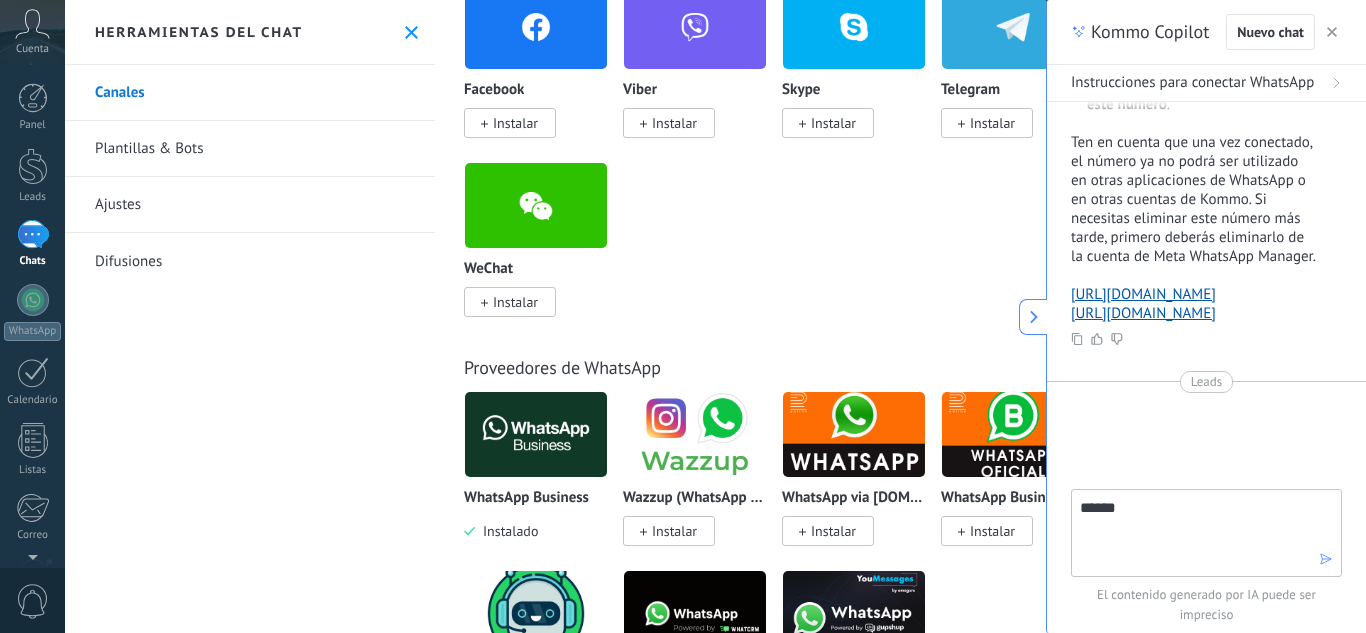 type on "*****" 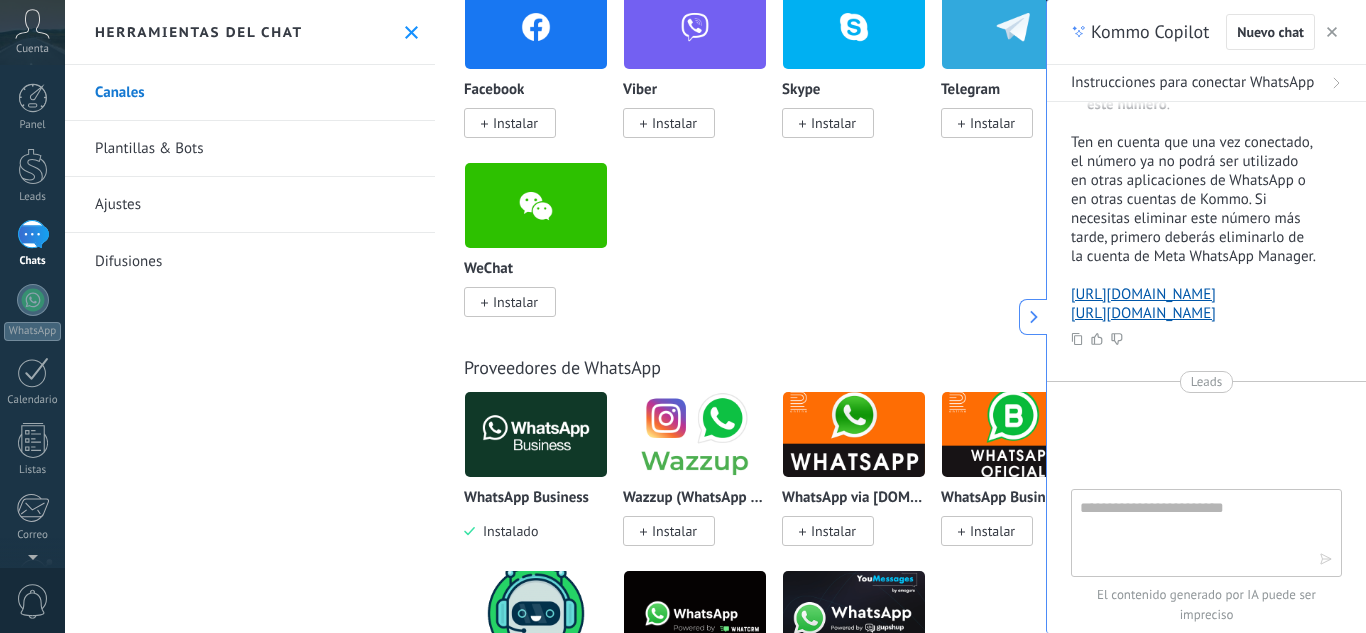 type 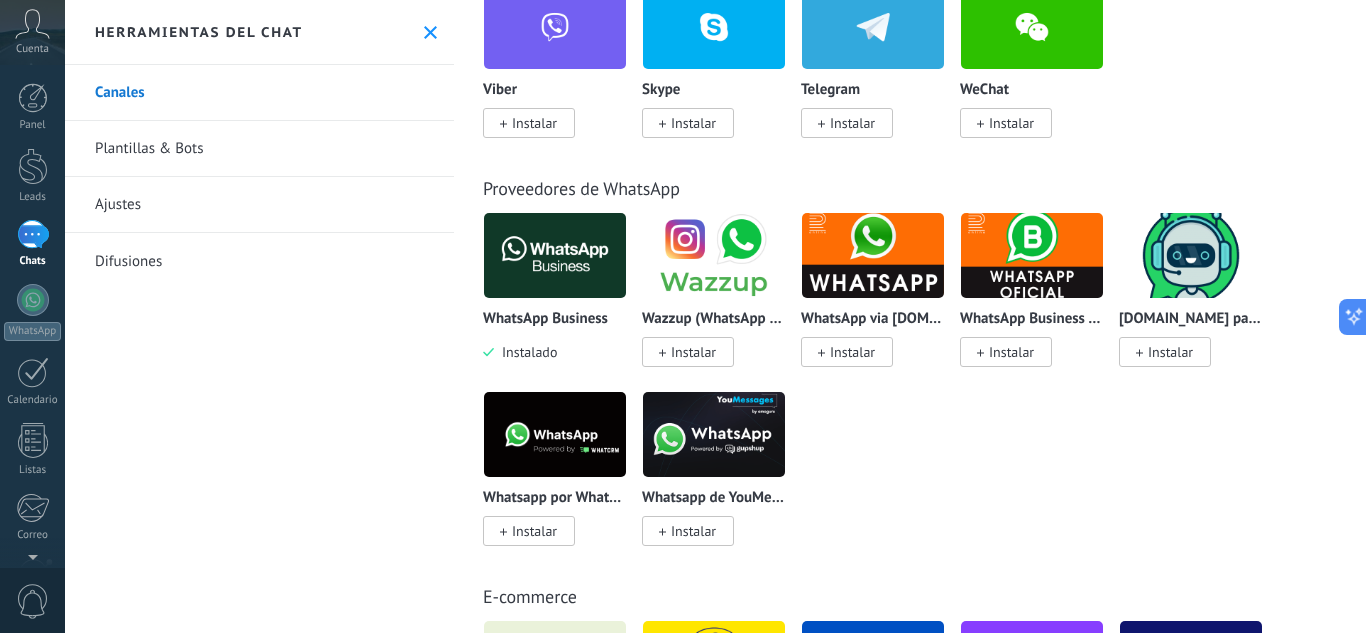 click at bounding box center (873, 255) 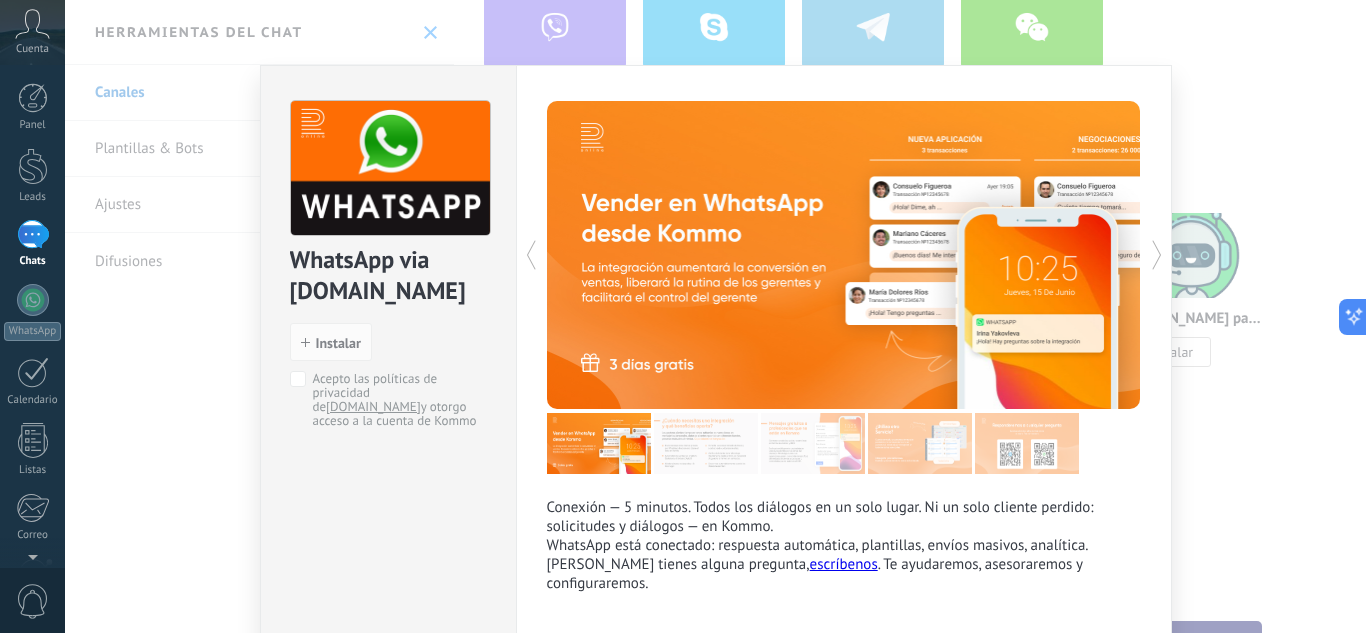 click on "WhatsApp via Radist.Online install Instalar Acepto las políticas de privacidad de  Radist.Online  y otorgo acceso a la cuenta de Kommo Conexión — 5 minutos. Todos los diálogos en un solo lugar. Ni un solo cliente perdido: solicitudes y diálogos — en Kommo. WhatsApp está conectado: respuesta automática, plantillas, envíos masivos, analítica. Si tienes alguna pregunta,  escríbenos . Te ayudaremos, asesoraremos y configuraremos. más" at bounding box center (715, 316) 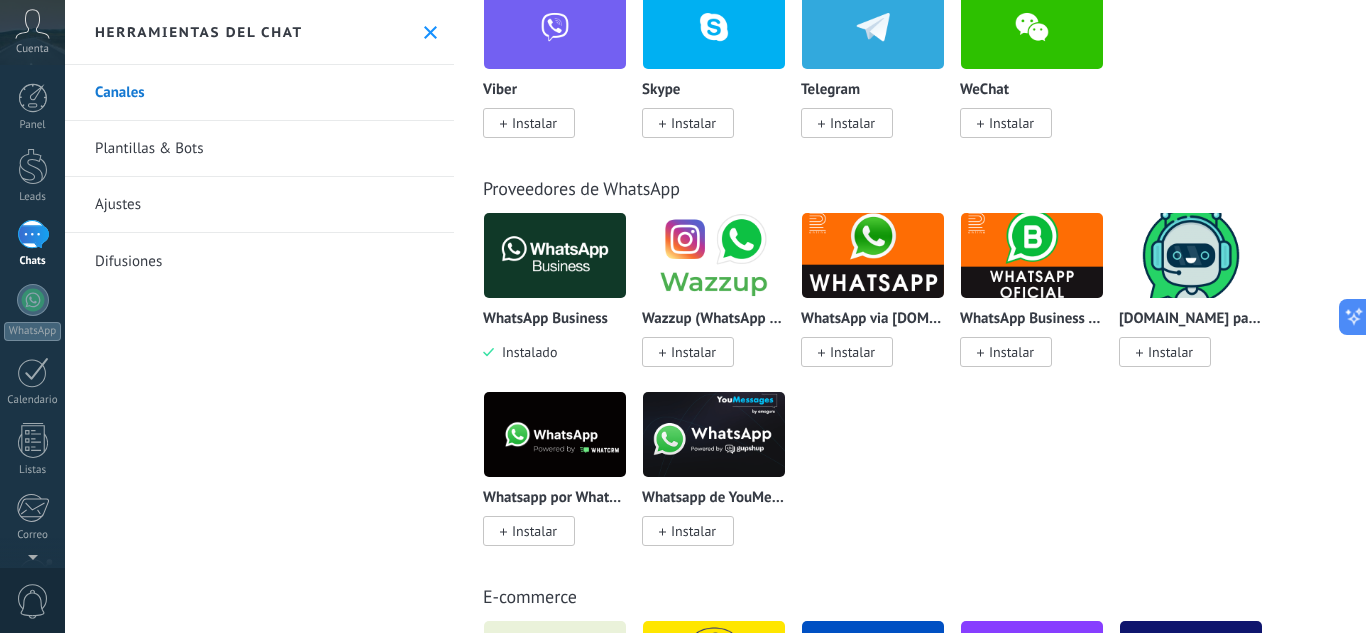 click on "Instalar" at bounding box center (847, 352) 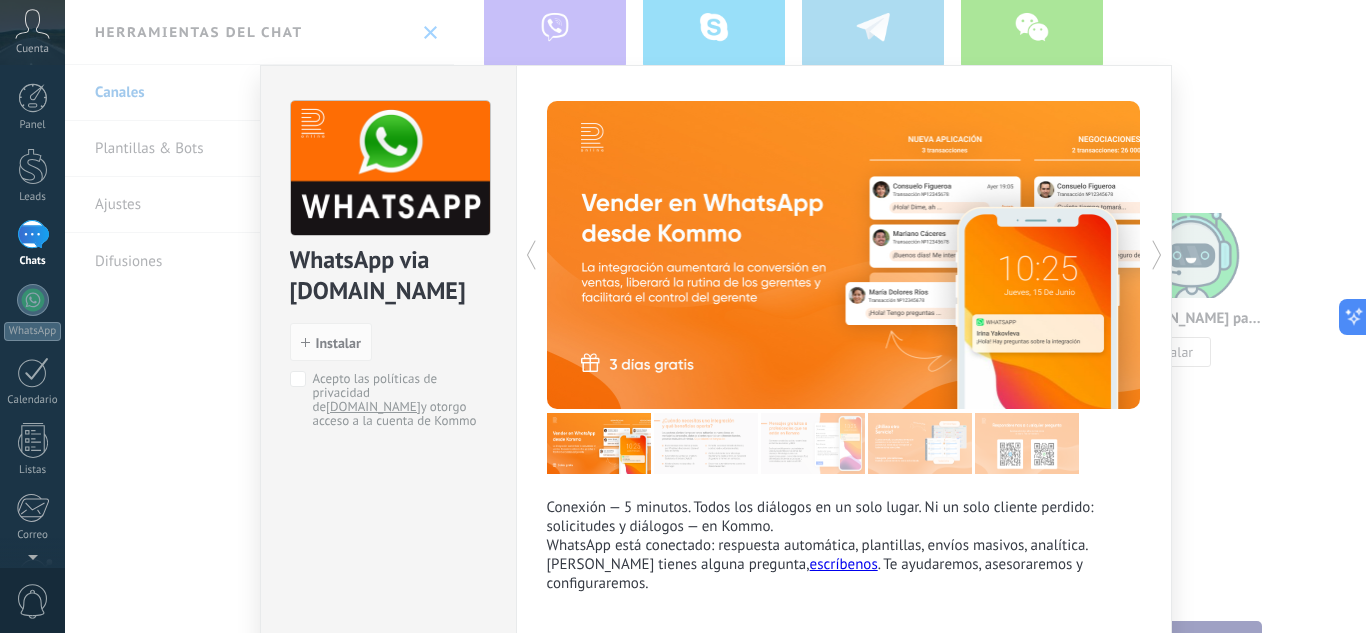 click on "WhatsApp via Radist.Online install Instalar Acepto las políticas de privacidad de  Radist.Online  y otorgo acceso a la cuenta de Kommo Conexión — 5 minutos. Todos los diálogos en un solo lugar. Ni un solo cliente perdido: solicitudes y diálogos — en Kommo. WhatsApp está conectado: respuesta automática, plantillas, envíos masivos, analítica. Si tienes alguna pregunta,  escríbenos . Te ayudaremos, asesoraremos y configuraremos. más" at bounding box center [715, 316] 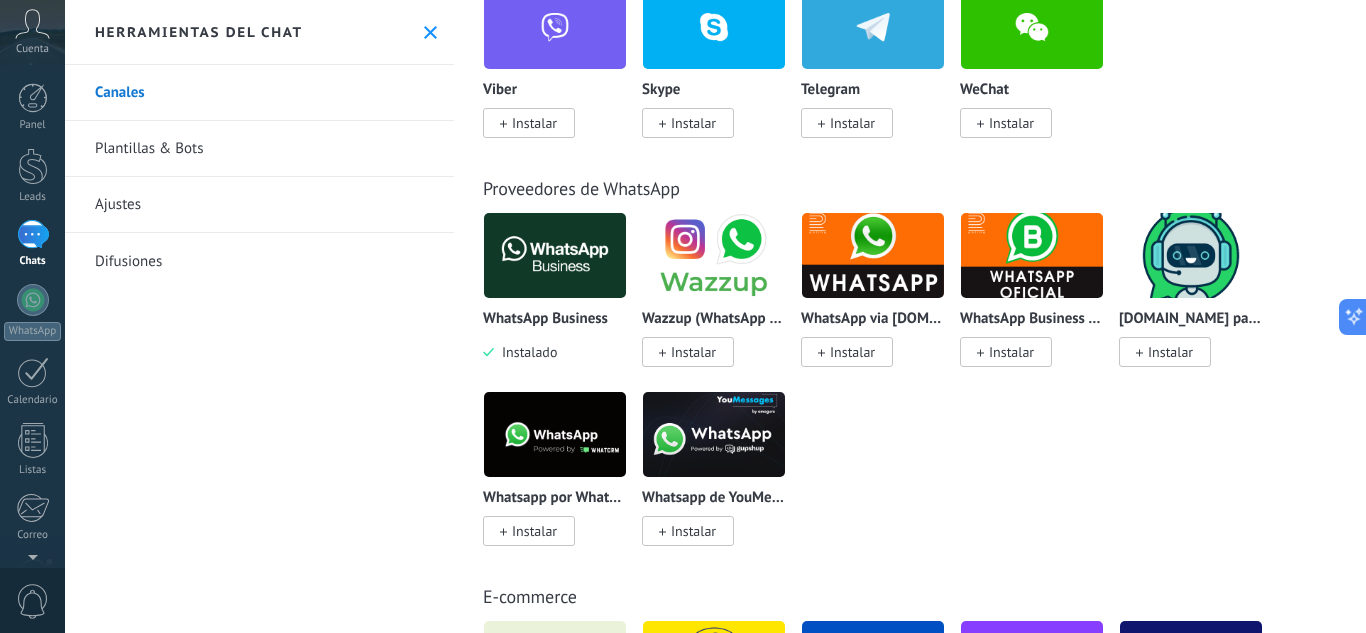 click on "Instalar" at bounding box center (534, 531) 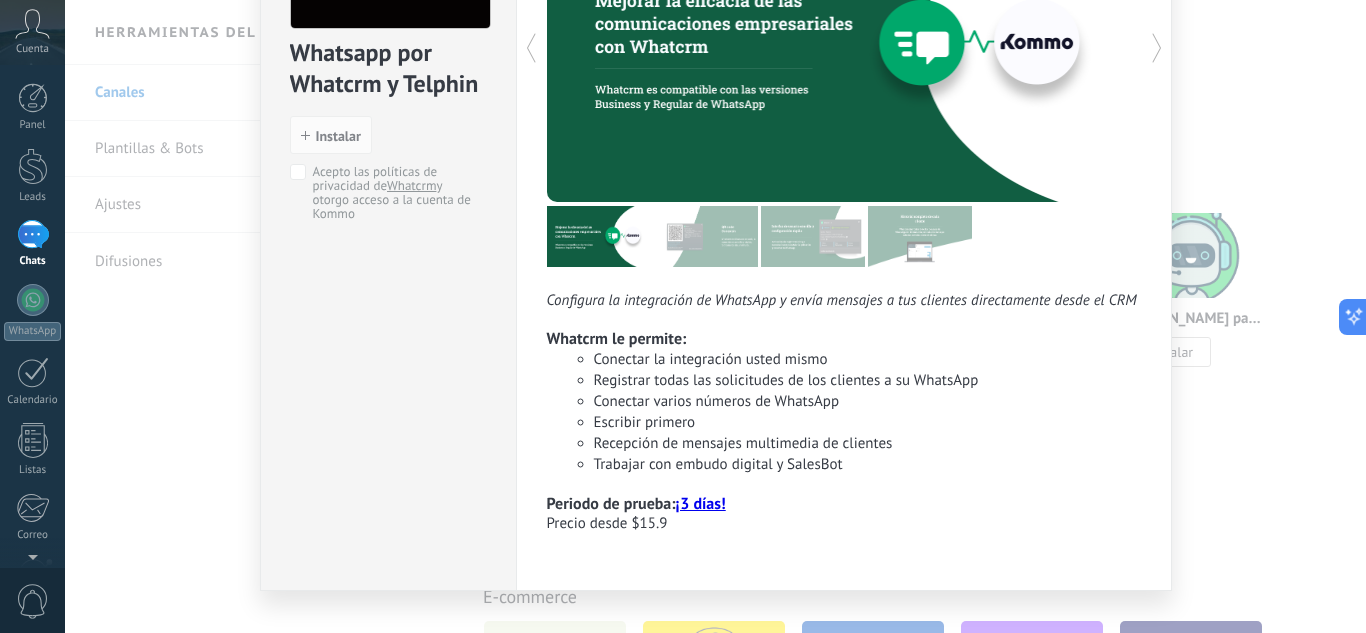 scroll, scrollTop: 240, scrollLeft: 0, axis: vertical 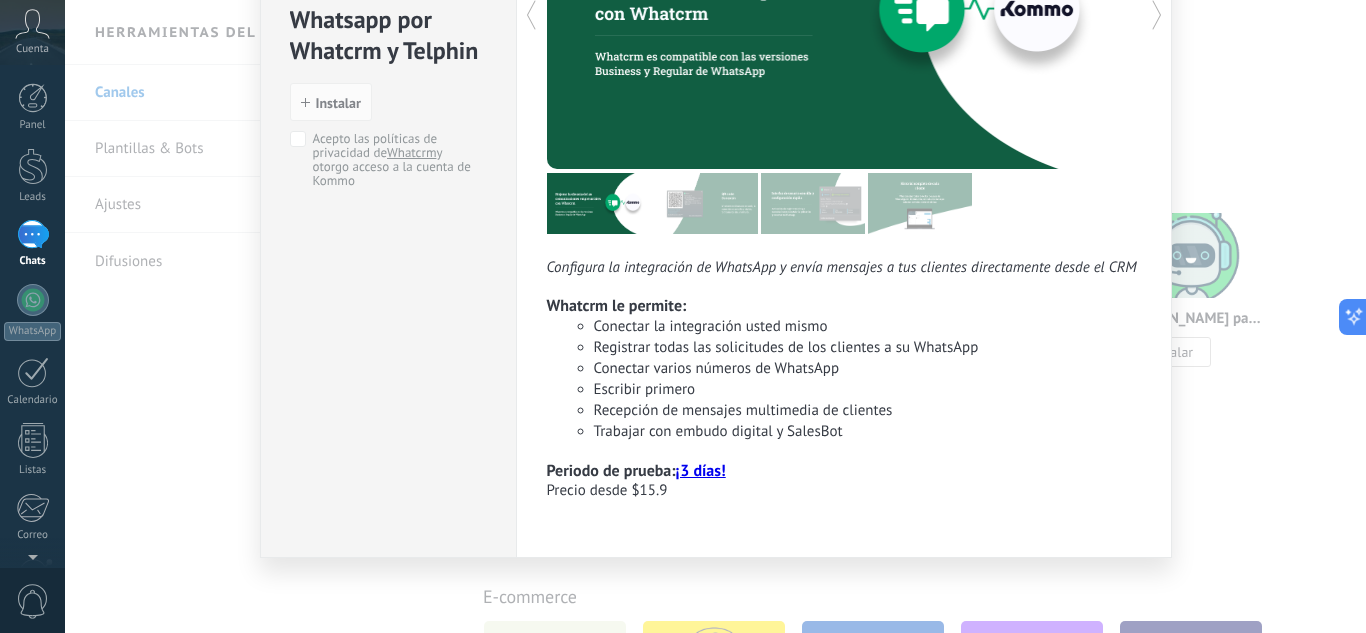 click on "Whatsapp por Whatcrm y Telphin install Instalar Acepto las políticas de privacidad de  Whatcrm  y otorgo acceso a la cuenta de Kommo
Configura la integración de WhatsApp y envía mensajes a tus clientes directamente desde el CRM
Whatcrm le permite:
Conectar la integración usted mismo
Registrar todas las solicitudes de los clientes a su WhatsApp
Conectar varios números de WhatsApp
Escribir primero
Recepción de mensajes multimedia de clientes
Trabajar con embudo digital y SalesBot
Periodo de prueba:   ¡3 días!
Precio desde $15.9
más" at bounding box center [715, 316] 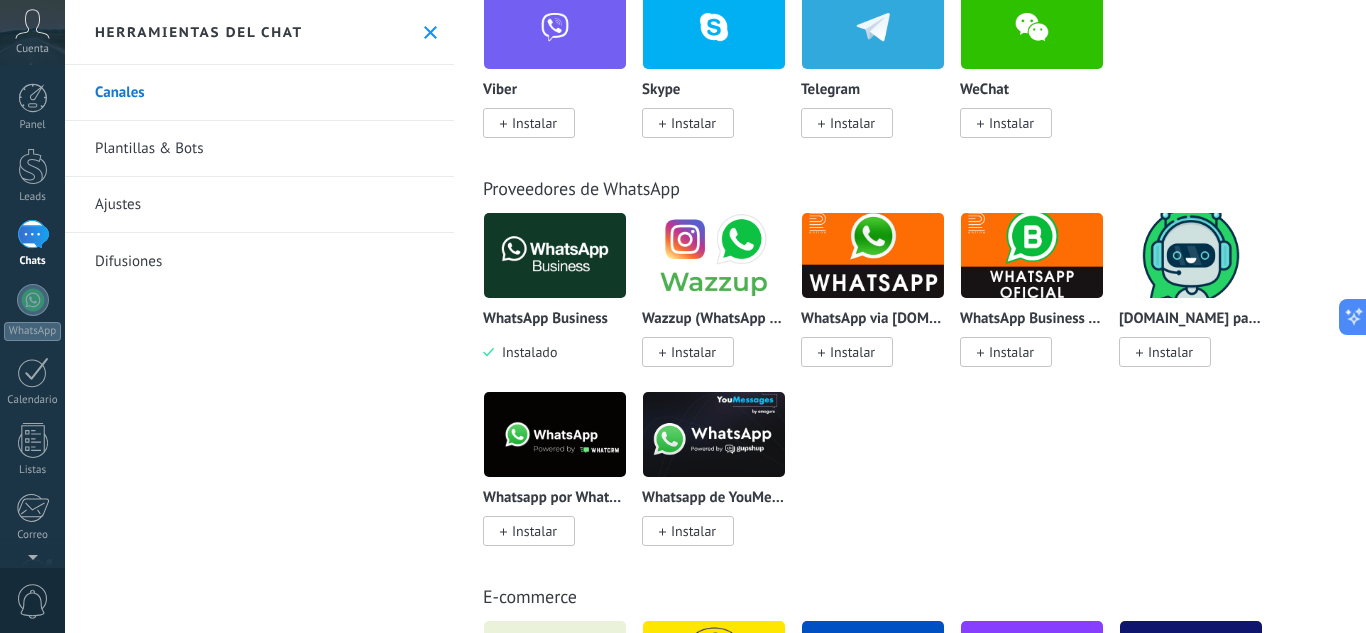 scroll, scrollTop: 0, scrollLeft: 0, axis: both 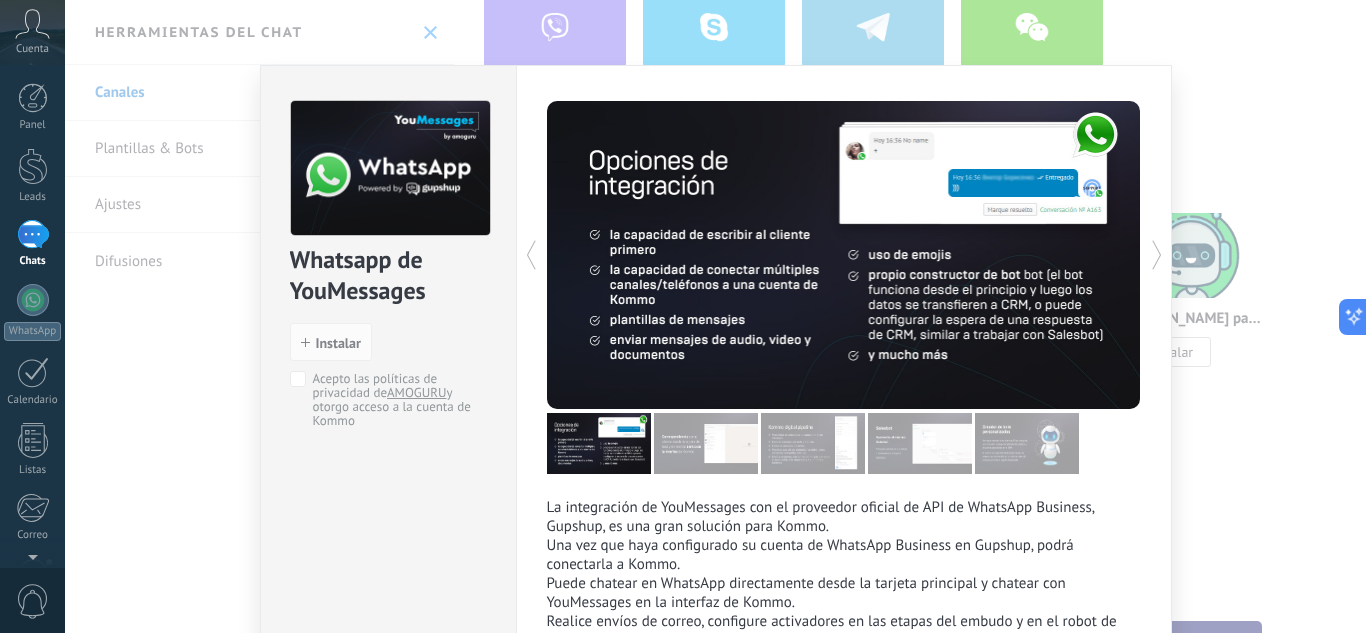 click on "Whatsapp de YouMessages install Instalar Acepto las políticas de privacidad de  AMOGURU  y otorgo acceso a la cuenta de Kommo La integración de YouMessages con el proveedor oficial de API de WhatsApp Business, Gupshup, es una gran solución para Kommo.
Una vez que haya configurado su cuenta de WhatsApp Business en Gupshup, podrá conectarla a Kommo.
Puede chatear en WhatsApp directamente desde la tarjeta principal y chatear con YouMessages en la interfaz de Kommo.
Realice envíos de correo, configure activadores en las etapas del embudo y en el robot de ventas.
Descripción detallada de integración y precios. . más" at bounding box center [715, 316] 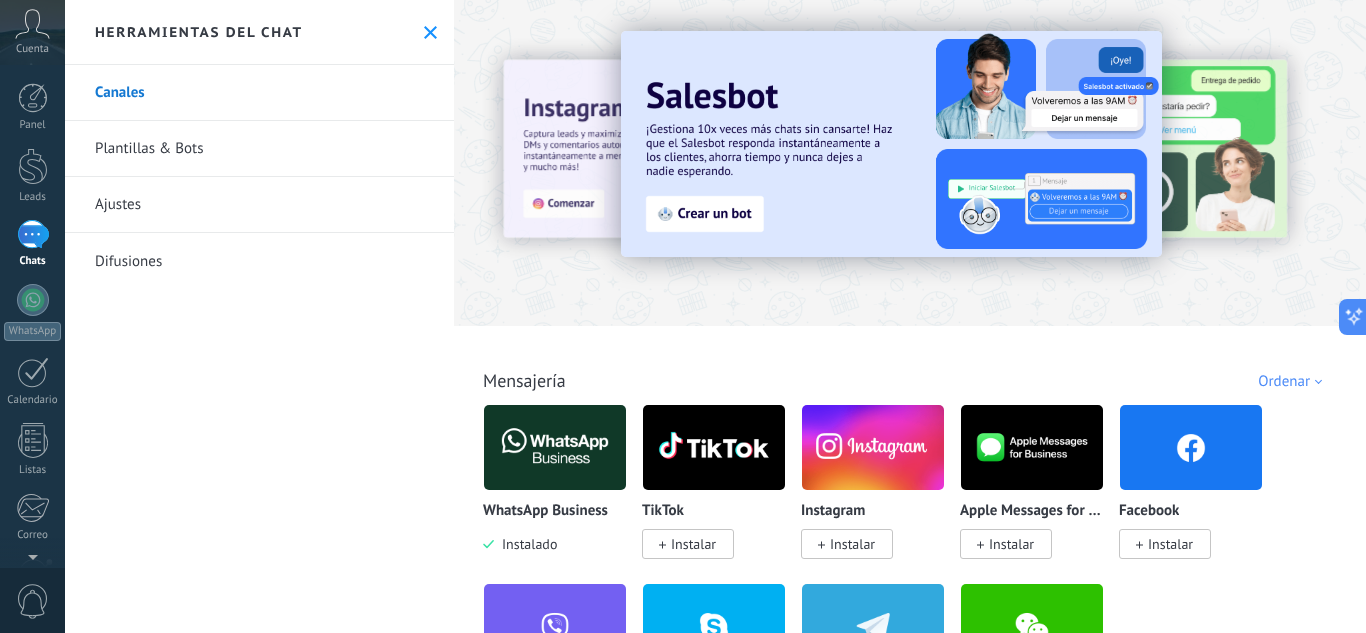 scroll, scrollTop: 400, scrollLeft: 0, axis: vertical 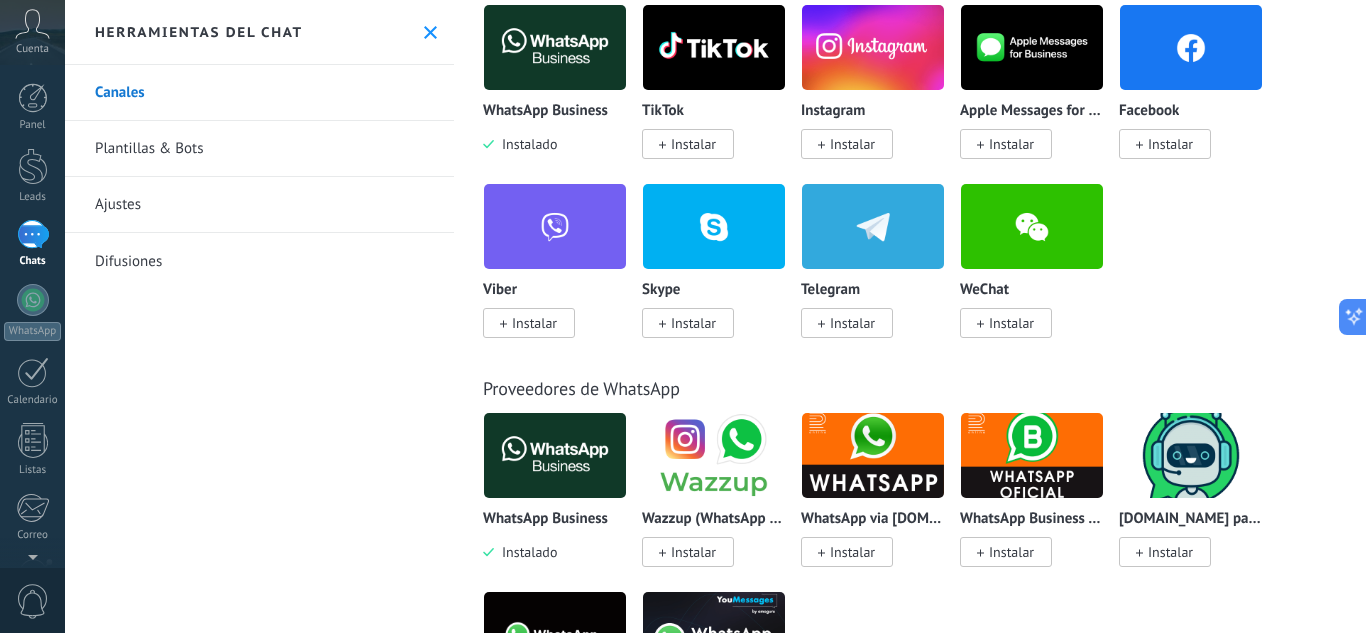 click on "Plantillas & Bots" at bounding box center [259, 149] 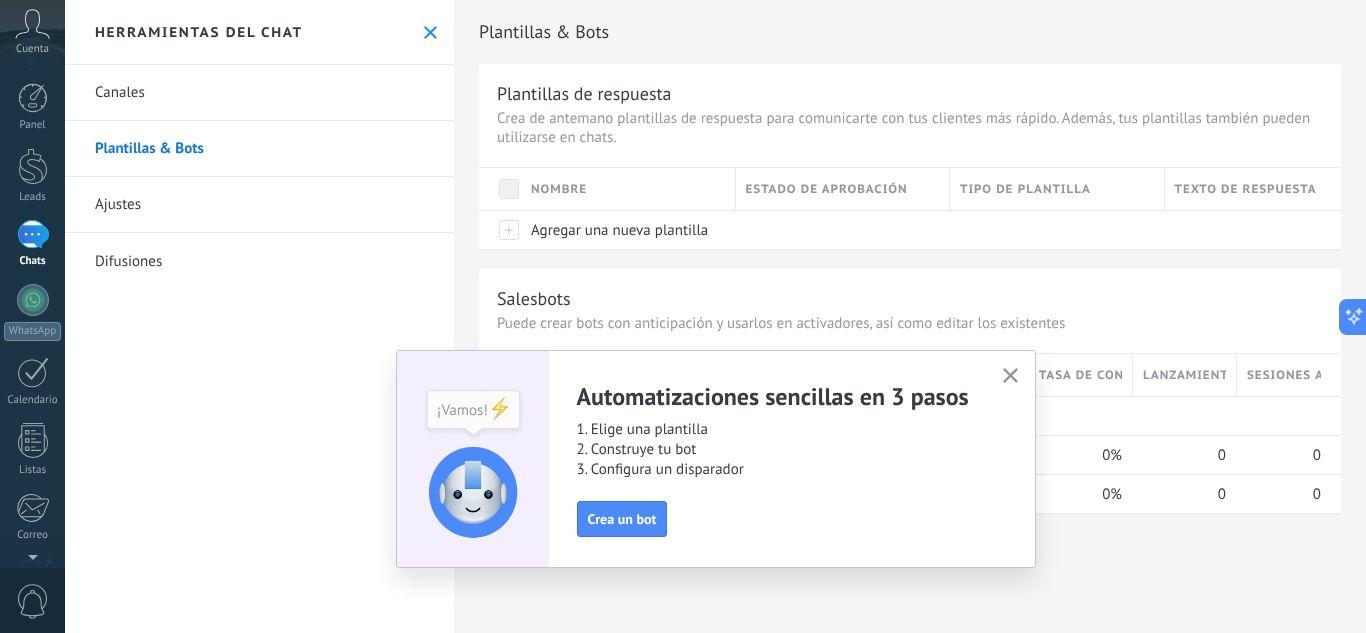 click 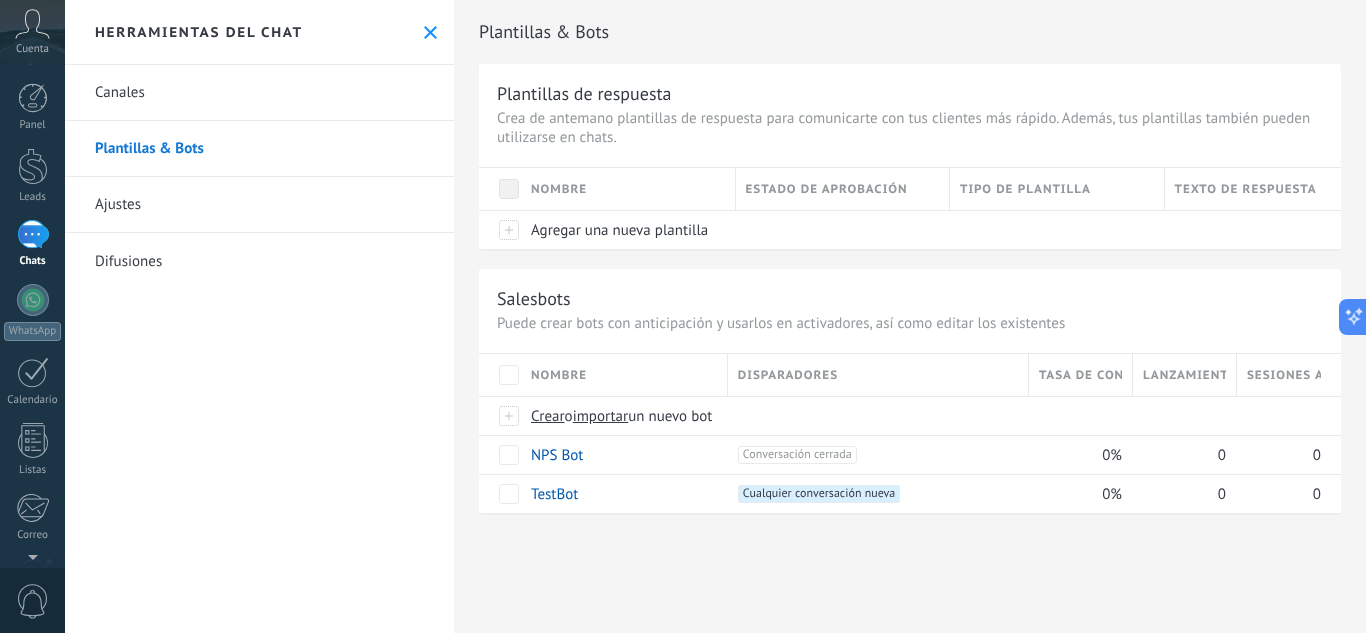 click at bounding box center (33, 234) 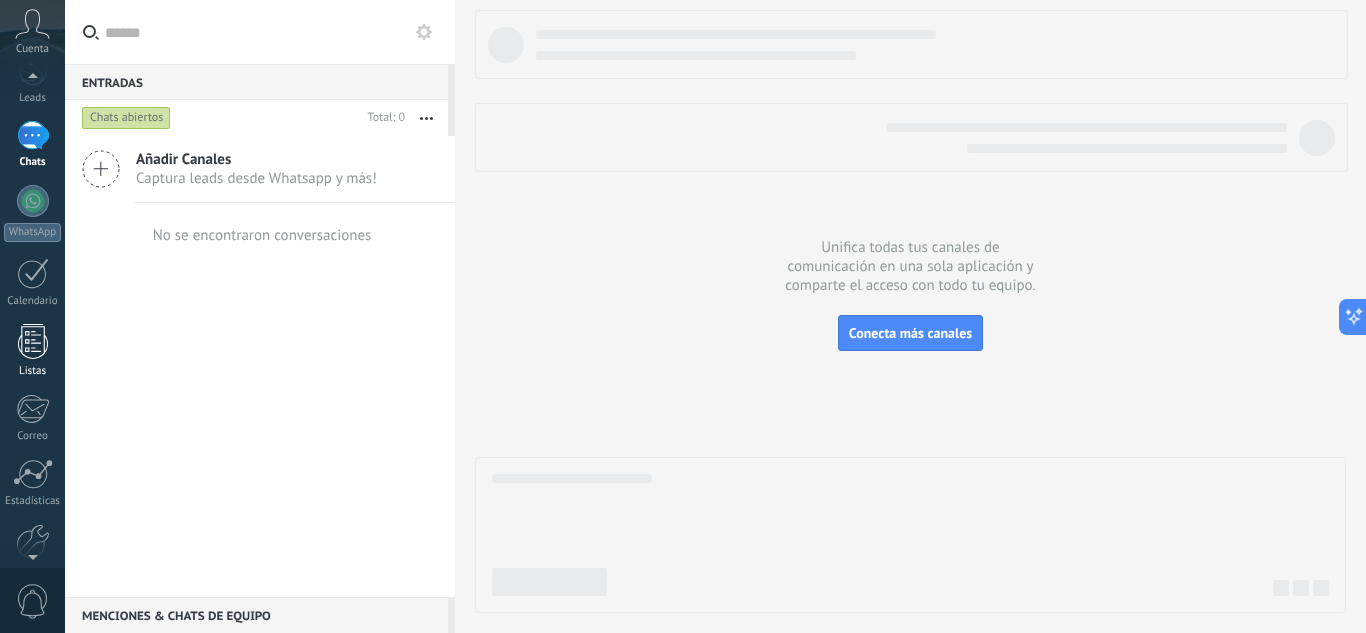 click on "Listas" at bounding box center [33, 371] 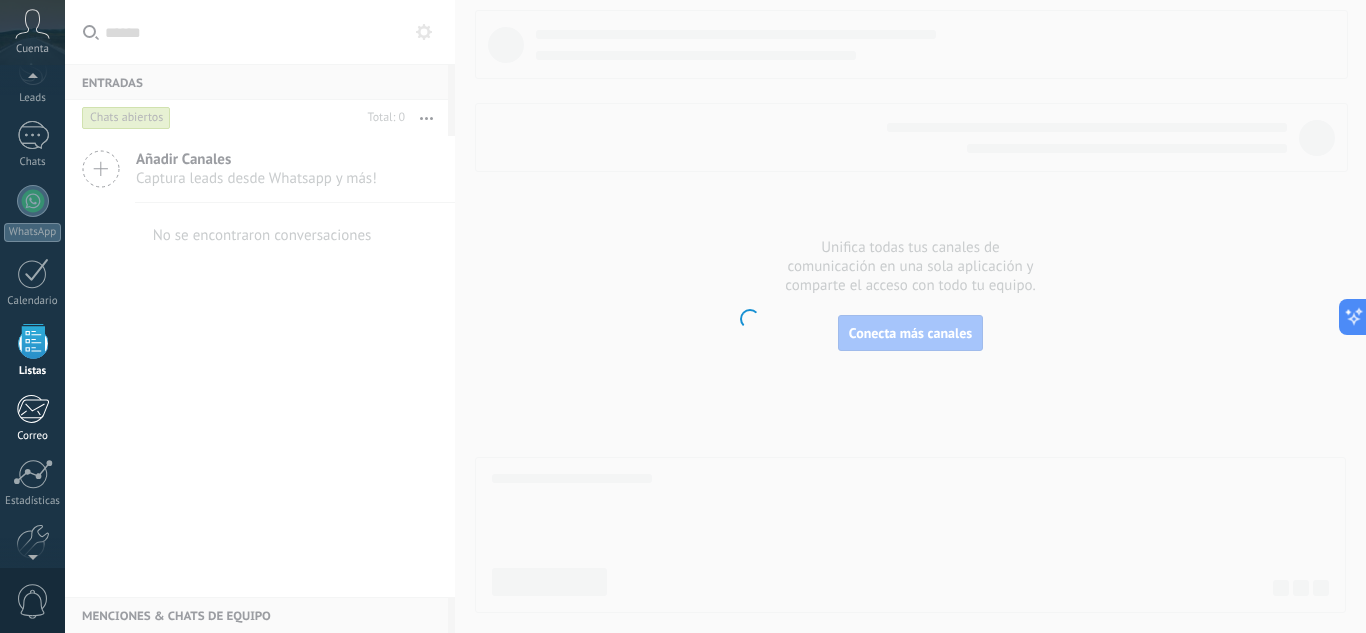 scroll, scrollTop: 124, scrollLeft: 0, axis: vertical 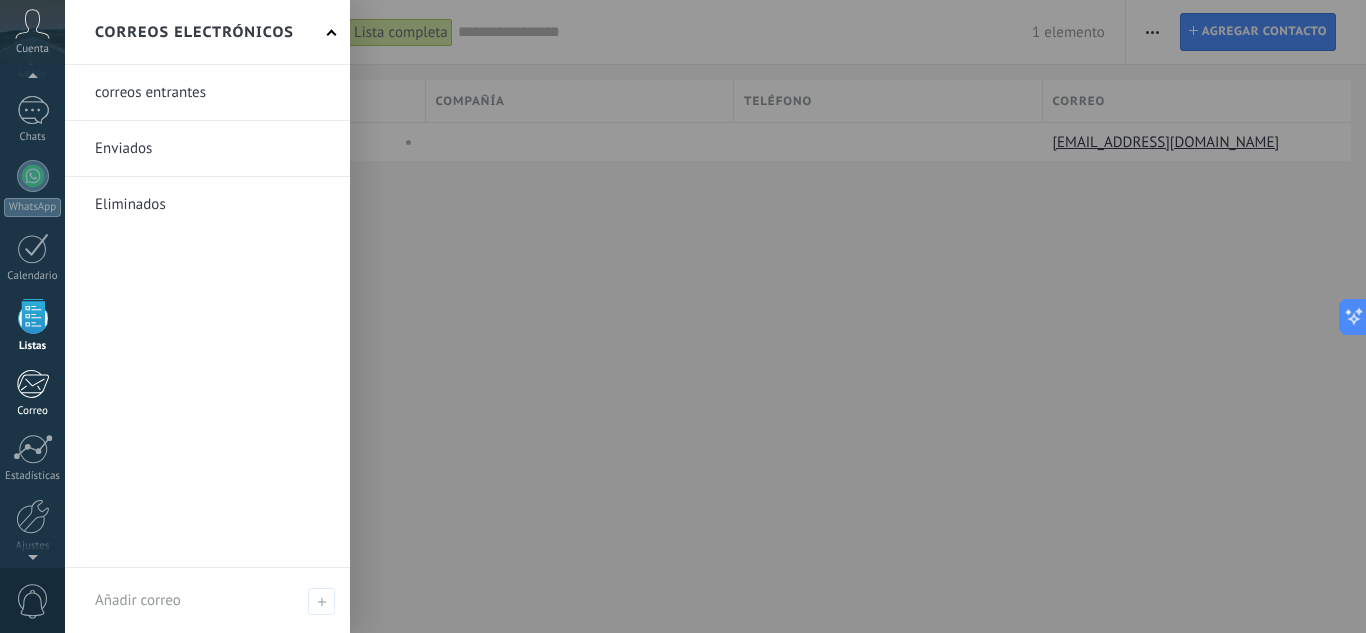 click at bounding box center (32, 384) 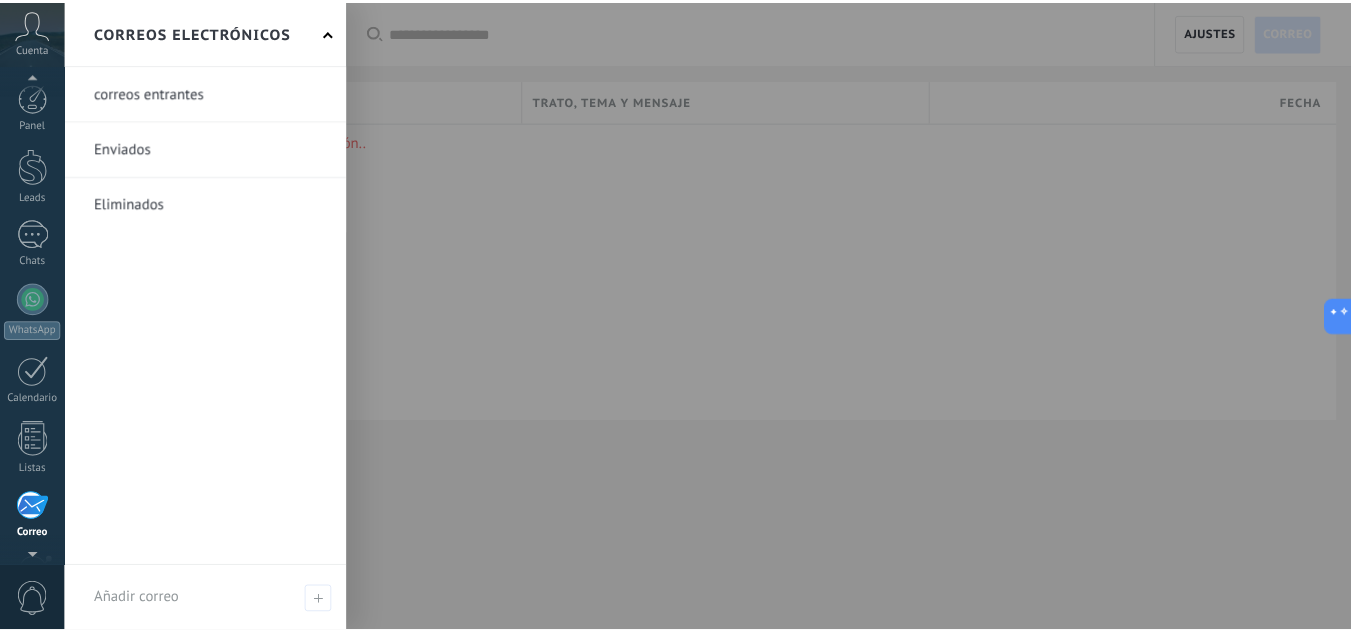 scroll, scrollTop: 199, scrollLeft: 0, axis: vertical 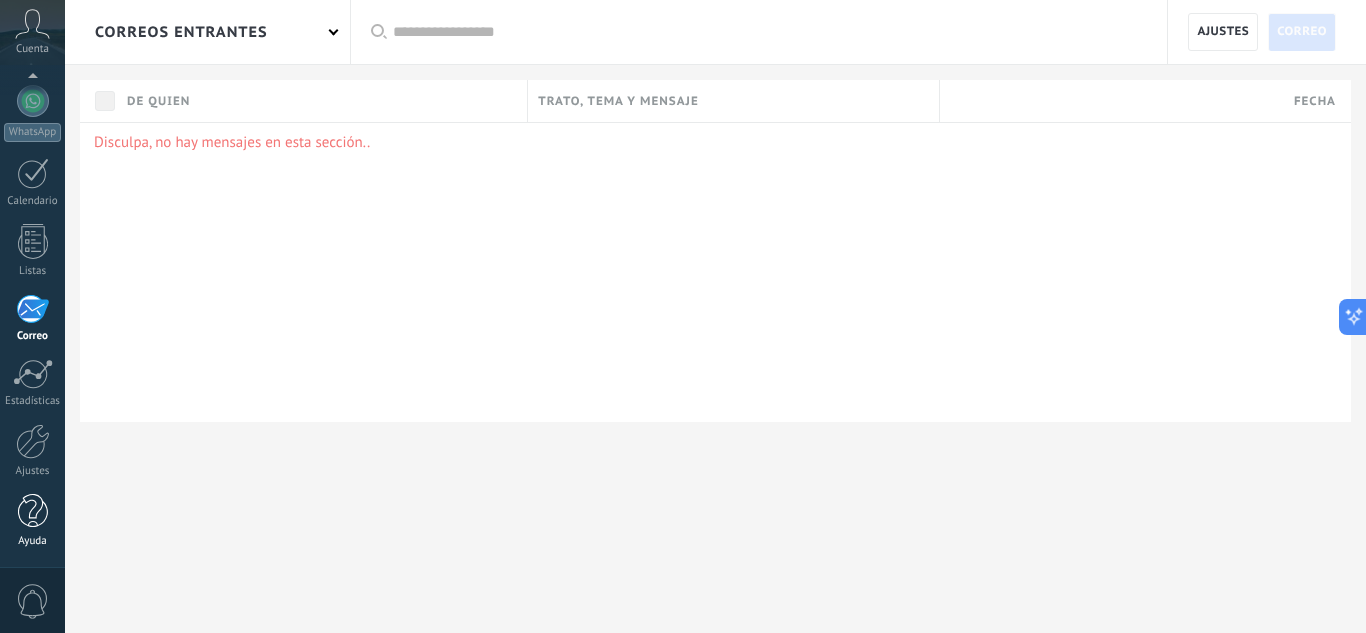 click at bounding box center (33, 511) 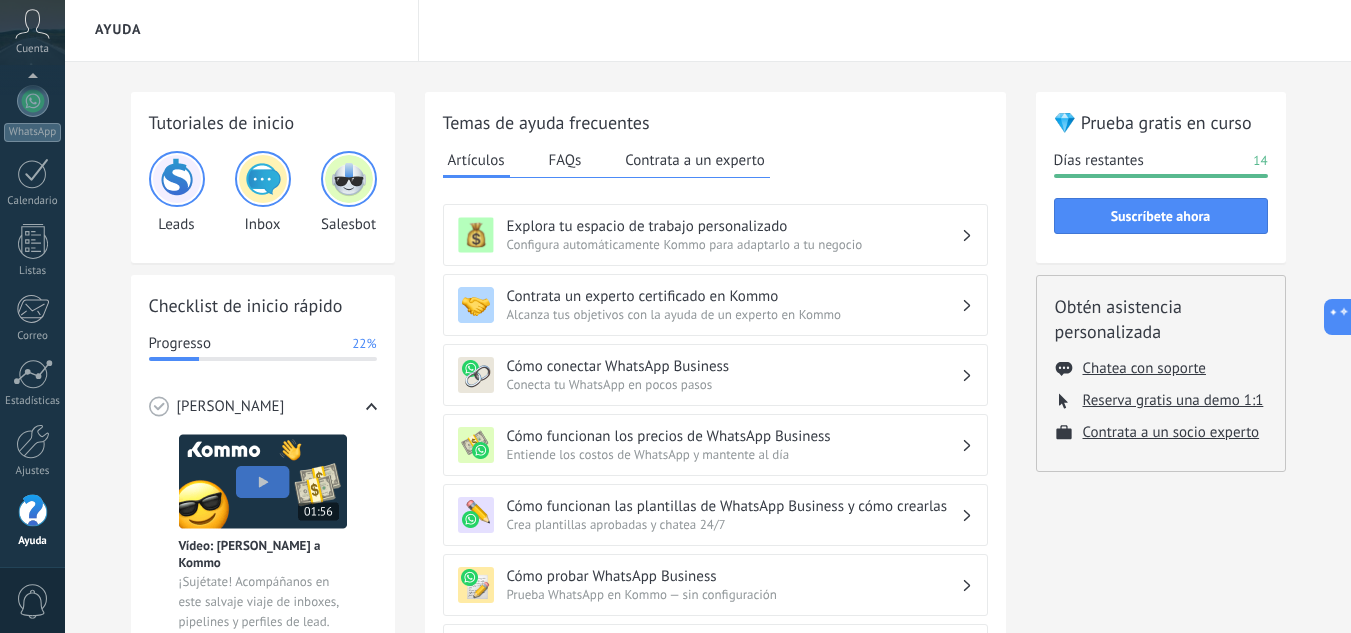 scroll, scrollTop: 0, scrollLeft: 0, axis: both 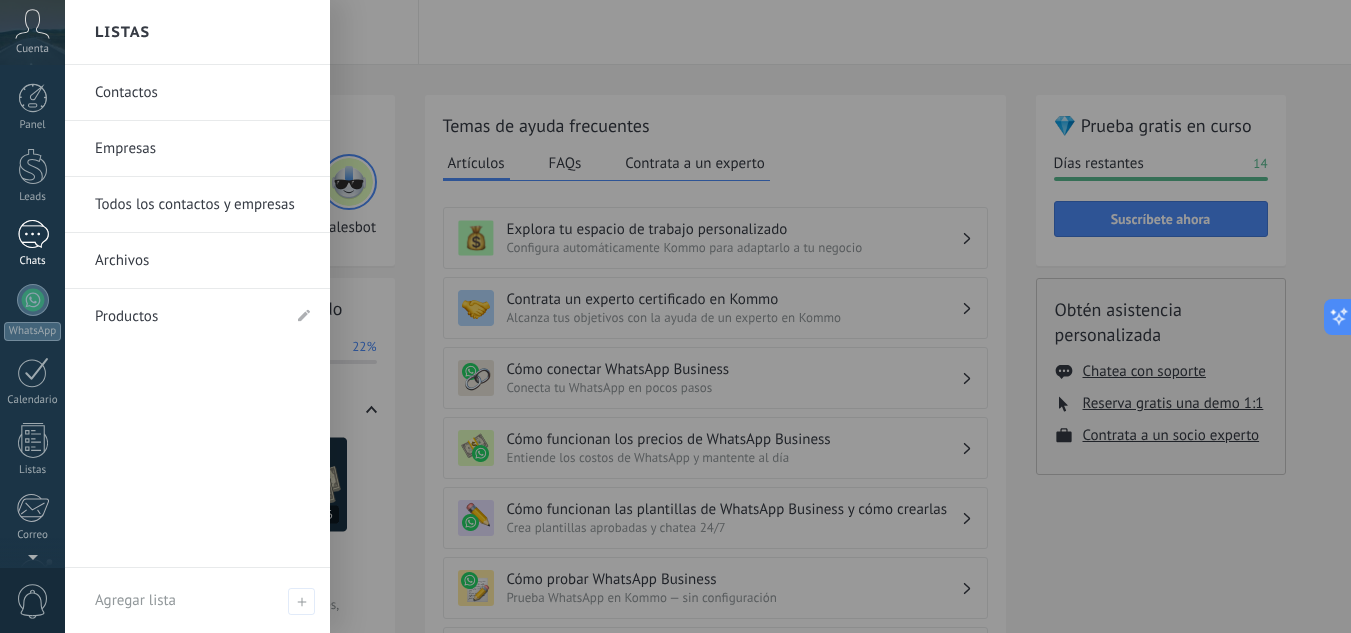 click at bounding box center [33, 234] 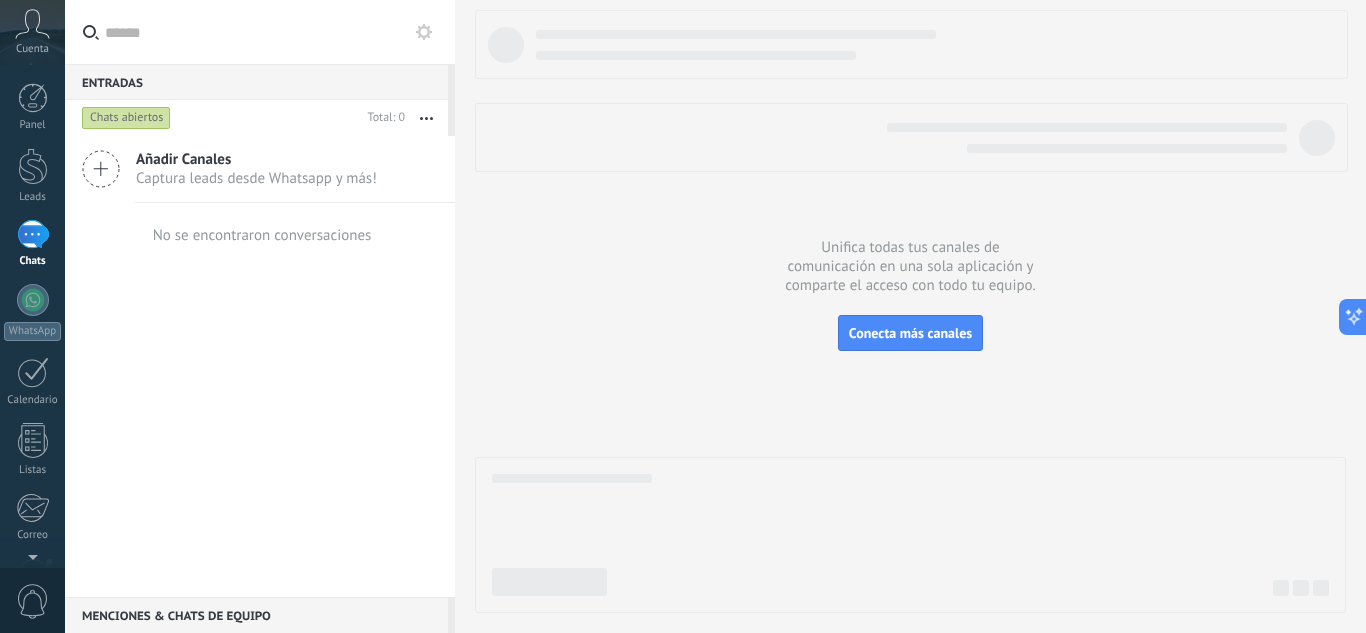 click on "Captura leads desde Whatsapp y más!" at bounding box center [256, 178] 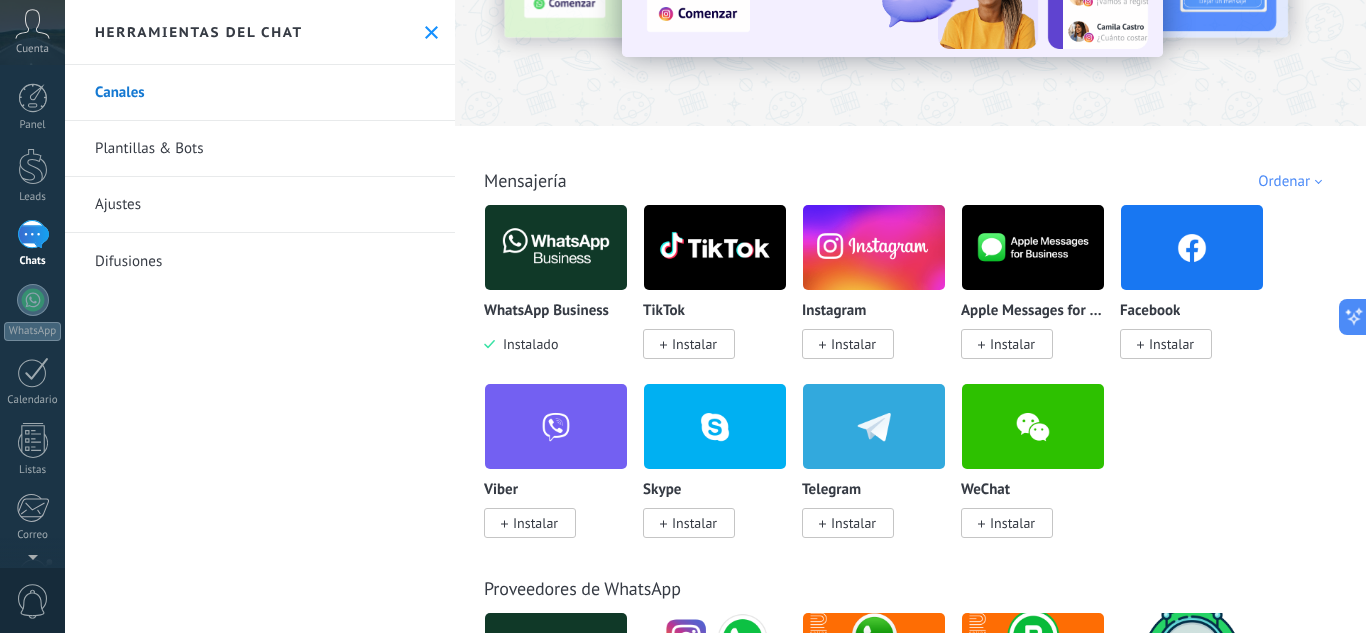 scroll, scrollTop: 400, scrollLeft: 0, axis: vertical 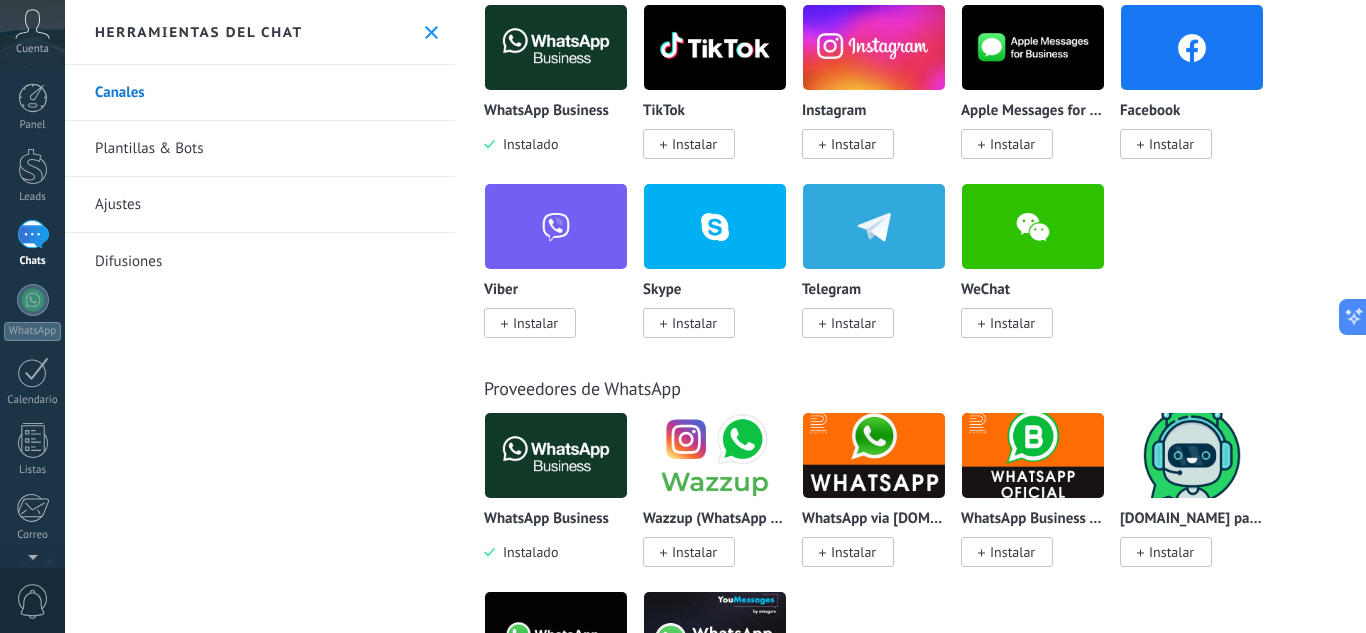 click on "Instalar" at bounding box center [1166, 552] 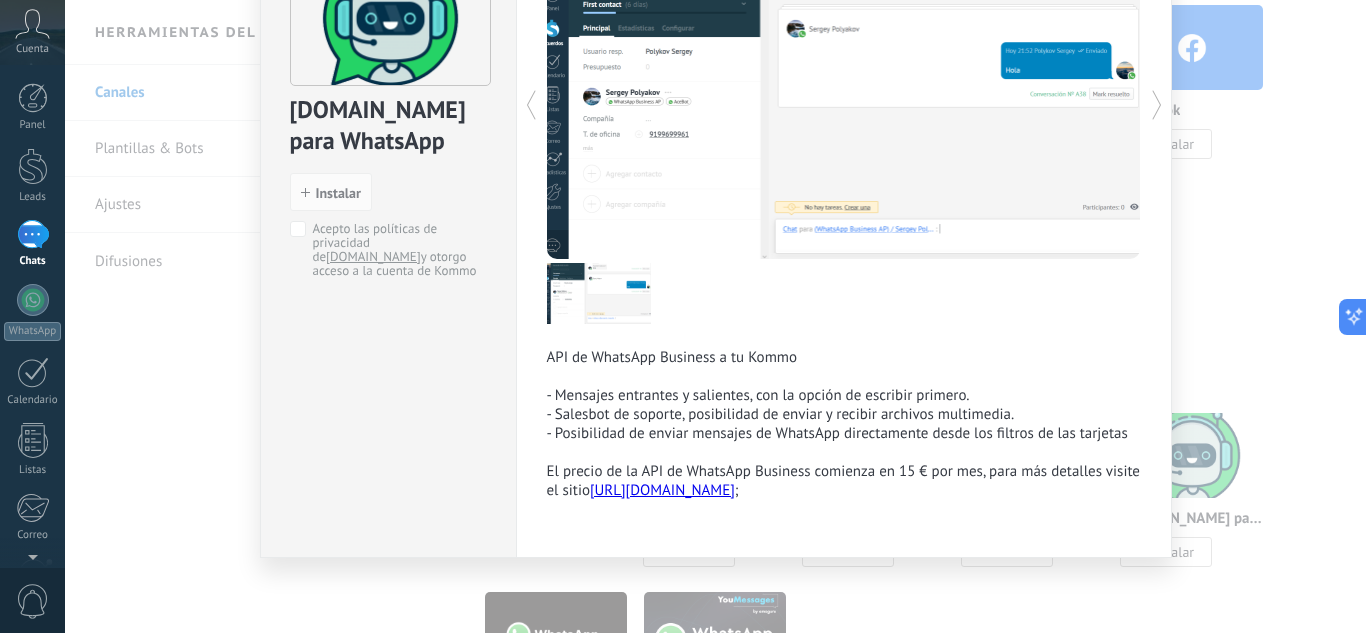 scroll, scrollTop: 0, scrollLeft: 0, axis: both 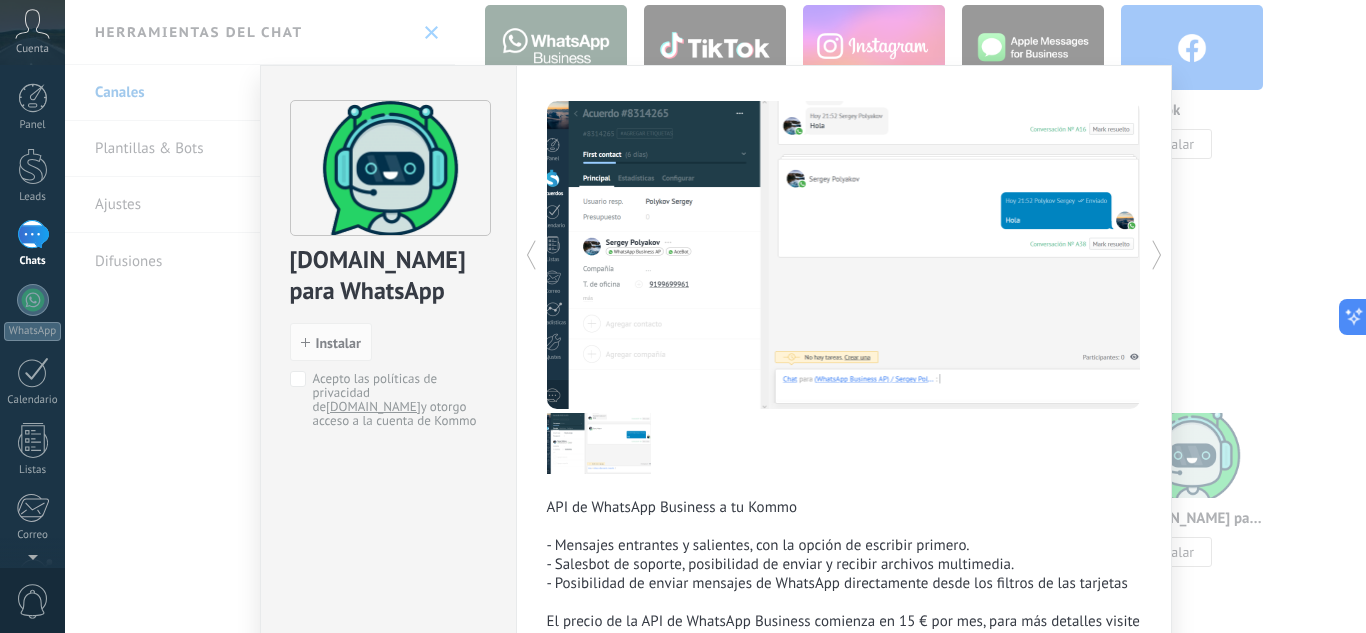click on "ChatArchitect.com para WhatsApp install Instalar Acepto las políticas de privacidad de  ChatArchitect.com  y otorgo acceso a la cuenta de Kommo API de WhatsApp Business a tu Kommo
- Mensajes entrantes y salientes, con la opción de escribir primero.
- Salesbot de soporte, posibilidad de enviar y recibir archivos multimedia.
- Posibilidad de enviar mensajes de WhatsApp directamente desde los filtros de las tarjetas
El precio de la API de WhatsApp Business comienza en 15 € por mes, para más detalles visite el sitio  https://www.chatarchitect.com/whatsapp/ ; más" at bounding box center (715, 316) 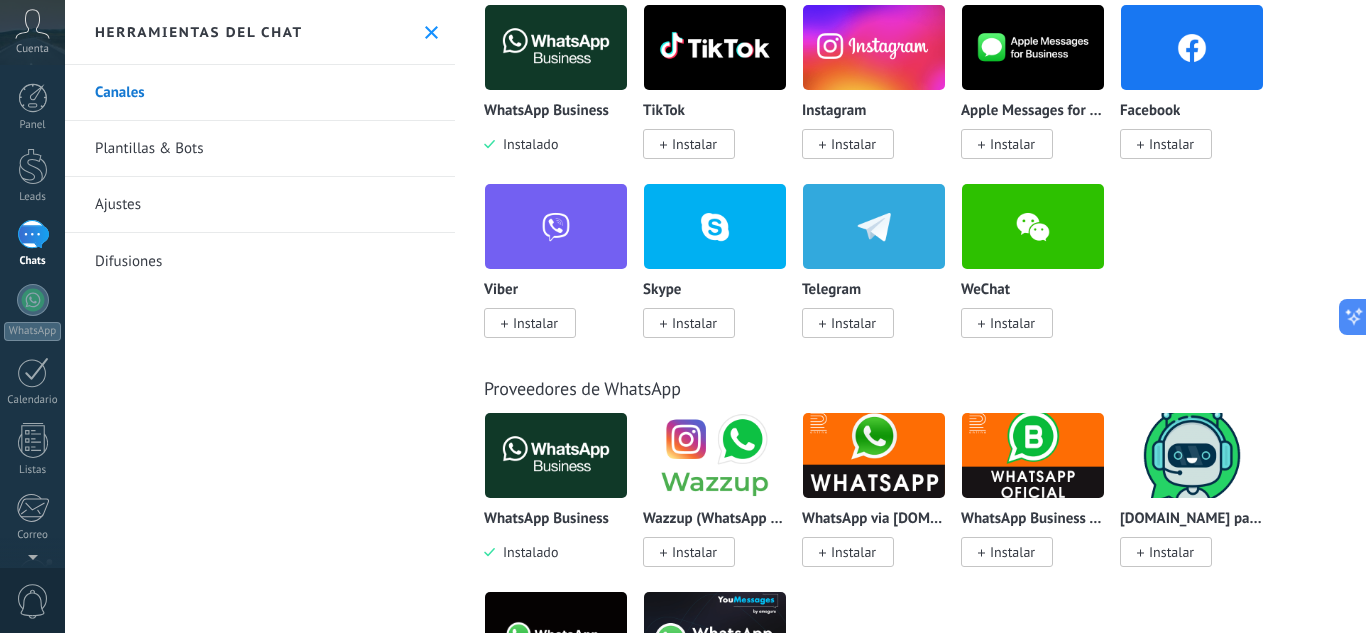 click at bounding box center [556, 455] 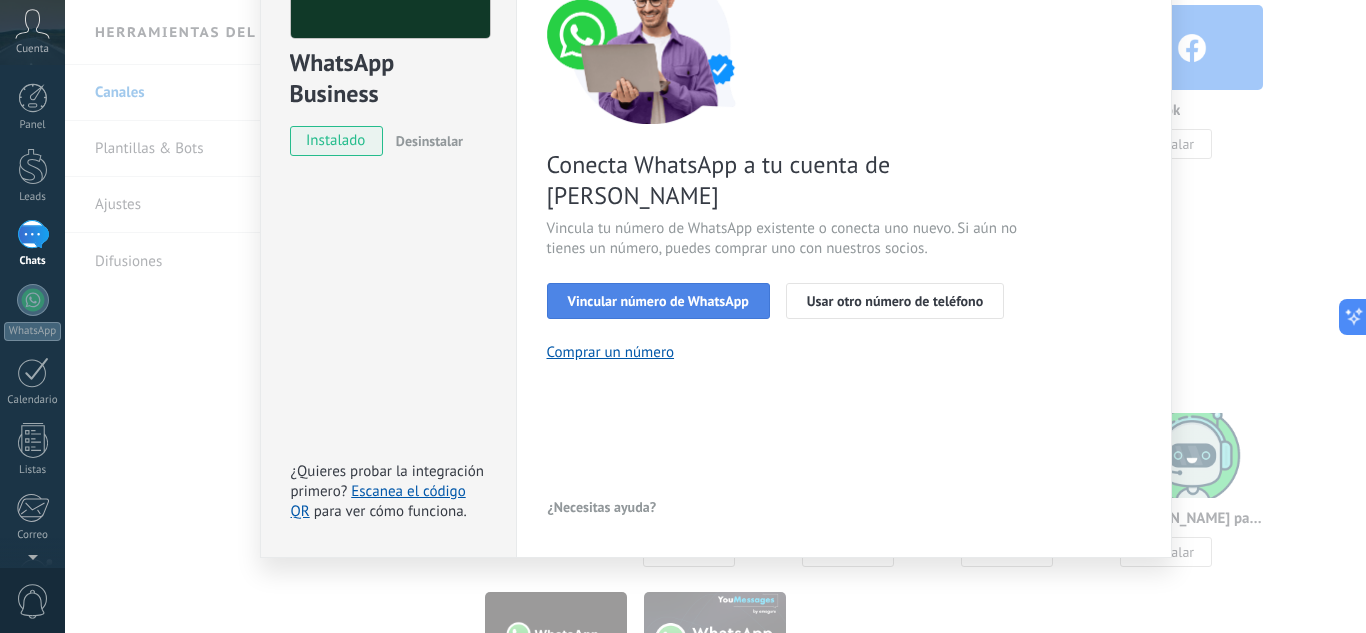 scroll, scrollTop: 0, scrollLeft: 0, axis: both 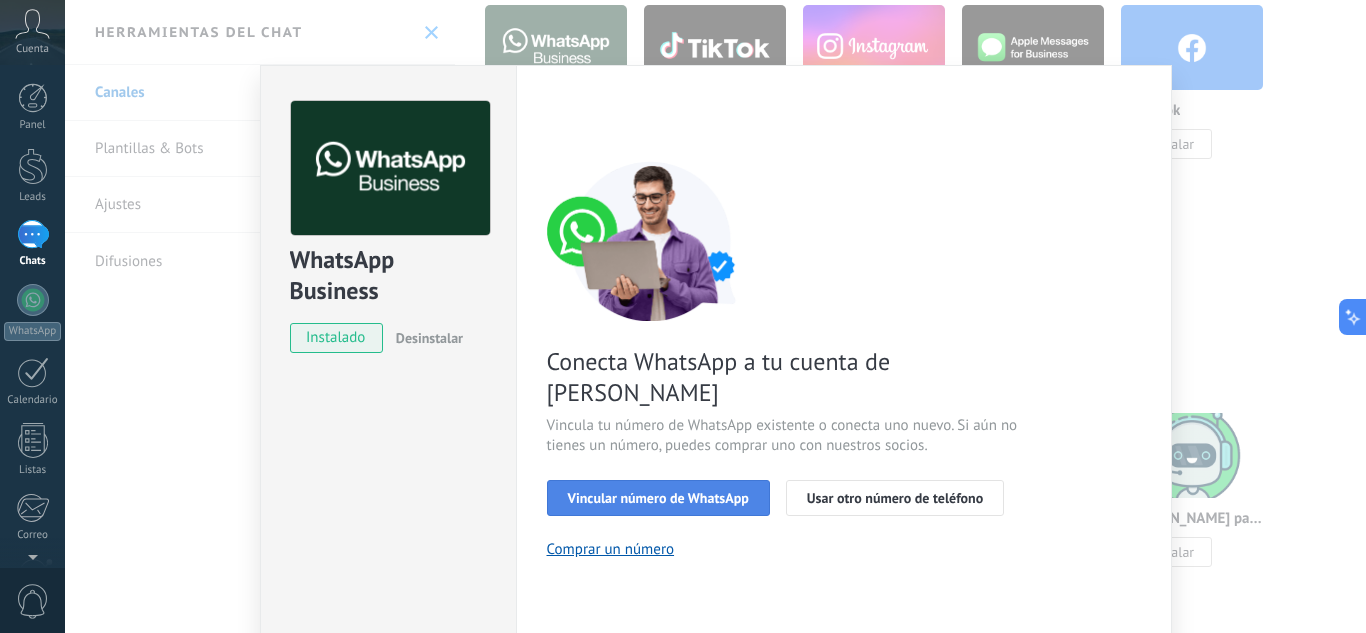 click on "Vincular número de WhatsApp" at bounding box center [658, 498] 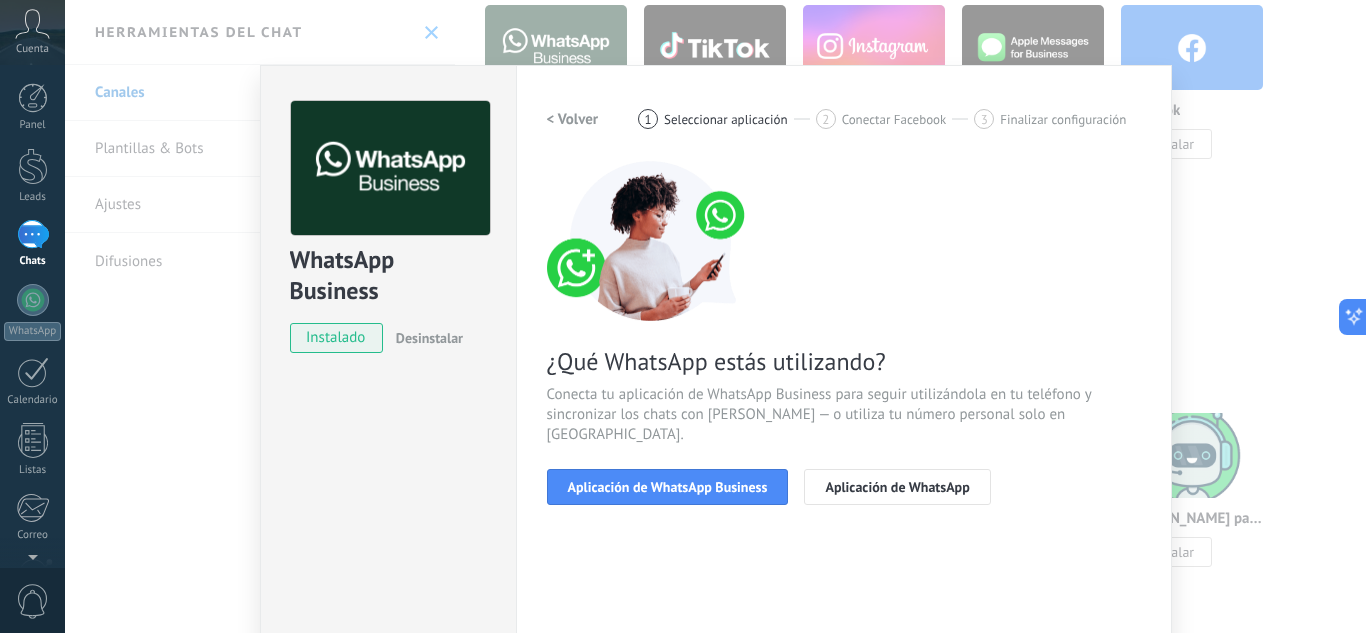 click on "WhatsApp Business instalado Desinstalar ¿Quieres probar la integración primero?   Escanea el código QR   para ver cómo funciona. Configuraciones Autorizaciones Esta pestaña registra a los usuarios que han concedido acceso a las integración a esta cuenta. Si deseas remover la posibilidad que un usuario pueda enviar solicitudes a la cuenta en nombre de esta integración, puedes revocar el acceso. Si el acceso a todos los usuarios es revocado, la integración dejará de funcionar. Esta aplicacion está instalada, pero nadie le ha dado acceso aun. WhatsApp Cloud API más _:  Guardar < Volver 1 Seleccionar aplicación 2 Conectar Facebook  3 Finalizar configuración ¿Qué WhatsApp estás utilizando? Conecta tu aplicación de WhatsApp Business para seguir utilizándola en tu teléfono y sincronizar los chats con Kommo — o utiliza tu número personal solo en Kommo. Aplicación de WhatsApp Business Aplicación de WhatsApp ¿Necesitas ayuda?" at bounding box center [715, 316] 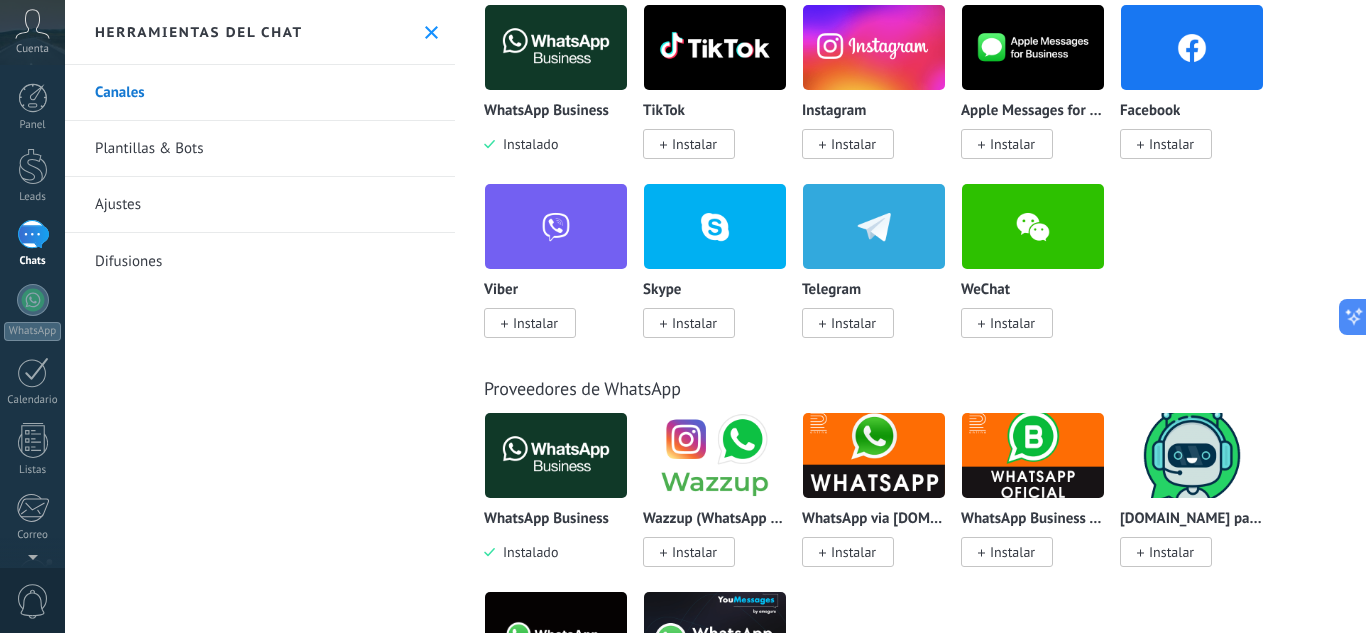 click 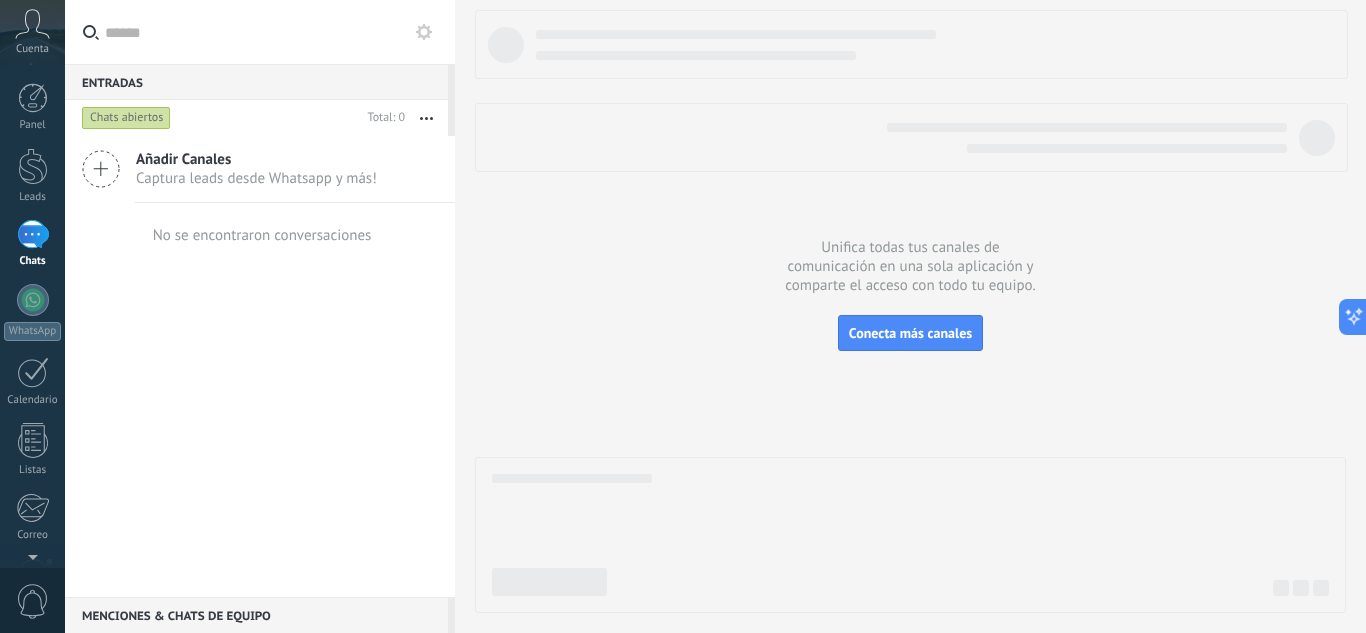 click at bounding box center (910, 311) 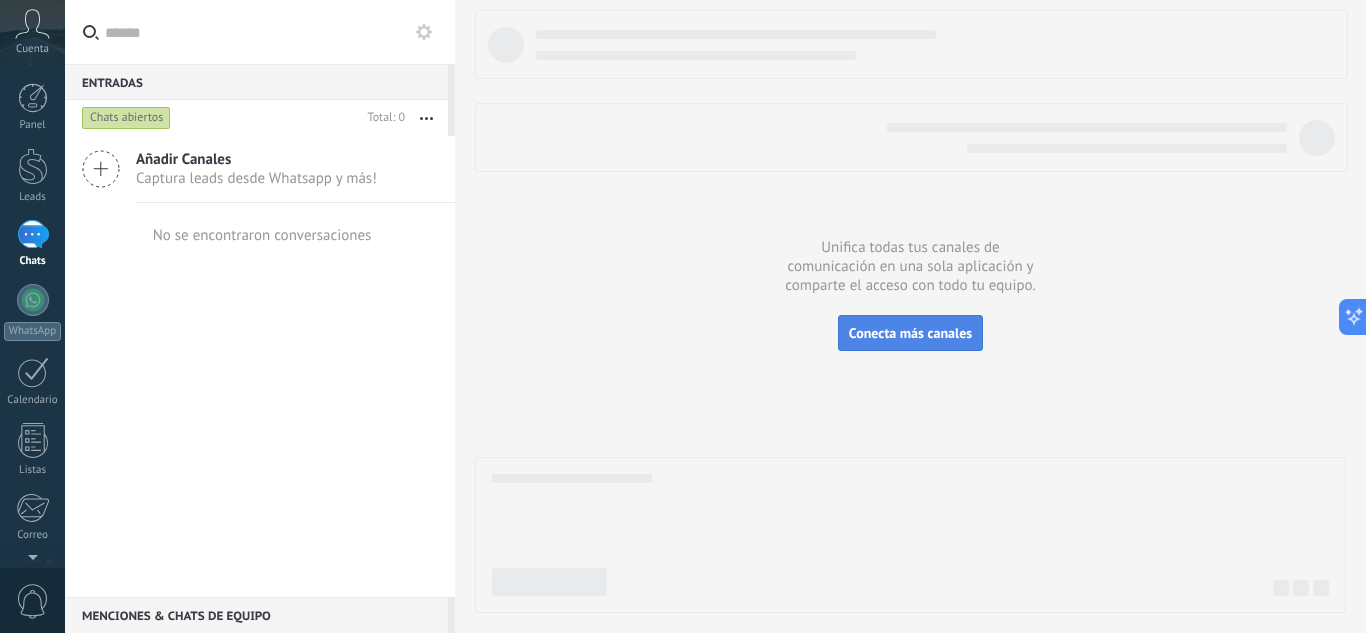 click on "Conecta más canales" at bounding box center [910, 333] 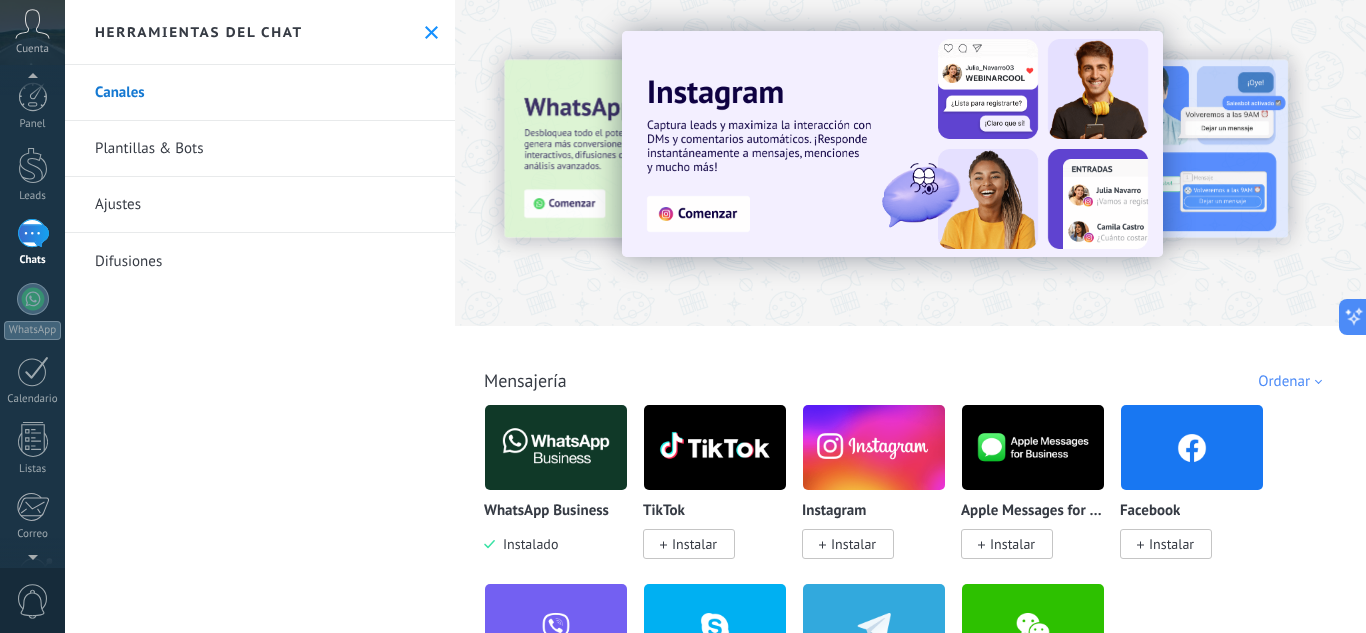 scroll, scrollTop: 0, scrollLeft: 0, axis: both 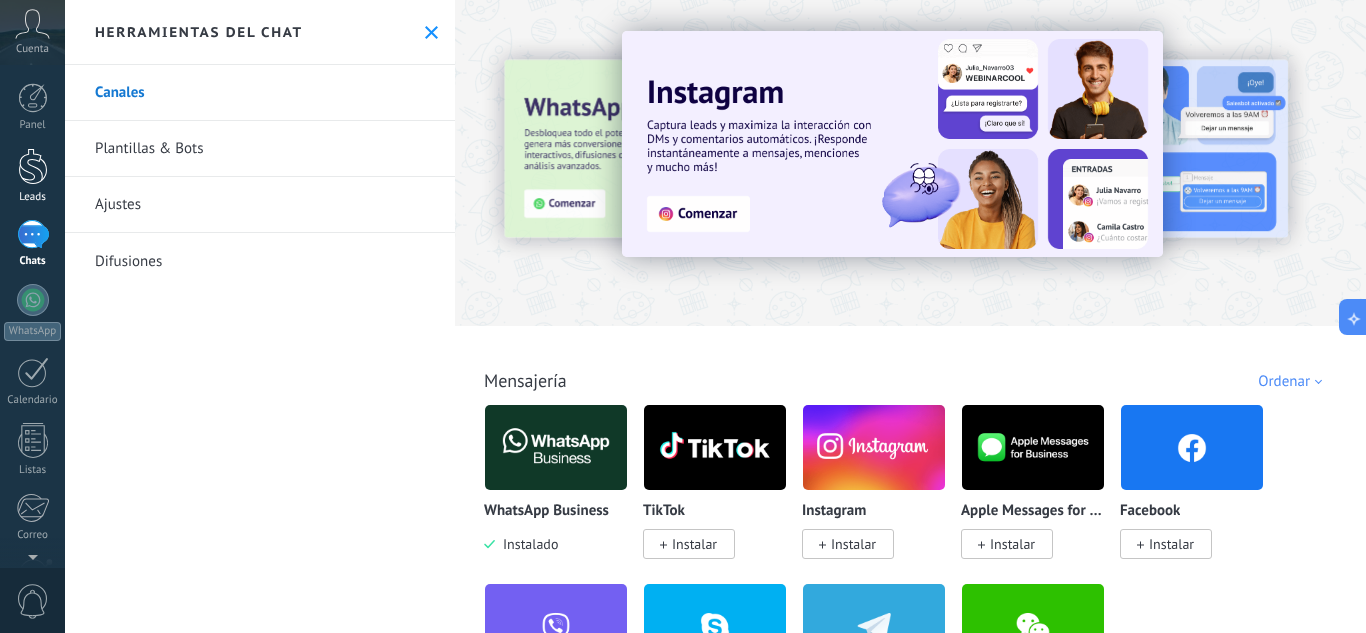 click at bounding box center [33, 166] 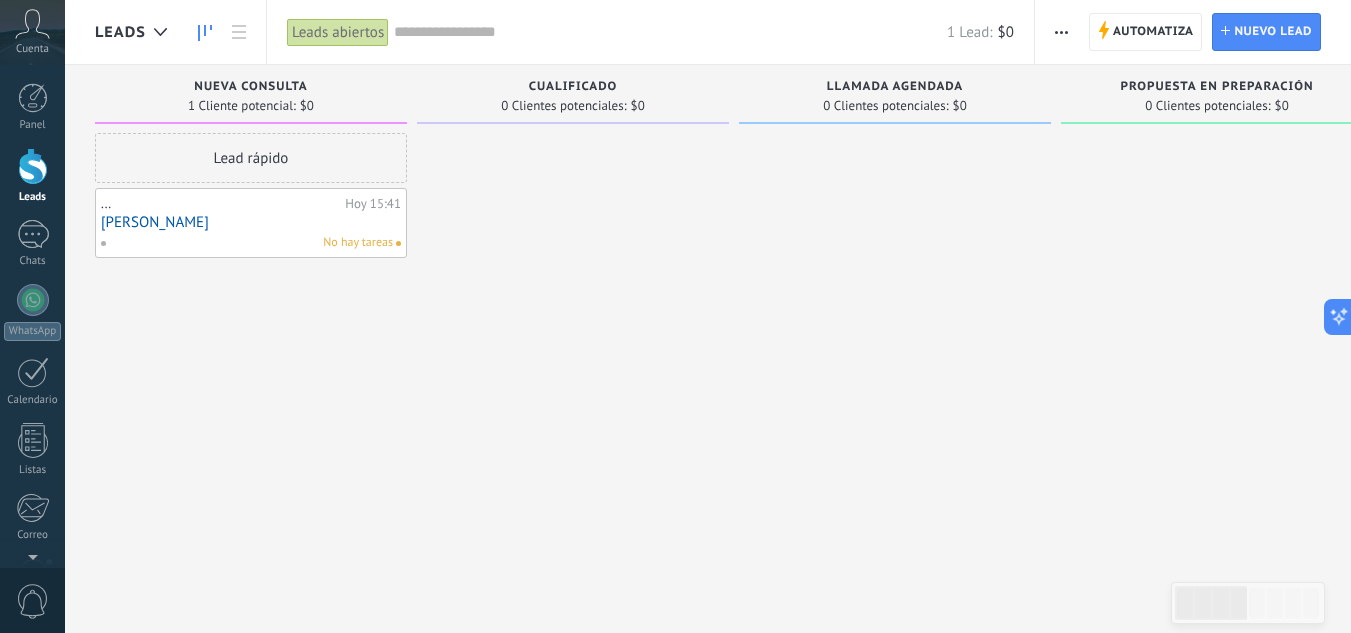 click on "[PERSON_NAME]" at bounding box center [251, 222] 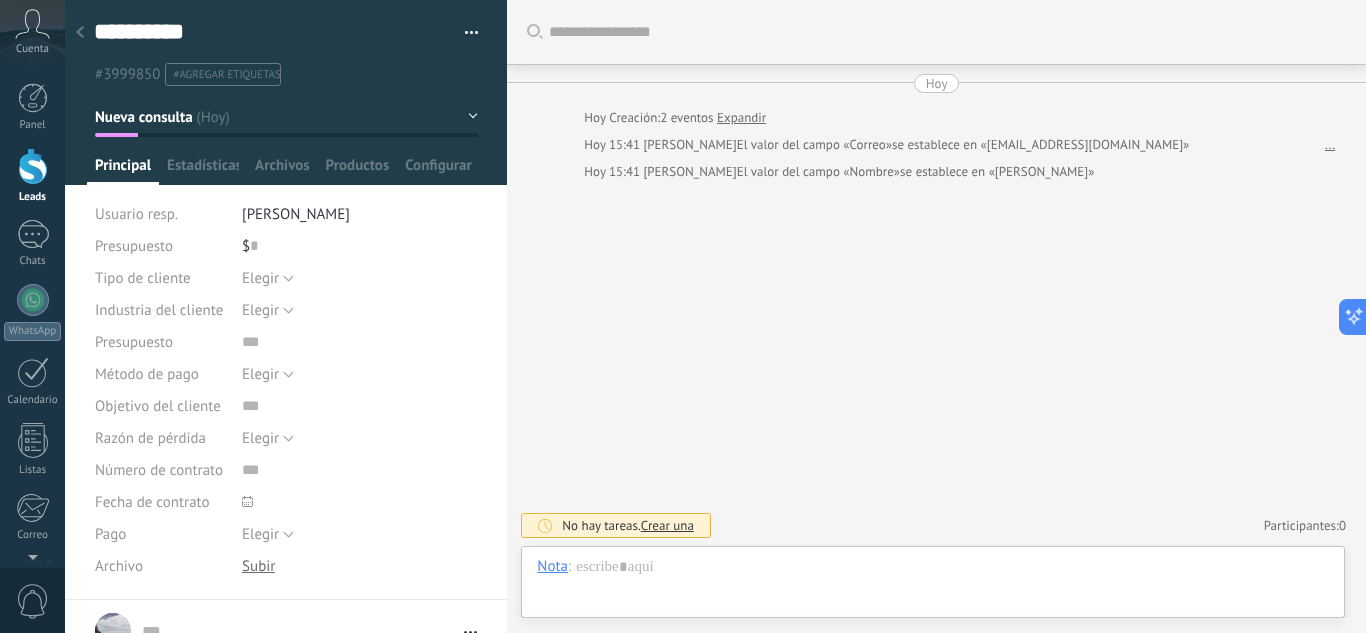 scroll, scrollTop: 30, scrollLeft: 0, axis: vertical 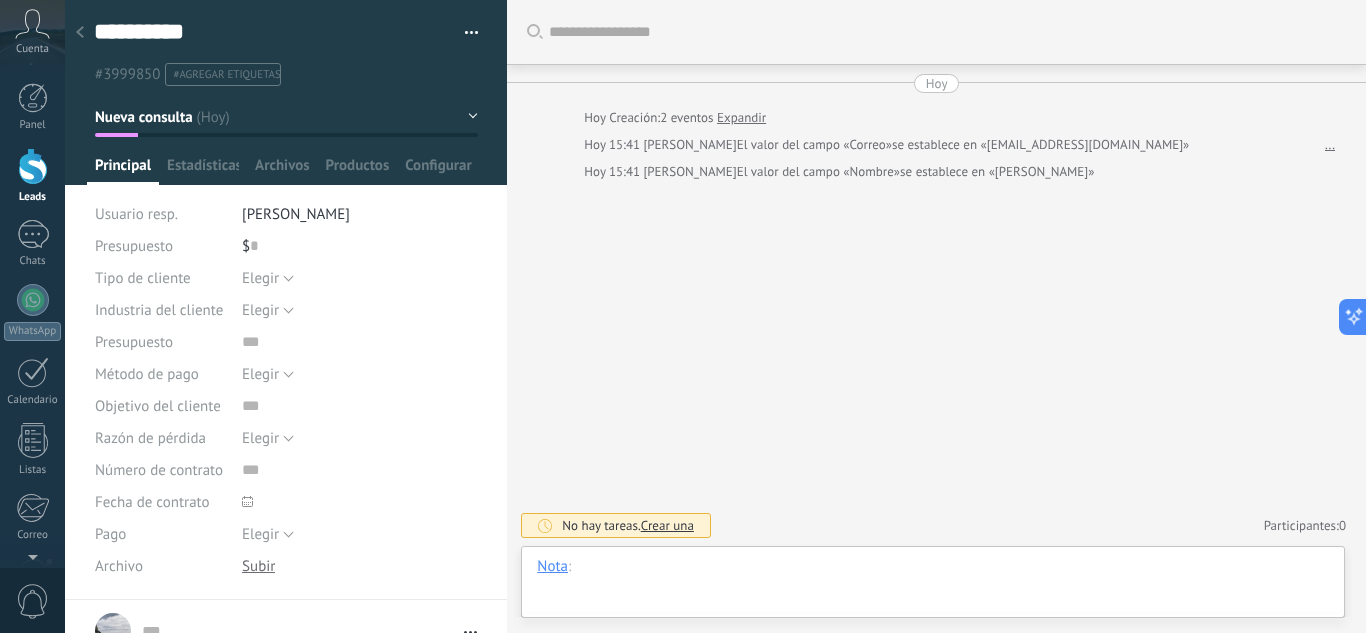 click at bounding box center [933, 587] 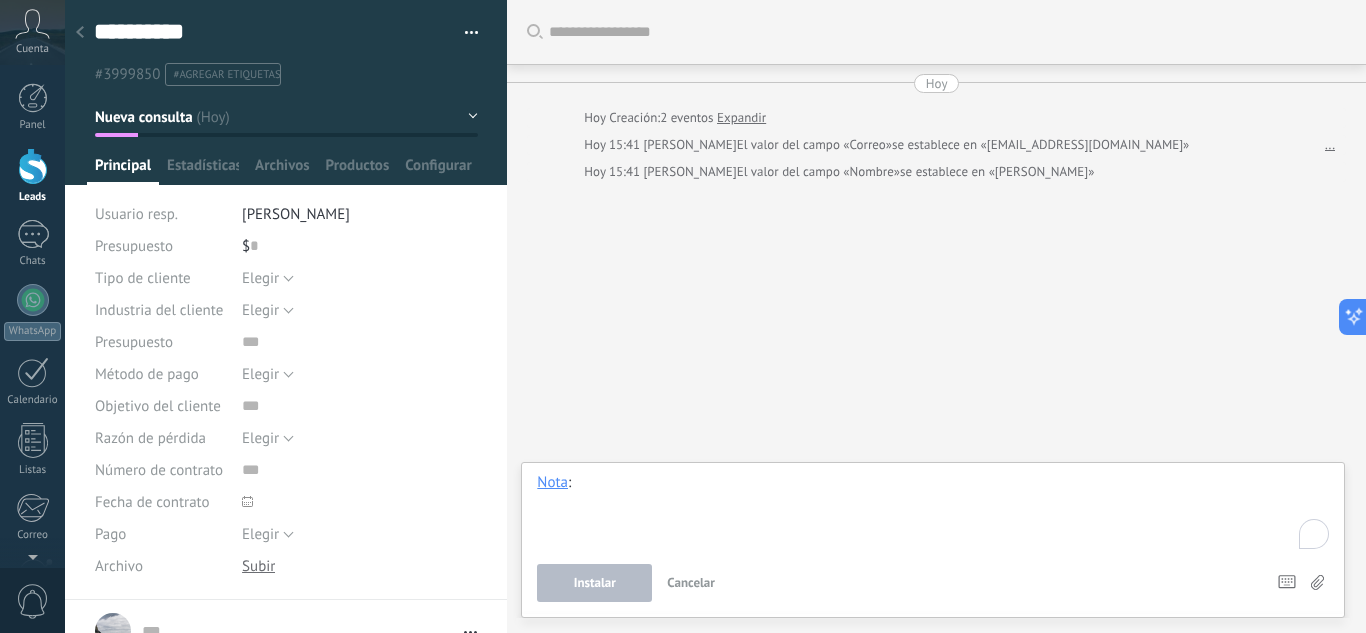 type 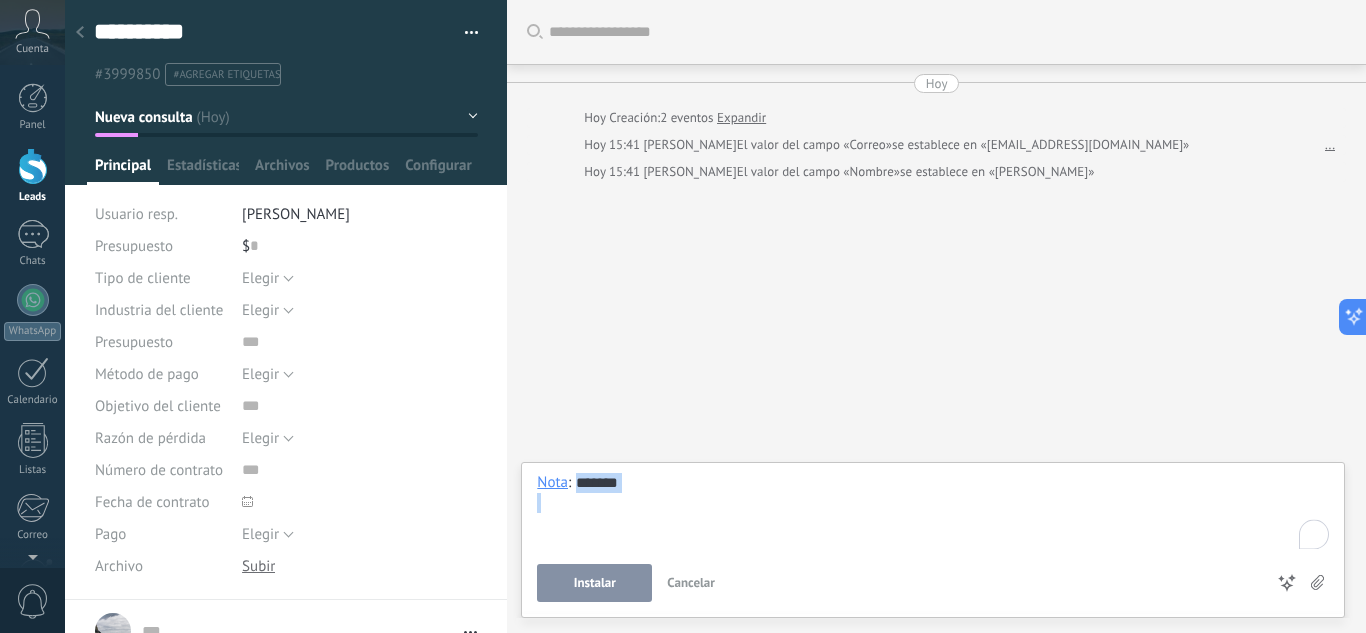 drag, startPoint x: 625, startPoint y: 489, endPoint x: 577, endPoint y: 481, distance: 48.6621 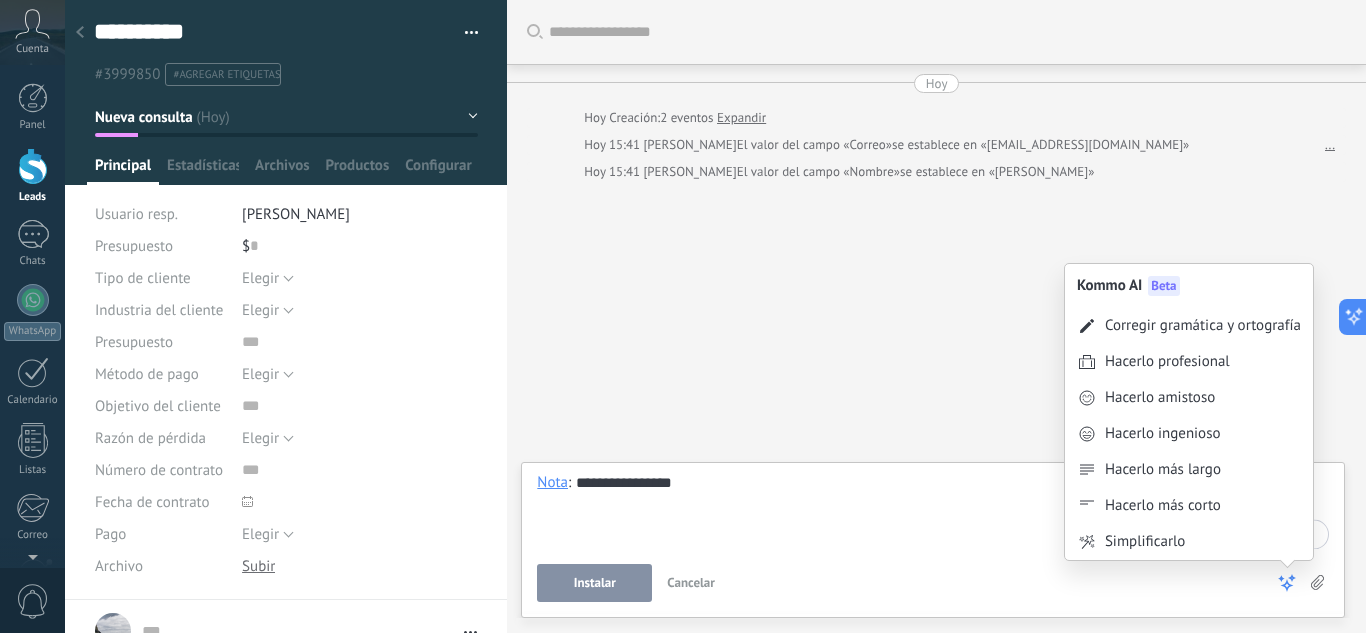 click 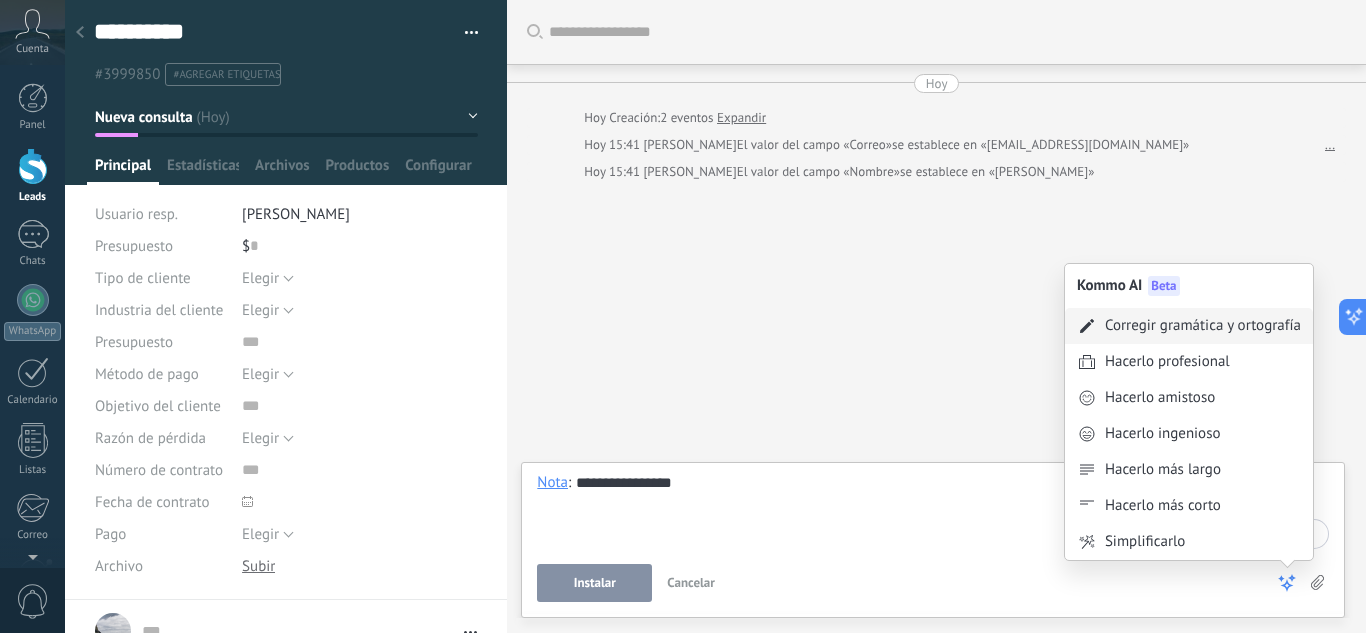 click on "Corregir gramática y ortografía" at bounding box center [1203, 326] 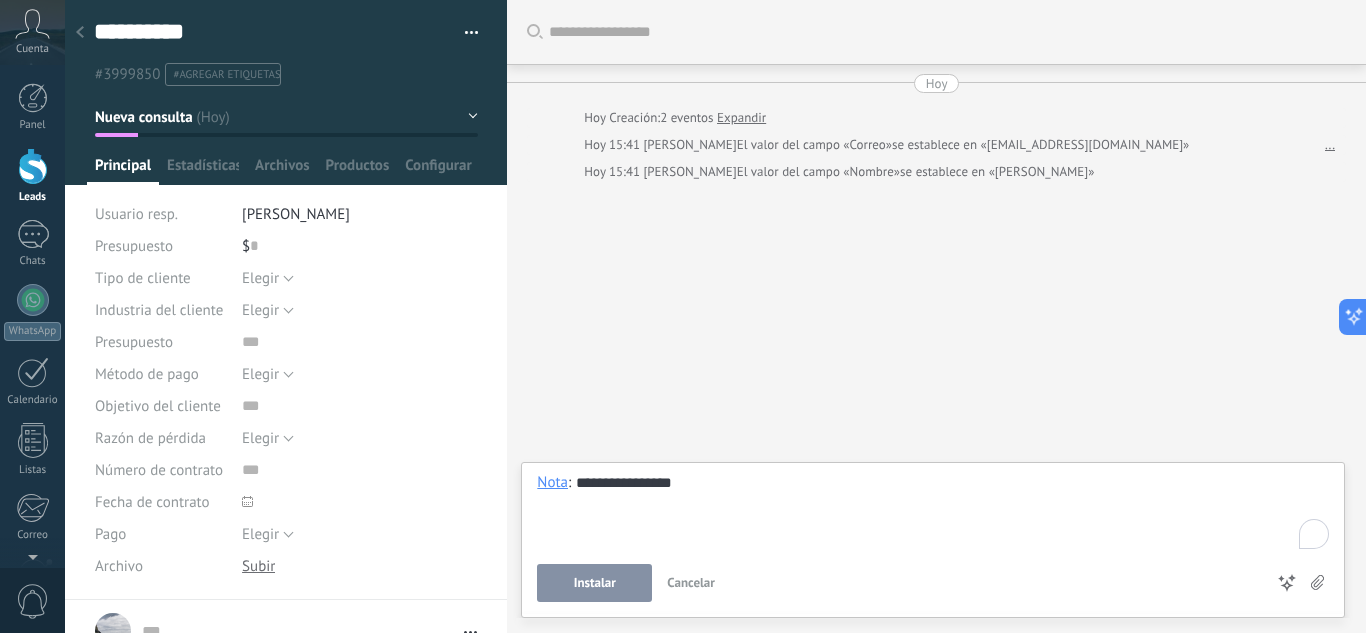 click on "**********" at bounding box center [933, 511] 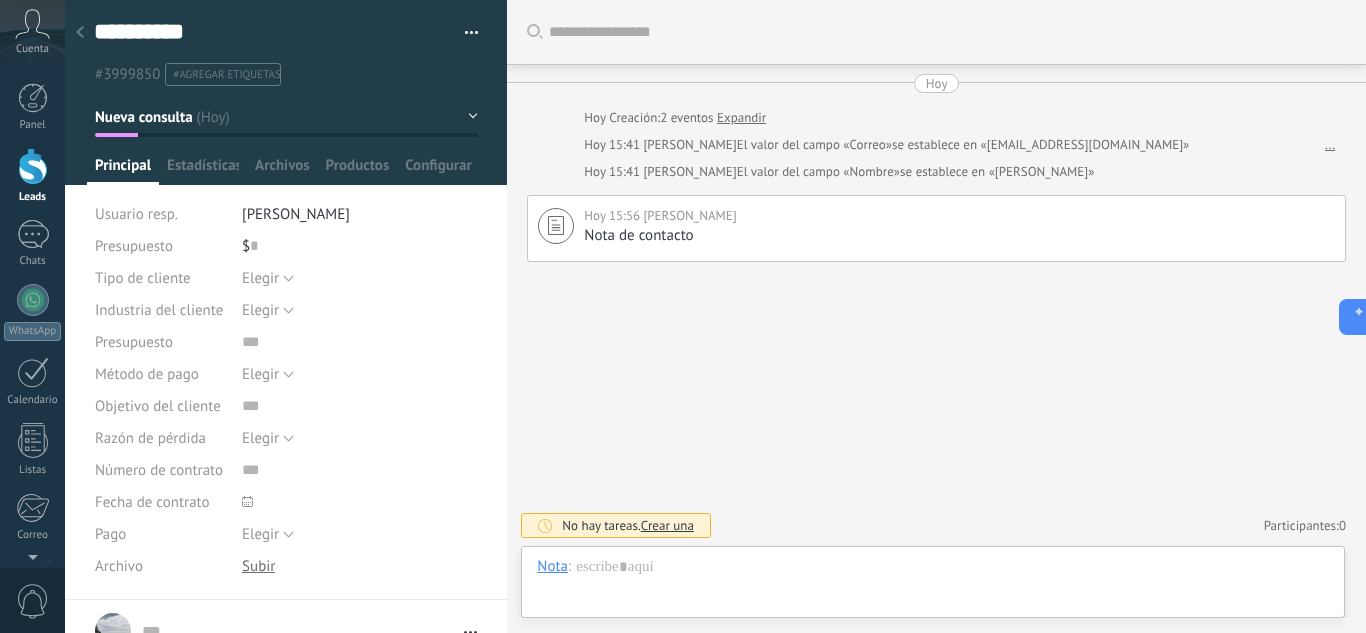 click on "Crear una" at bounding box center [667, 525] 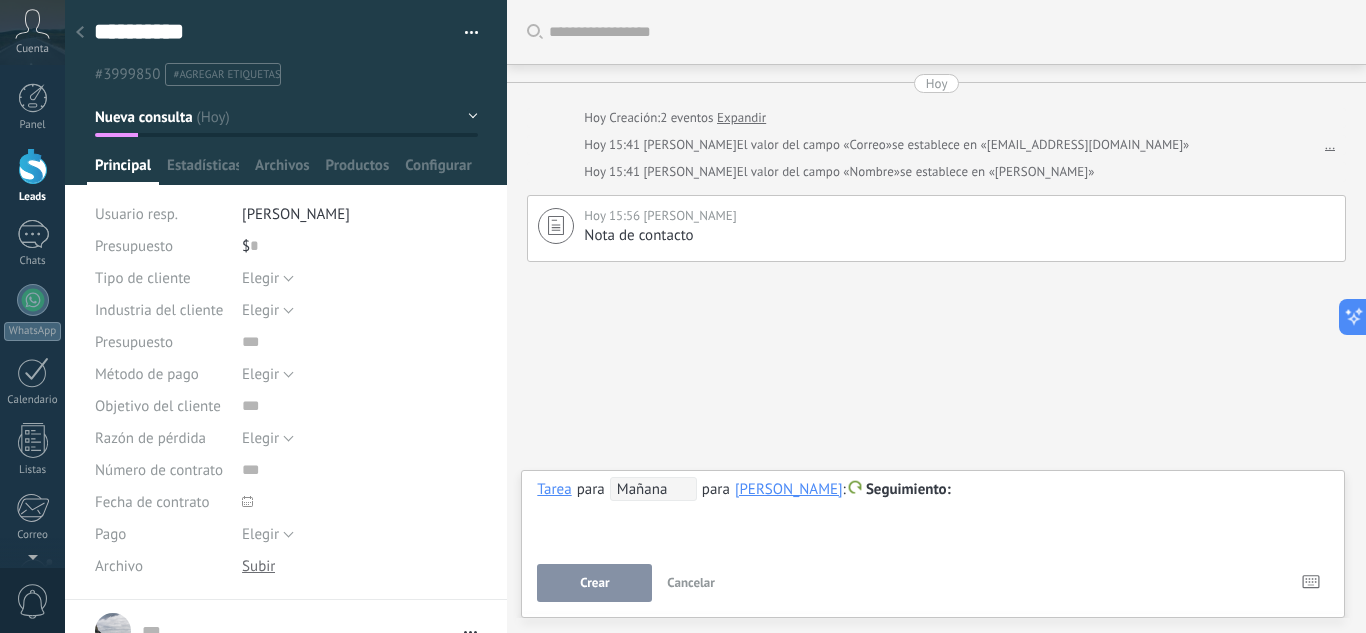 click on "Crear" at bounding box center [594, 583] 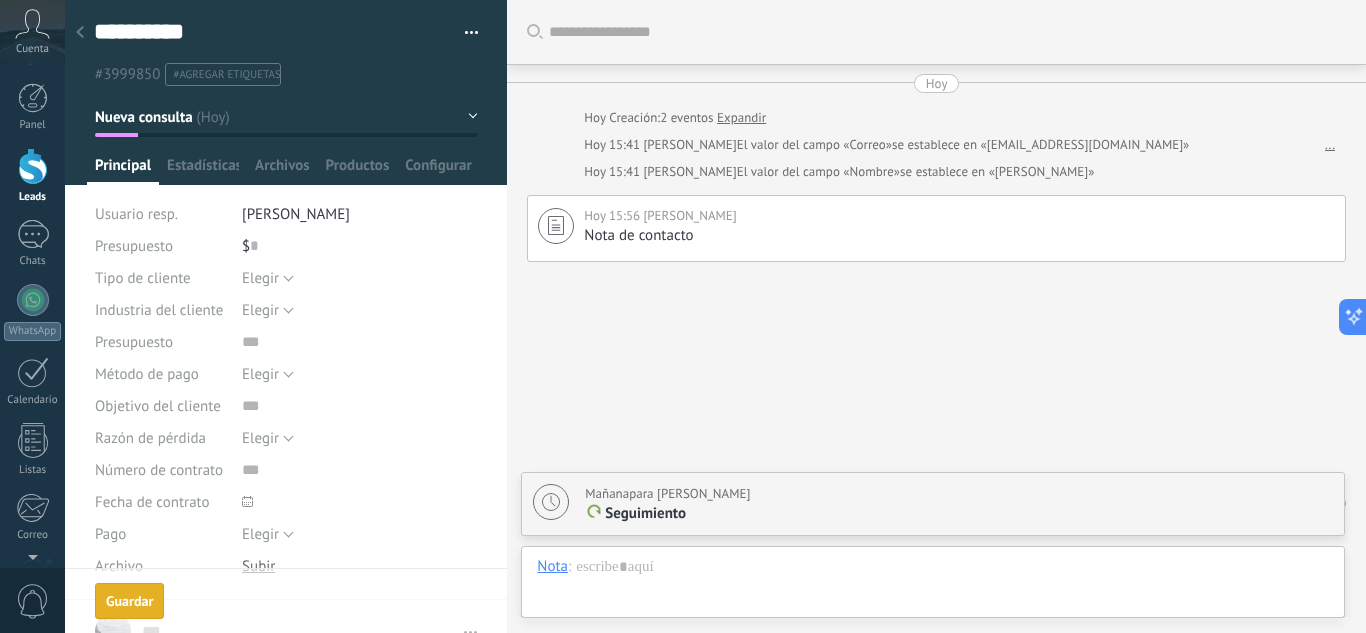 scroll, scrollTop: 48, scrollLeft: 0, axis: vertical 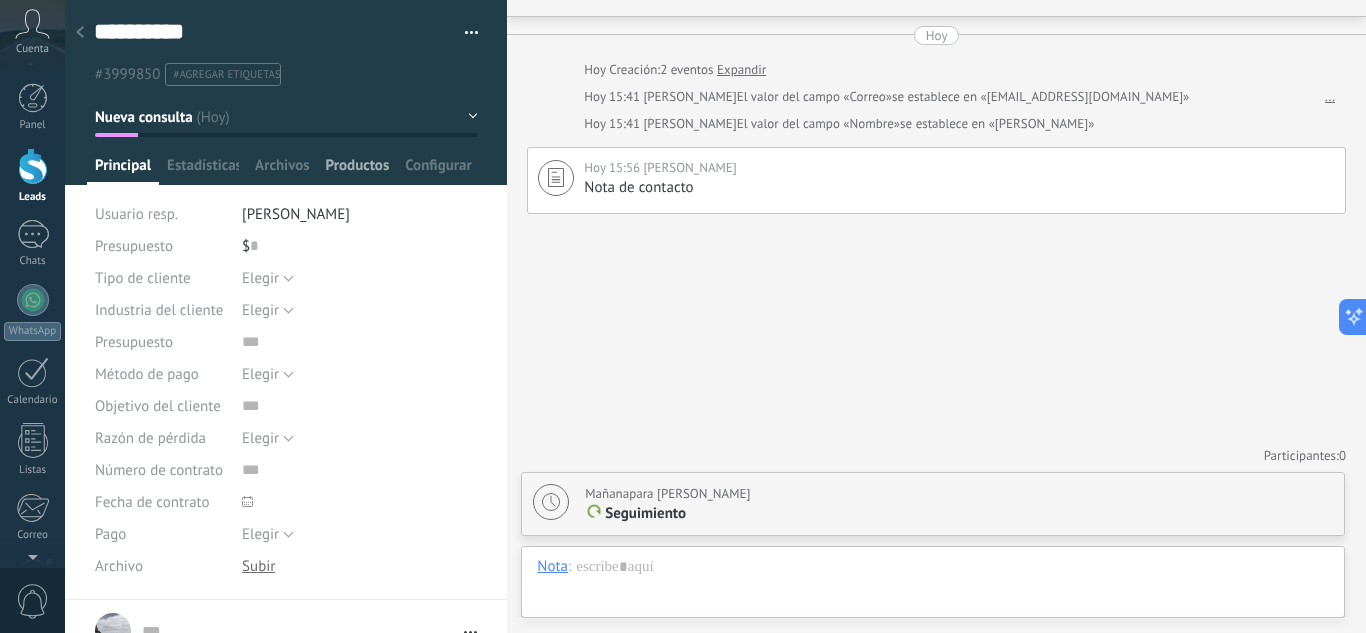 click on "Productos" at bounding box center [358, 170] 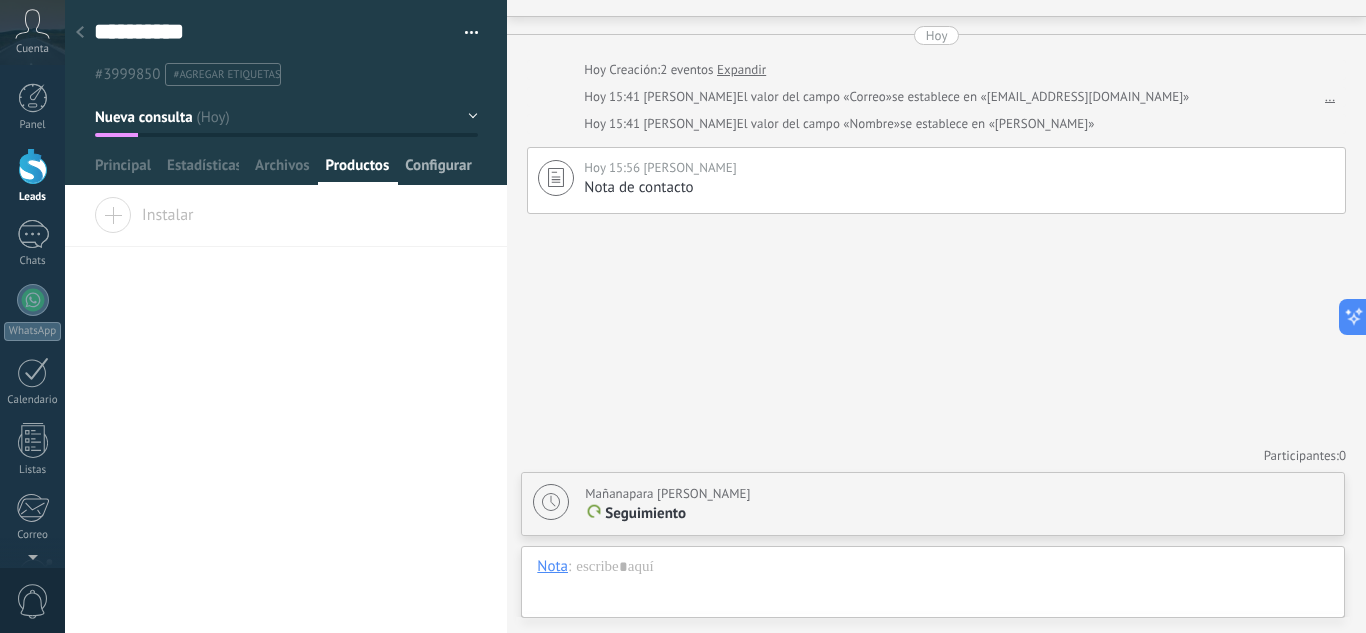 click on "Configurar" at bounding box center [438, 170] 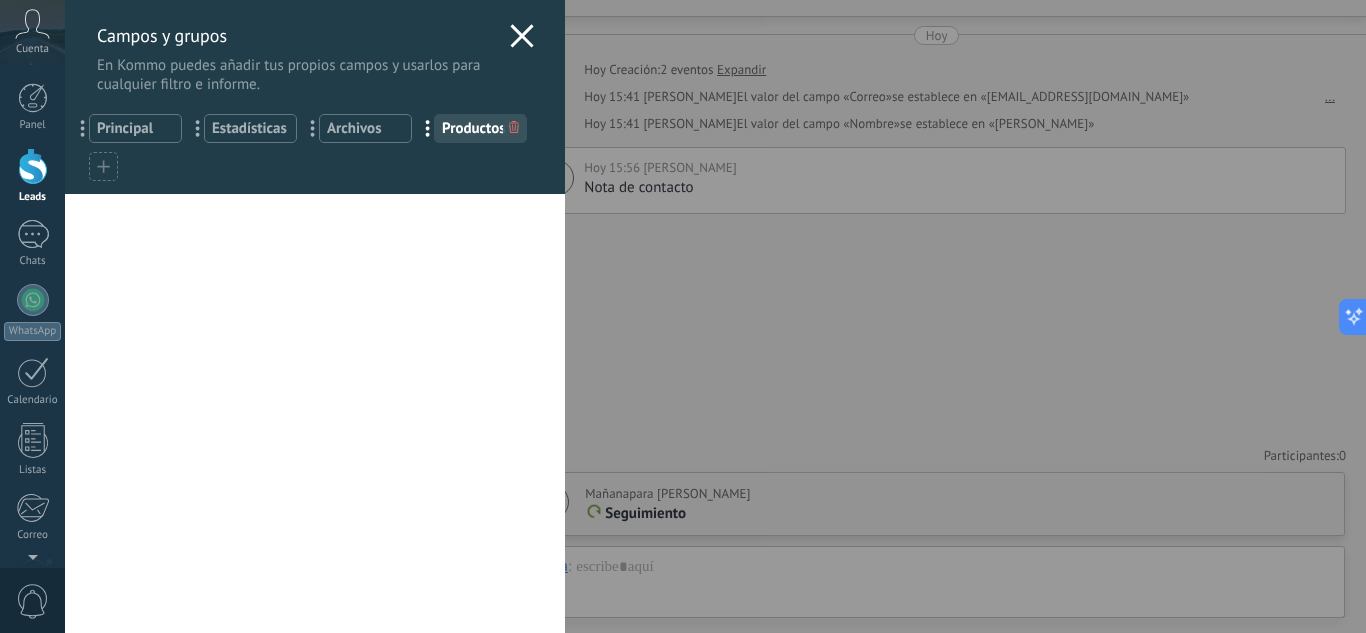 click 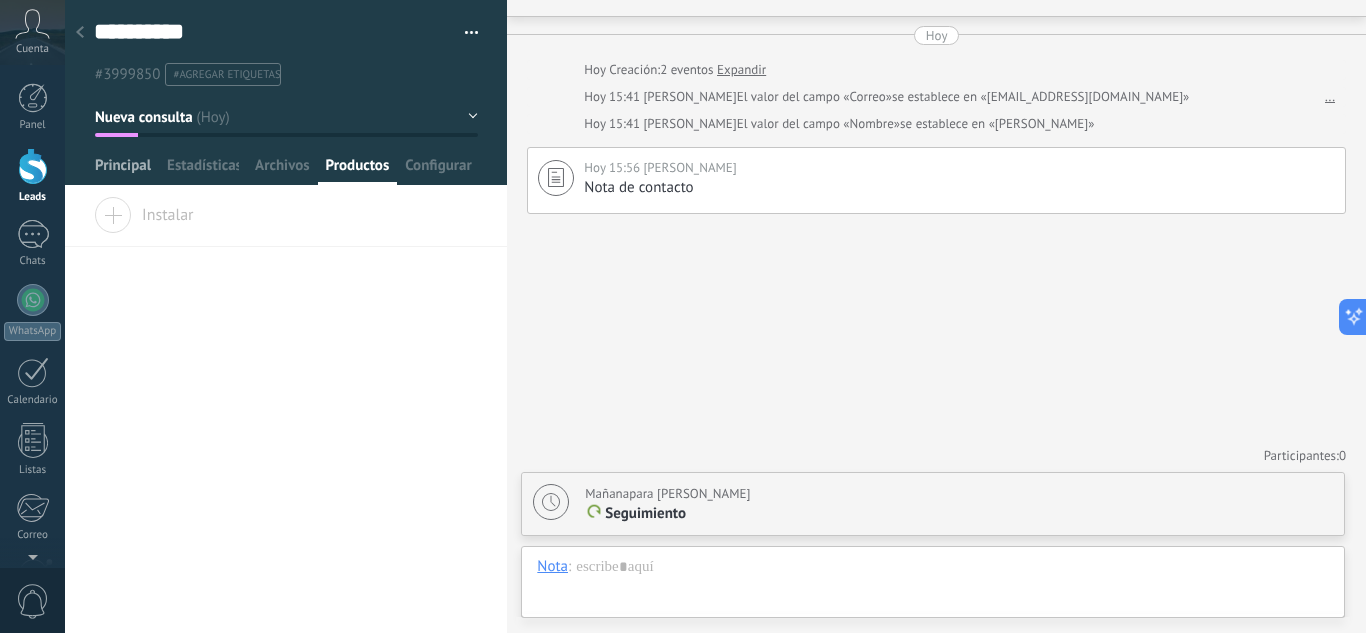 click on "Principal" at bounding box center (123, 170) 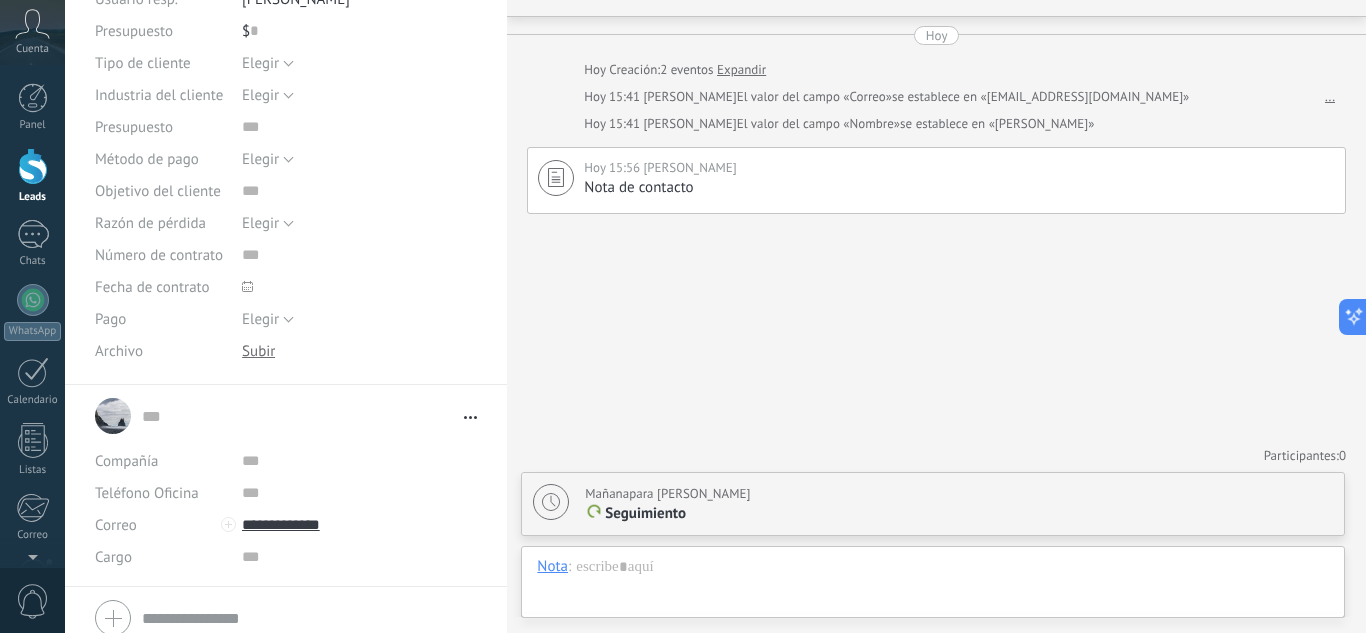 scroll, scrollTop: 295, scrollLeft: 0, axis: vertical 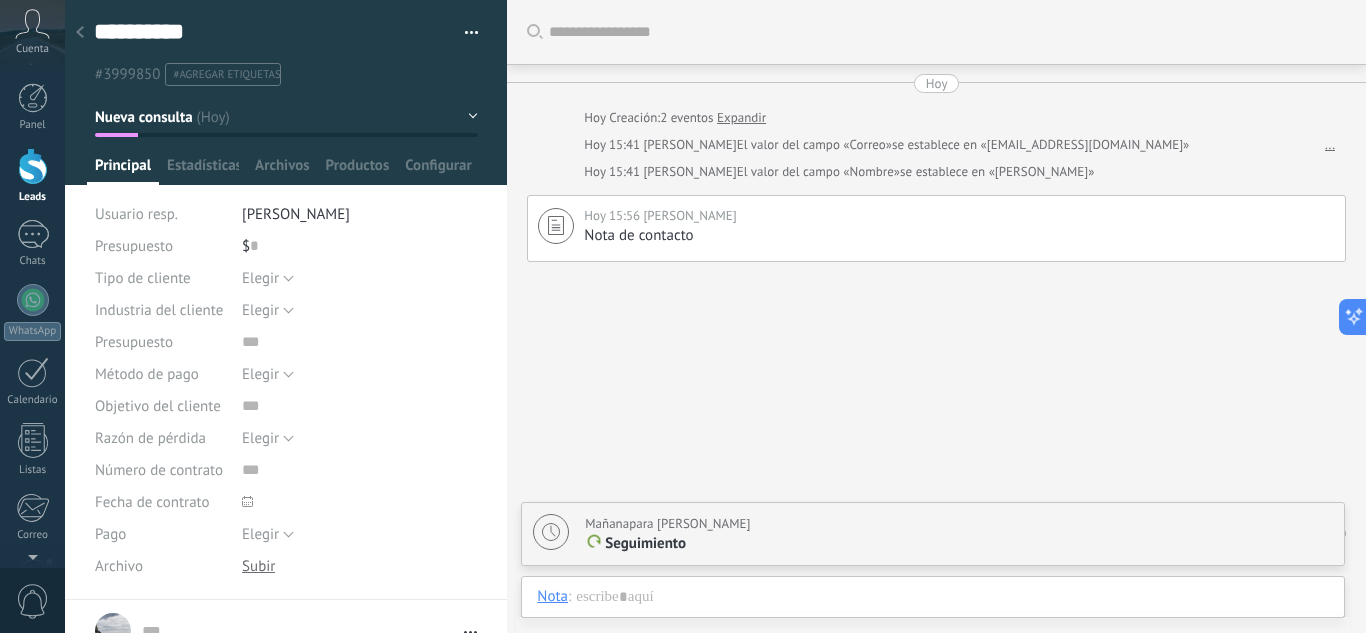 click at bounding box center [464, 33] 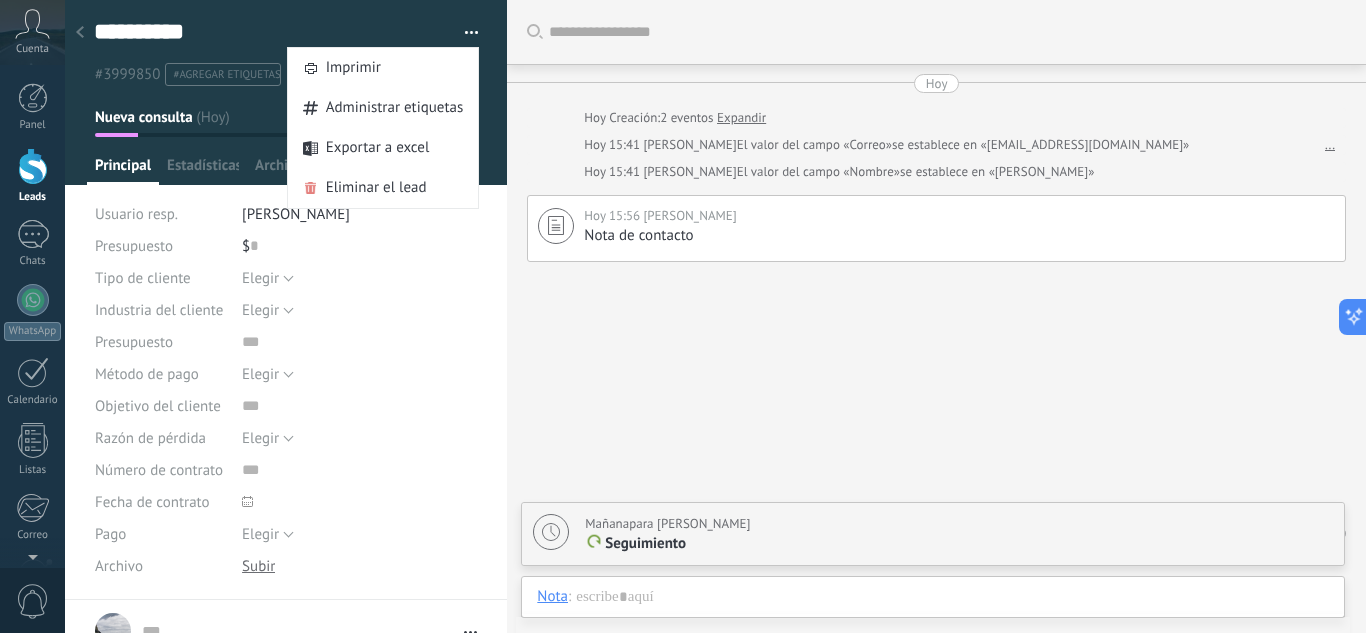 click at bounding box center [464, 33] 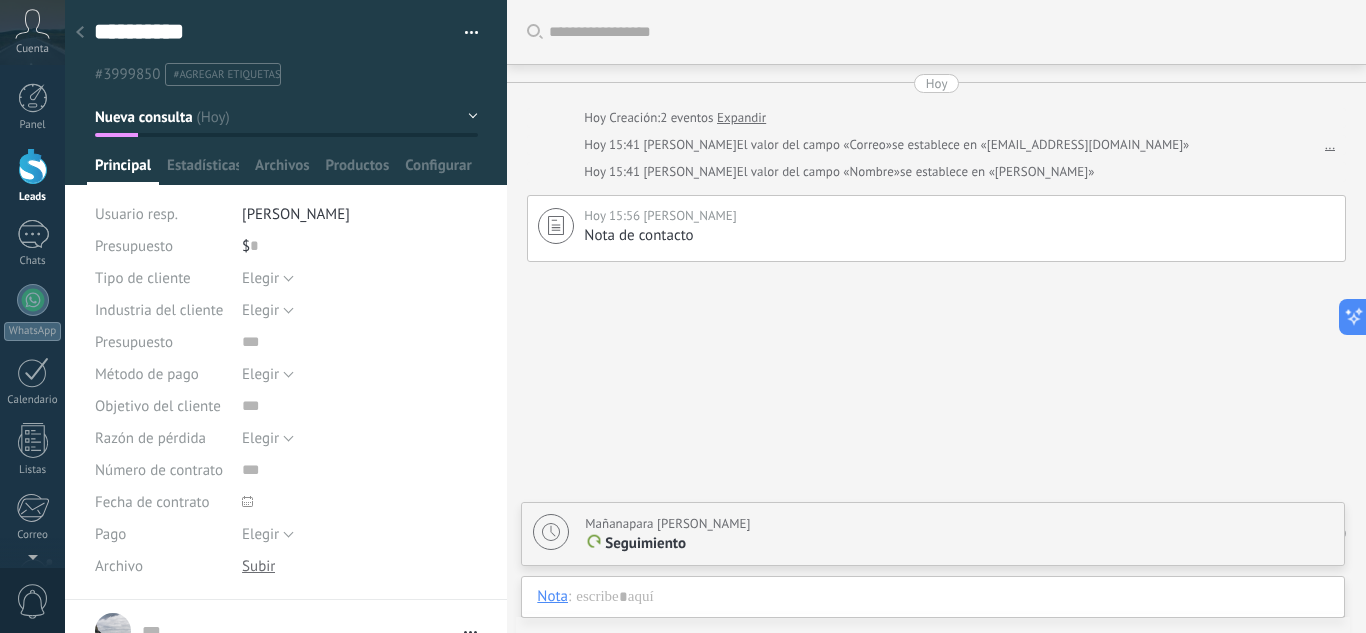 click at bounding box center [464, 33] 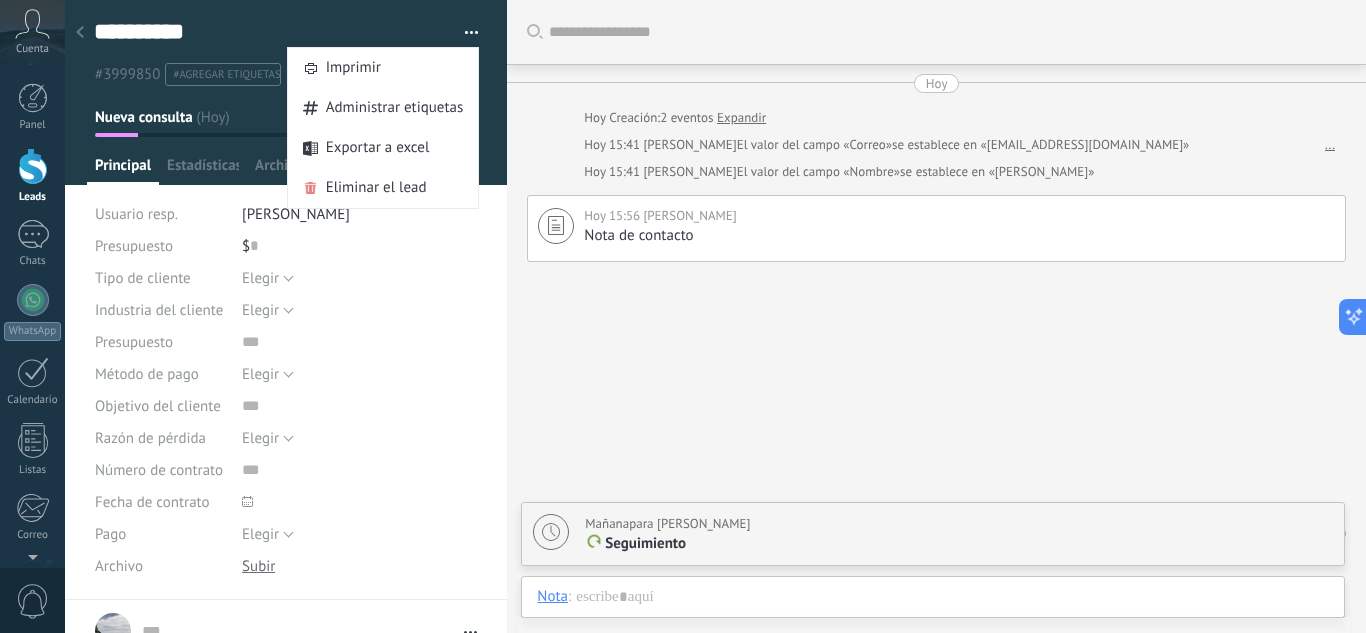 click at bounding box center [464, 33] 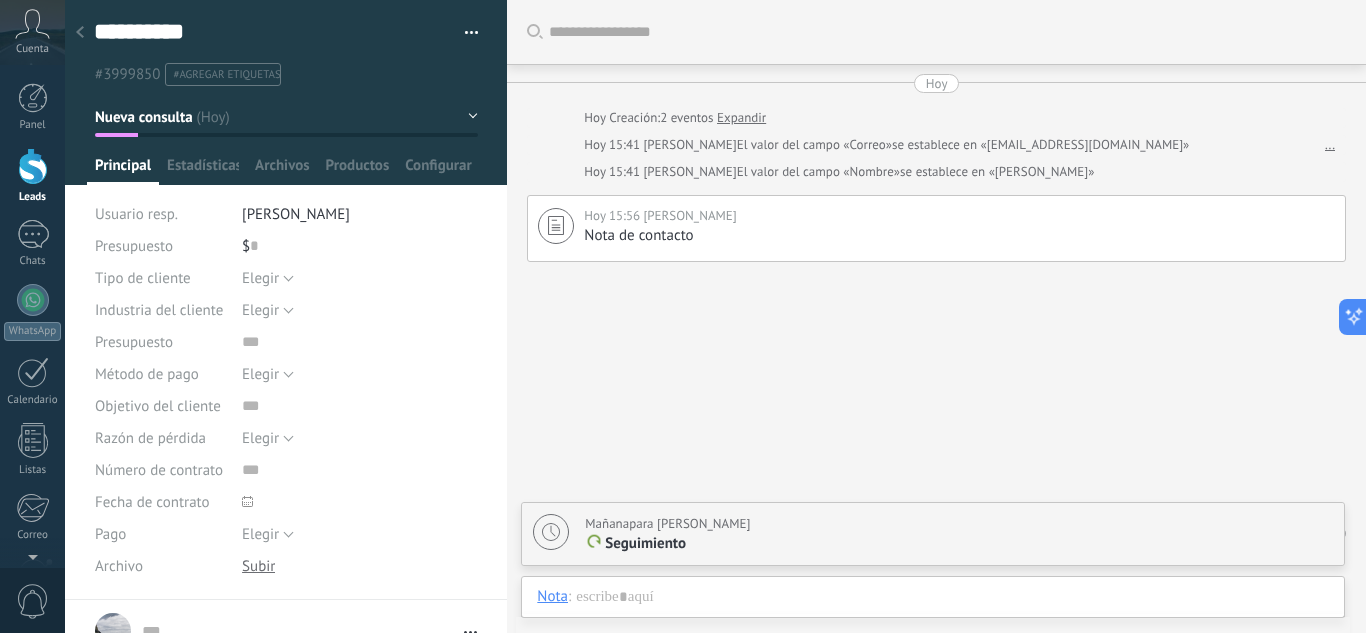 click at bounding box center (464, 33) 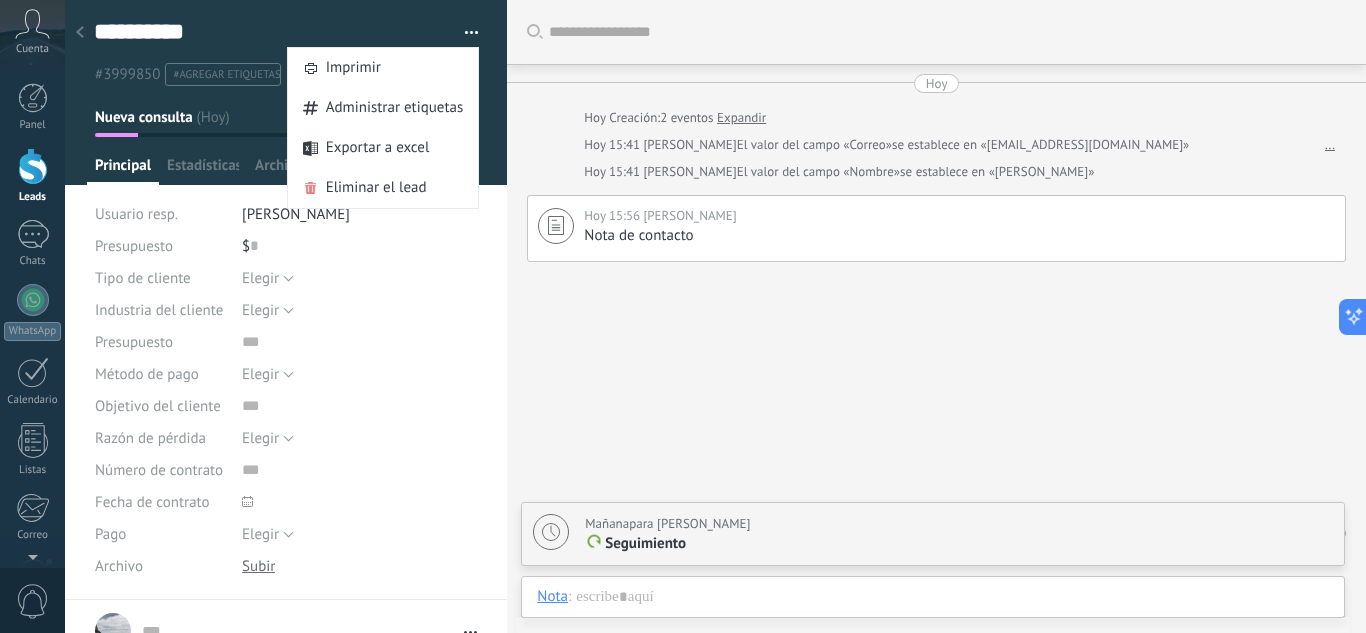 type 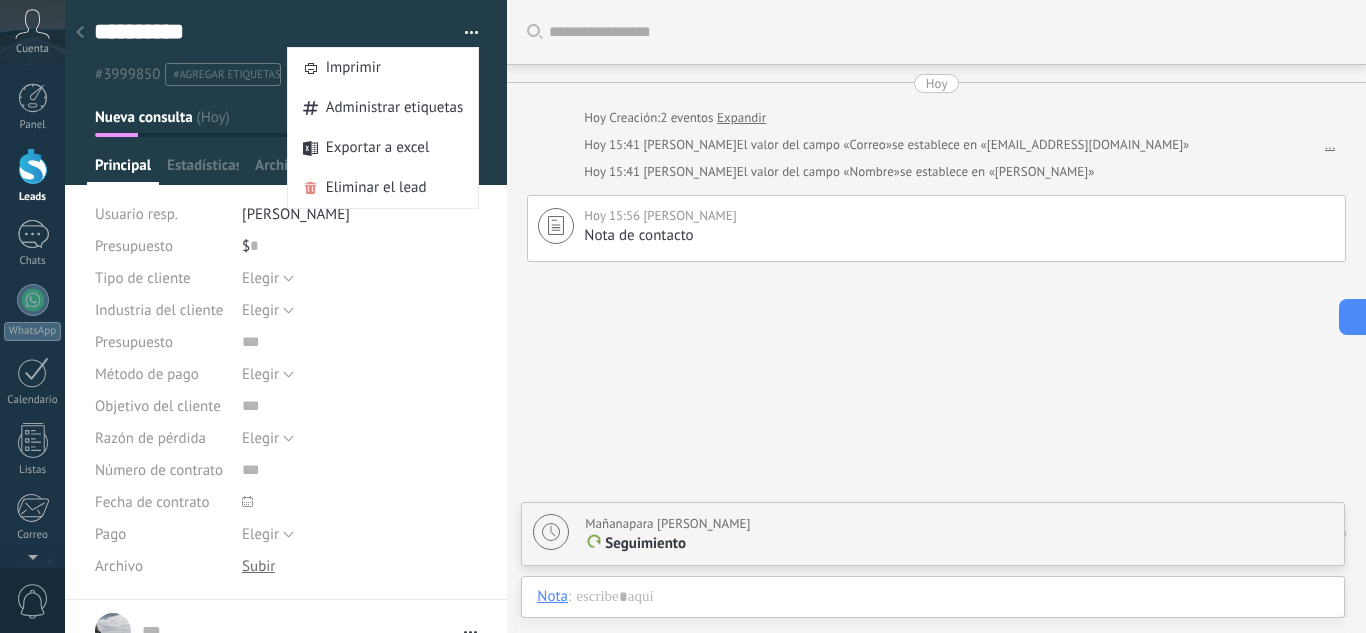 click at bounding box center (464, 33) 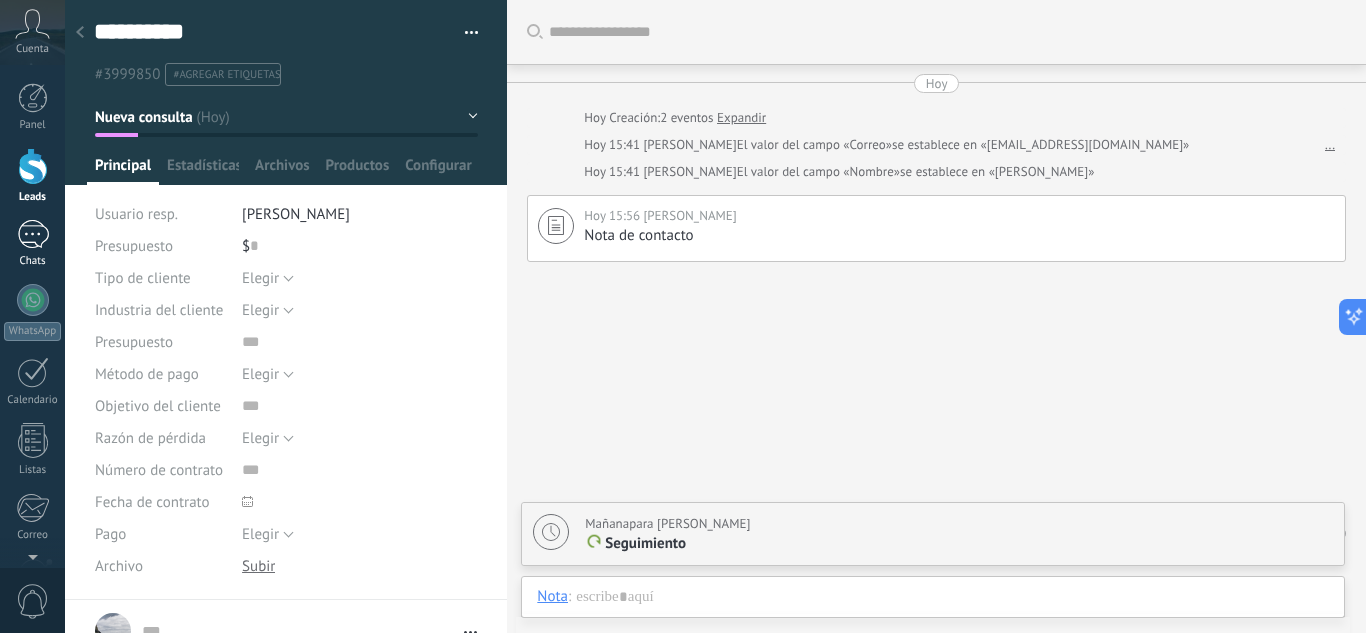 click at bounding box center [33, 234] 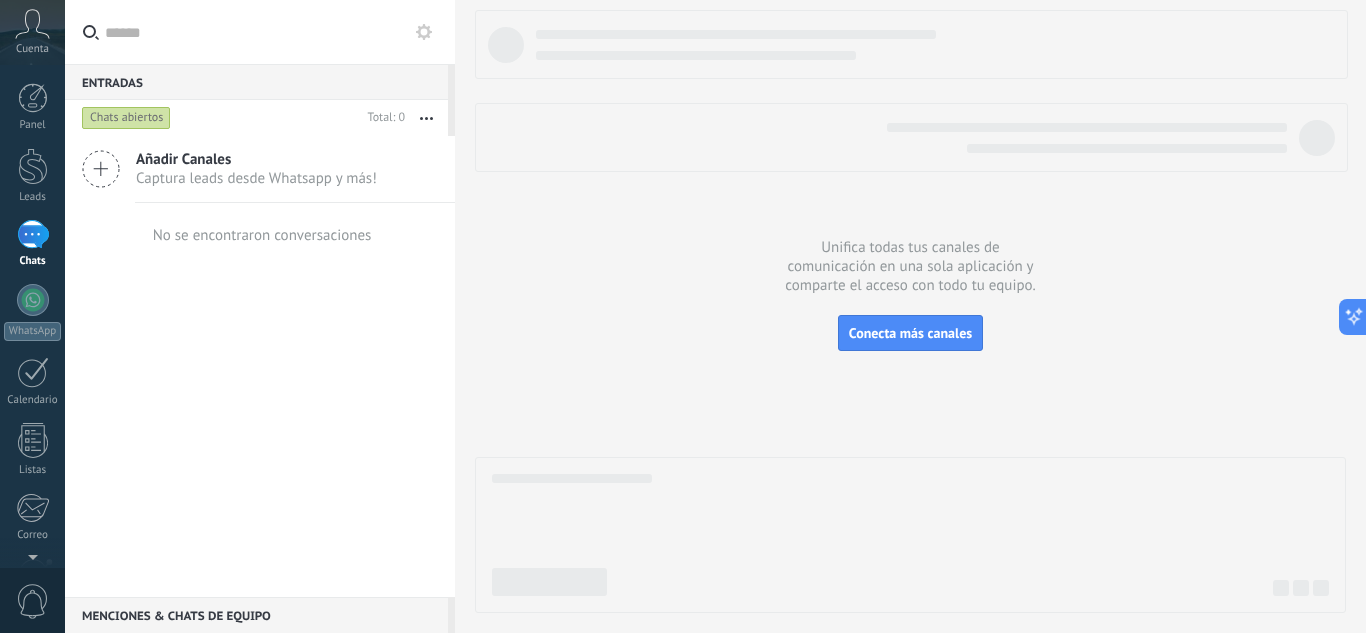 click on "Captura leads desde Whatsapp y más!" at bounding box center (256, 178) 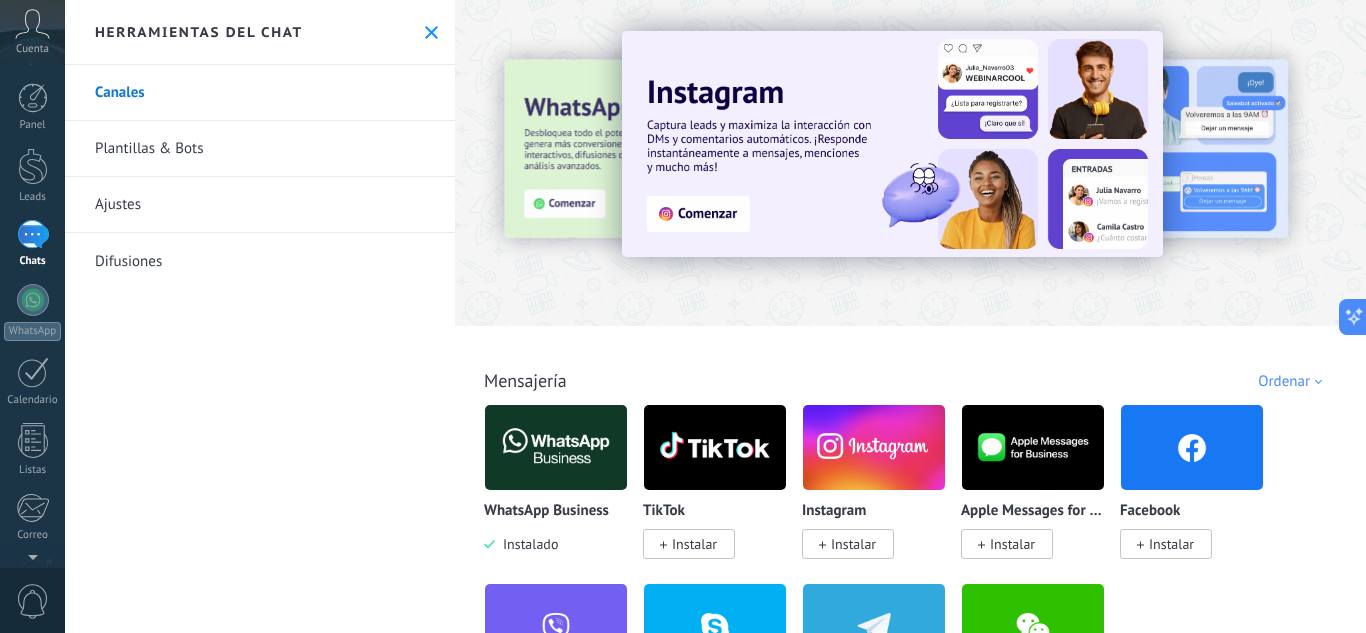 click on "Herramientas del chat" at bounding box center [260, 32] 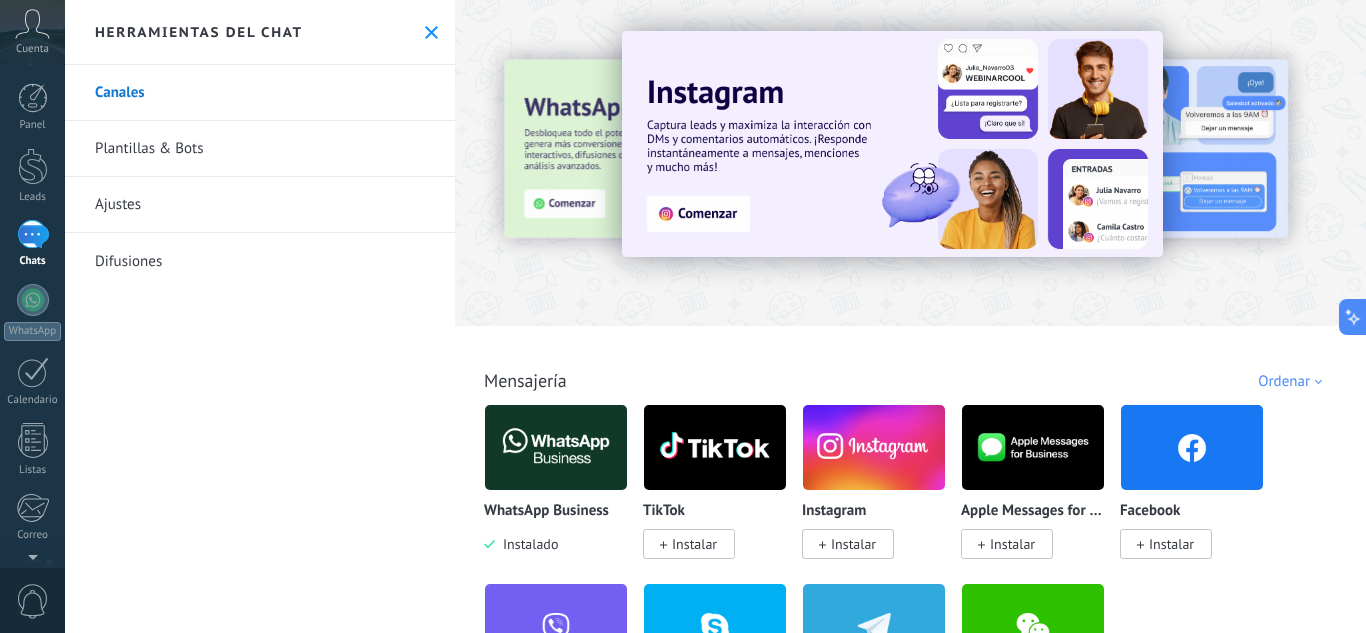 click 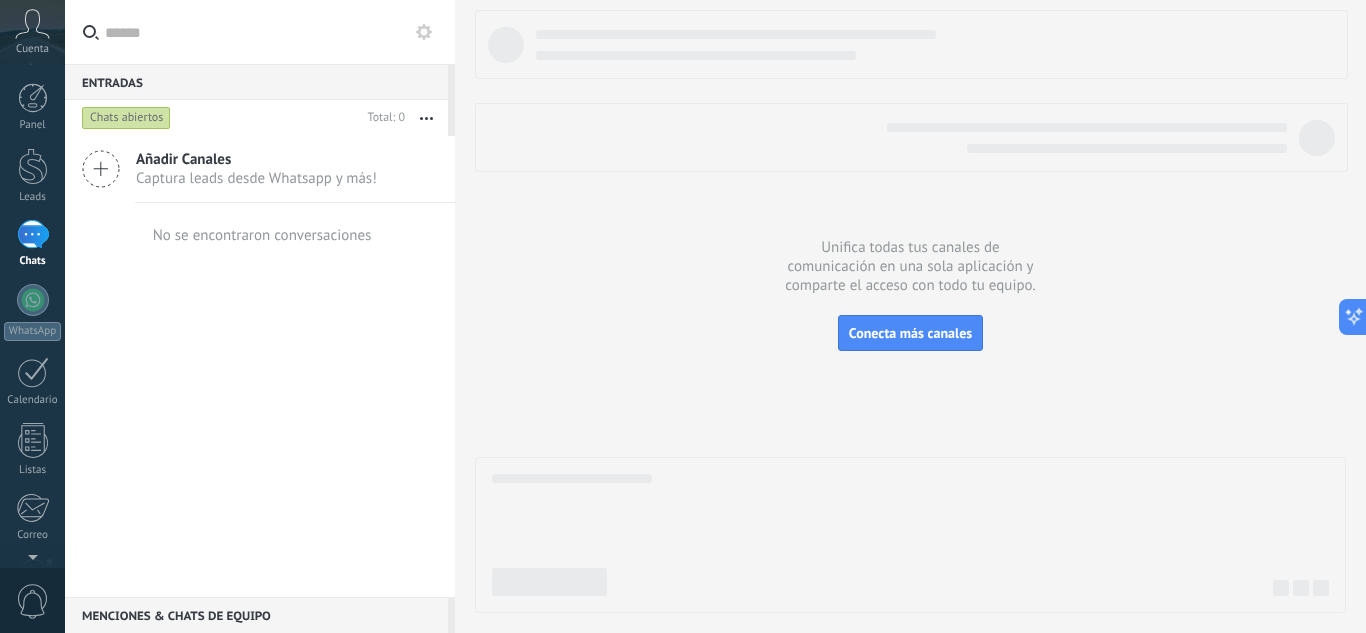 click 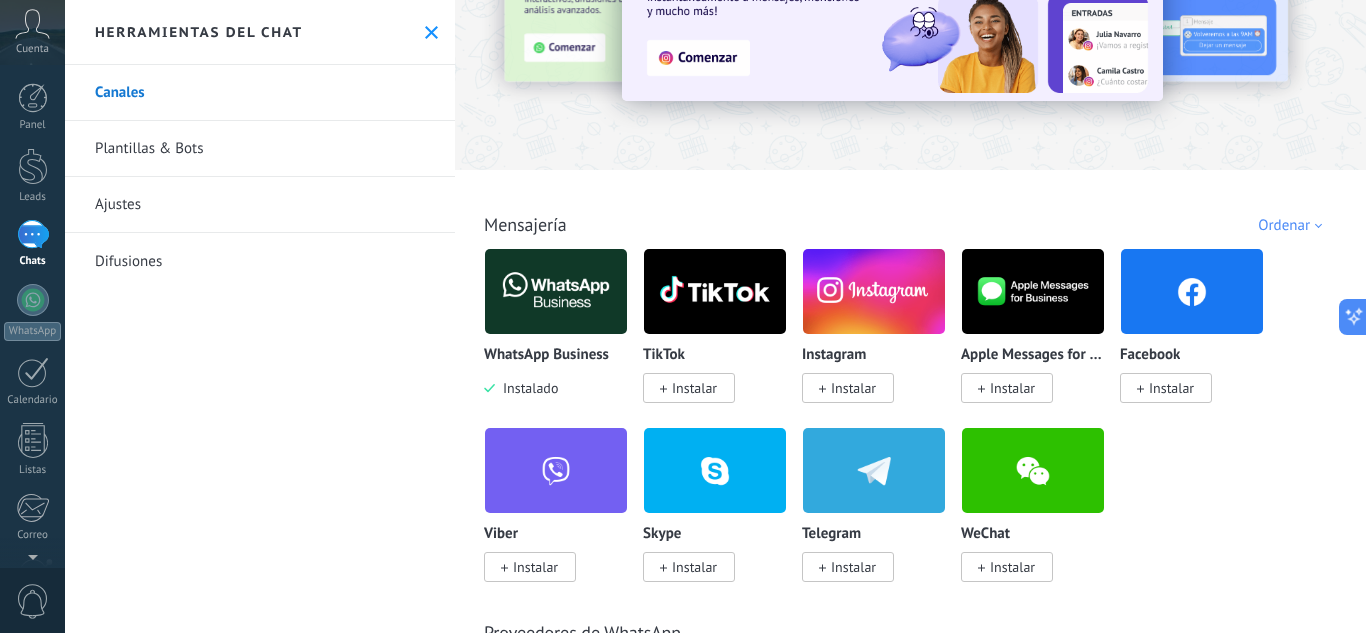 scroll, scrollTop: 0, scrollLeft: 0, axis: both 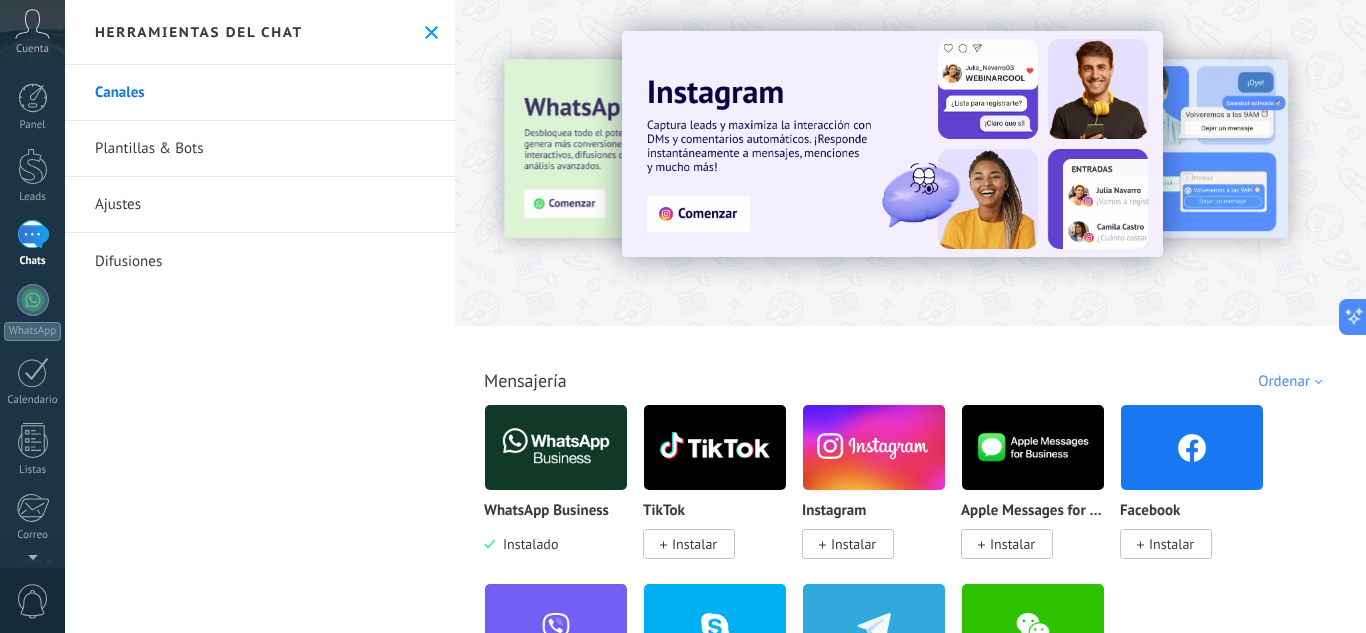 click on "Plantillas & Bots" at bounding box center [260, 149] 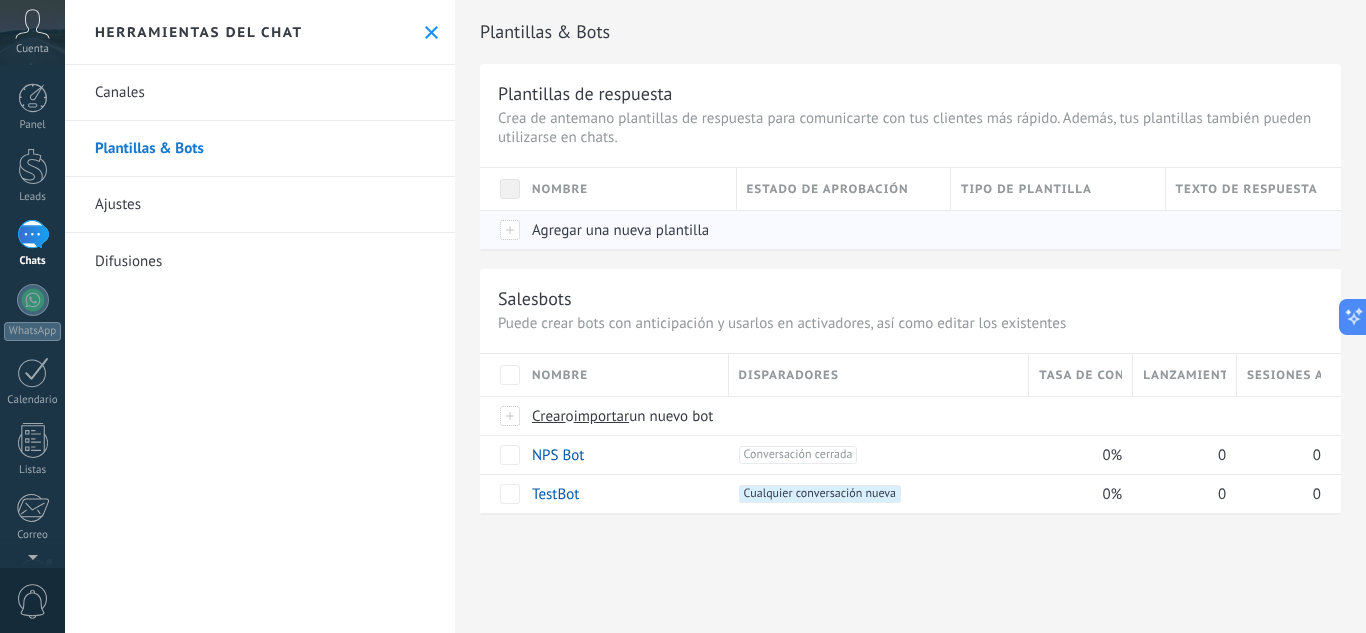 click on "Agregar una nueva plantilla" at bounding box center [620, 230] 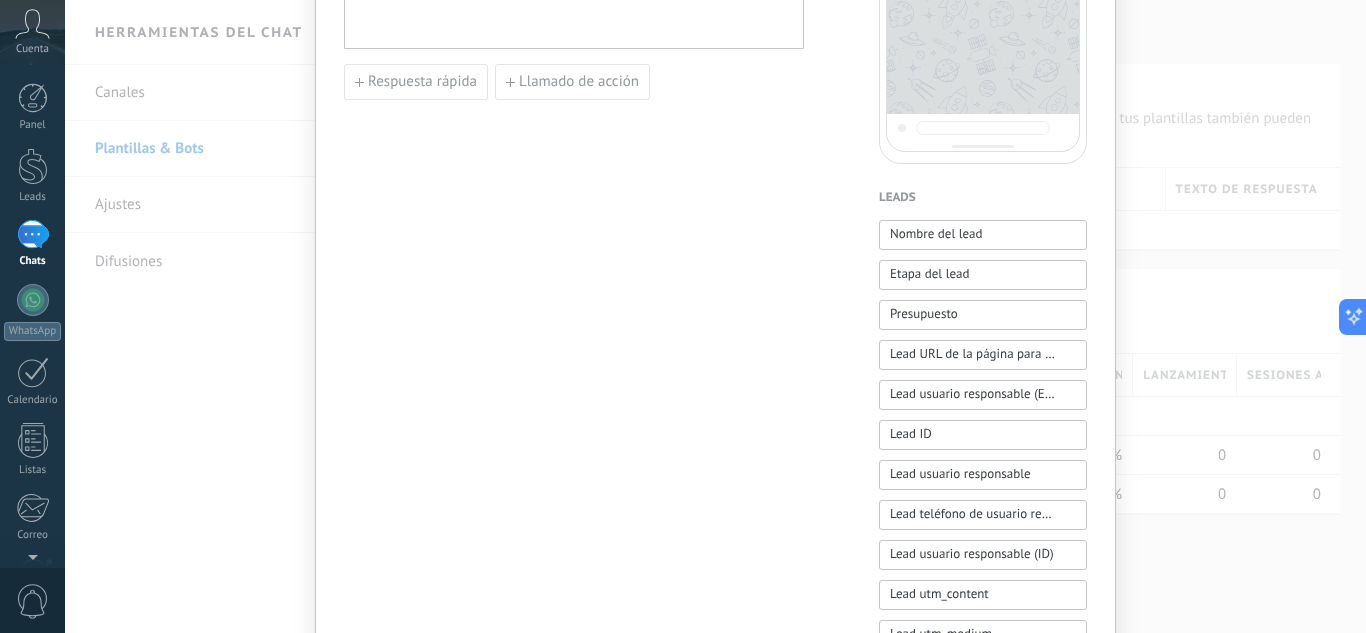 scroll, scrollTop: 0, scrollLeft: 0, axis: both 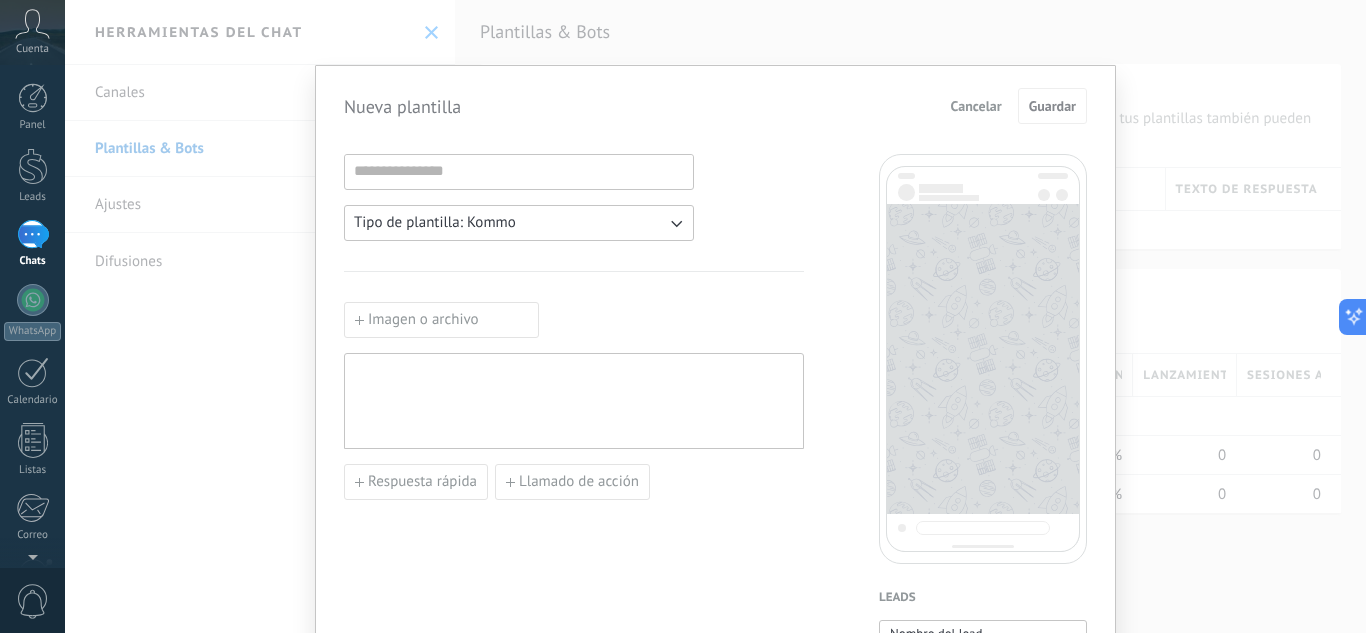 click on "Cancelar" at bounding box center (976, 106) 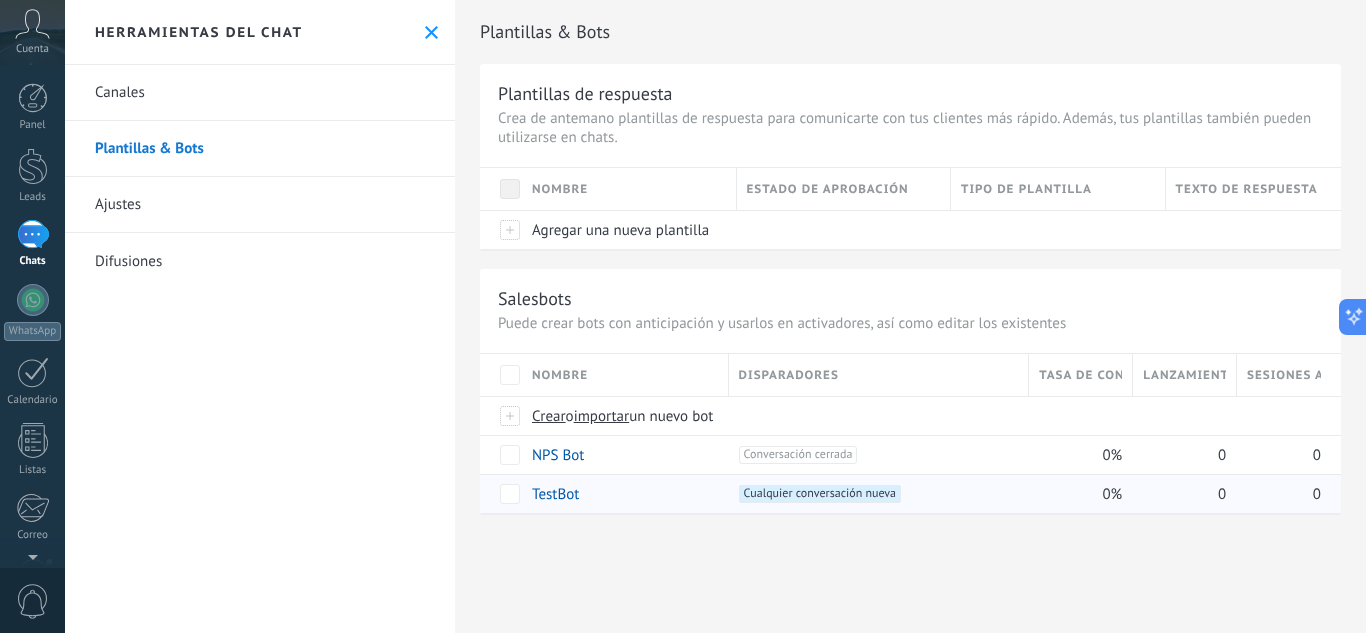 click on "TestBot" at bounding box center [620, 494] 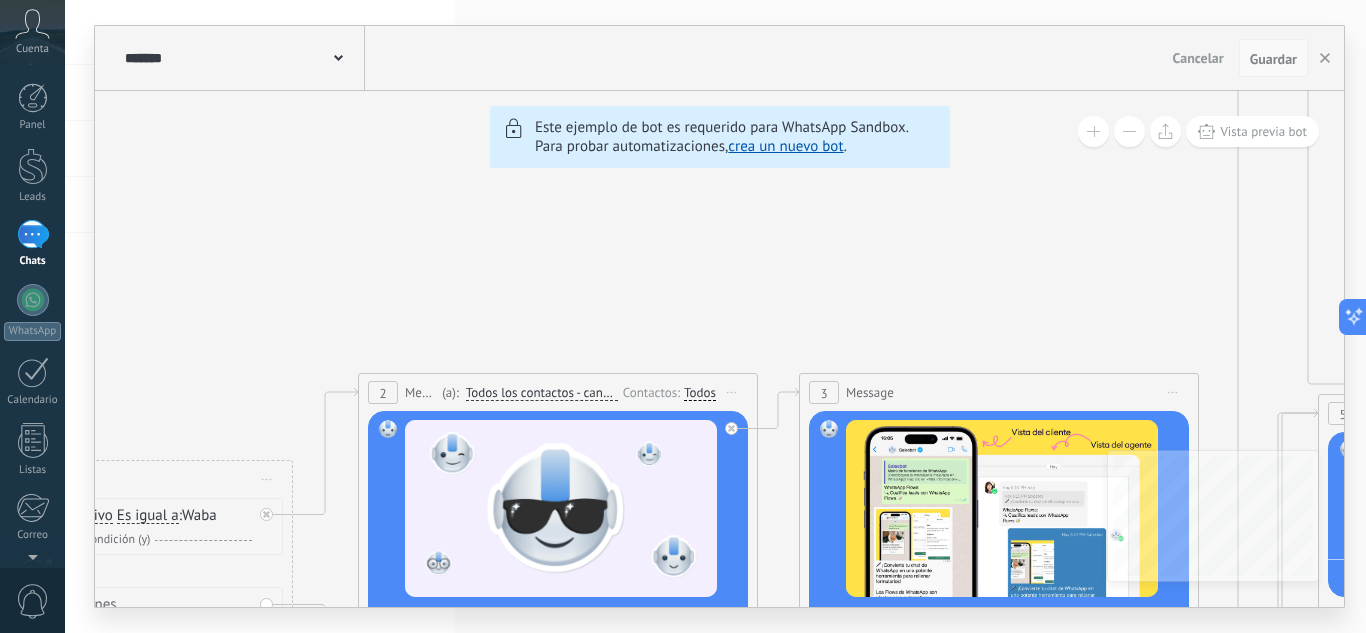 click on "Guardar" at bounding box center [1273, 59] 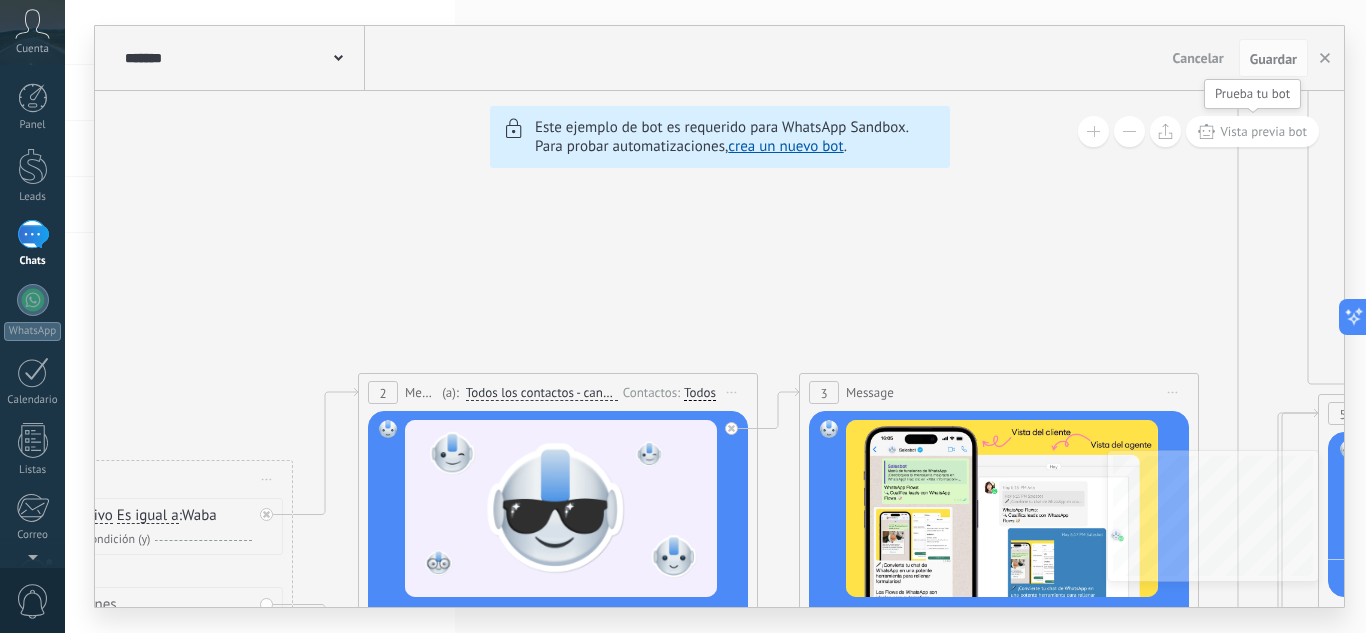 click on "Vista previa bot" at bounding box center [1252, 131] 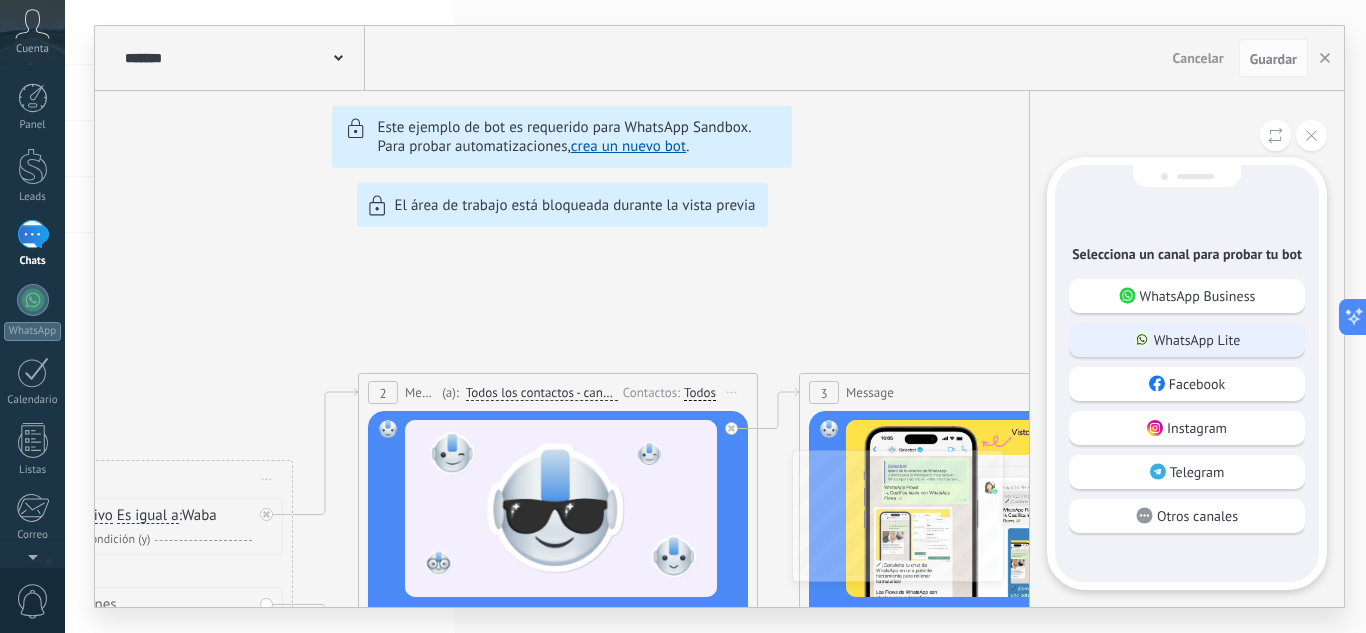 click on "WhatsApp Lite" at bounding box center (1197, 340) 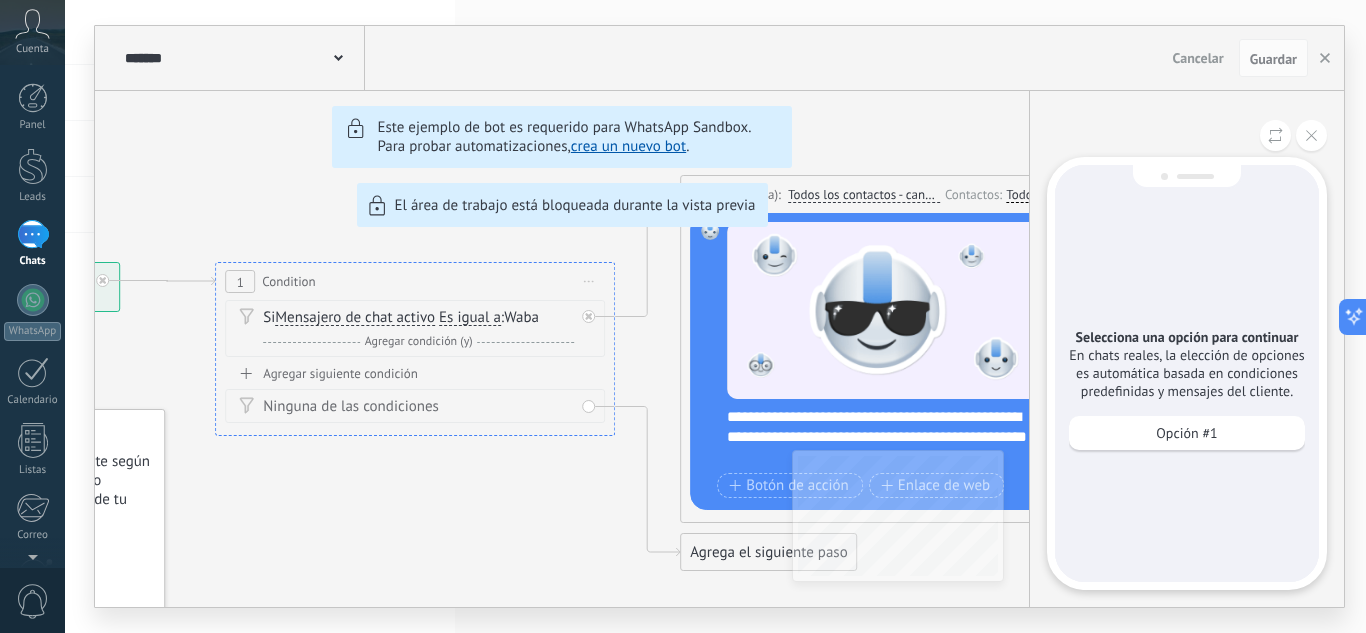 click on "Selecciona una opción para continuar En chats reales, la elección de opciones es automática basada en condiciones predefinidas y mensajes del cliente. Opción #1" at bounding box center (1187, 373) 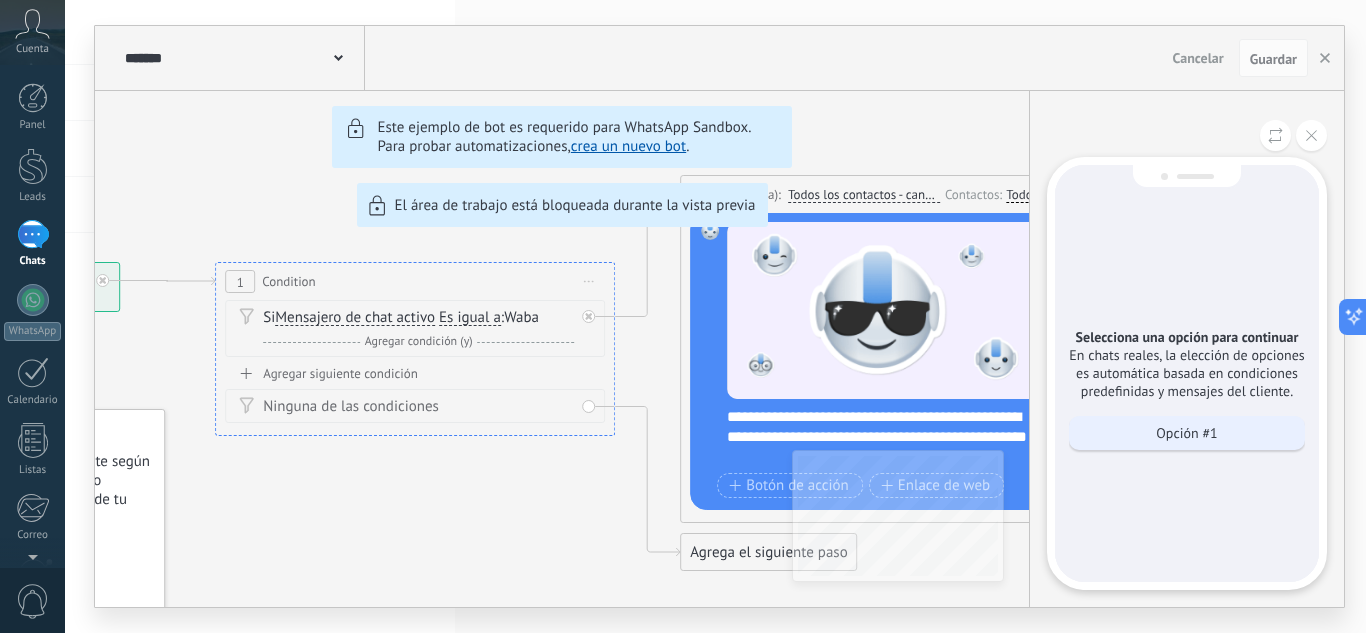 click on "Opción #1" at bounding box center (1187, 433) 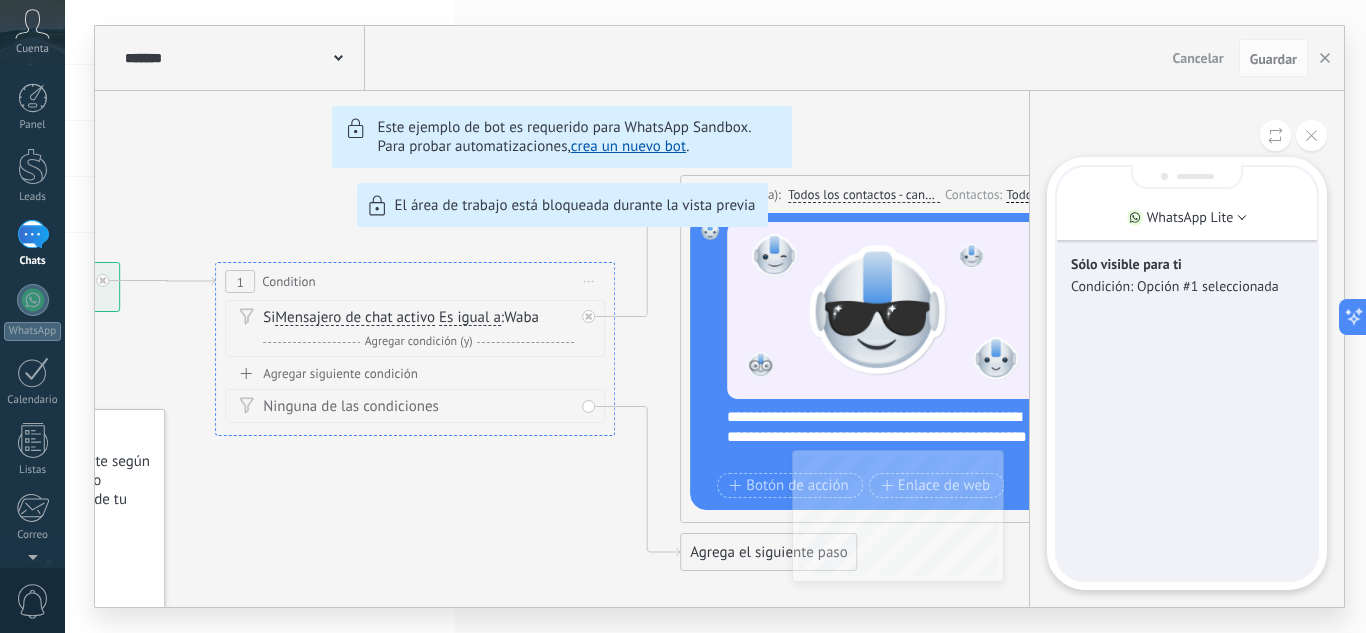 click on "Condición: Opción #1 seleccionada" at bounding box center (1187, 286) 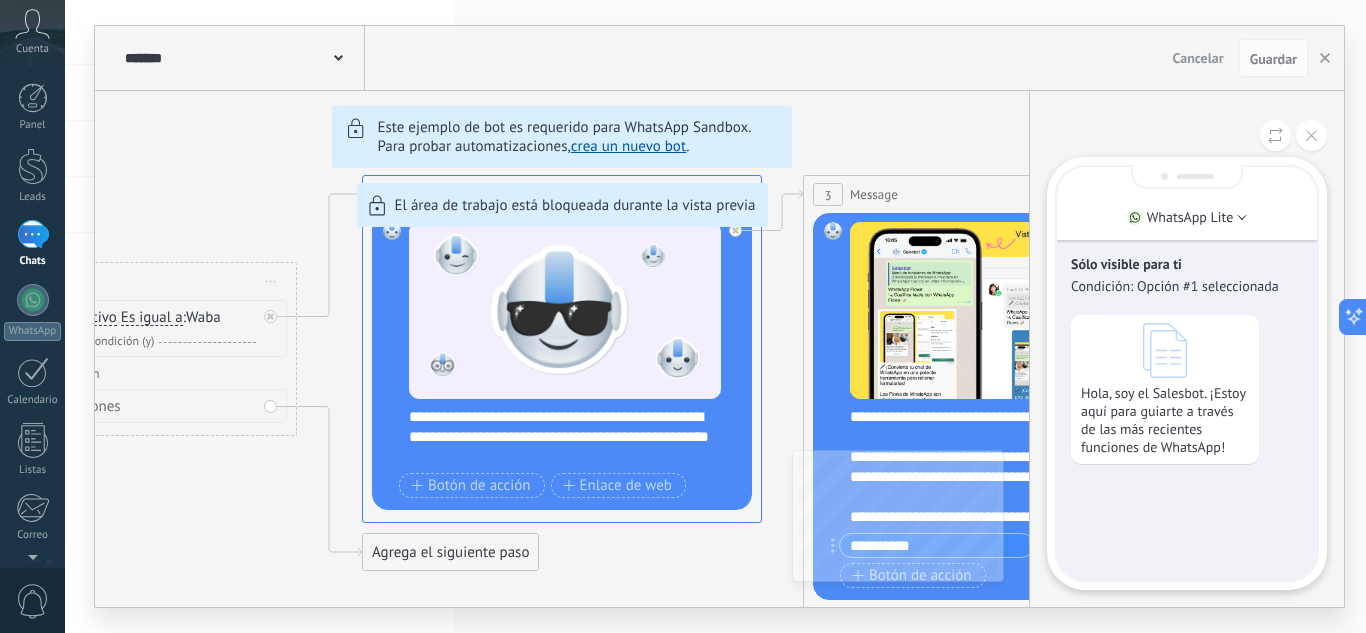 click on "Sólo visible para ti Condición: Opción #1 seleccionada Hola, soy el Salesbot. ¡Estoy aquí para guiarte a través de las más recientes funciones de WhatsApp!" at bounding box center (1187, 373) 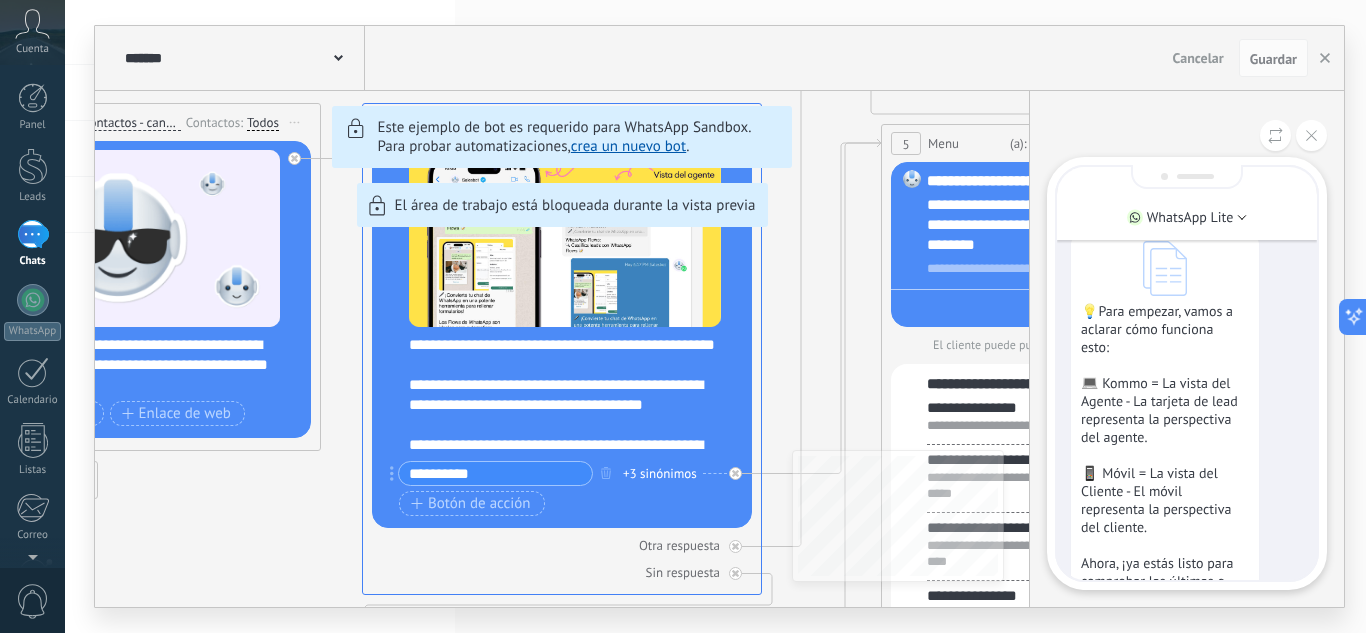 scroll, scrollTop: 0, scrollLeft: 0, axis: both 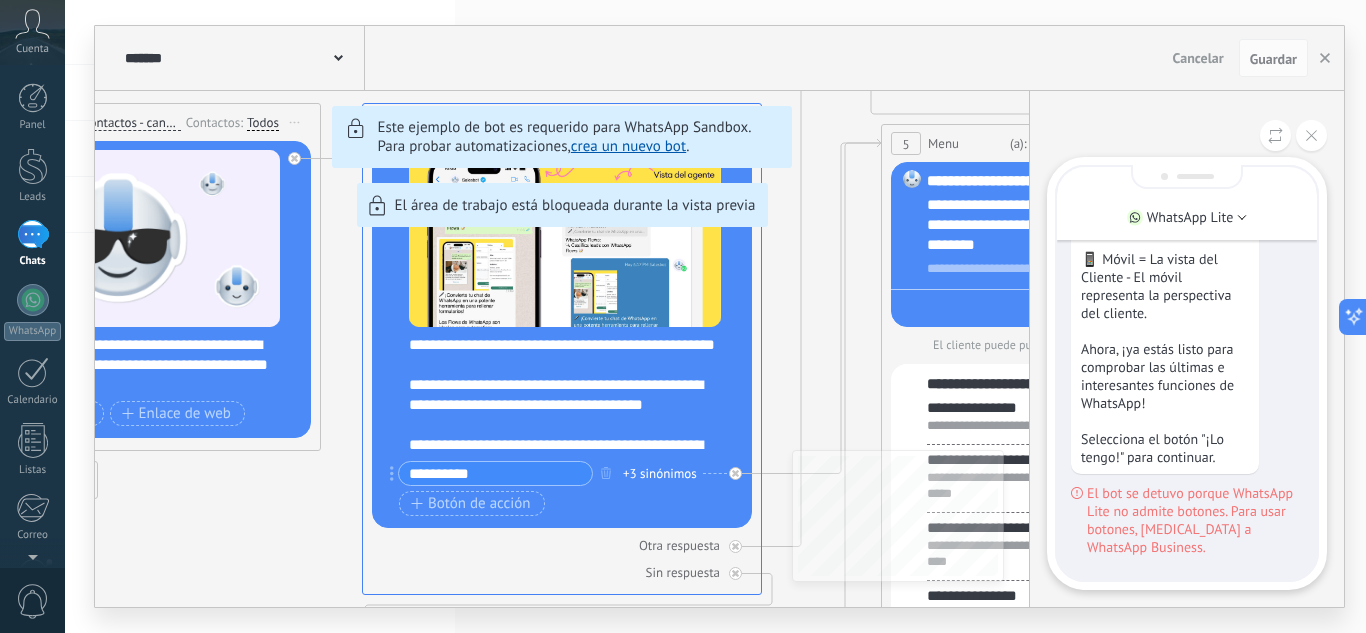 click on "Sólo visible para ti Condición: Opción #1 seleccionada Hola, soy el Salesbot. ¡Estoy aquí para guiarte a través de las más recientes funciones de WhatsApp! 💡Para empezar, vamos a aclarar cómo funciona esto:
💻 Kommo = La vista del Agente - La tarjeta de lead representa la perspectiva del agente.
📱 Móvil = La vista del Cliente - El móvil representa la perspectiva del cliente.
Ahora, ¡ya estás listo para comprobar las últimas e interesantes funciones de WhatsApp!
Selecciona el botón "¡Lo tengo!" para continuar. El bot se detuvo porque WhatsApp Lite no admite botones. Para usar botones, cambia a WhatsApp Business." at bounding box center (1187, 146) 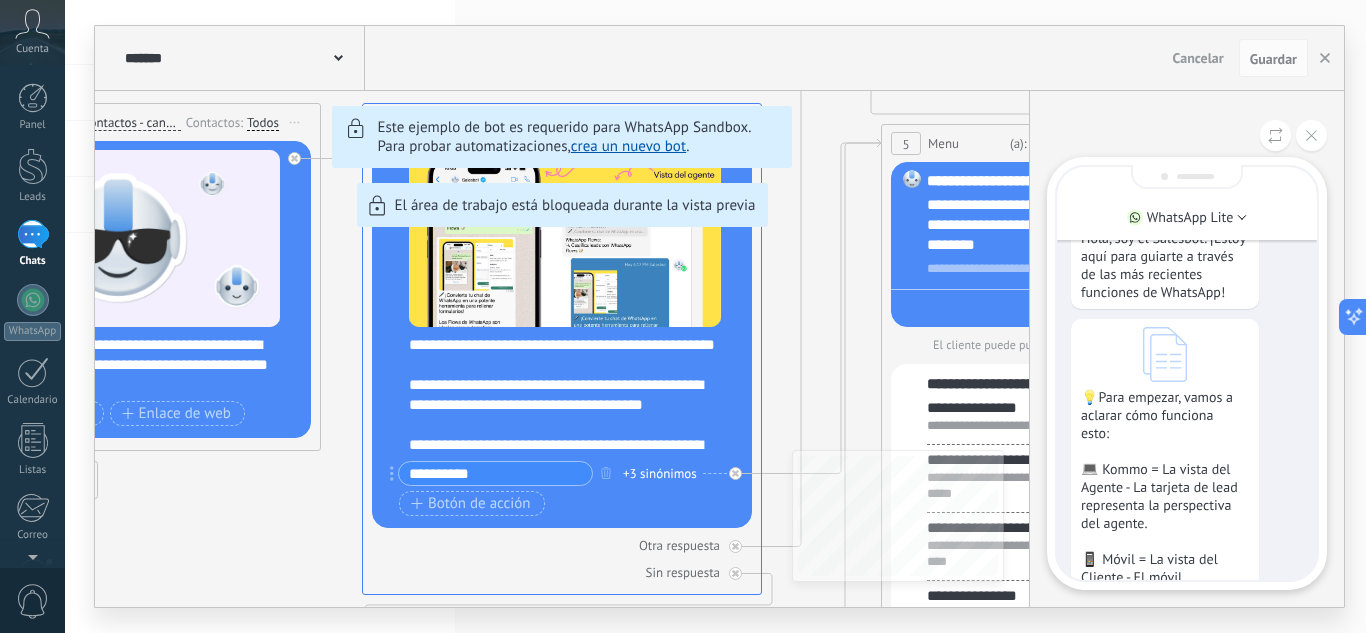 scroll, scrollTop: -458, scrollLeft: 0, axis: vertical 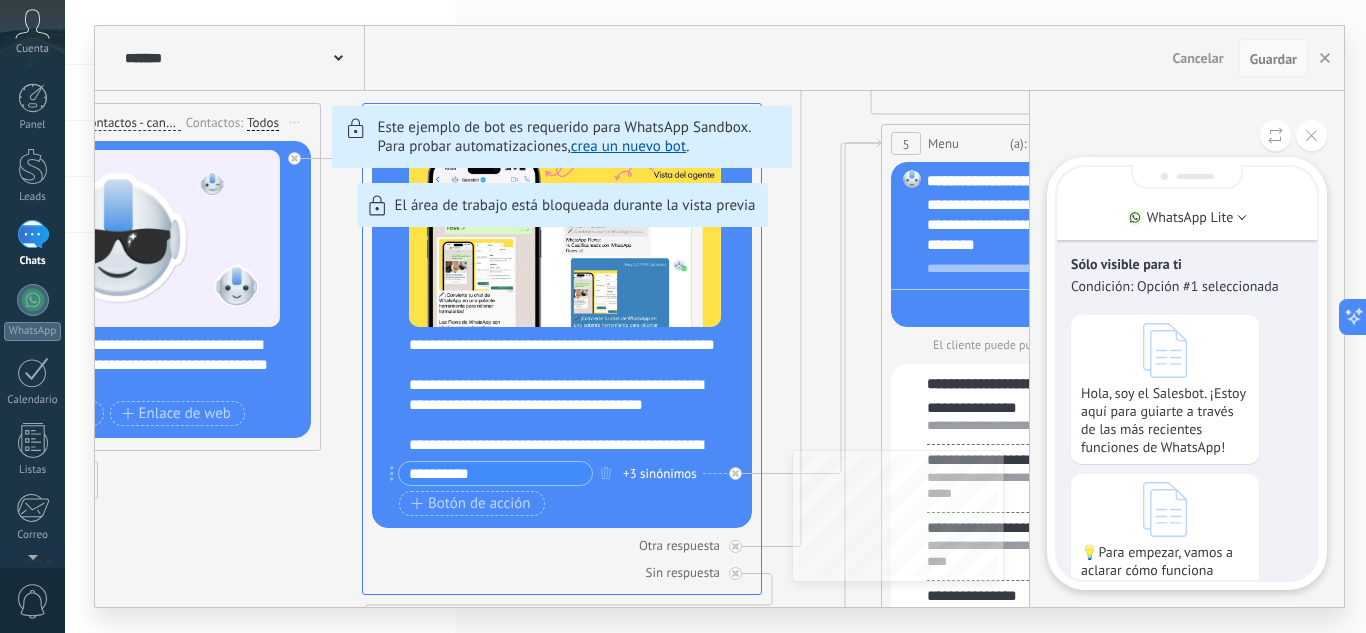 click on "Guardar" at bounding box center [1273, 59] 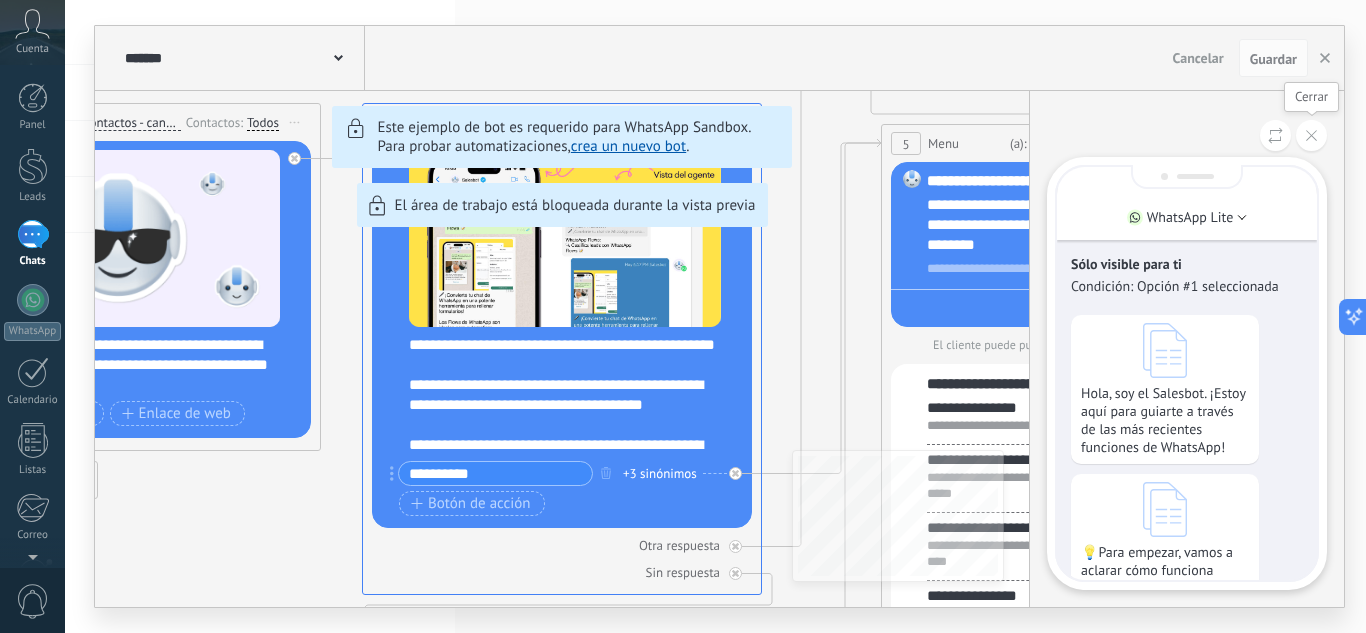 click at bounding box center (1311, 135) 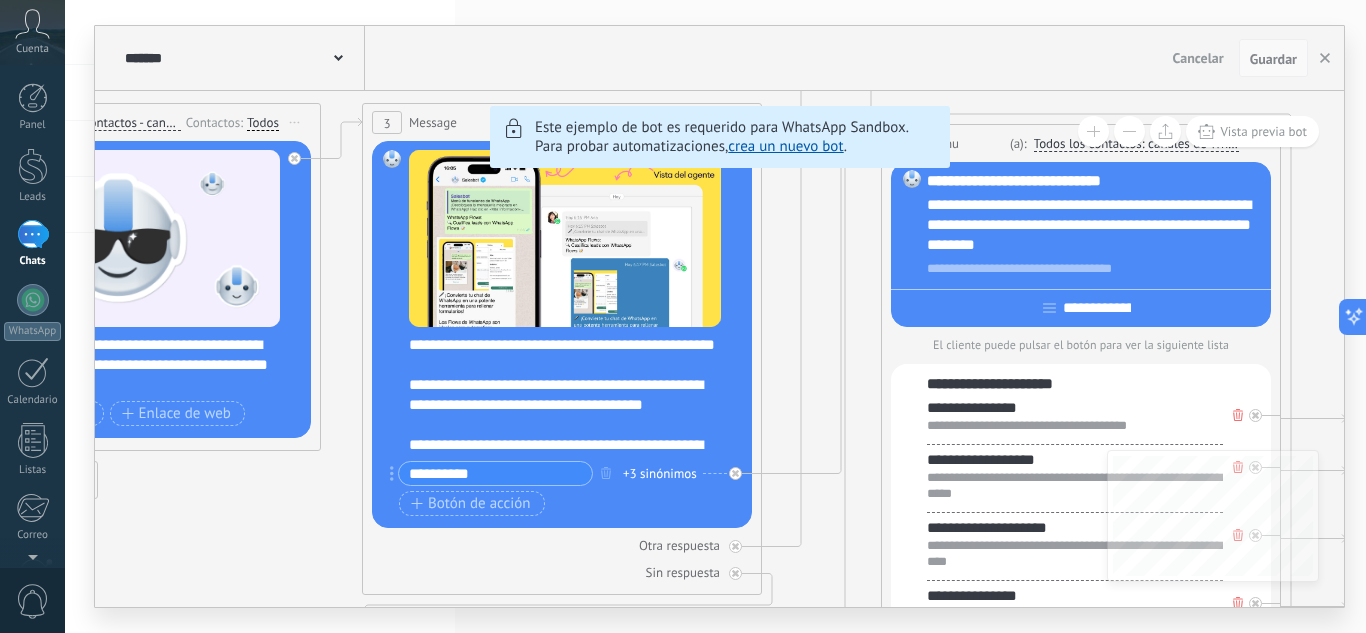 click on "Guardar" at bounding box center (1273, 59) 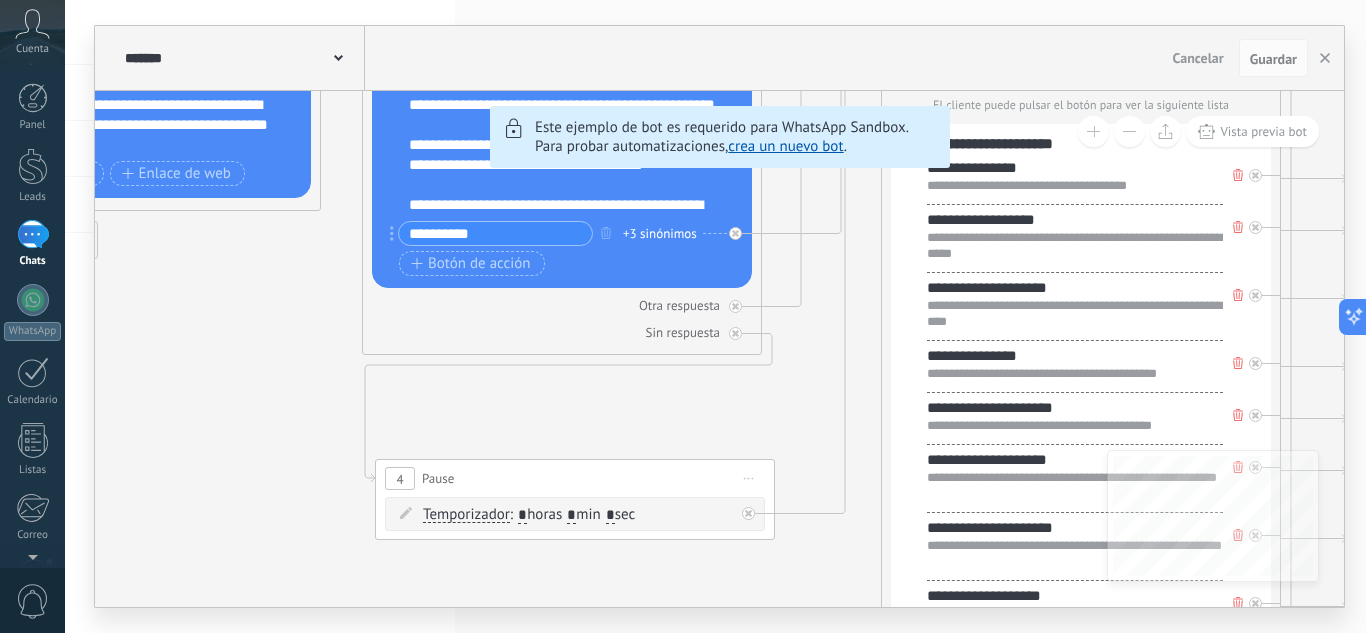 click on "crea un nuevo bot" at bounding box center (785, 146) 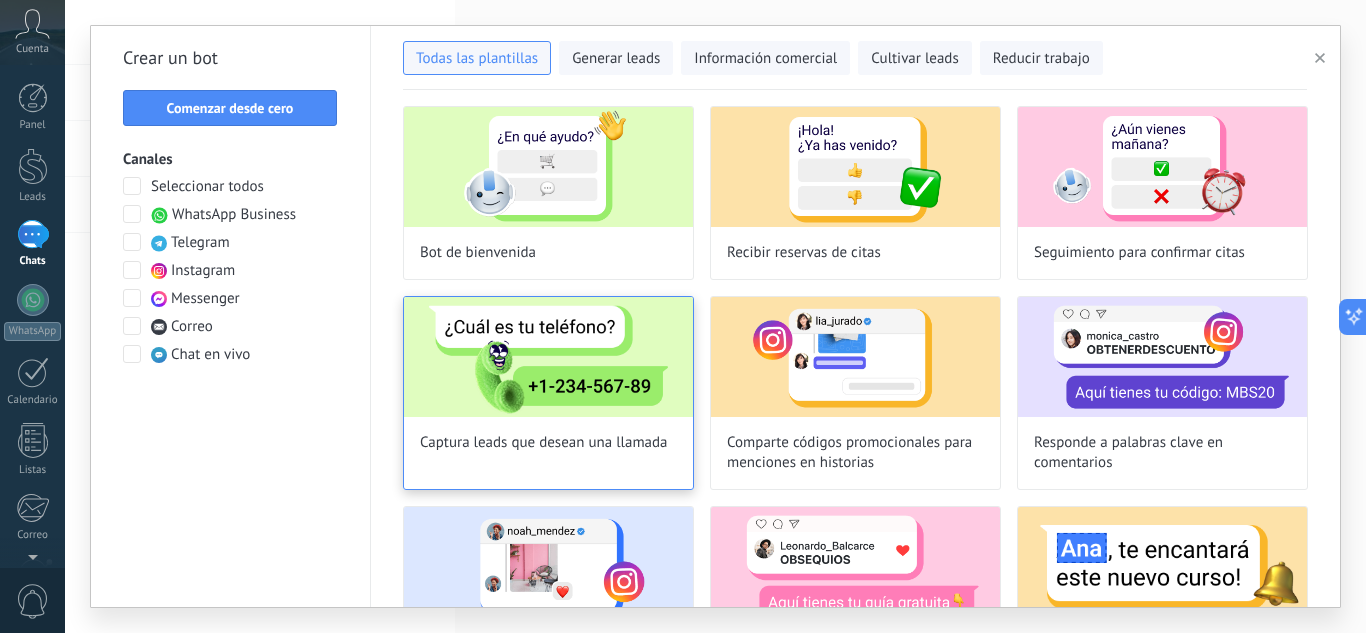 click at bounding box center (548, 357) 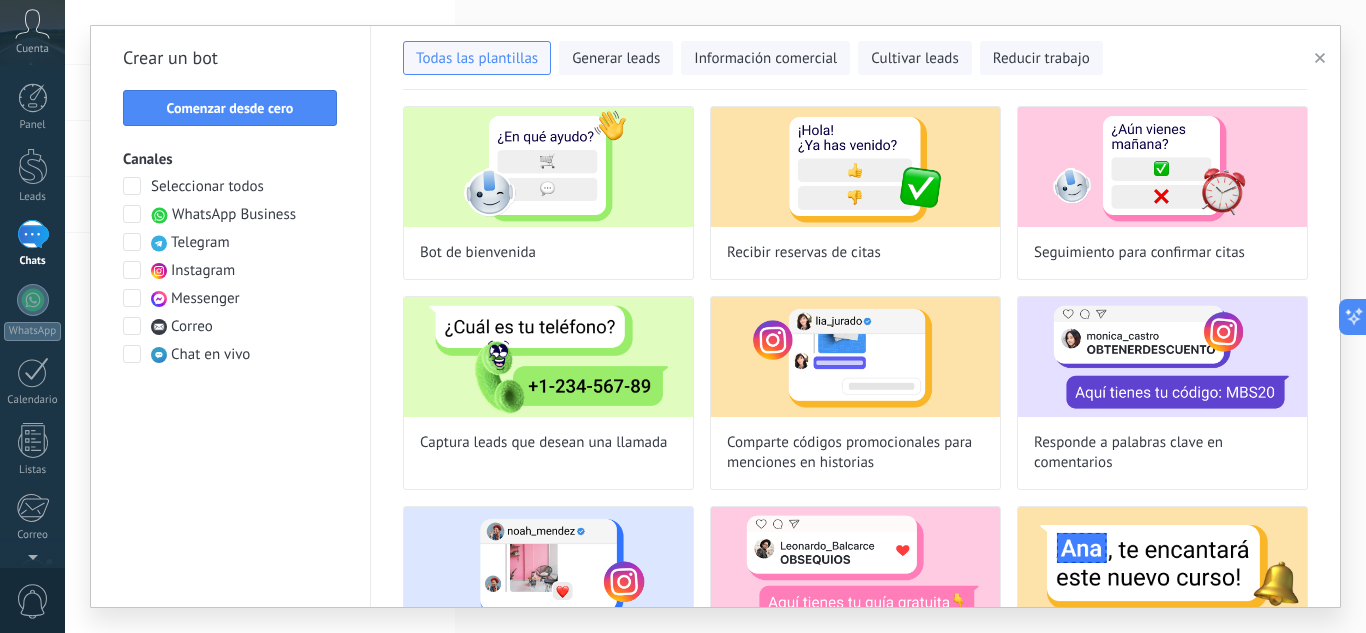 type on "**********" 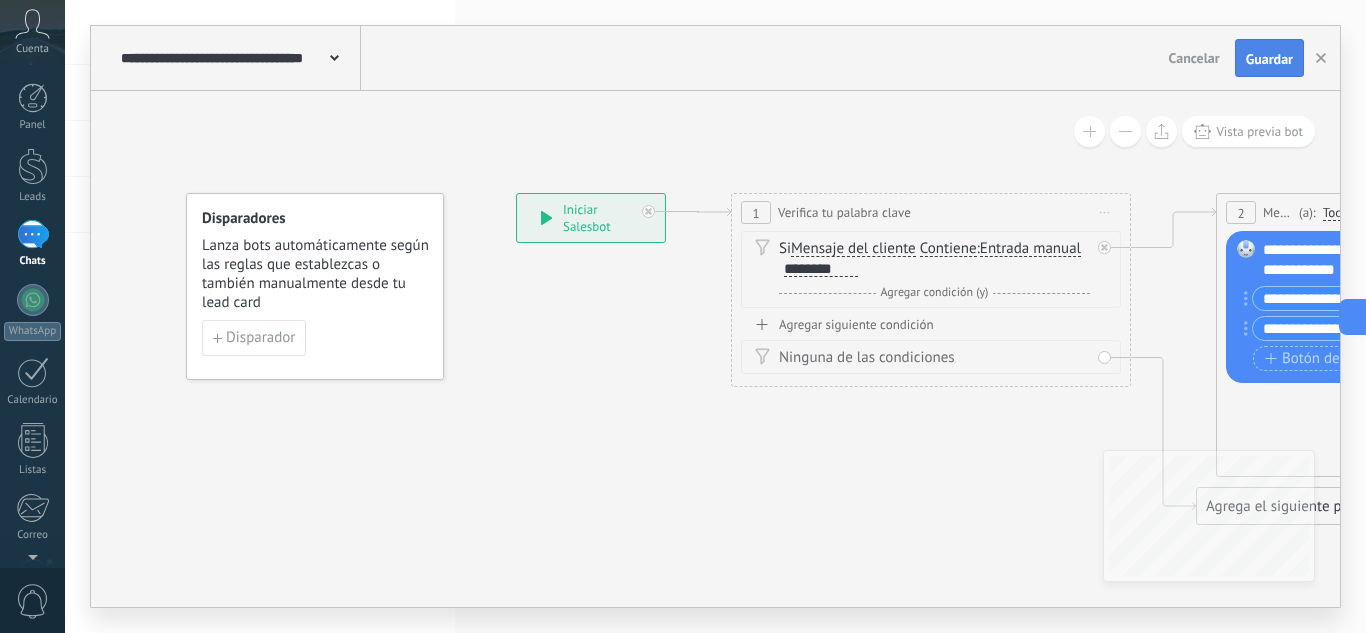 click on "Guardar" at bounding box center (1269, 58) 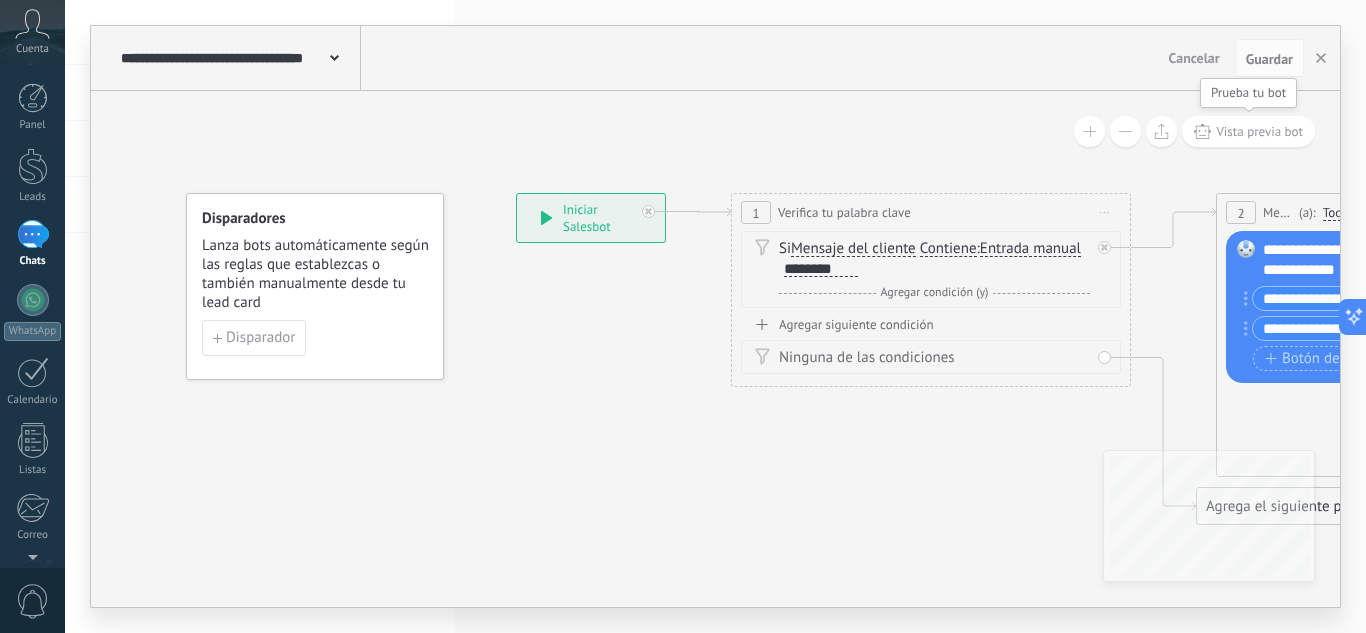 click on "Vista previa bot" at bounding box center [1259, 131] 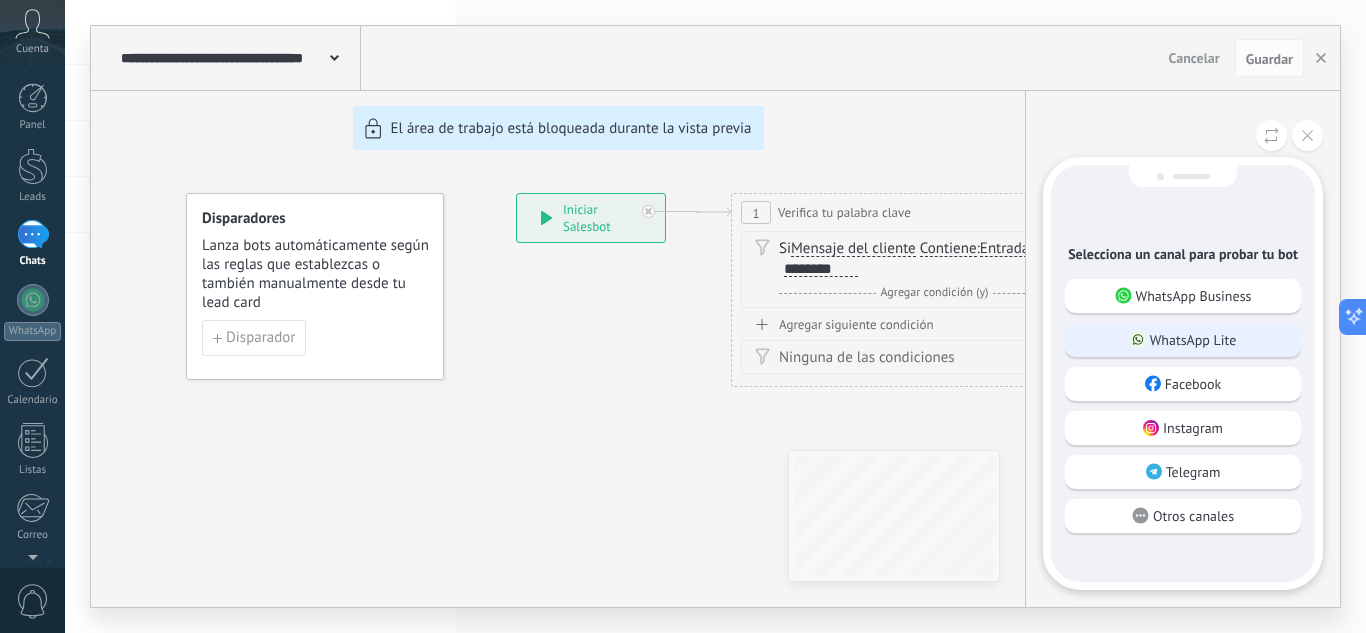 click on "WhatsApp Lite" at bounding box center [1183, 340] 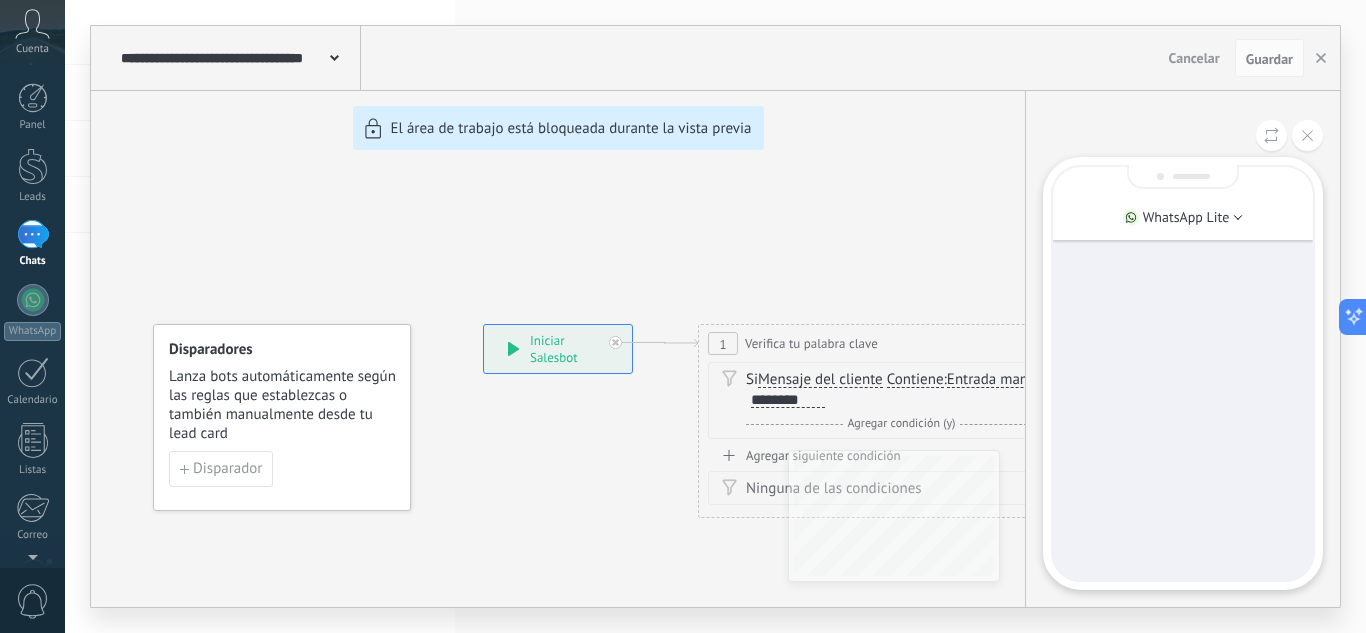 click at bounding box center [1183, 373] 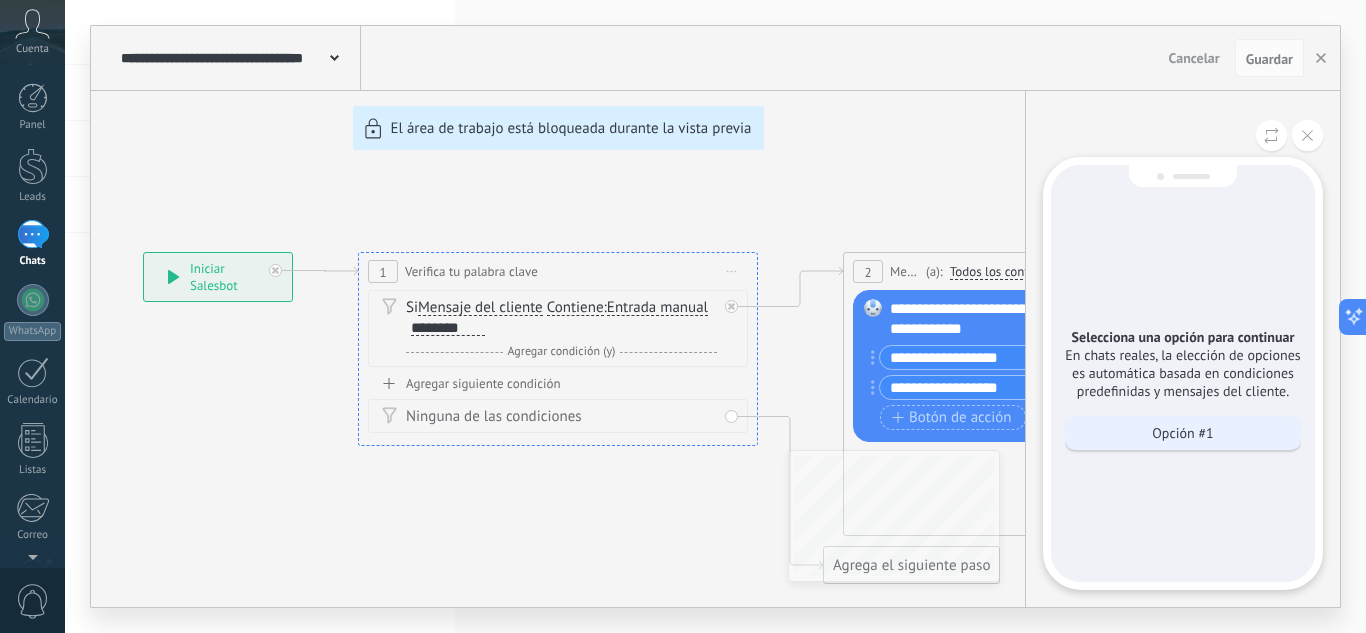 click on "Opción #1" at bounding box center [1183, 433] 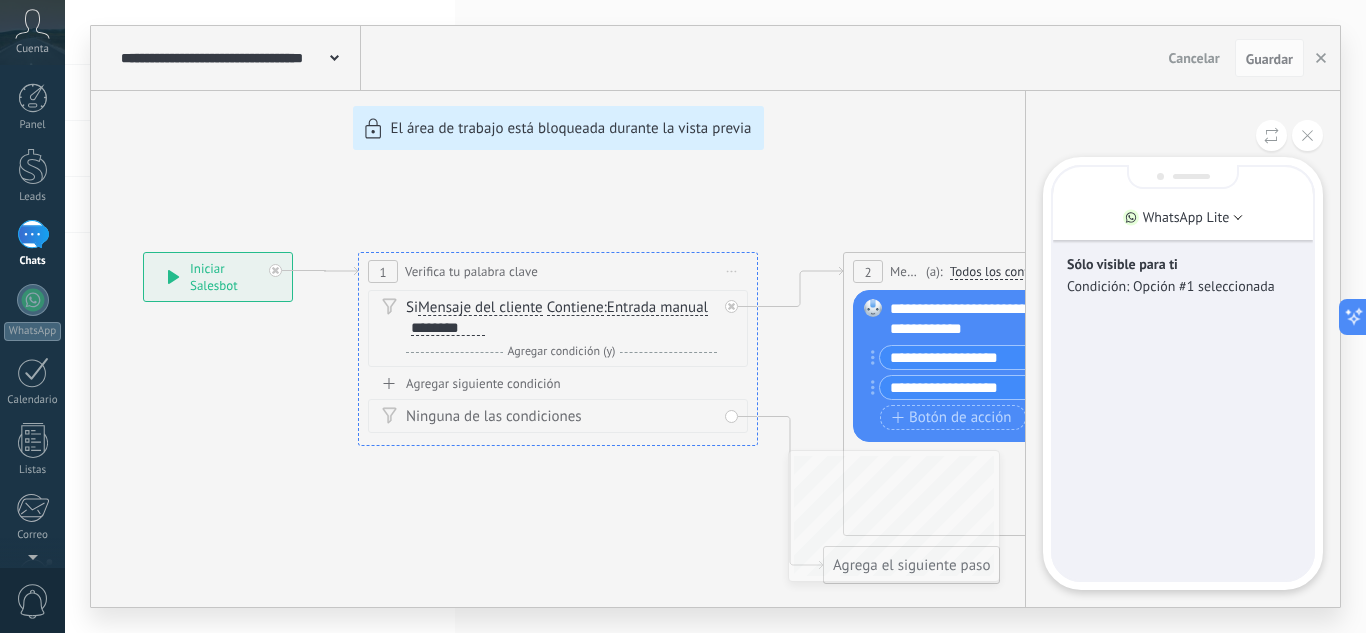 click on "**********" at bounding box center [715, 316] 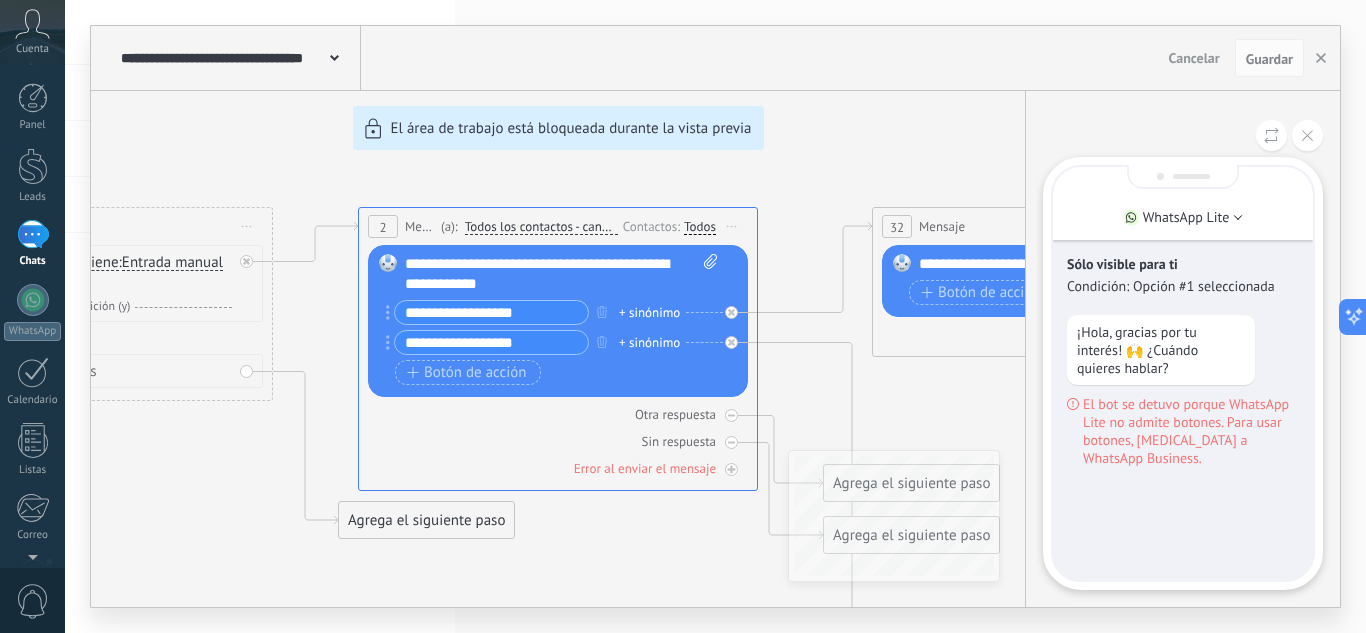 click on "Sólo visible para ti Condición: Opción #1 seleccionada ¡Hola, gracias por tu interés! 🙌 ¿Cuándo quieres hablar? El bot se detuvo porque WhatsApp Lite no admite botones. Para usar botones, cambia a WhatsApp Business." at bounding box center (1183, 373) 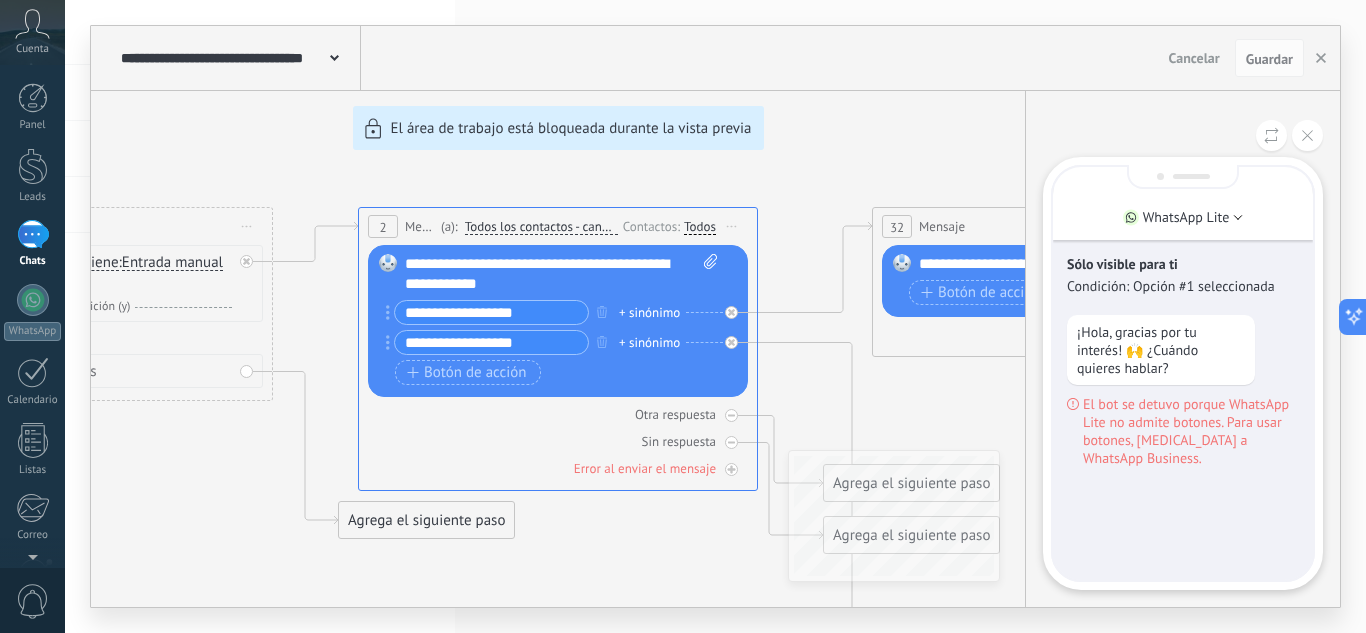 click on "**********" at bounding box center [715, 316] 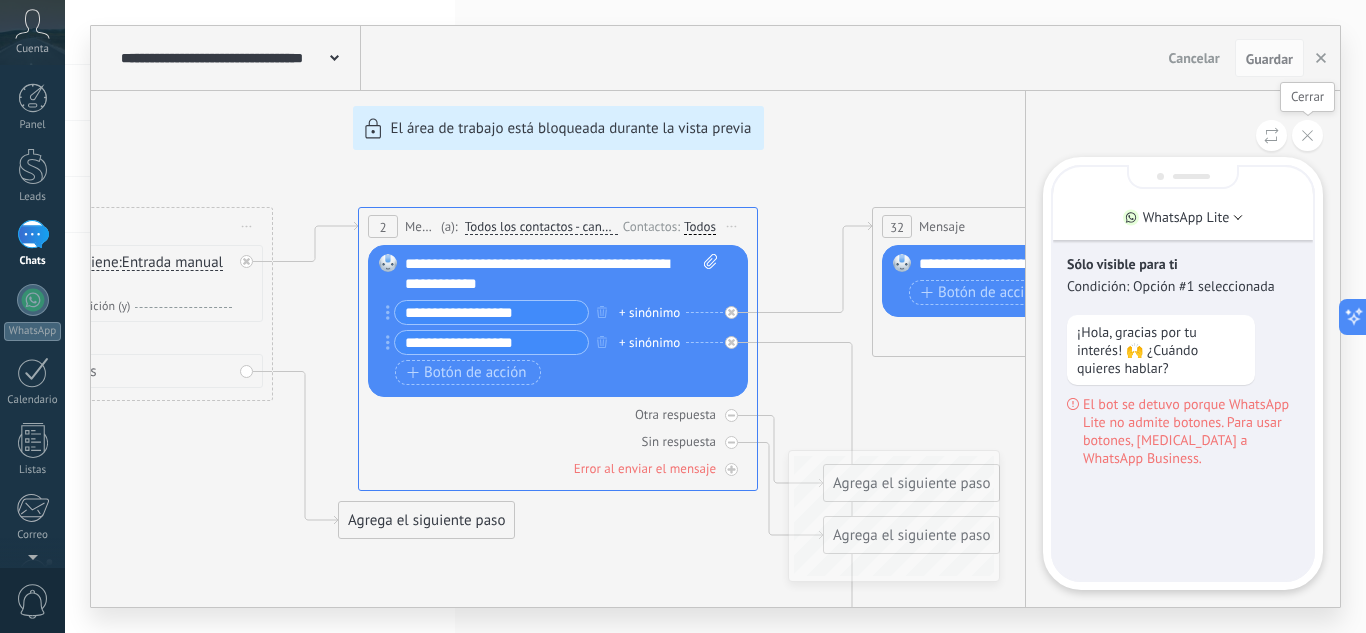 click at bounding box center (1307, 135) 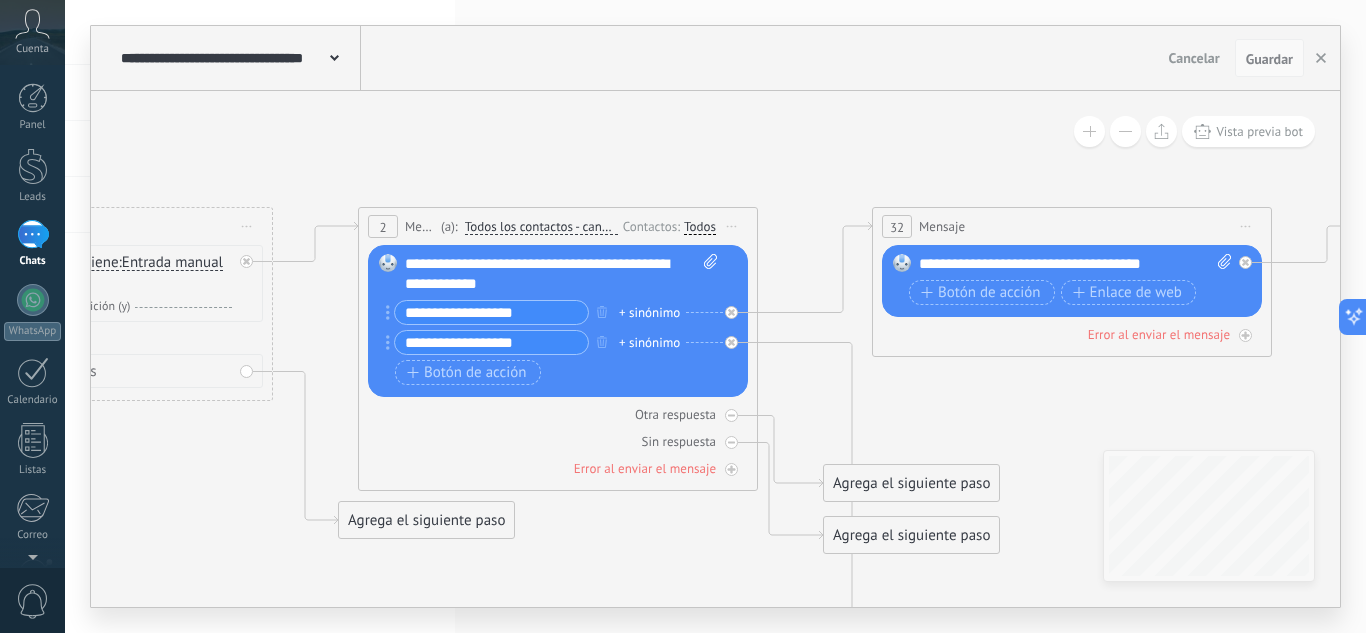 click on "Guardar" at bounding box center (1269, 59) 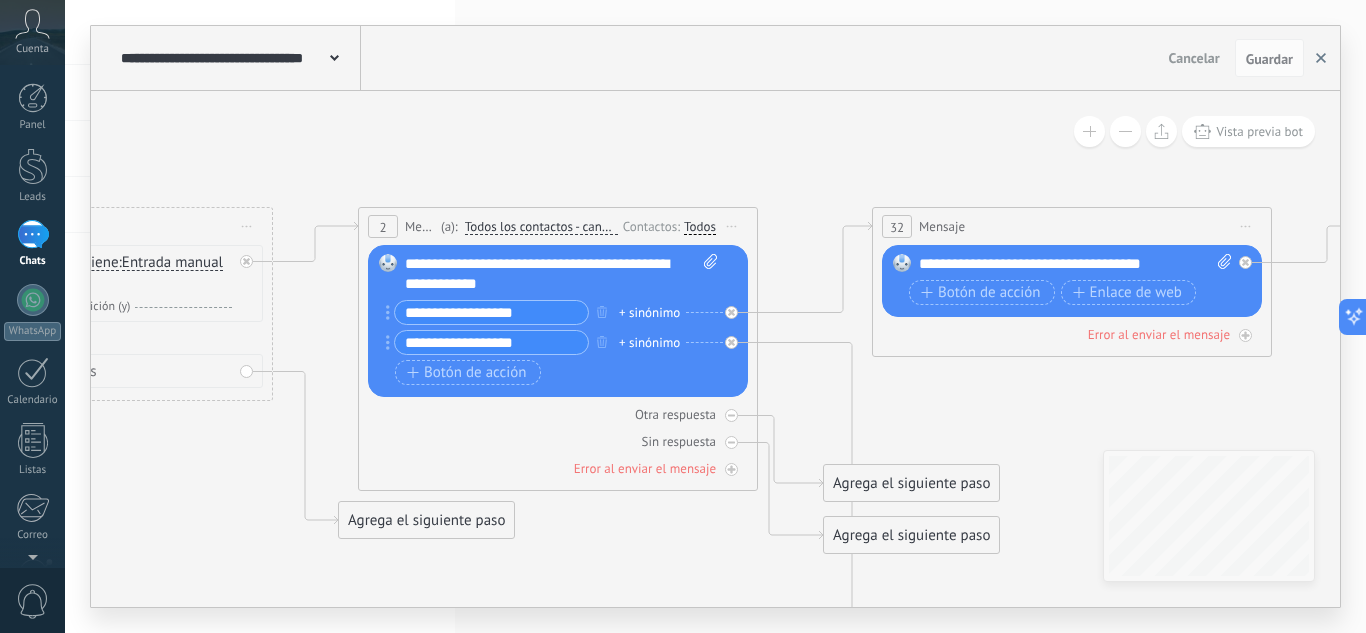 click at bounding box center [1321, 58] 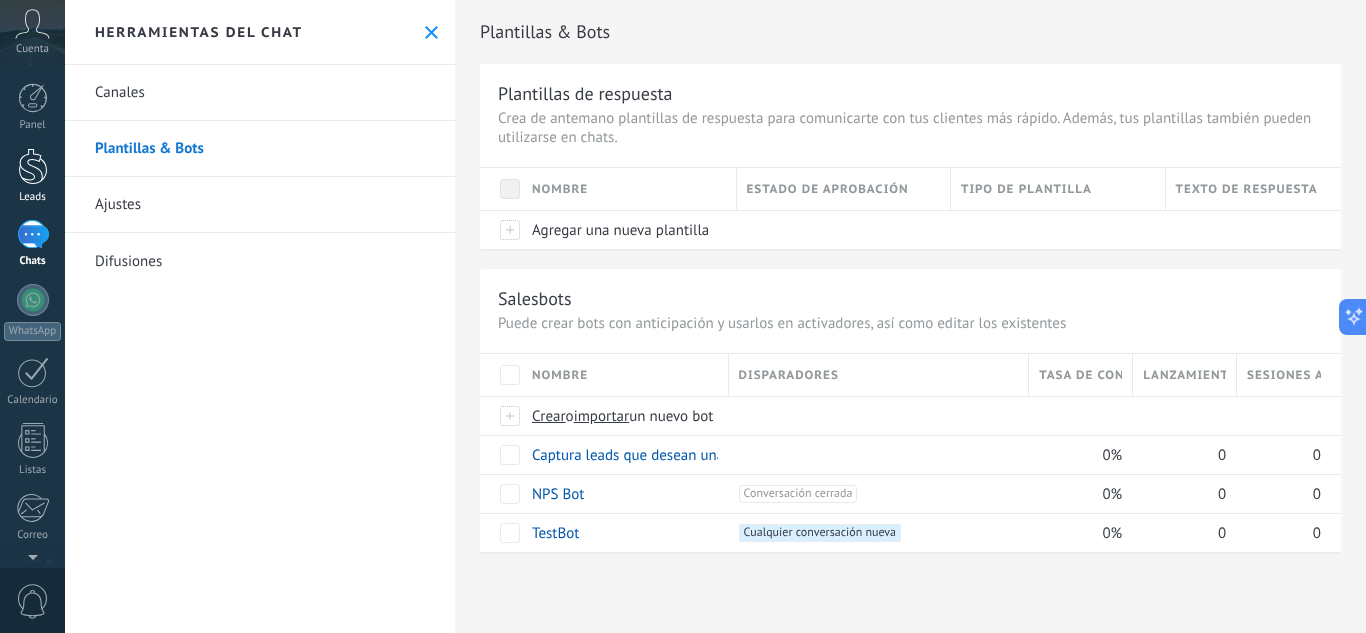 click at bounding box center [33, 166] 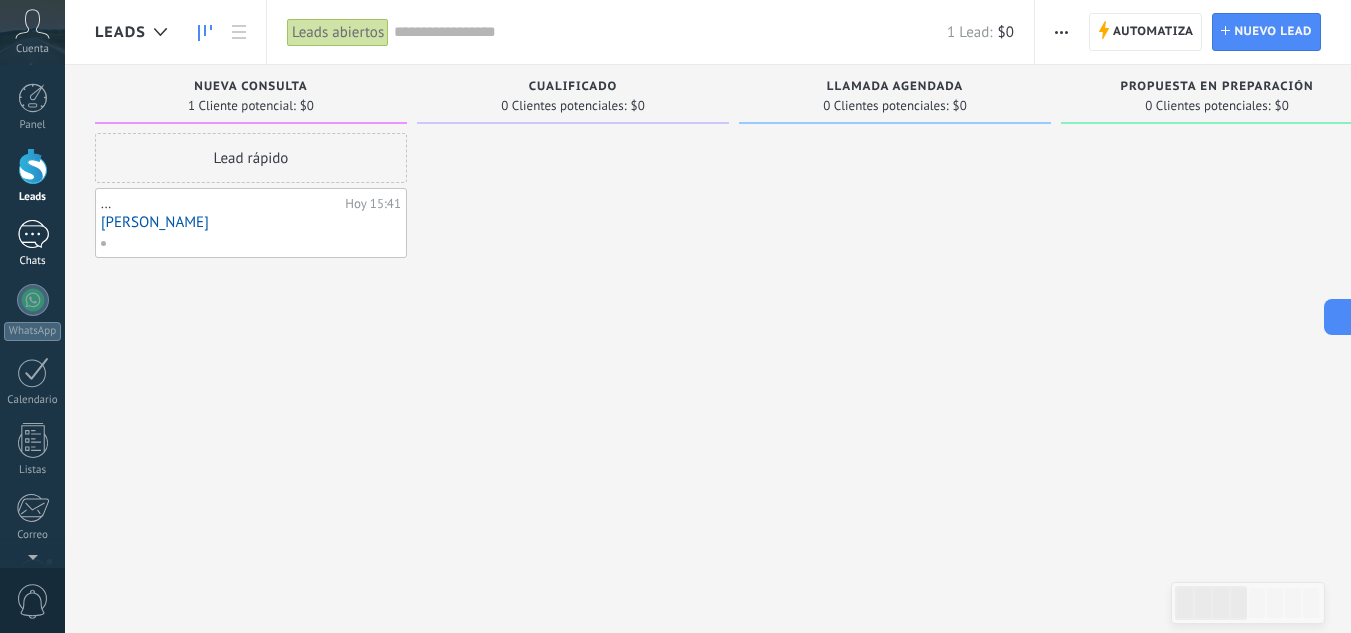 click at bounding box center [33, 234] 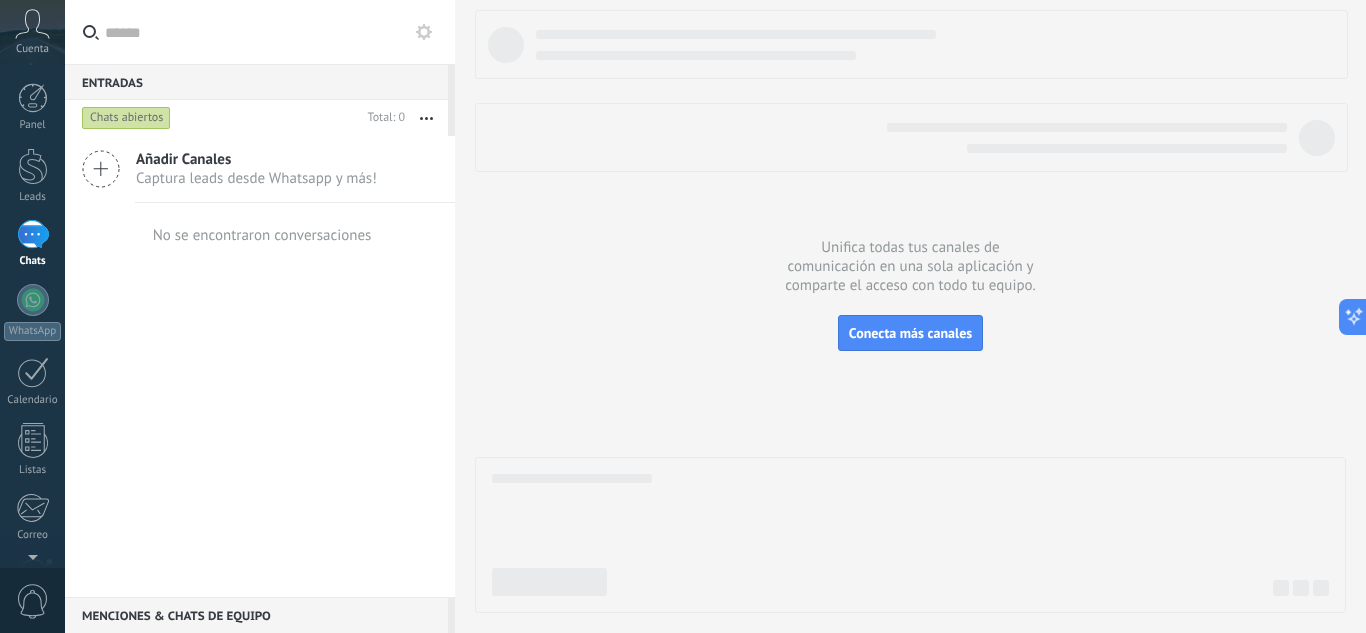 click at bounding box center [272, 32] 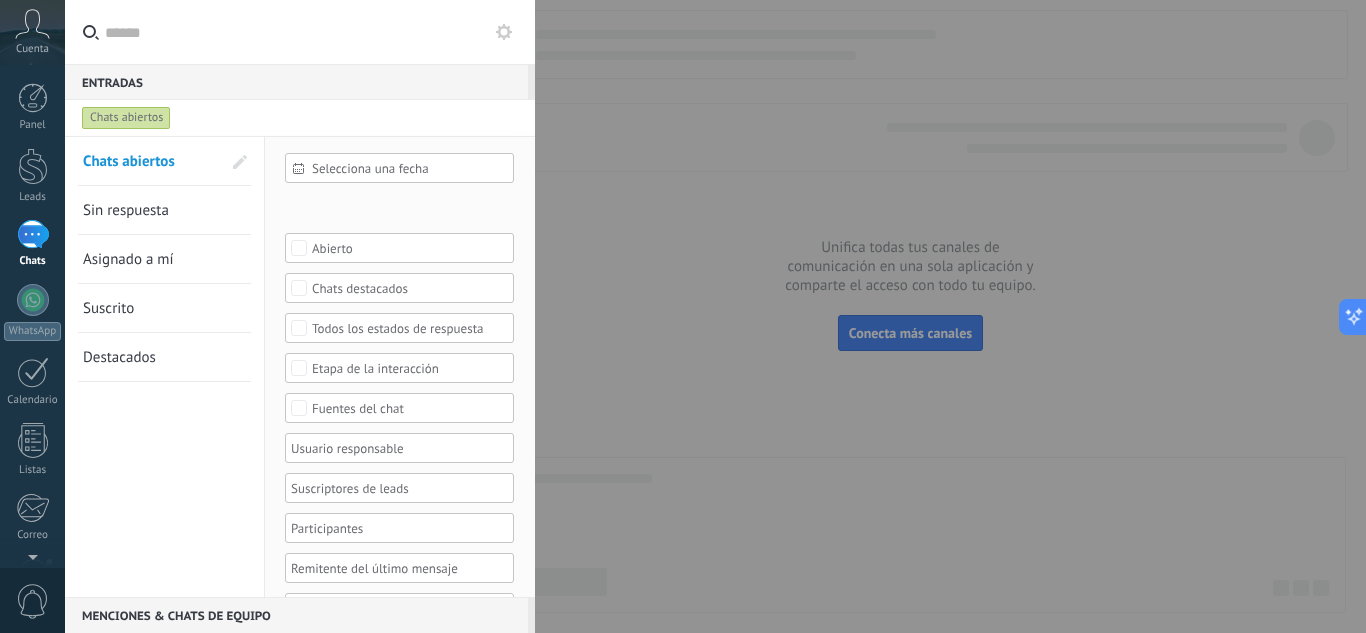 click on "Chats abiertos" at bounding box center (126, 118) 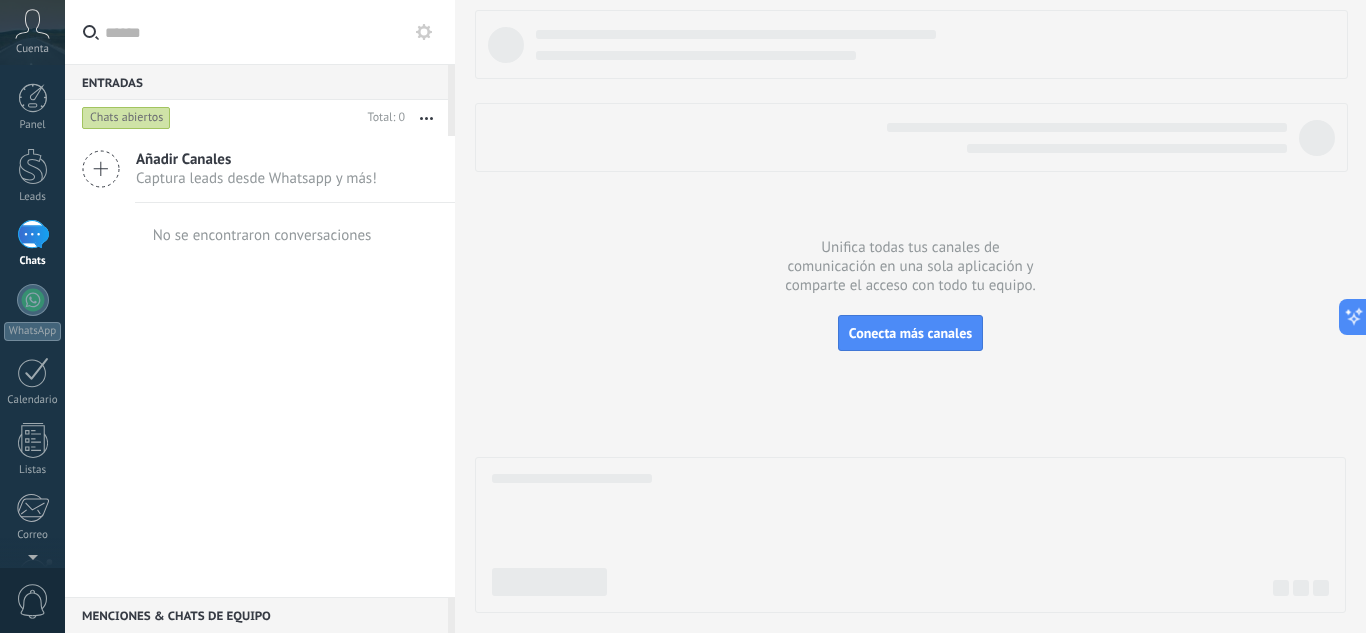 click at bounding box center [272, 32] 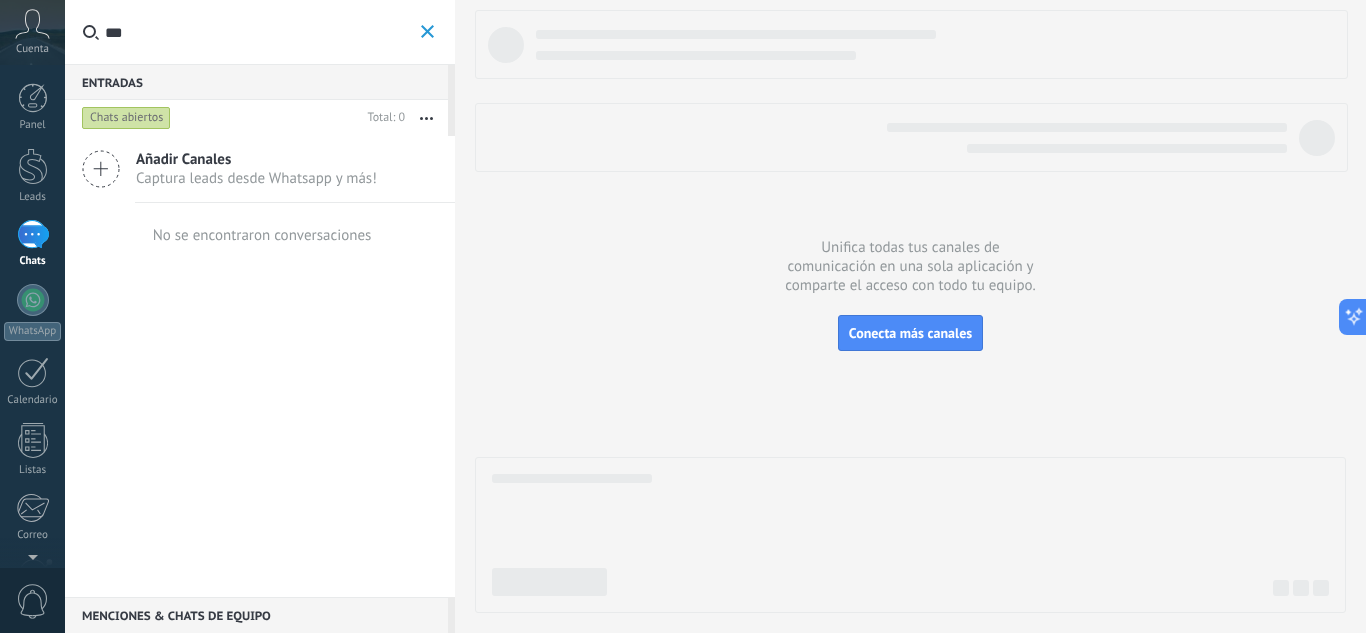 type on "****" 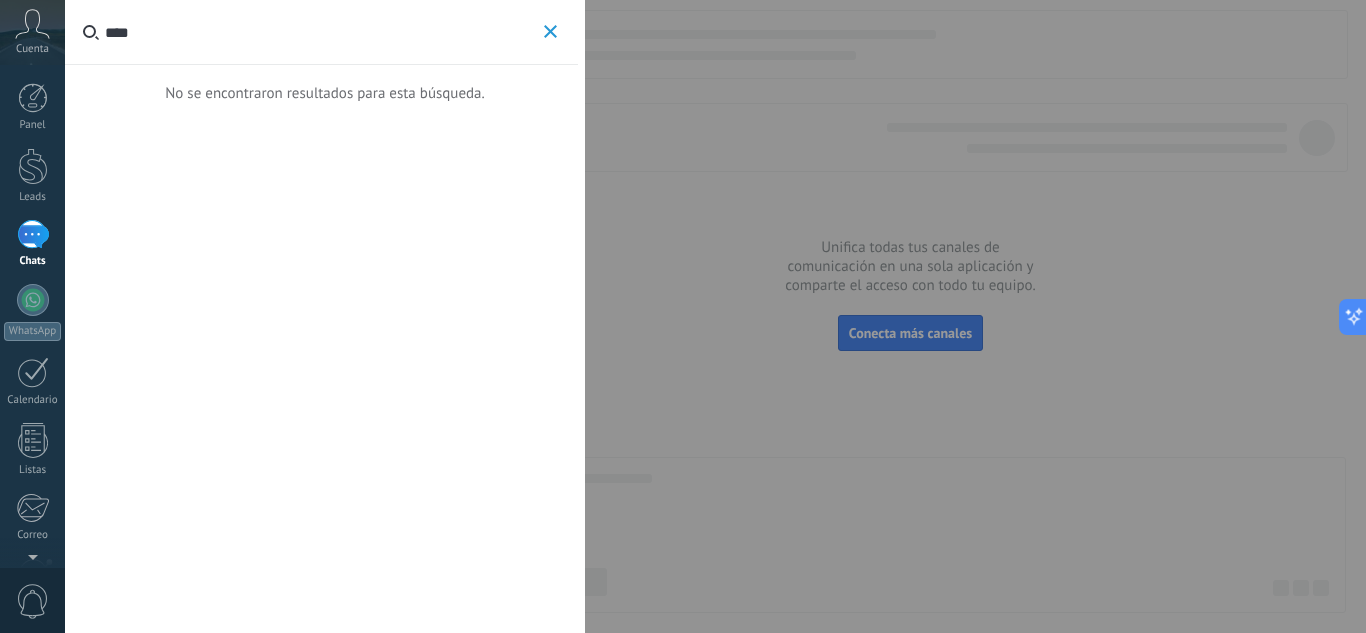 drag, startPoint x: 348, startPoint y: 29, endPoint x: 110, endPoint y: 82, distance: 243.82986 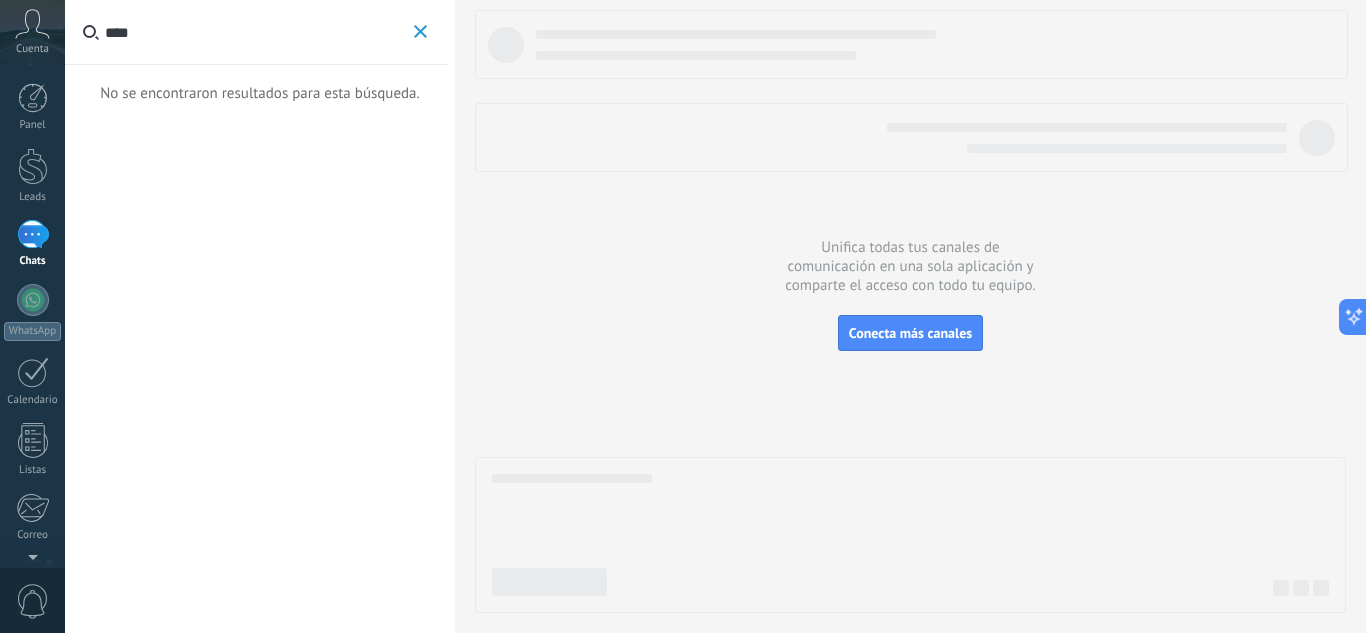 type 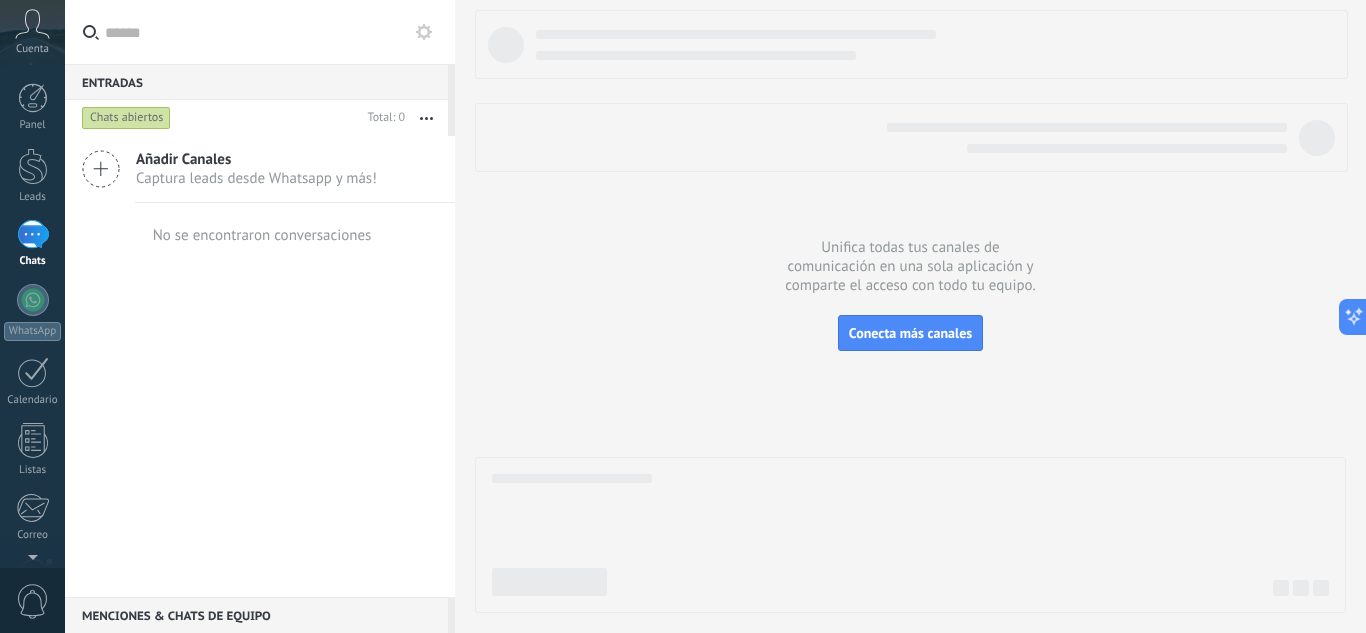click at bounding box center (910, 311) 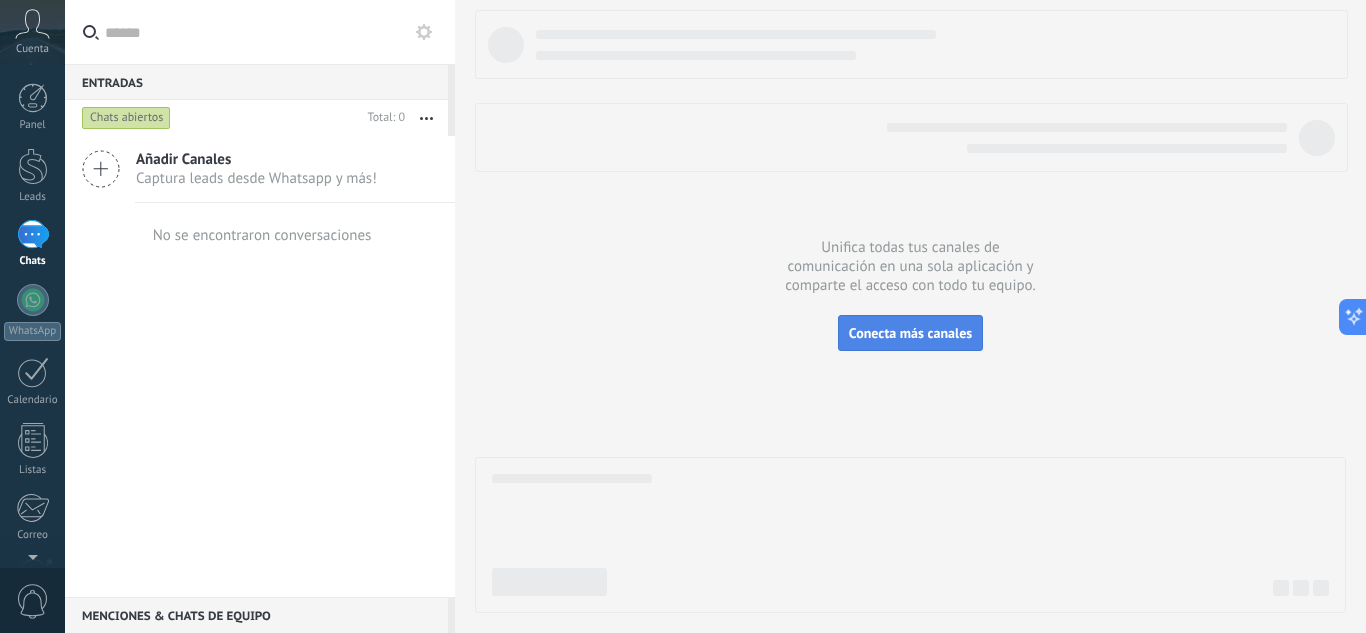 click on "Conecta más canales" at bounding box center (910, 333) 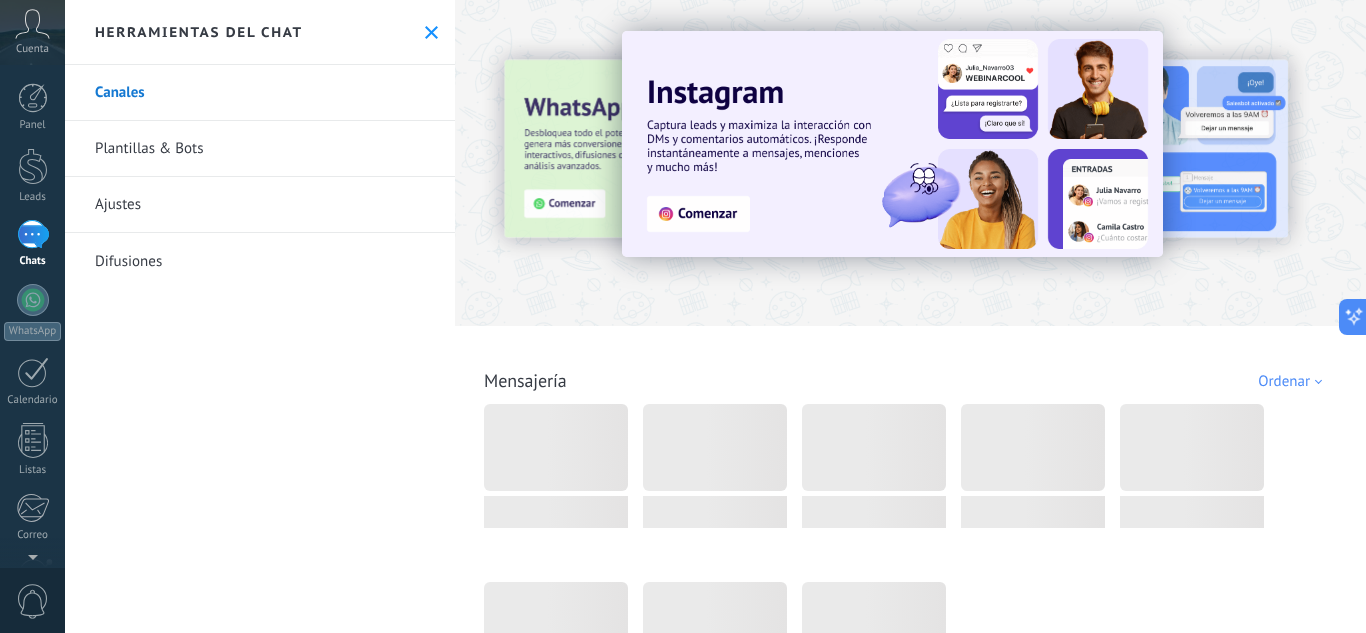 click on "Plantillas & Bots" at bounding box center (260, 149) 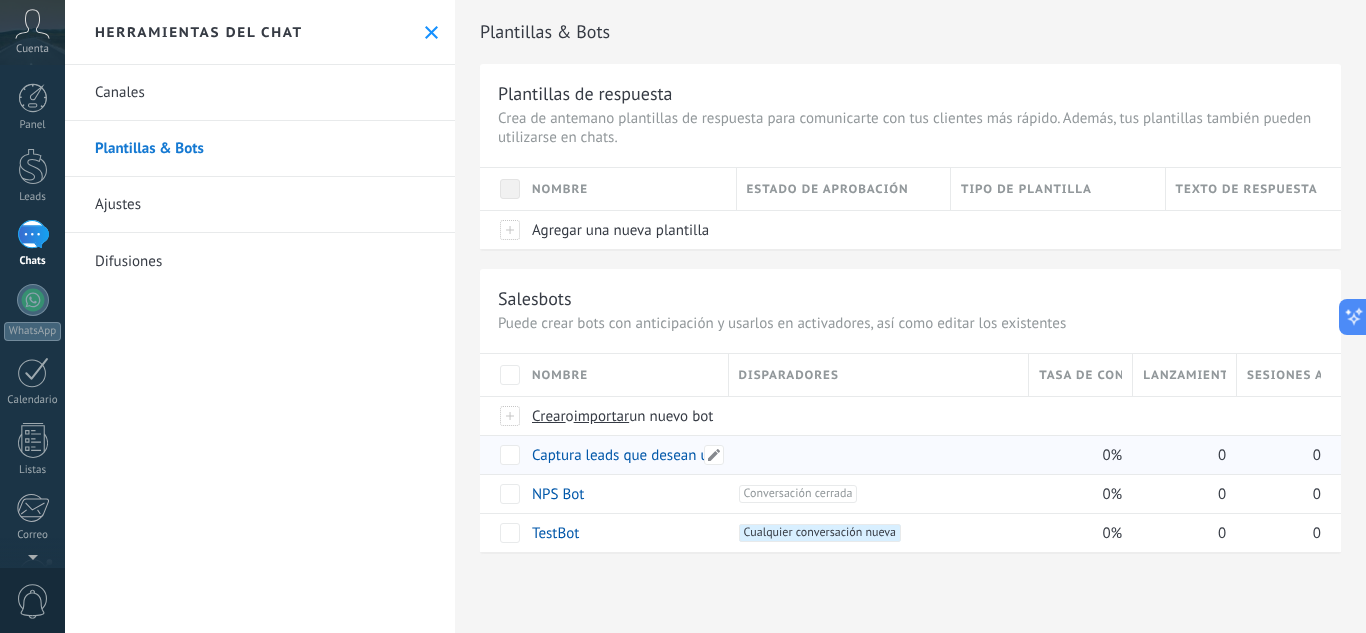 click on "Captura leads que desean una llamada" at bounding box center [656, 455] 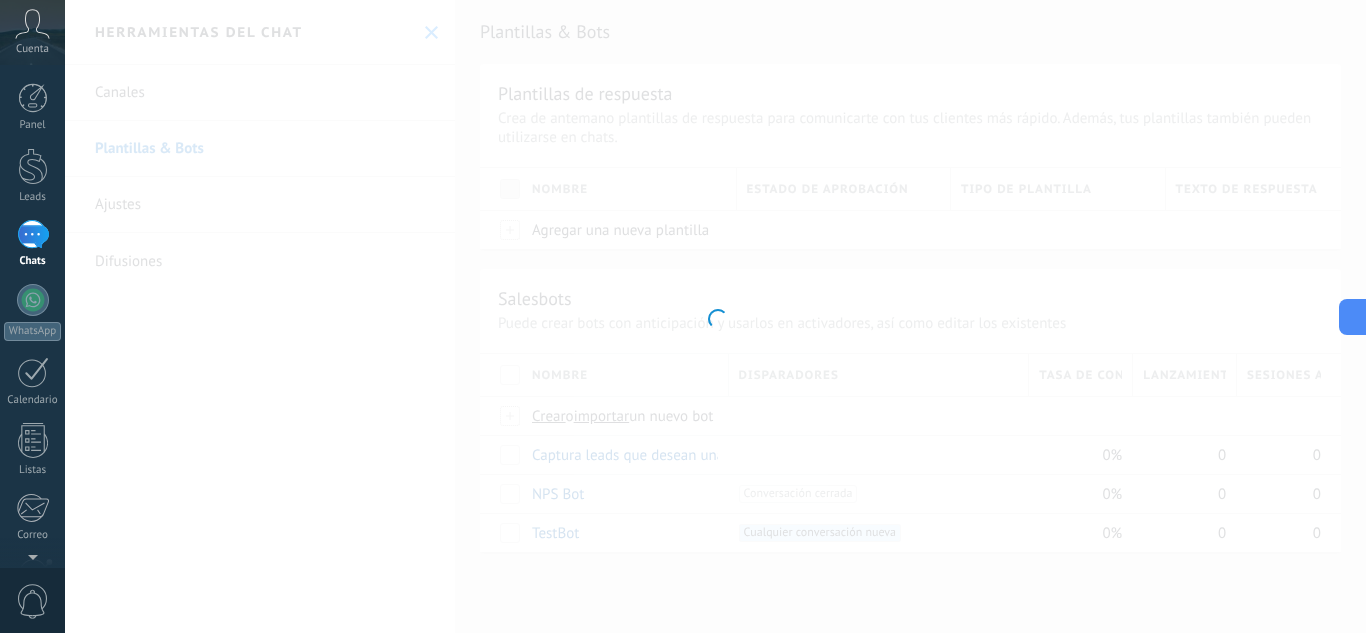 type on "**********" 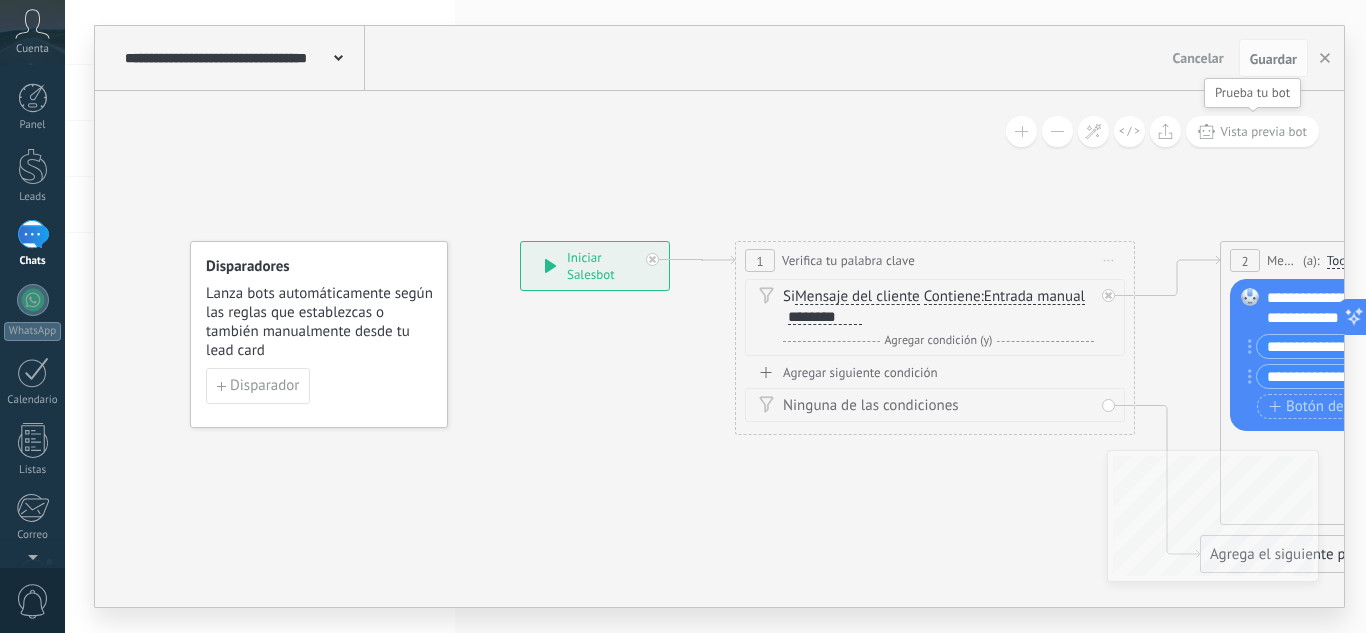 click on "Vista previa bot" at bounding box center [1263, 131] 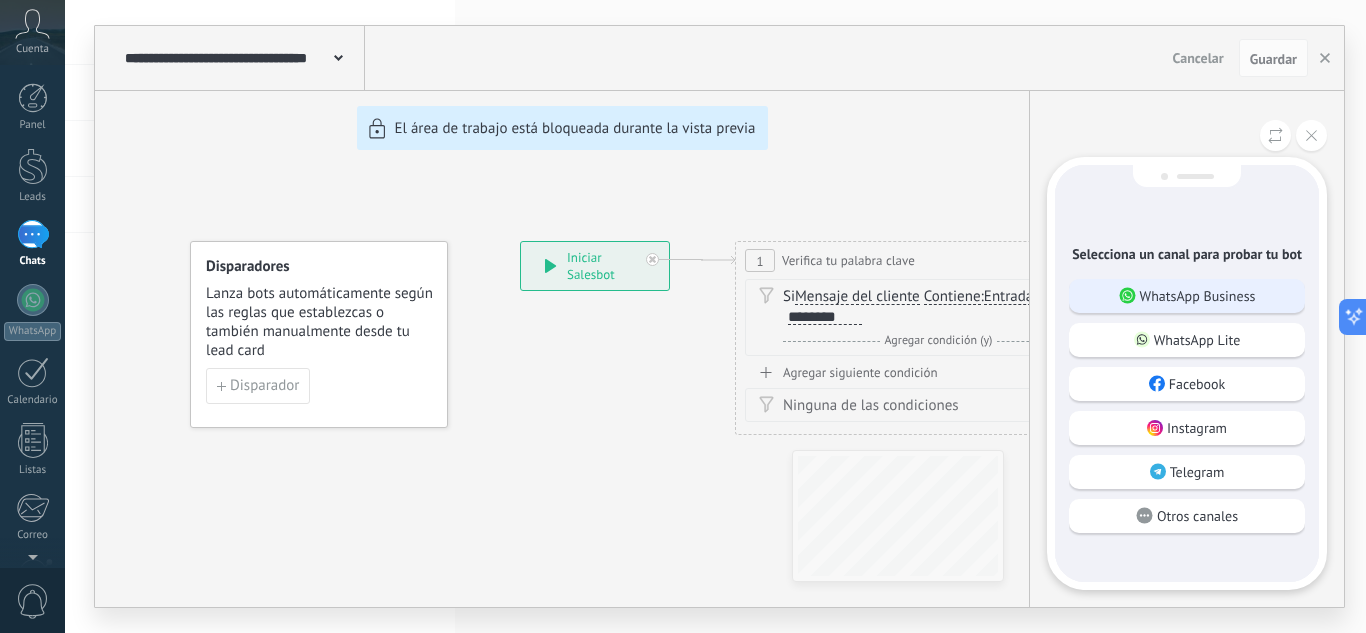 click on "WhatsApp Business" at bounding box center [1198, 296] 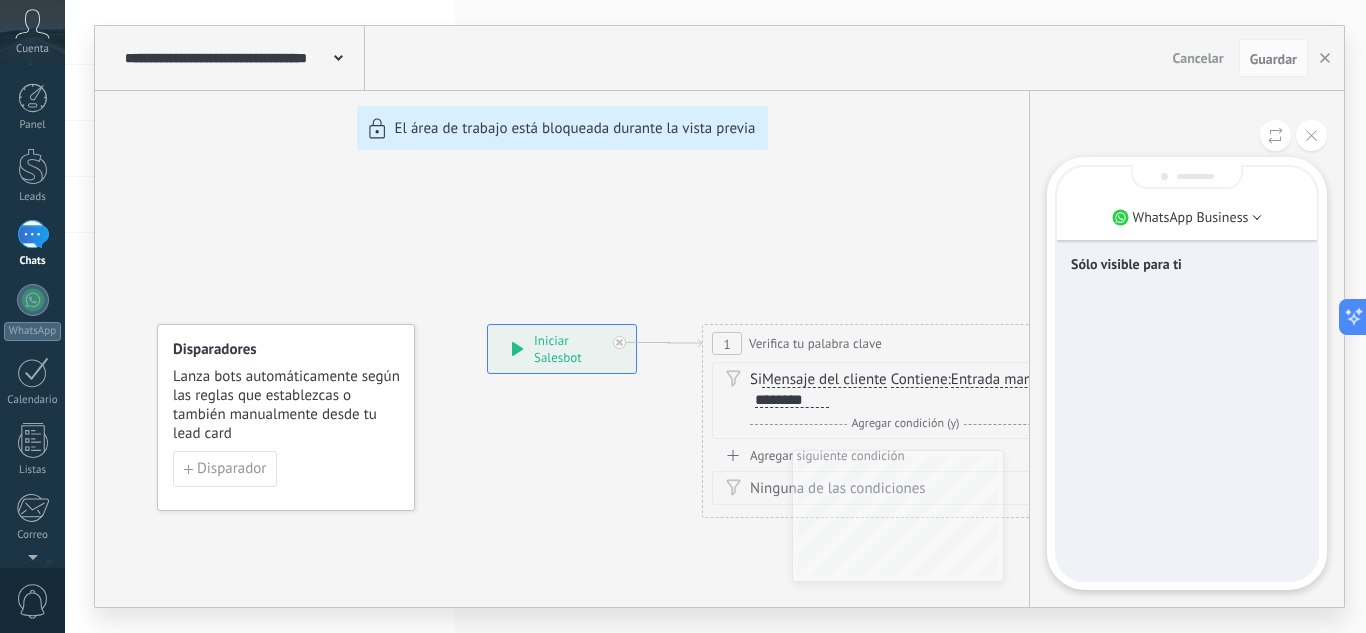 click on "**********" at bounding box center (719, 316) 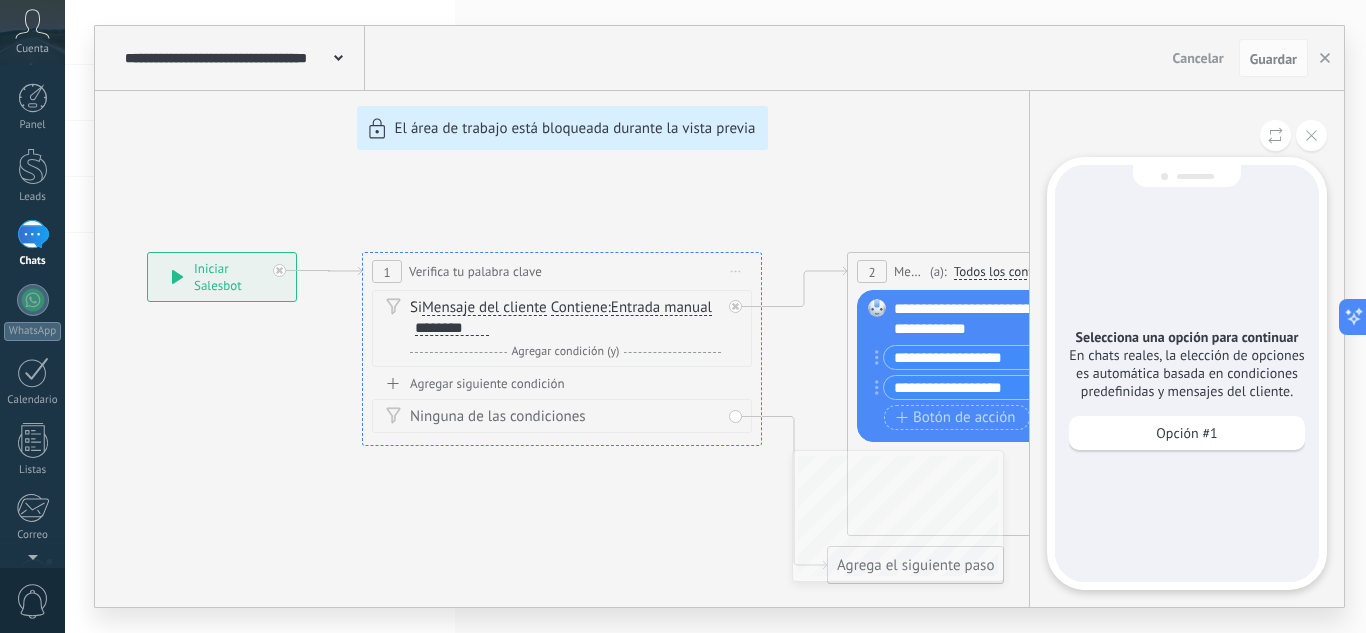 scroll, scrollTop: 0, scrollLeft: 0, axis: both 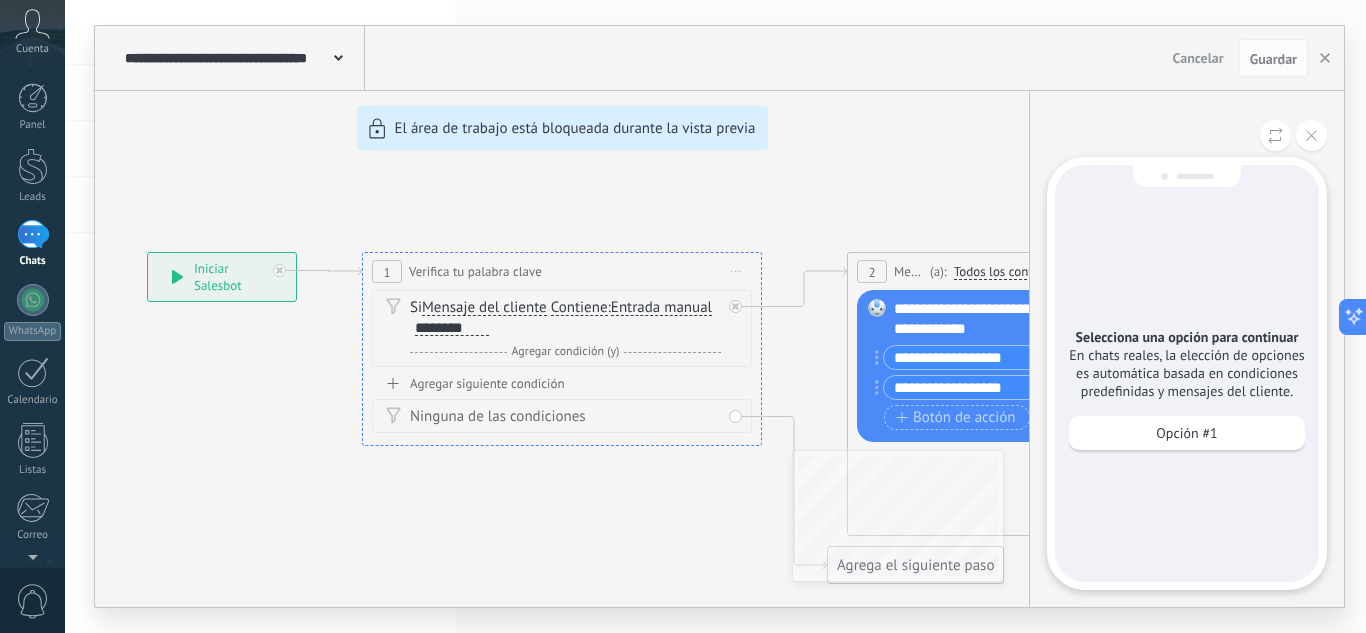 click on "Opción #1" at bounding box center (1187, 433) 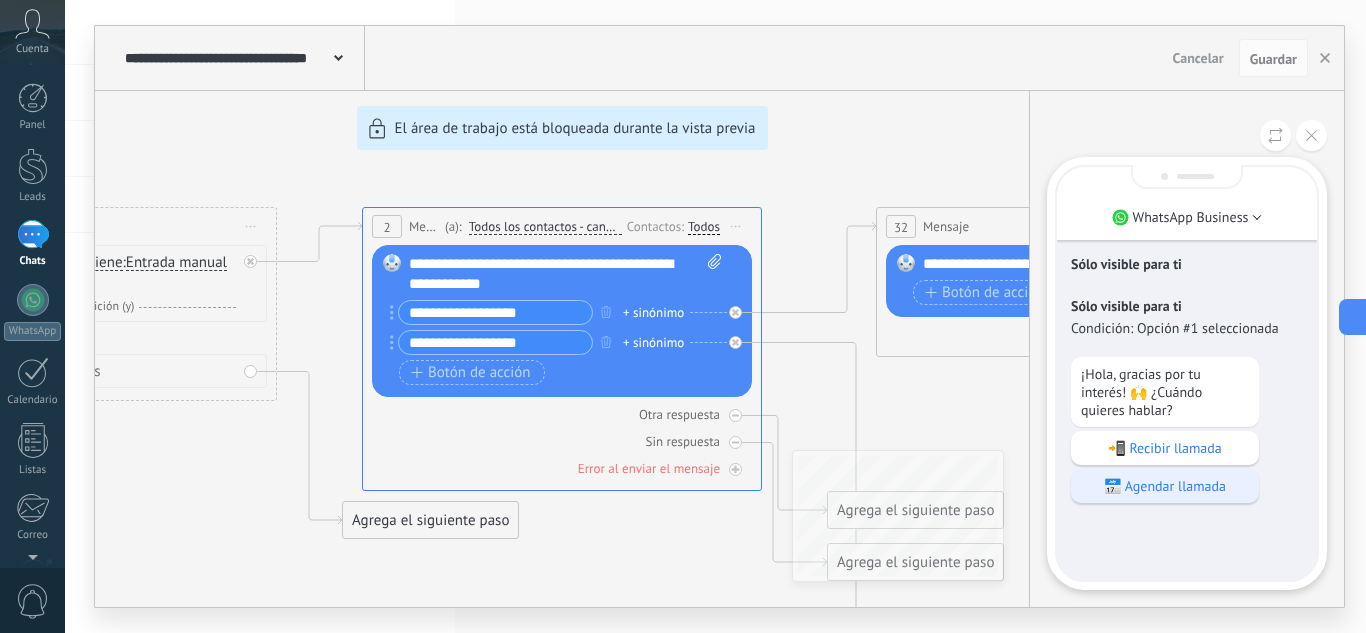 click on "📅 Agendar llamada" at bounding box center [1165, 486] 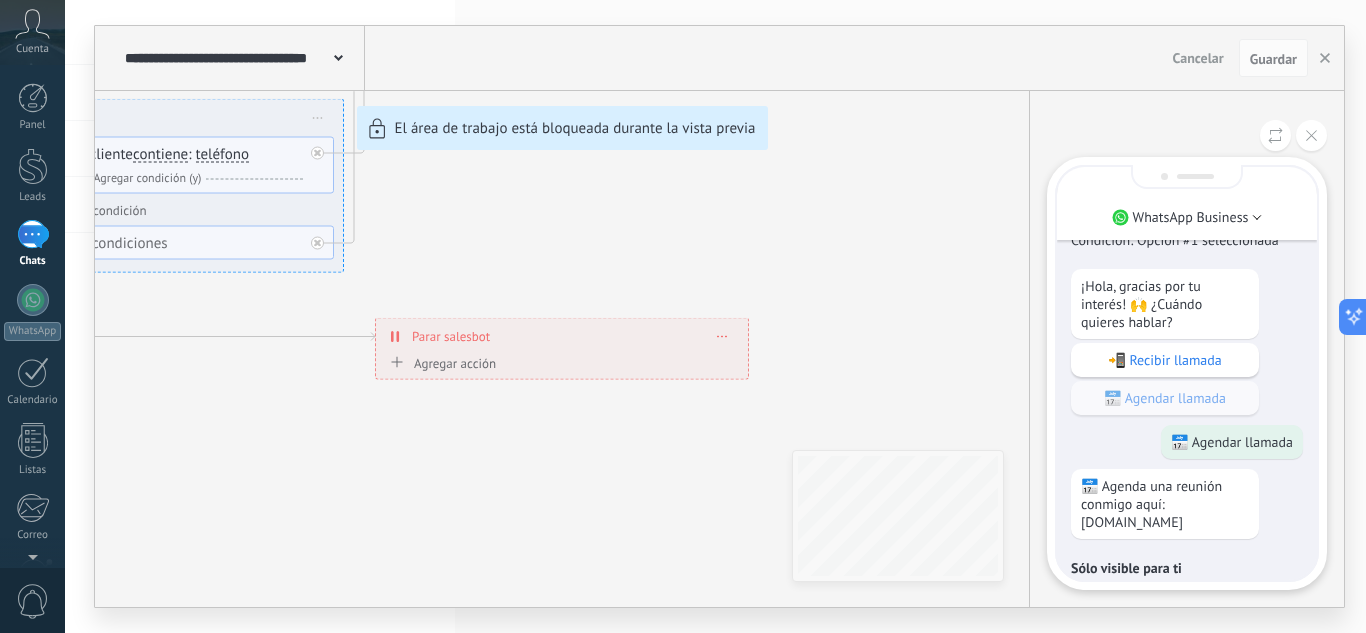 scroll, scrollTop: 0, scrollLeft: 0, axis: both 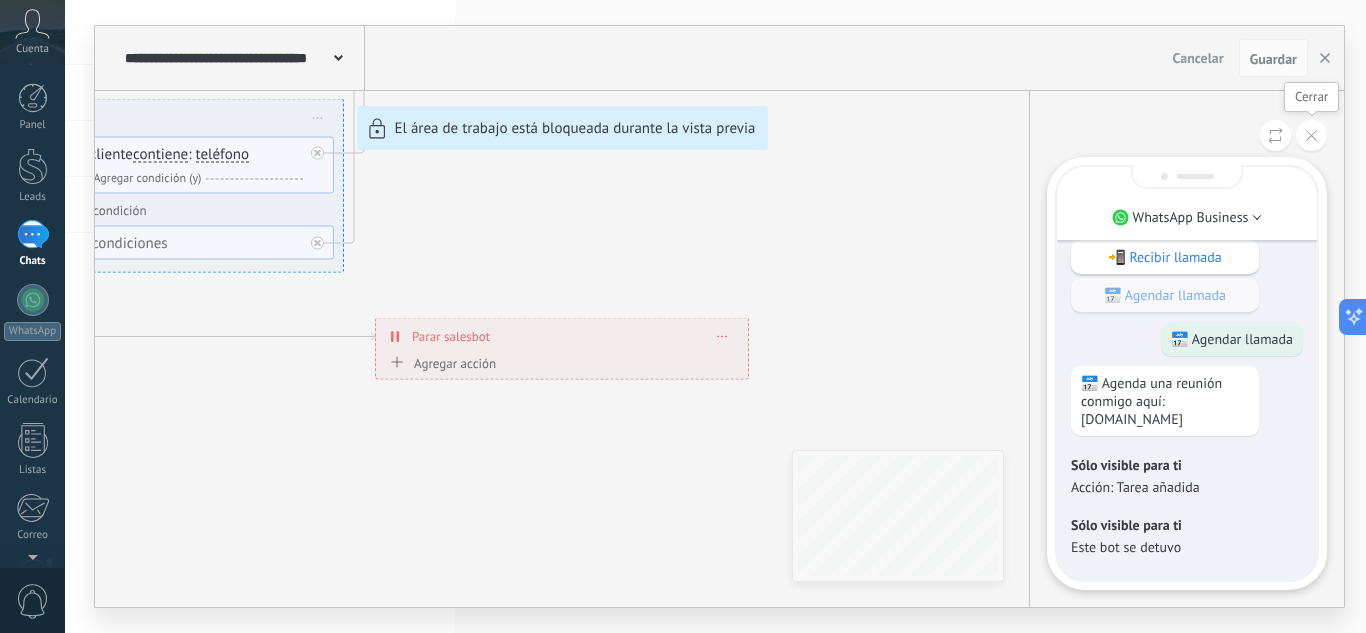 click 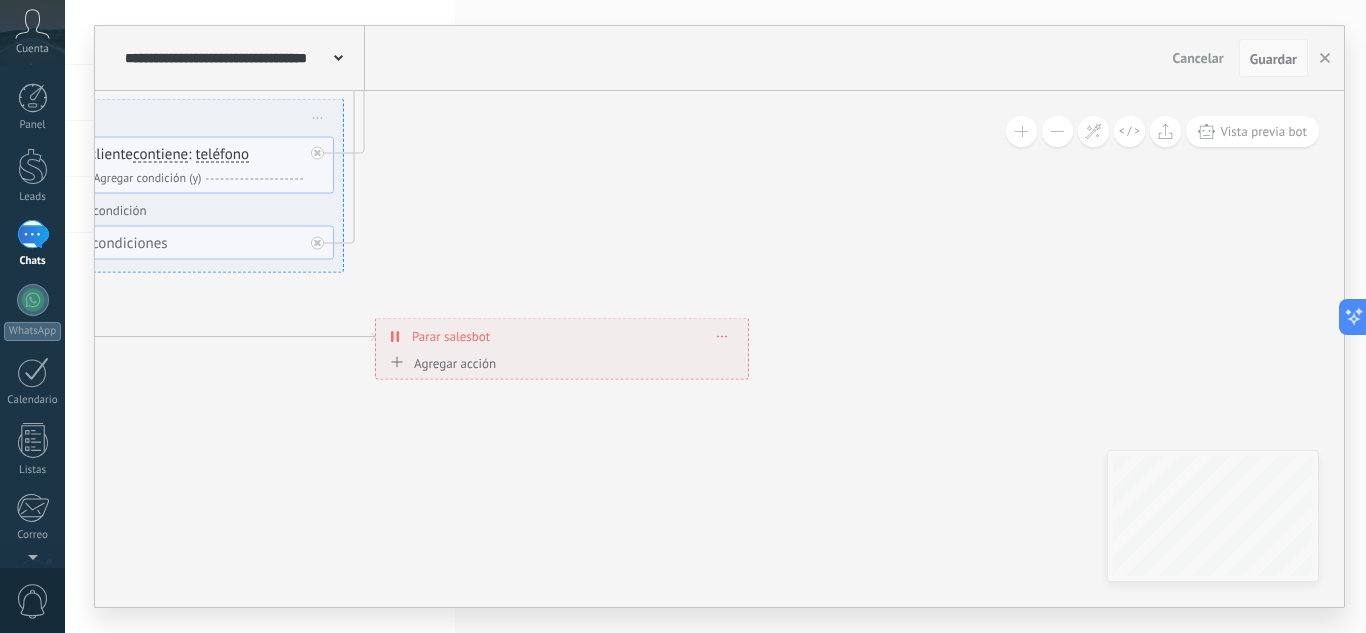 click on "Guardar" at bounding box center [1273, 59] 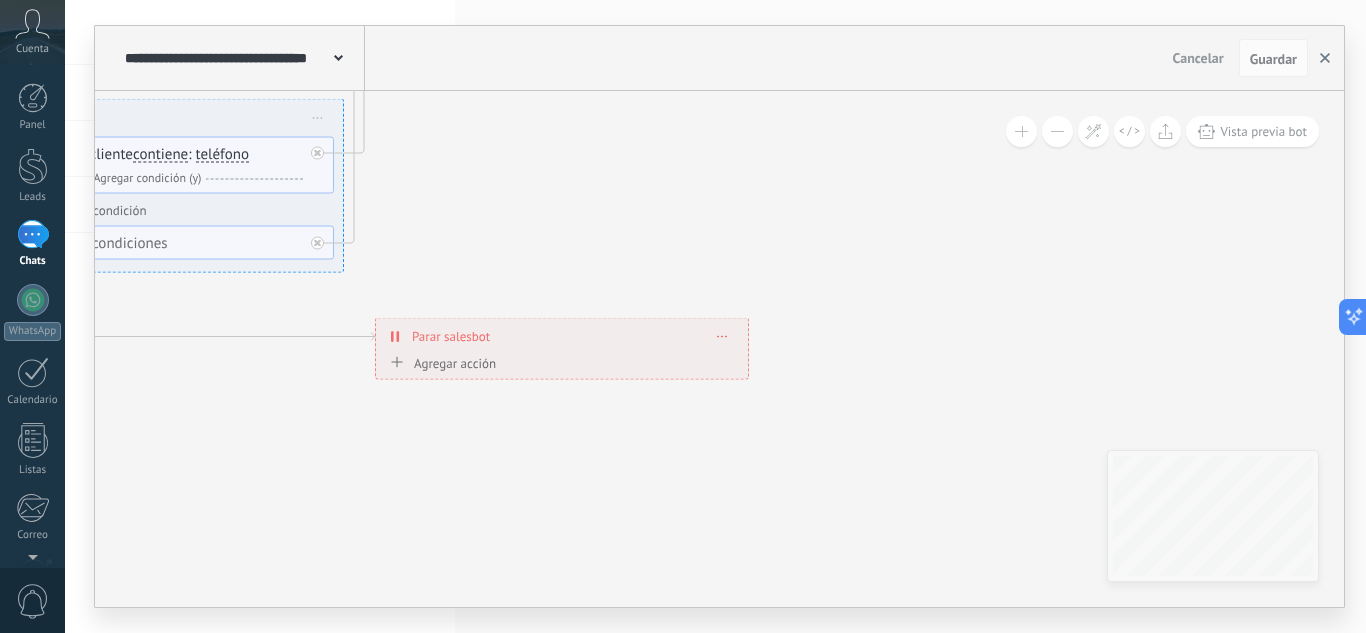 click at bounding box center (1325, 58) 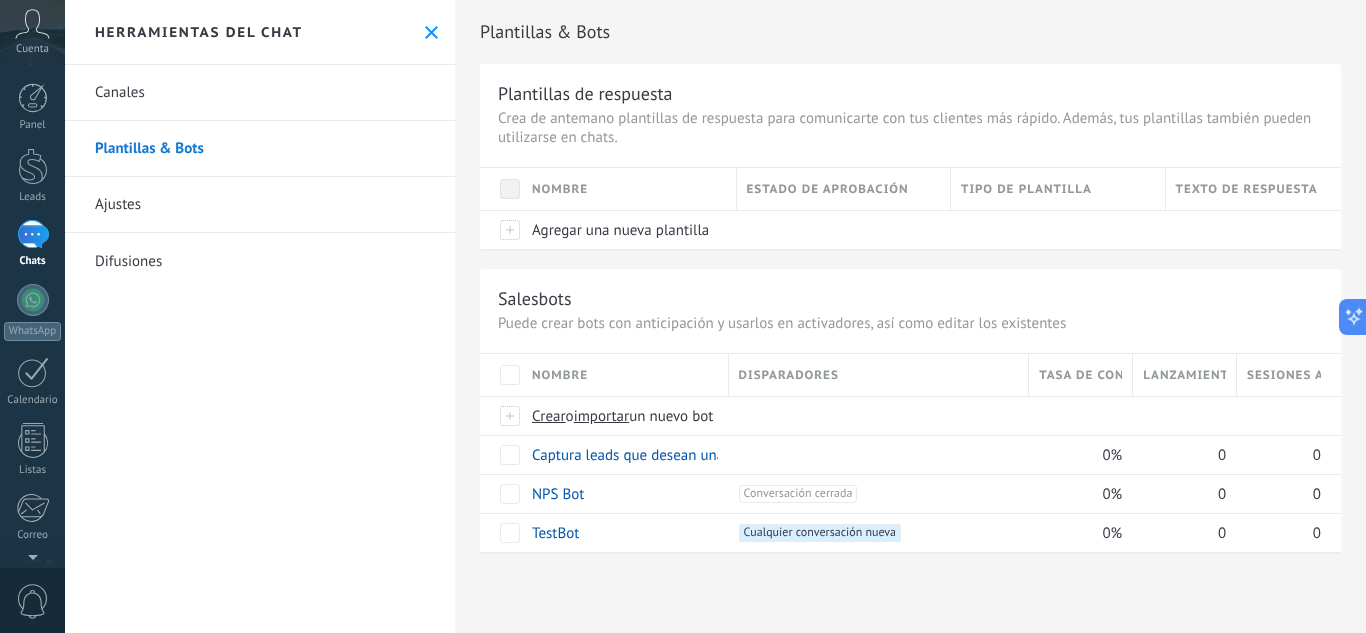 click on "Canales" at bounding box center [260, 93] 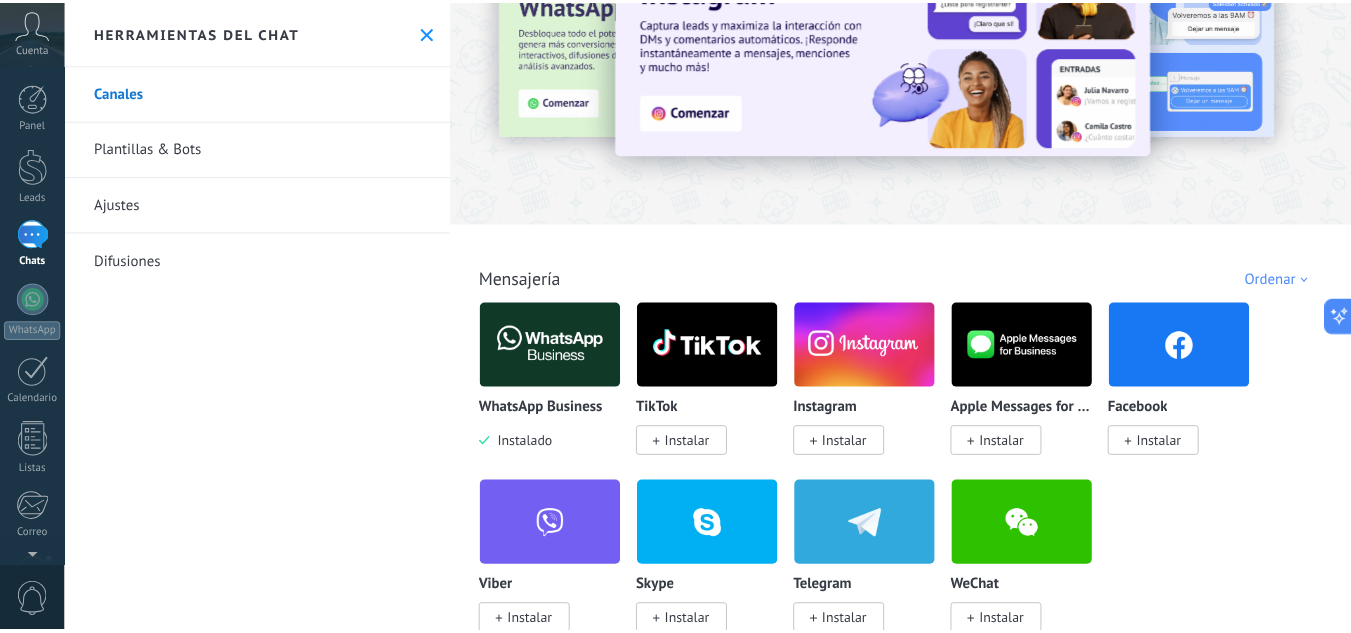scroll, scrollTop: 0, scrollLeft: 0, axis: both 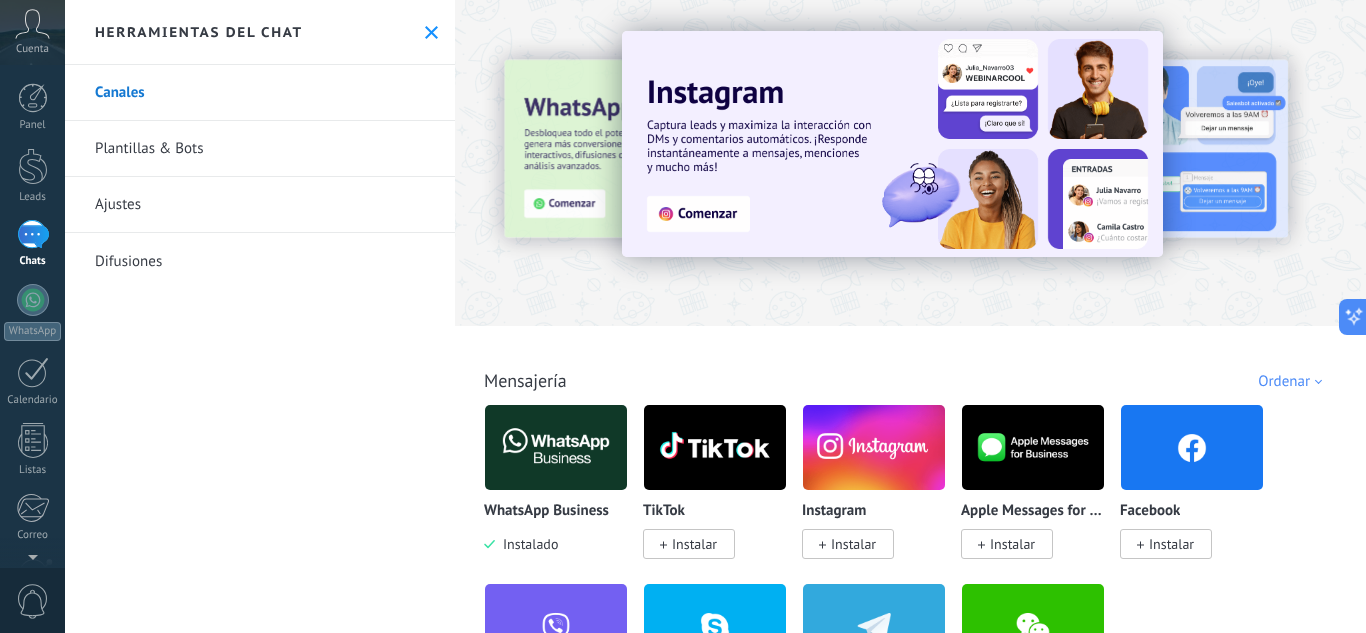 click at bounding box center [33, 234] 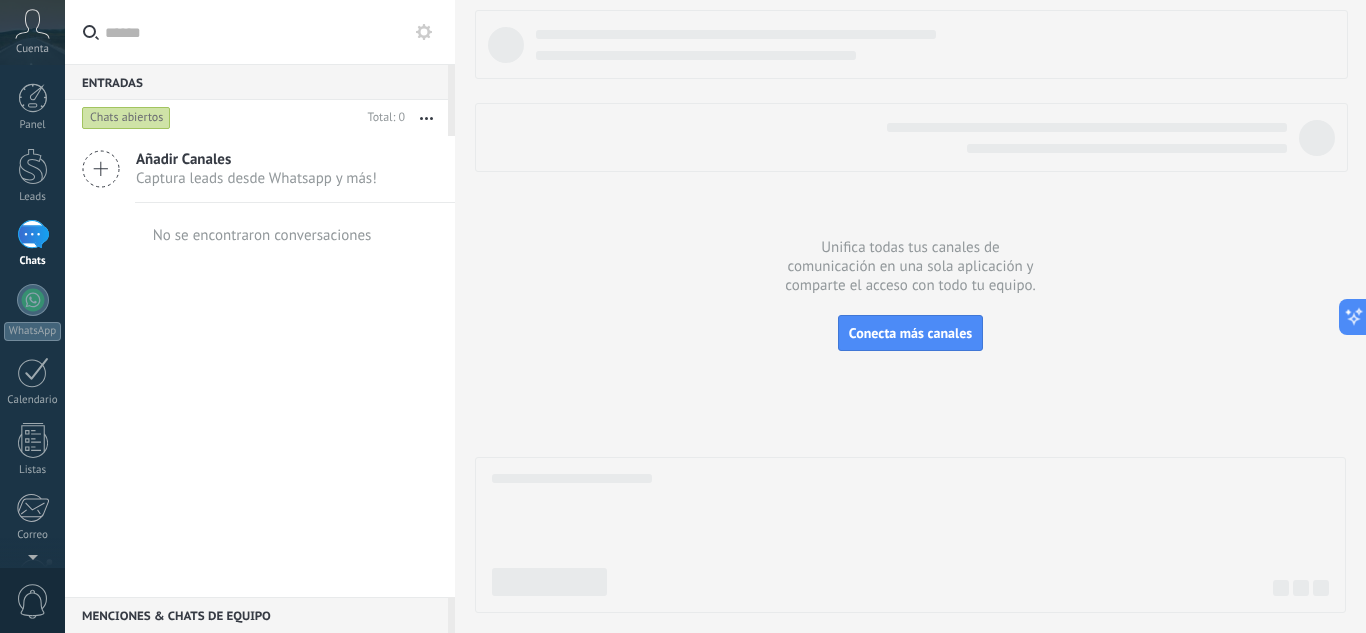 drag, startPoint x: 45, startPoint y: 156, endPoint x: 107, endPoint y: 273, distance: 132.41223 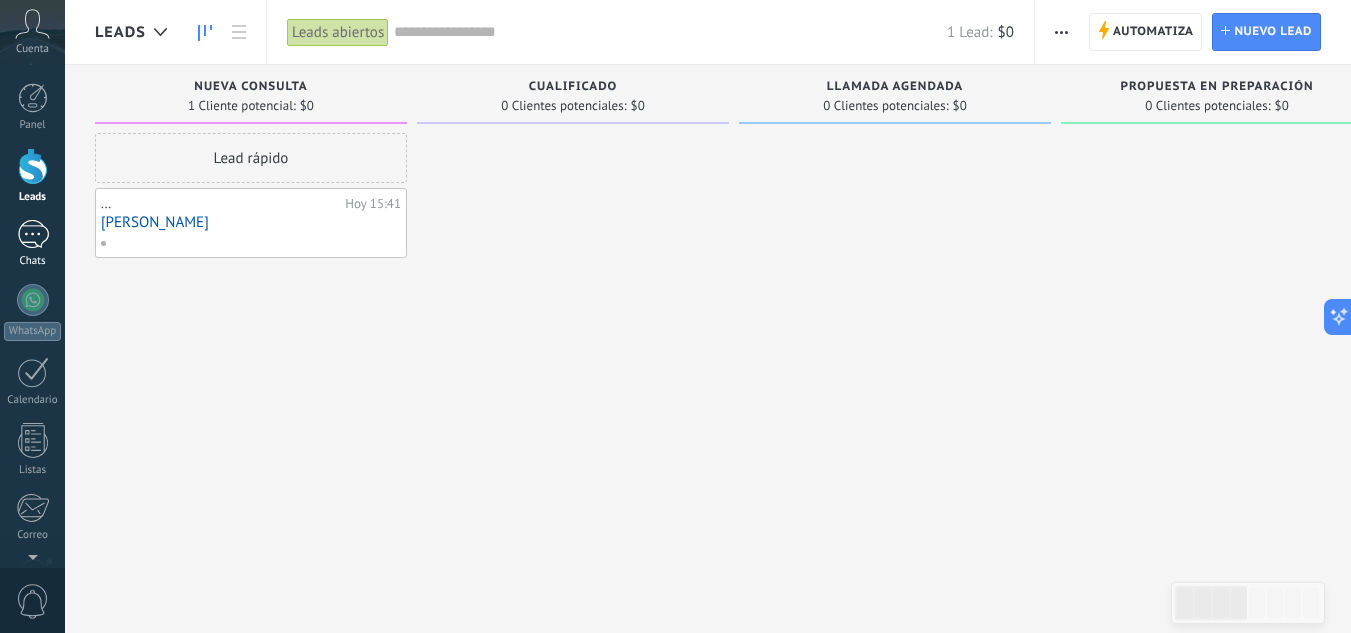 click at bounding box center (33, 234) 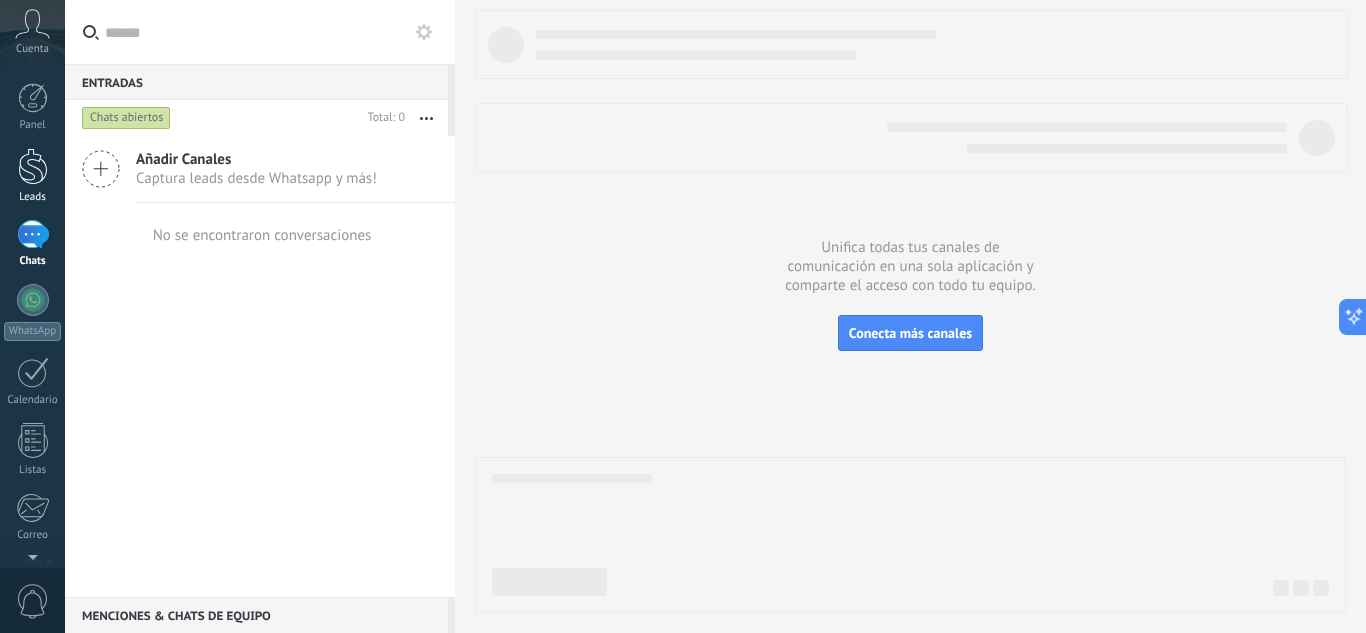 click at bounding box center [33, 166] 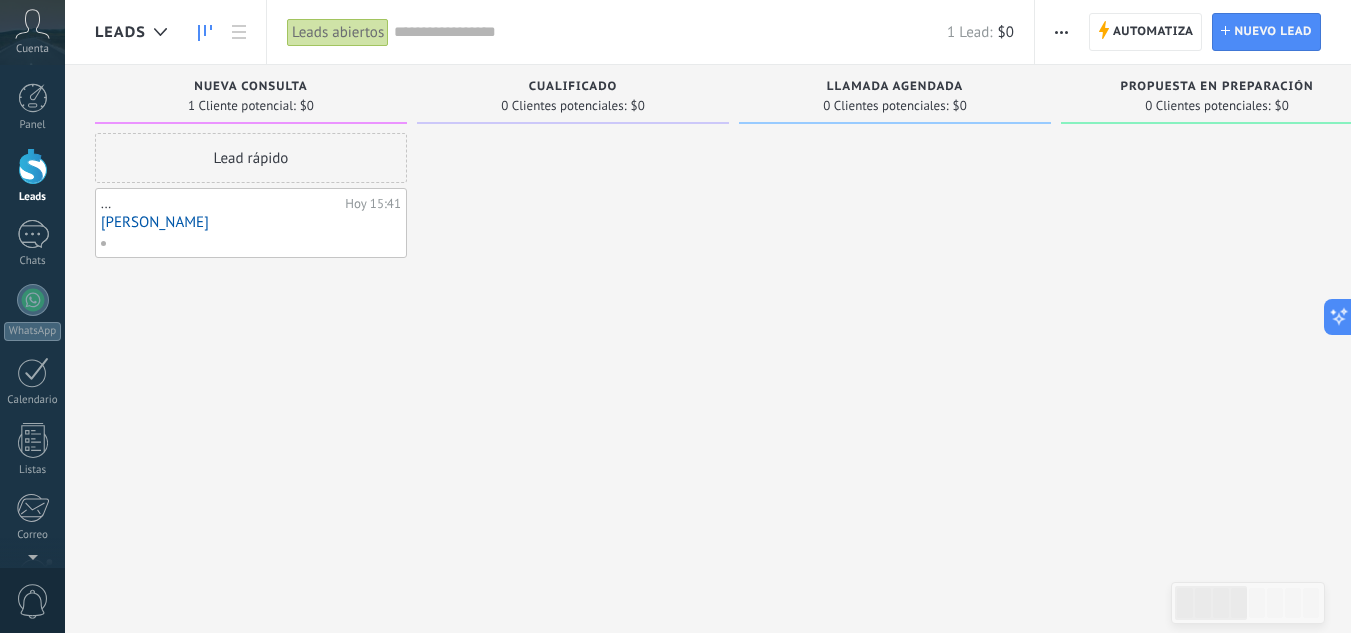 click on "Panel
Leads
Chats
WhatsApp
Clientes" at bounding box center (32, 425) 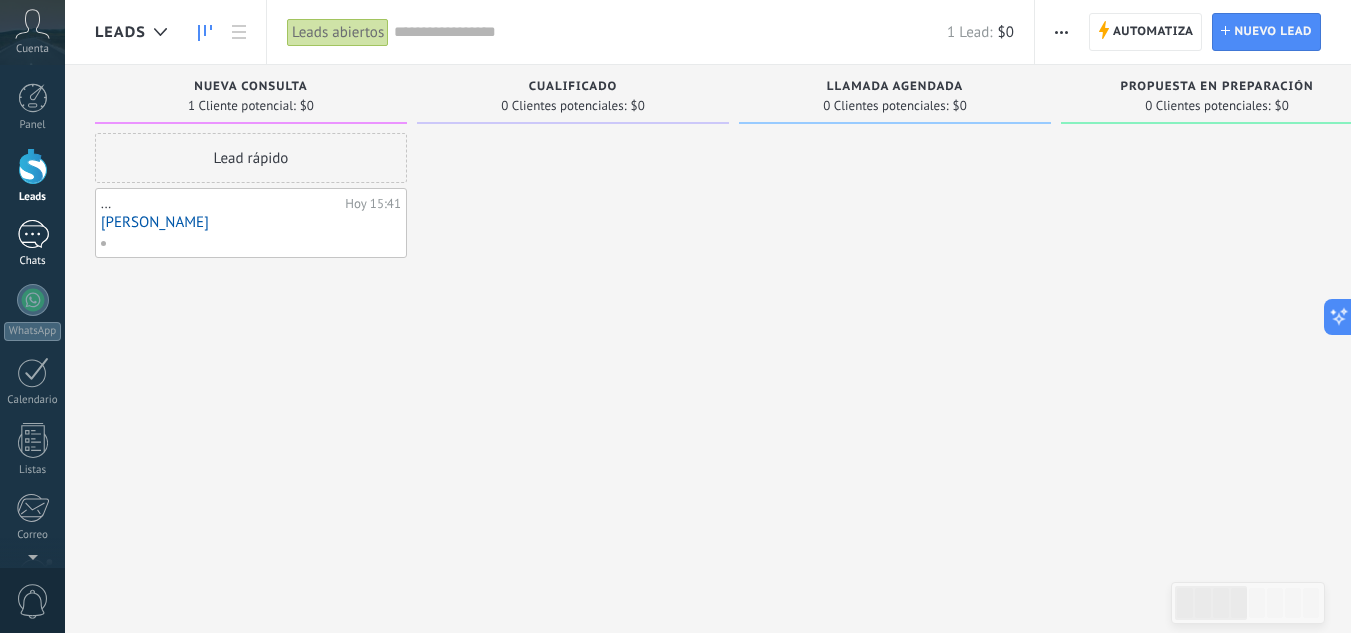 click at bounding box center (33, 234) 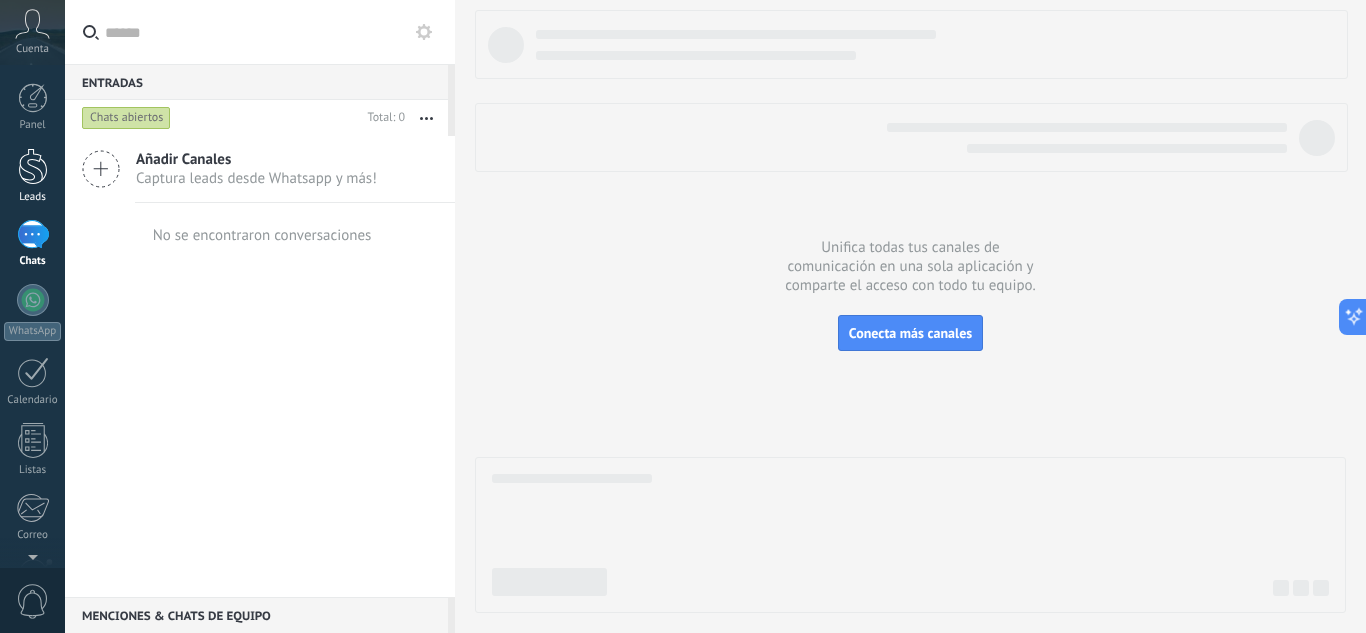 click at bounding box center [33, 166] 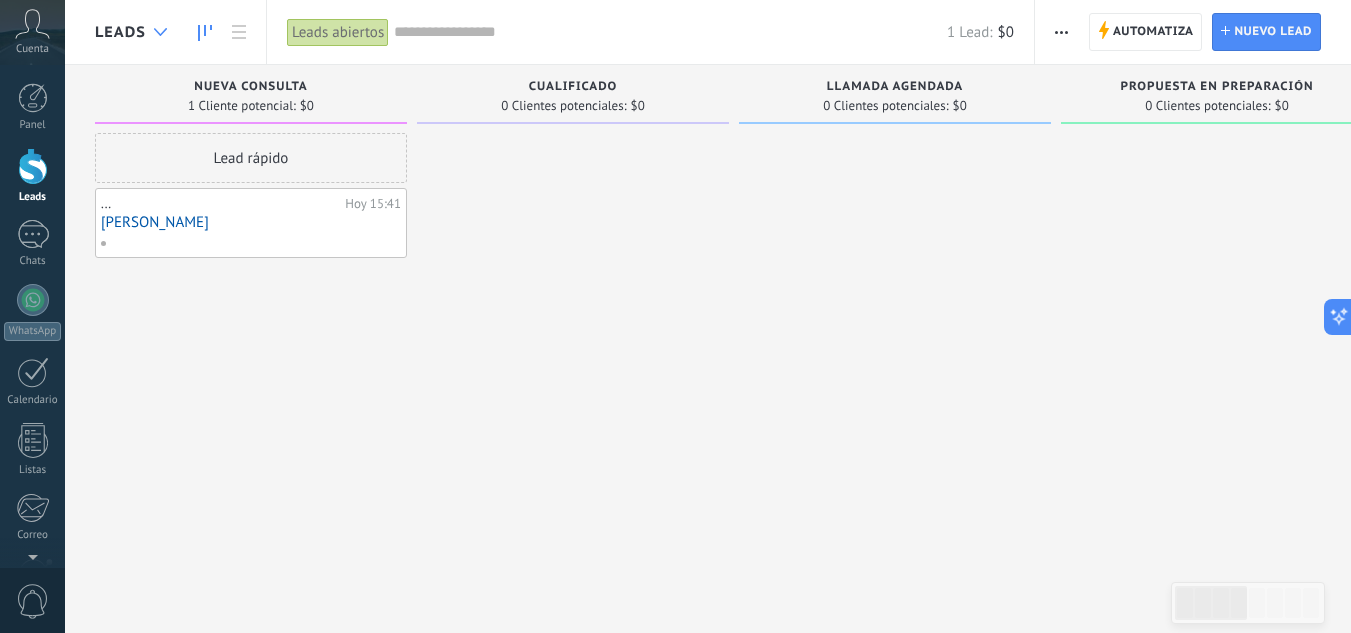 click at bounding box center [160, 32] 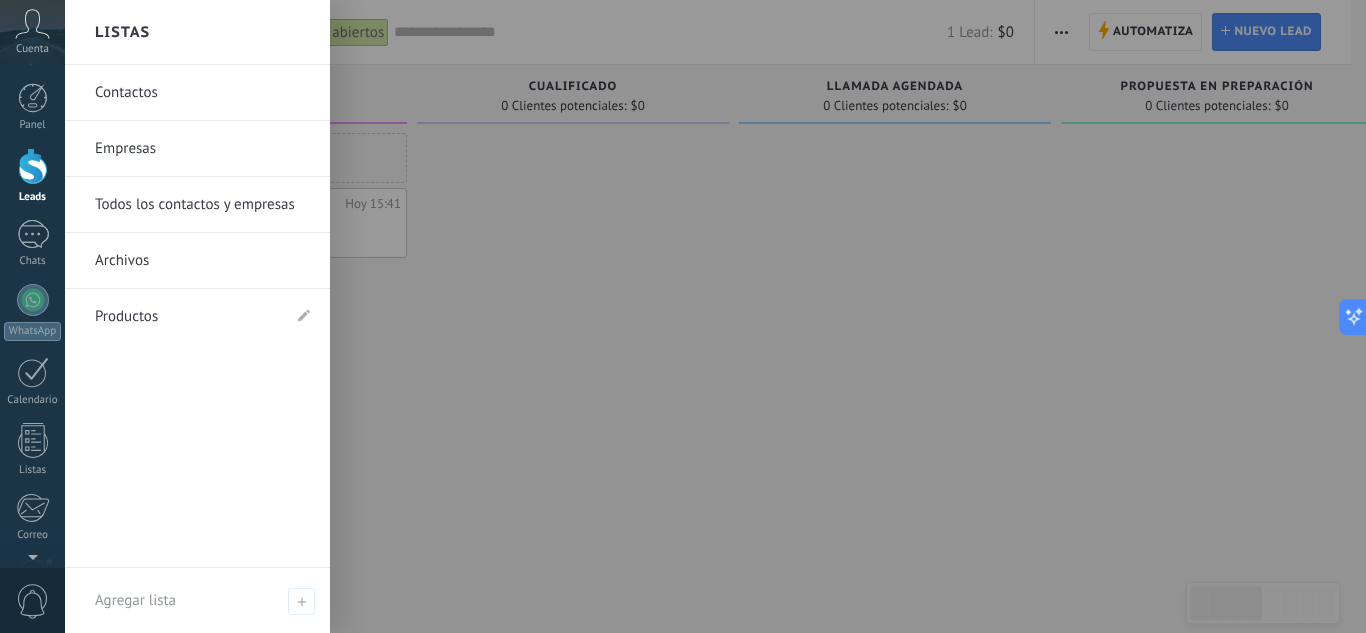 click on "Empresas" at bounding box center [202, 149] 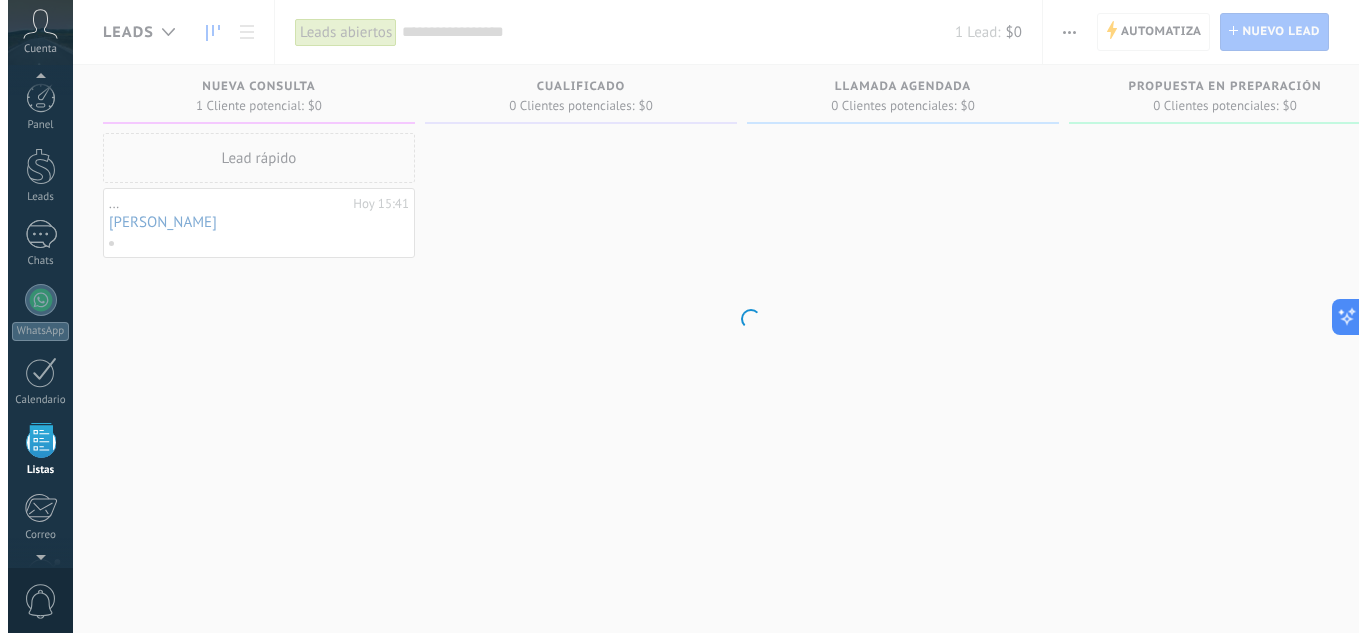 scroll, scrollTop: 124, scrollLeft: 0, axis: vertical 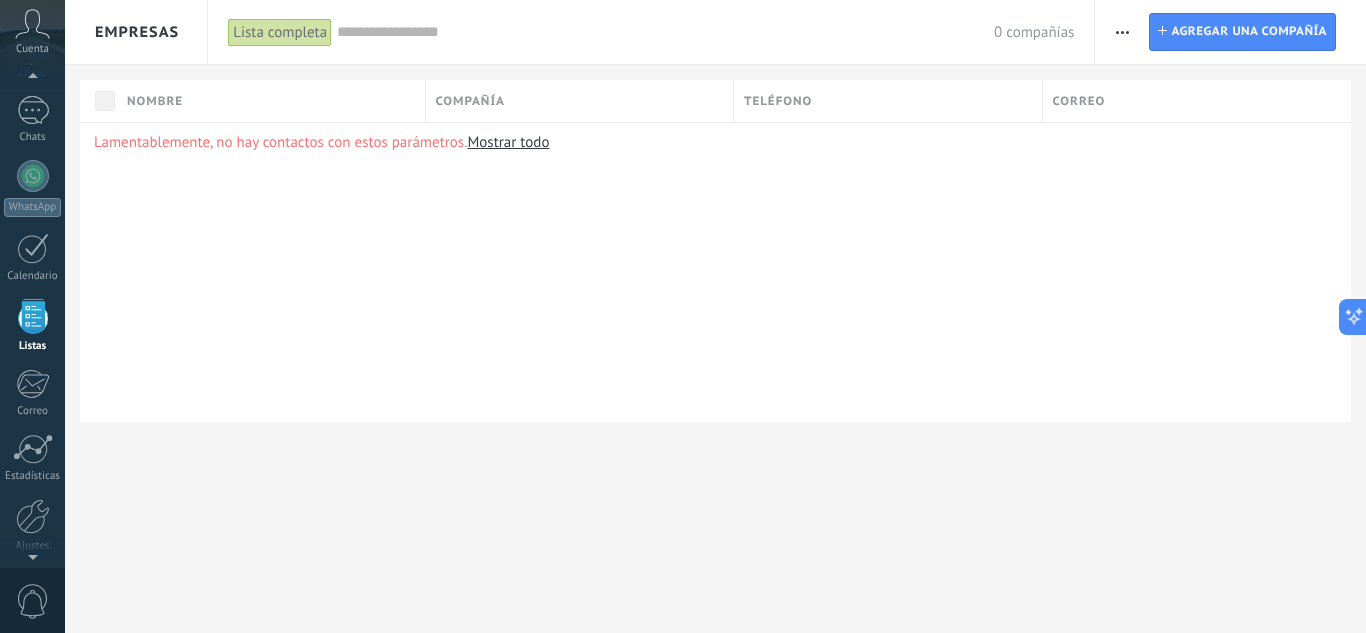 click on "Empresas" at bounding box center (137, 32) 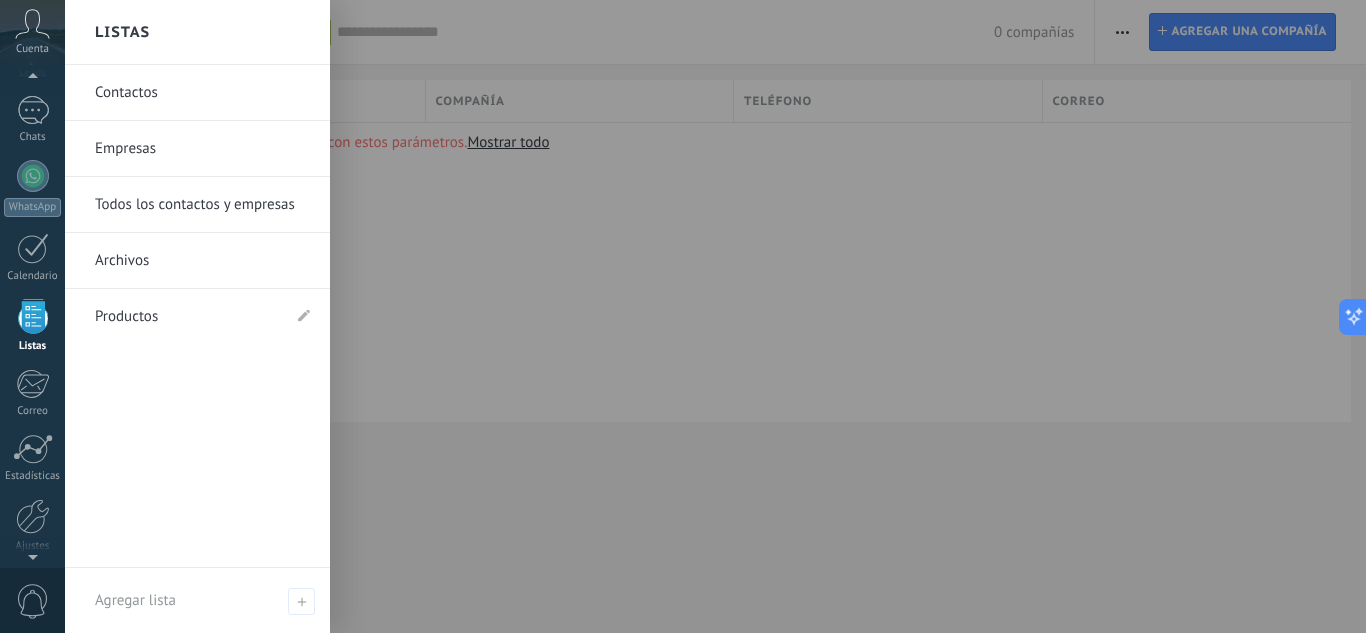 click on "Contactos" at bounding box center (202, 93) 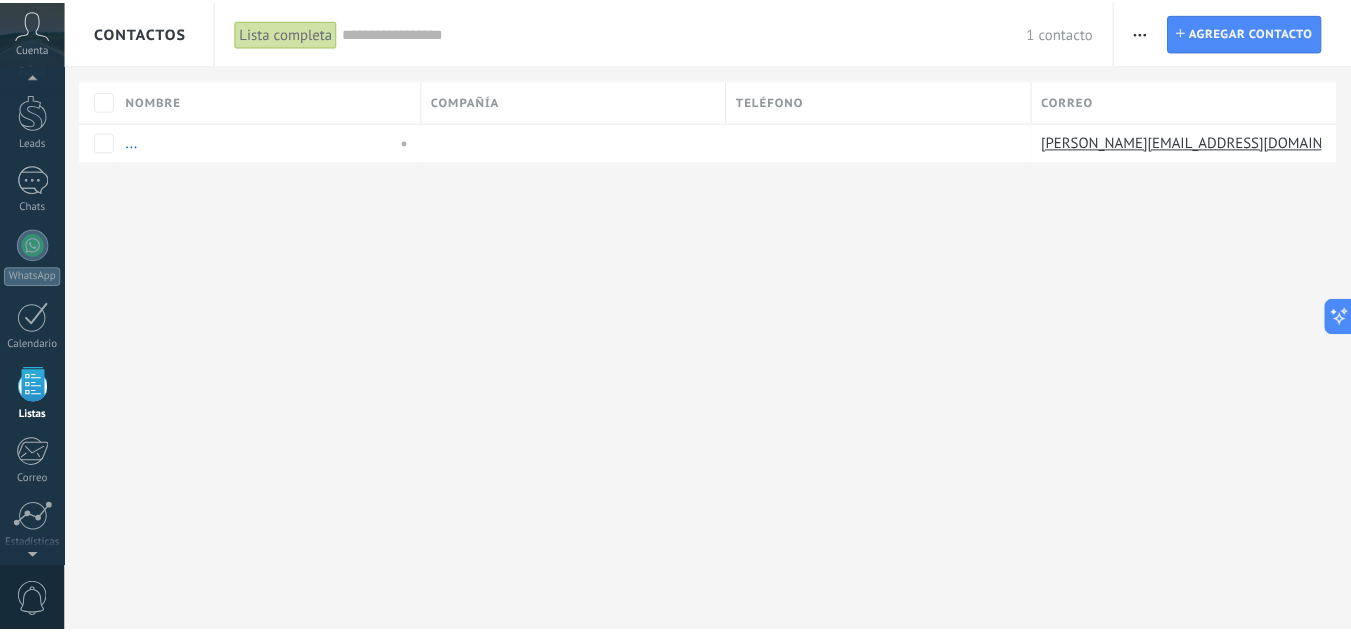 scroll, scrollTop: 0, scrollLeft: 0, axis: both 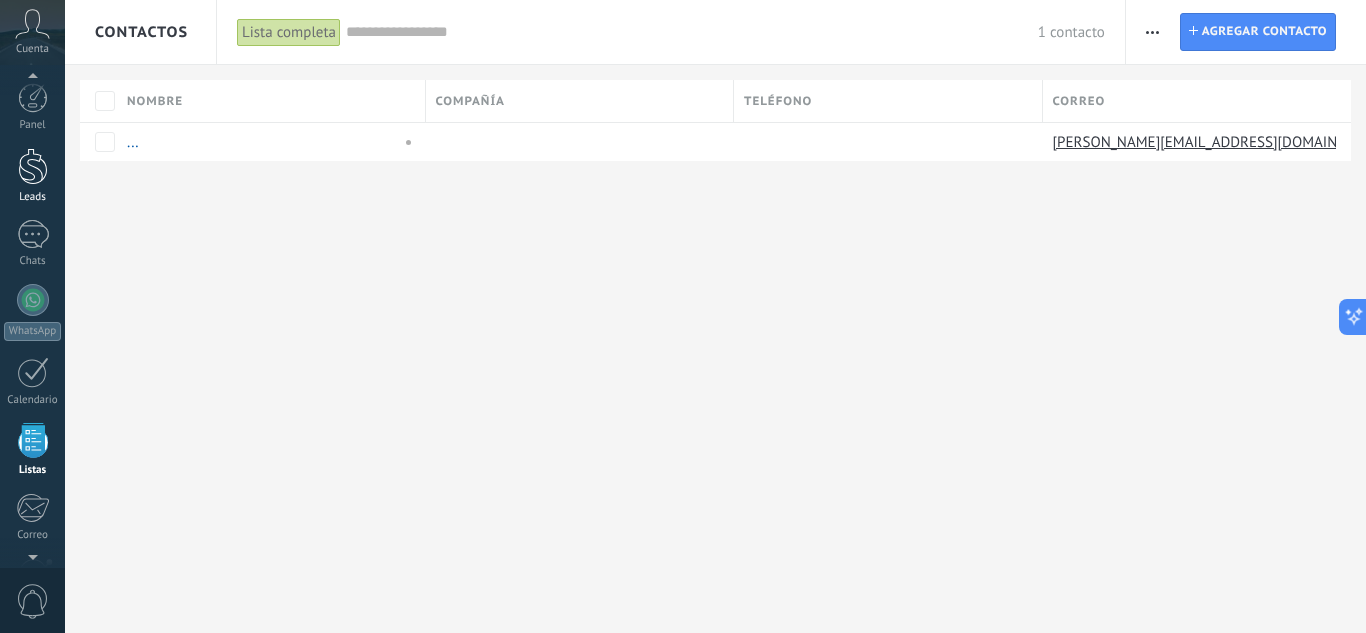 click at bounding box center [33, 166] 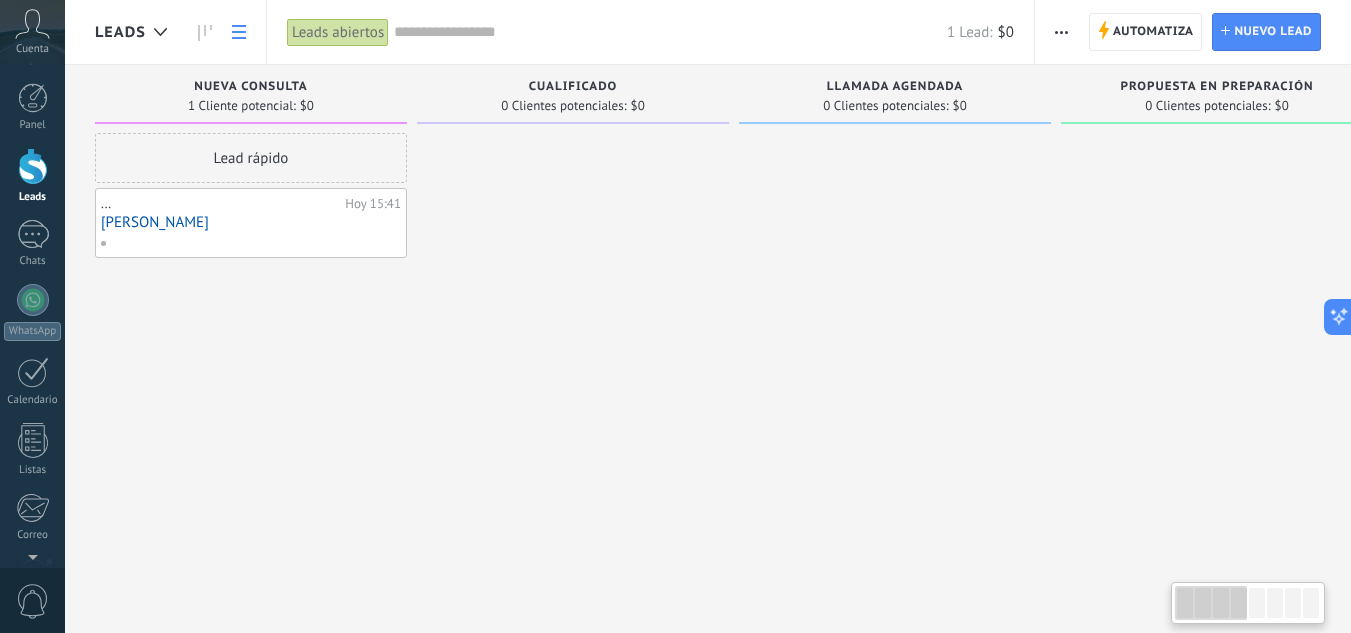 click 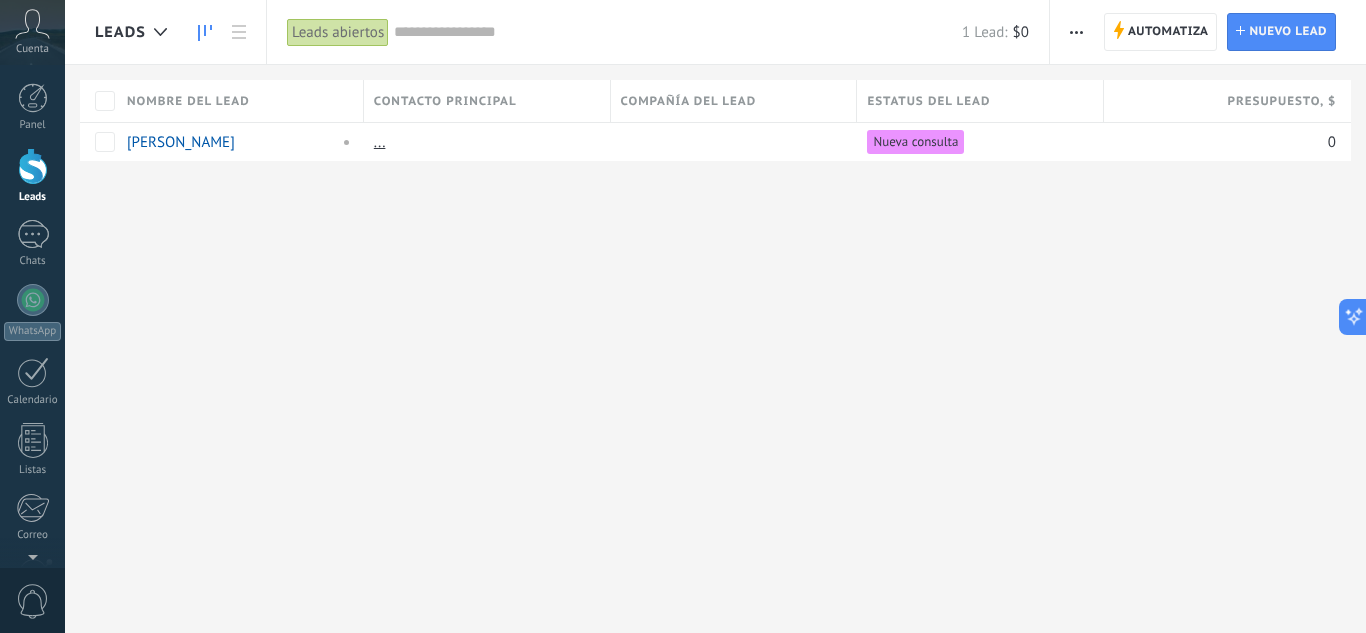 click at bounding box center (205, 32) 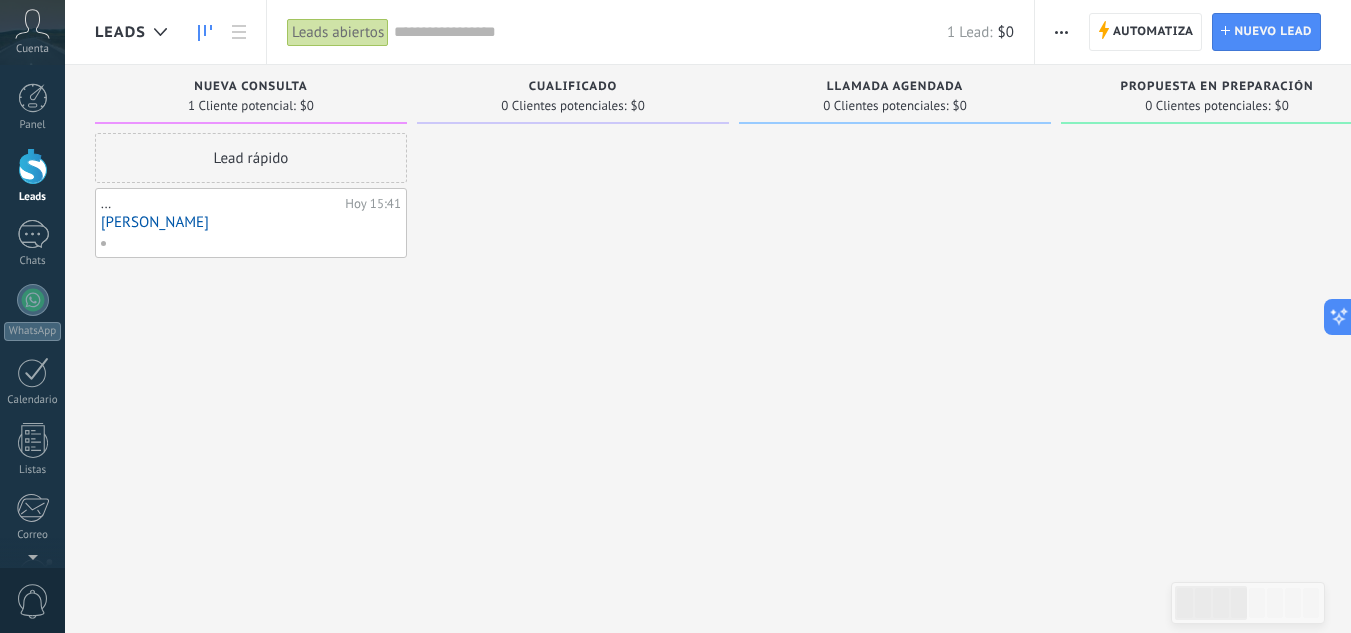 click on "Leads abiertos" at bounding box center (338, 32) 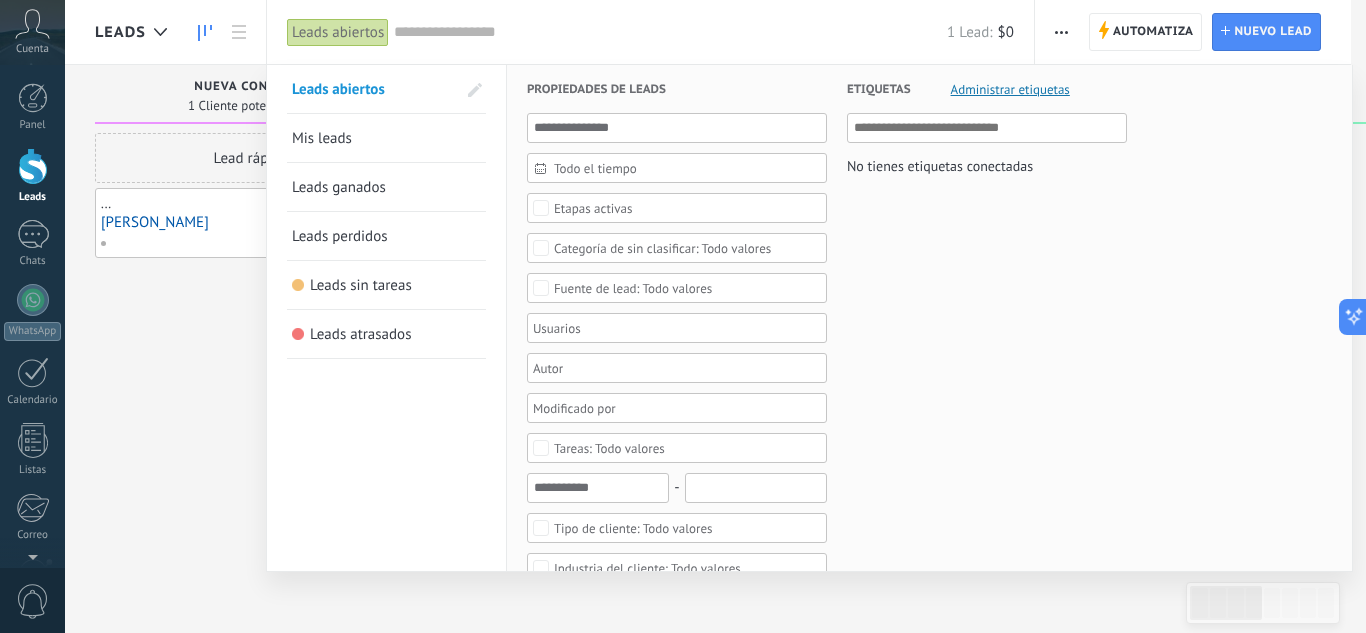 click on "Etiquetas Administrar etiquetas No tienes etiquetas conectadas" at bounding box center [977, 830] 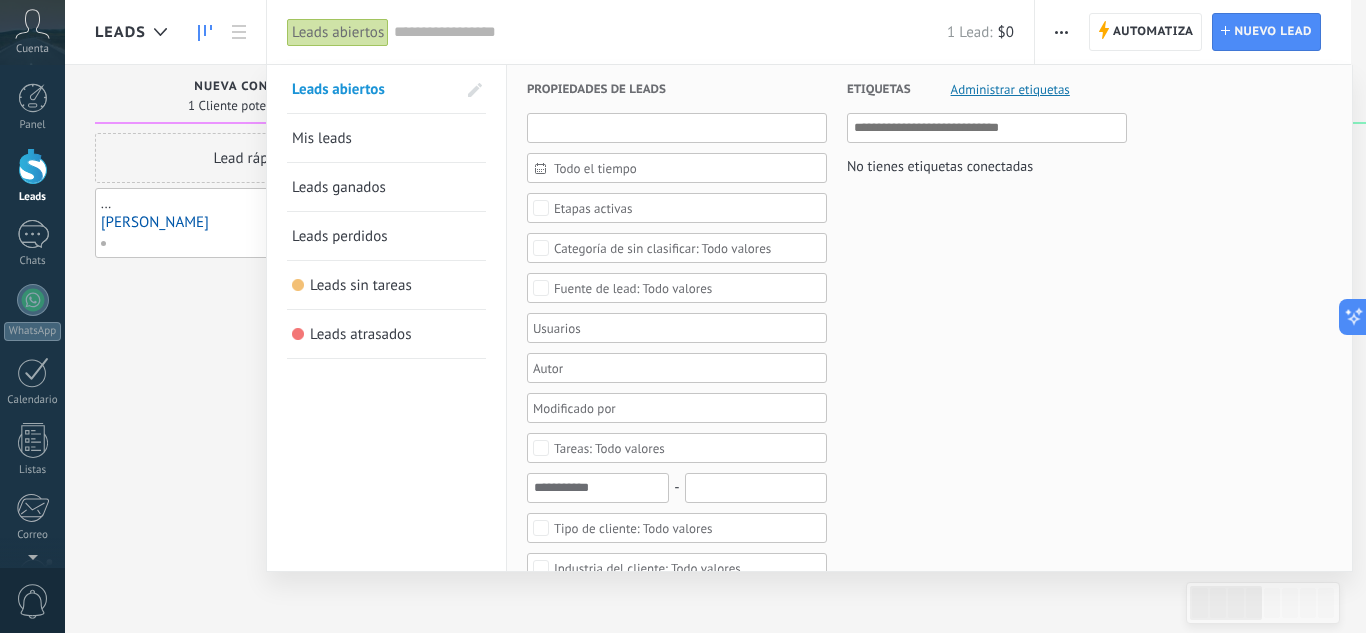 click at bounding box center [677, 128] 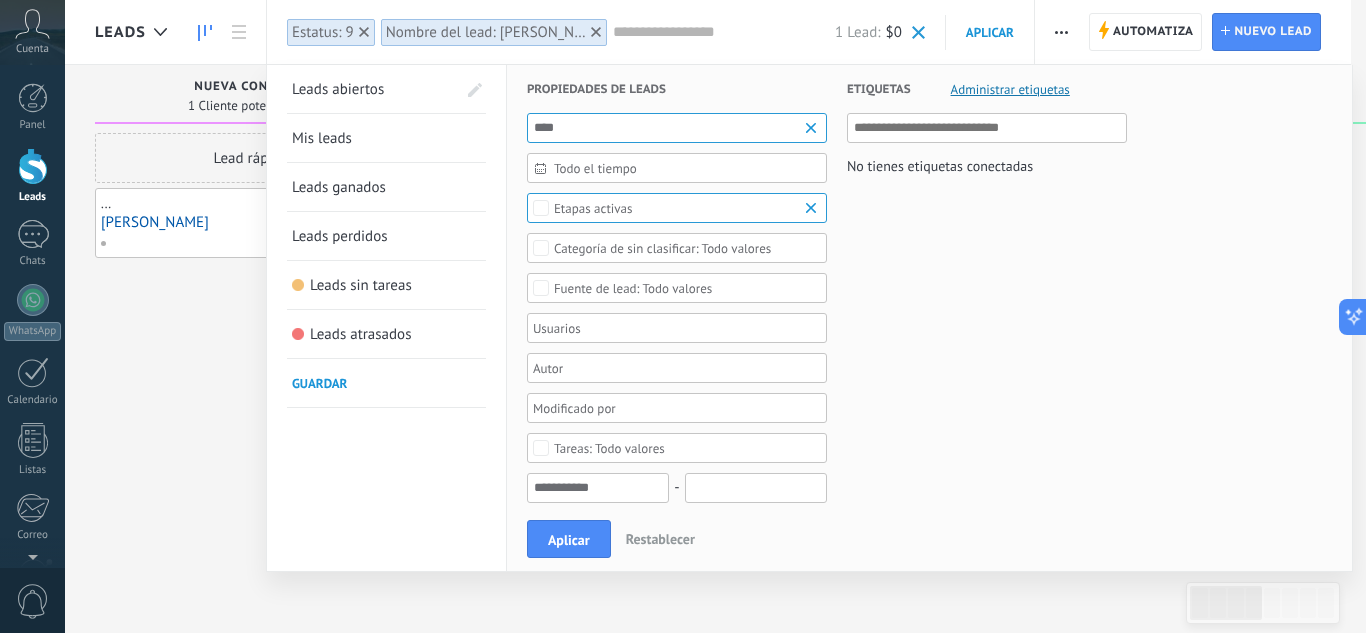 click on "****" at bounding box center [677, 128] 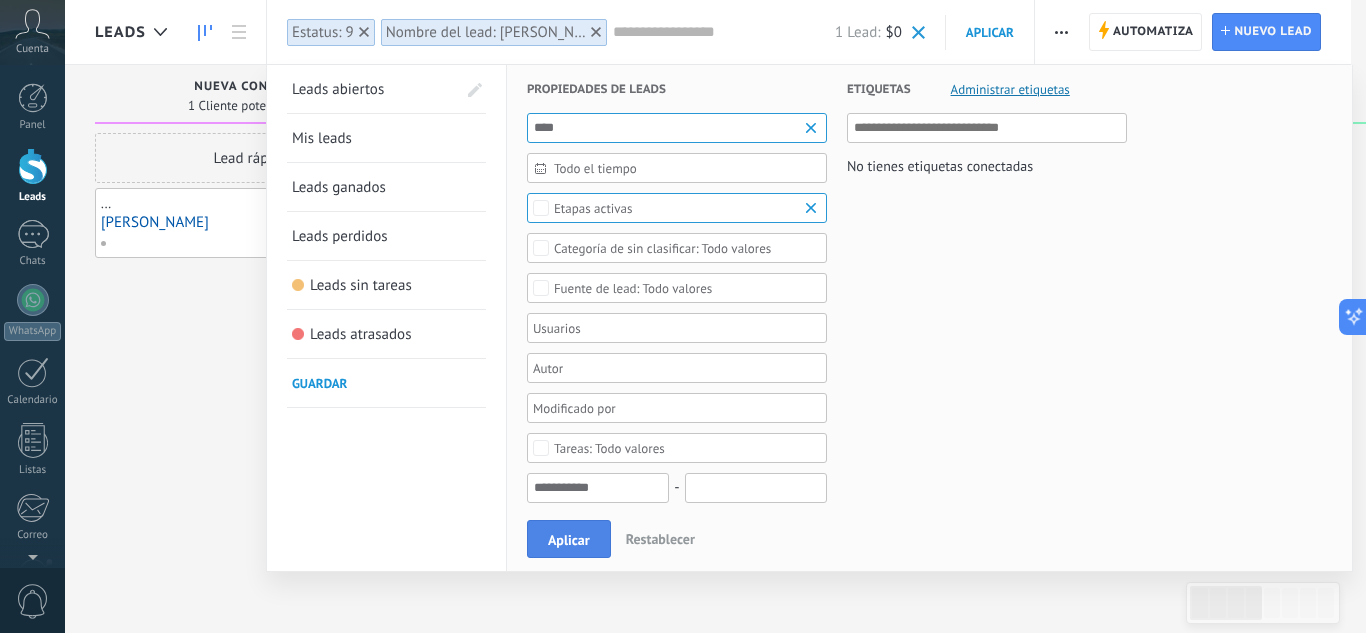 click on "Aplicar" at bounding box center [569, 540] 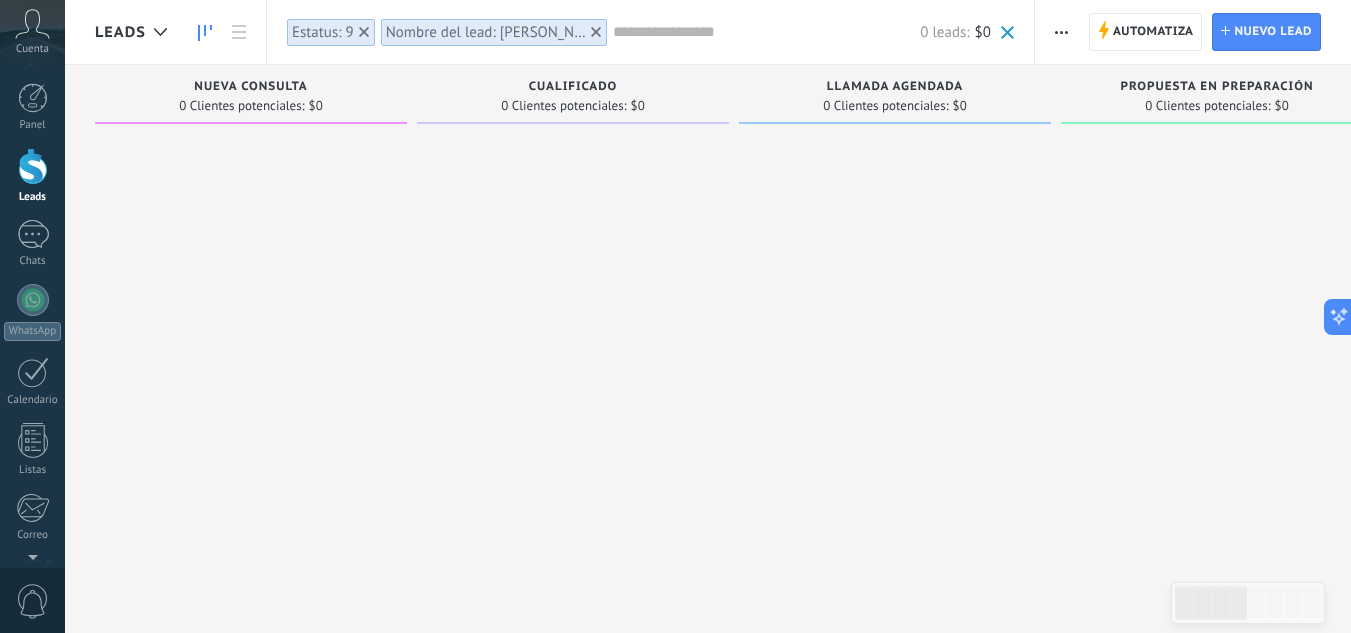 click on "Estatus: 9" at bounding box center [323, 32] 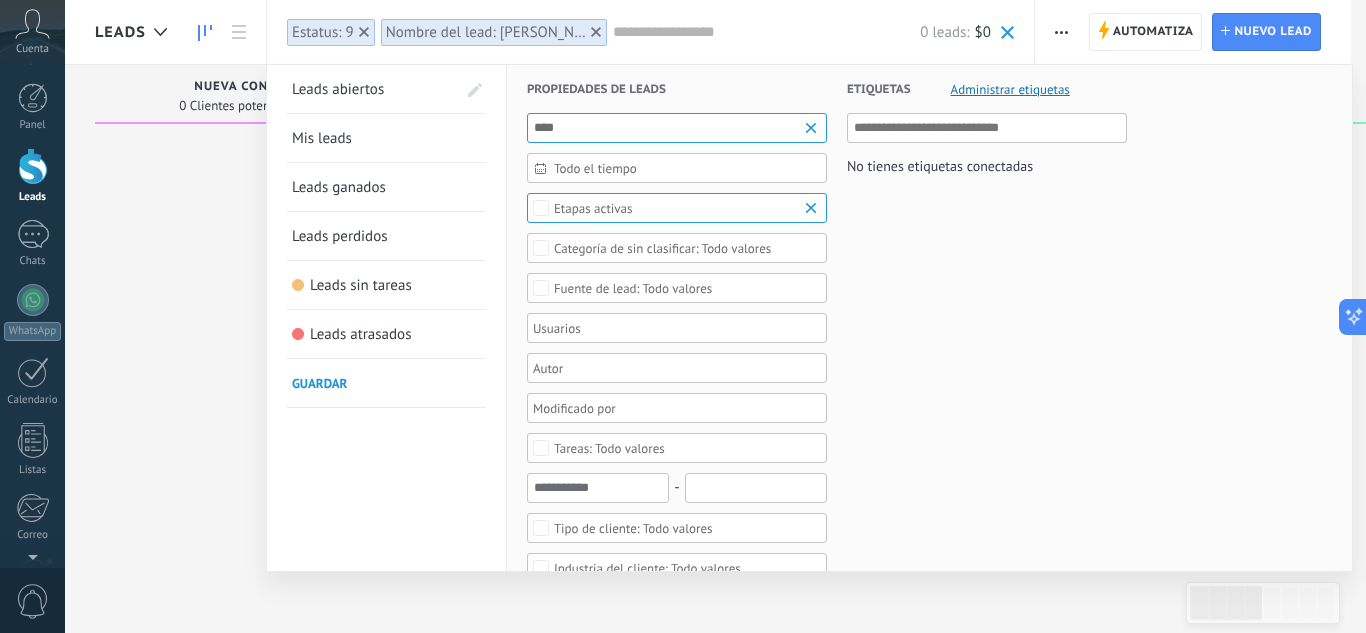 click 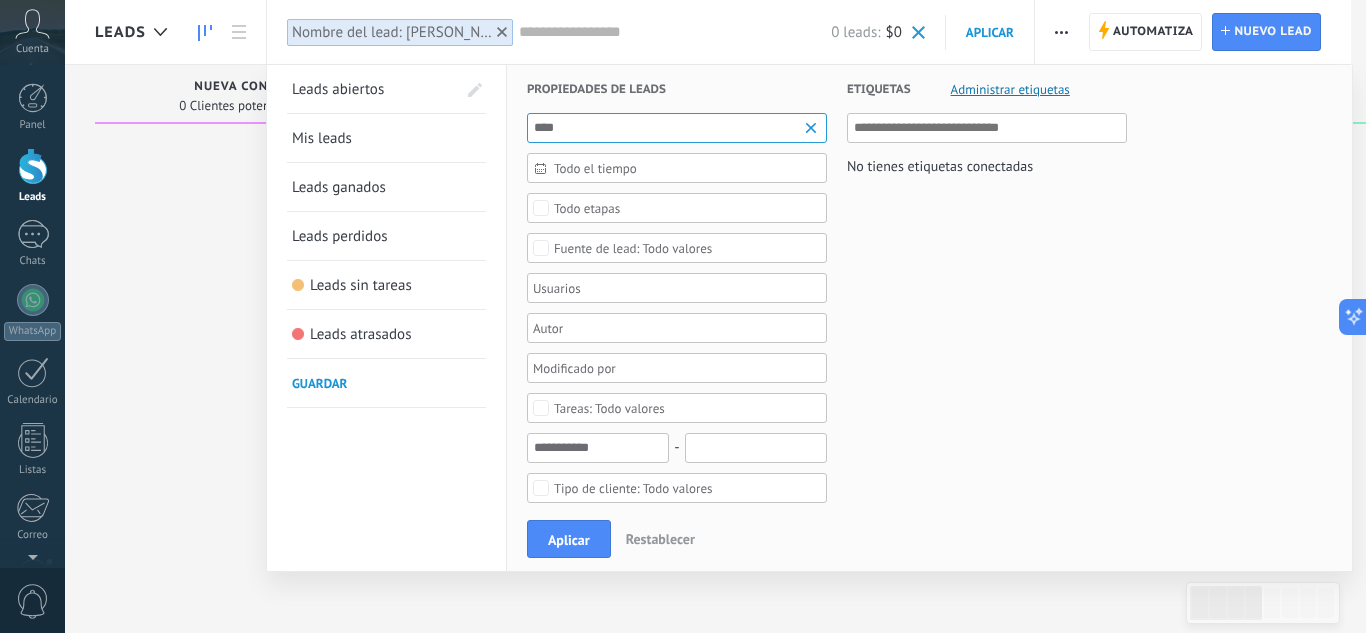 click on "Etiquetas Administrar etiquetas No tienes etiquetas conectadas" at bounding box center [977, 812] 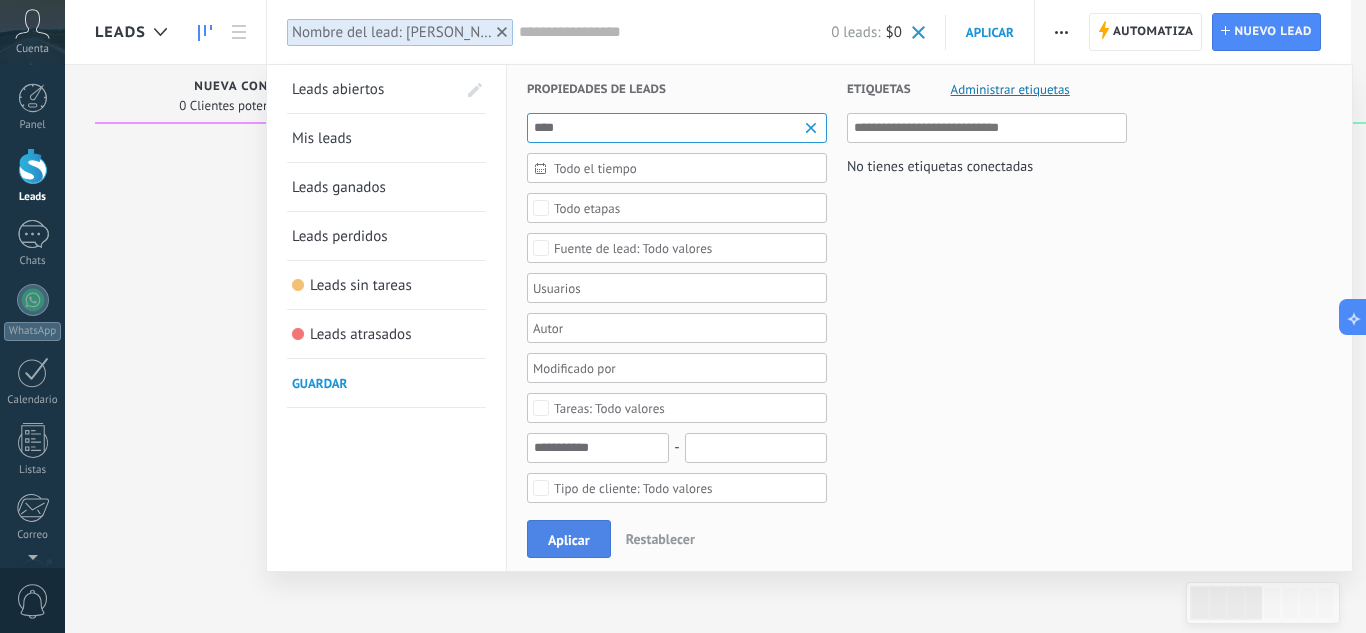 click on "Aplicar" at bounding box center (569, 540) 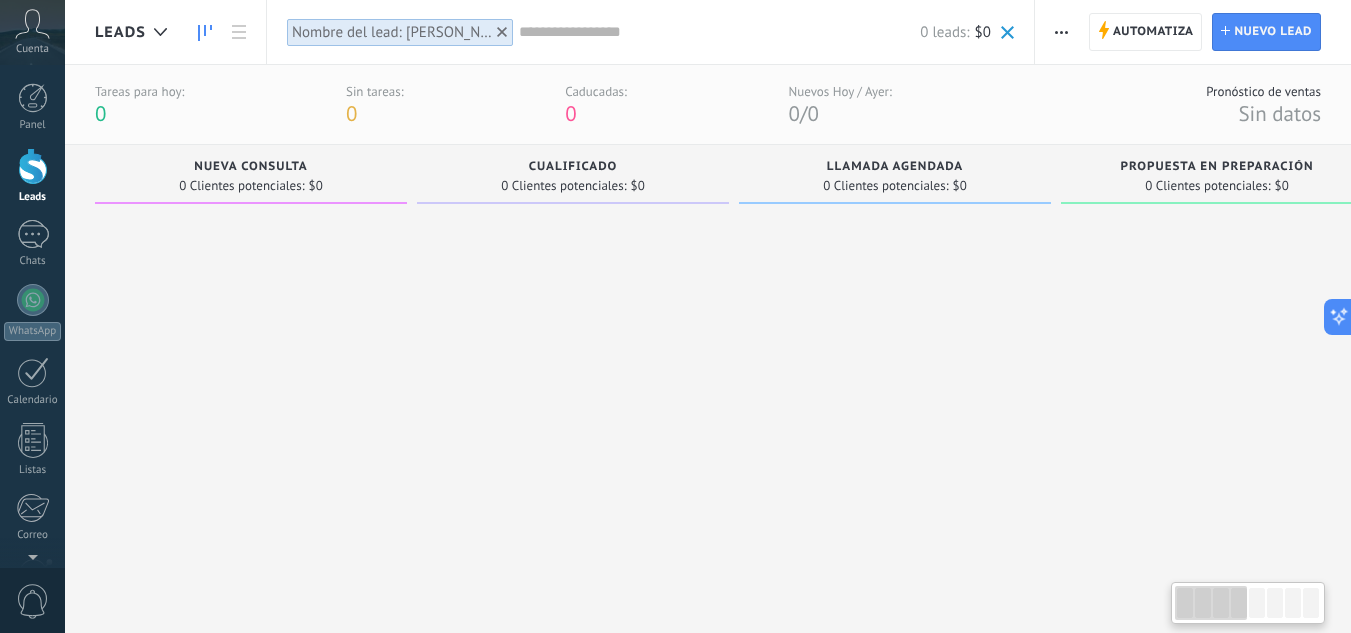 click at bounding box center [1248, 603] 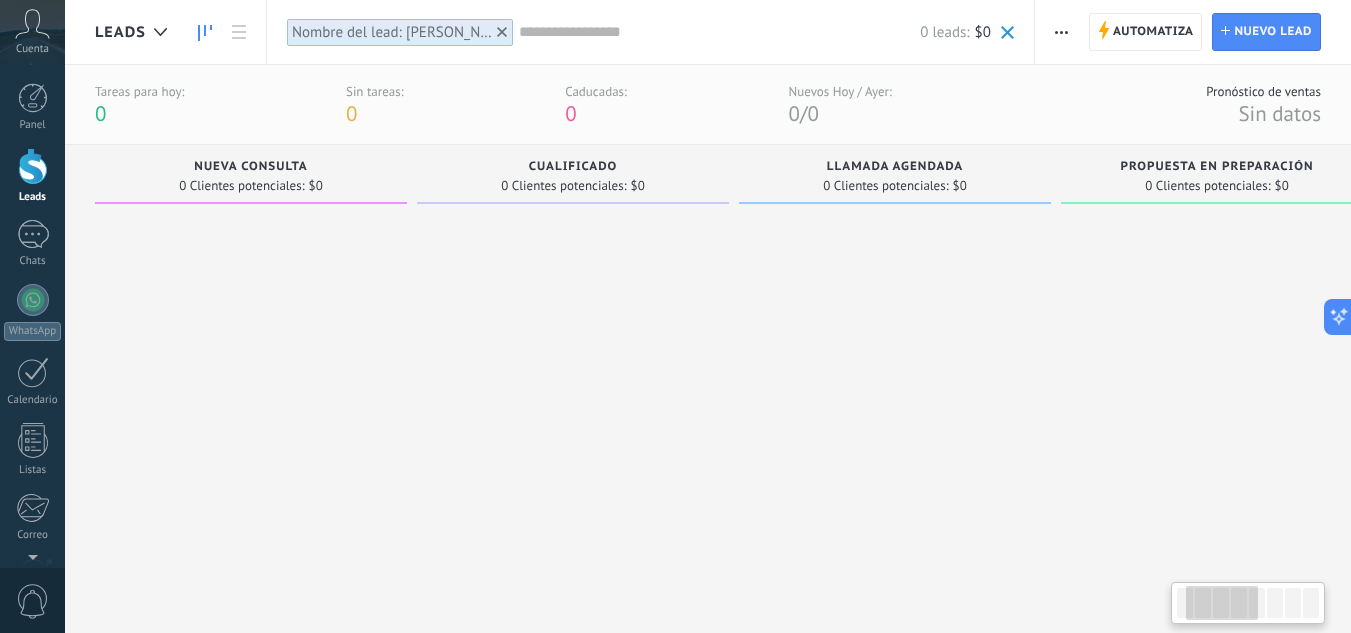 drag, startPoint x: 1226, startPoint y: 597, endPoint x: 1239, endPoint y: 597, distance: 13 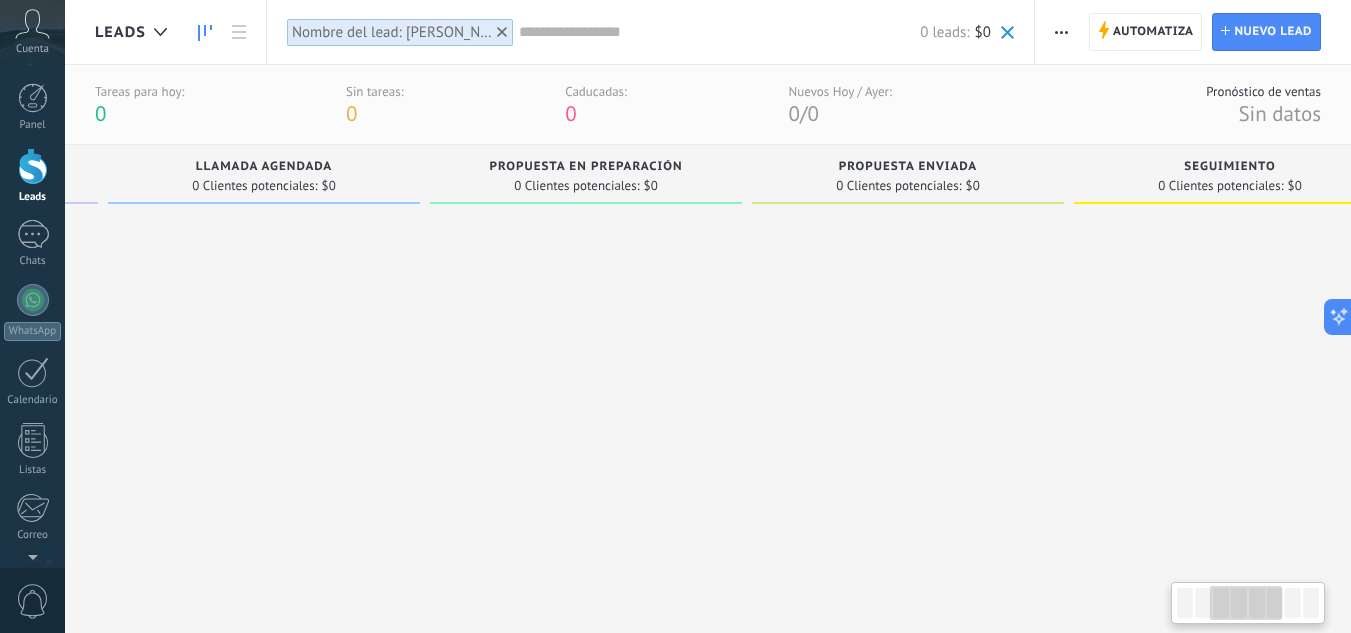 scroll, scrollTop: 0, scrollLeft: 613, axis: horizontal 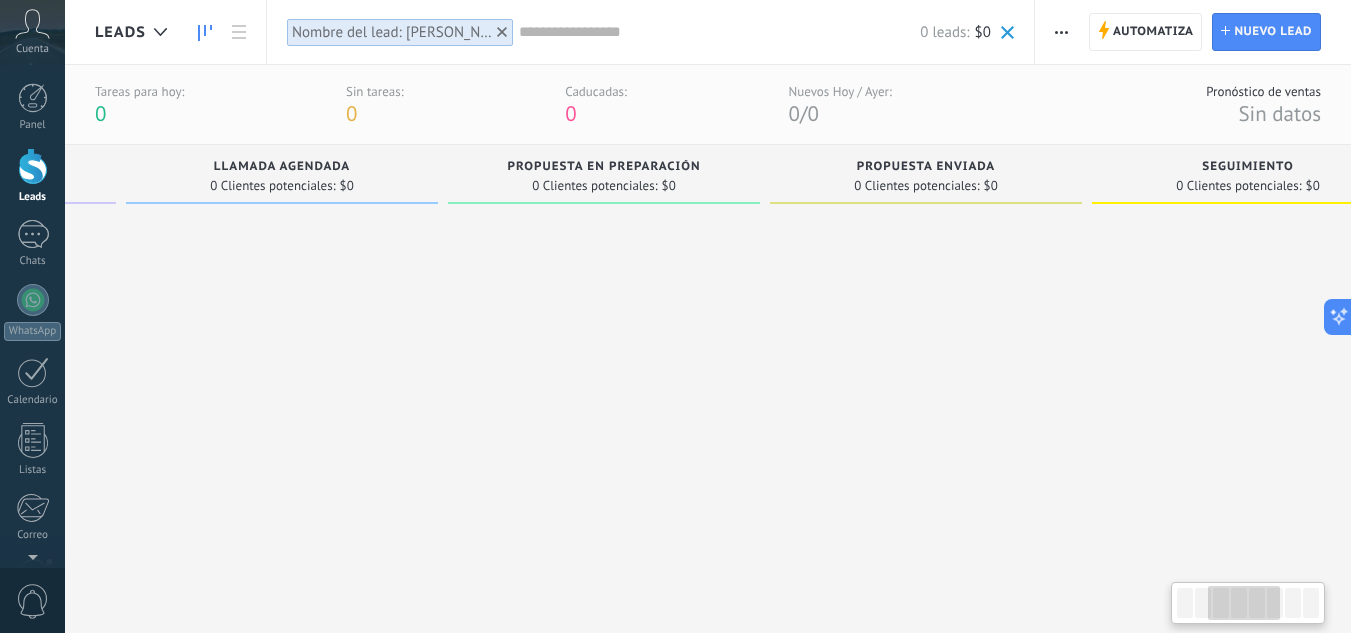 drag, startPoint x: 1248, startPoint y: 607, endPoint x: 1268, endPoint y: 612, distance: 20.615528 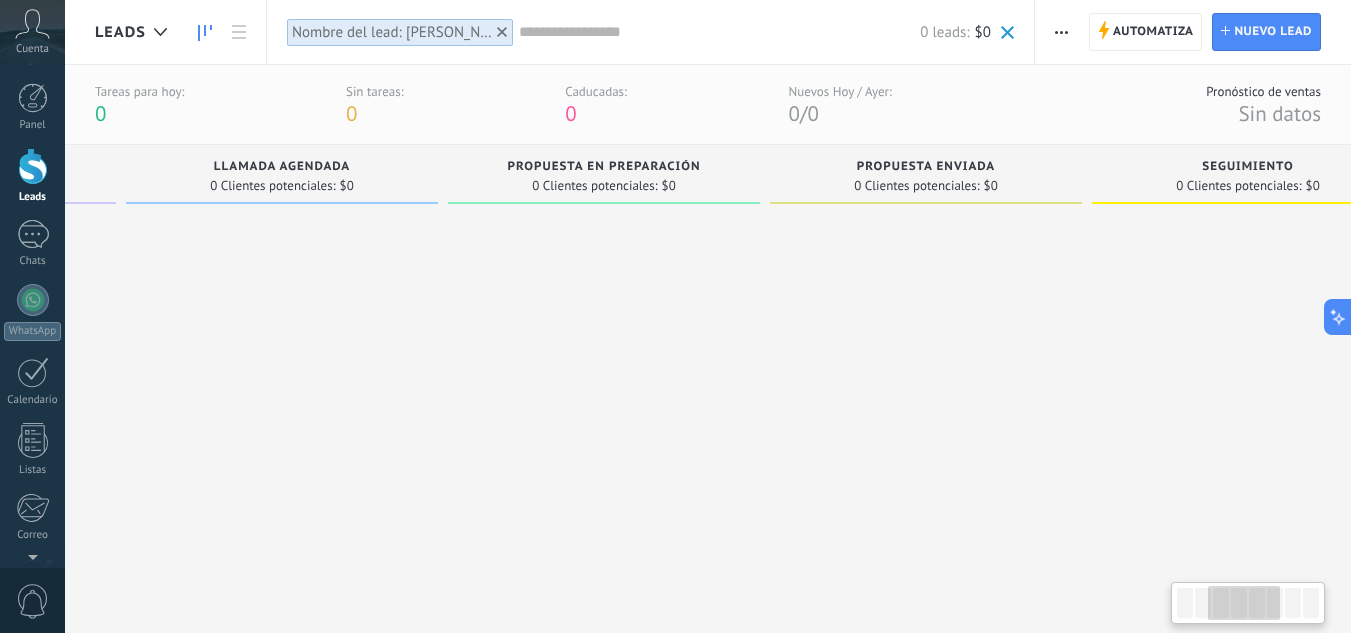 click at bounding box center (1248, 603) 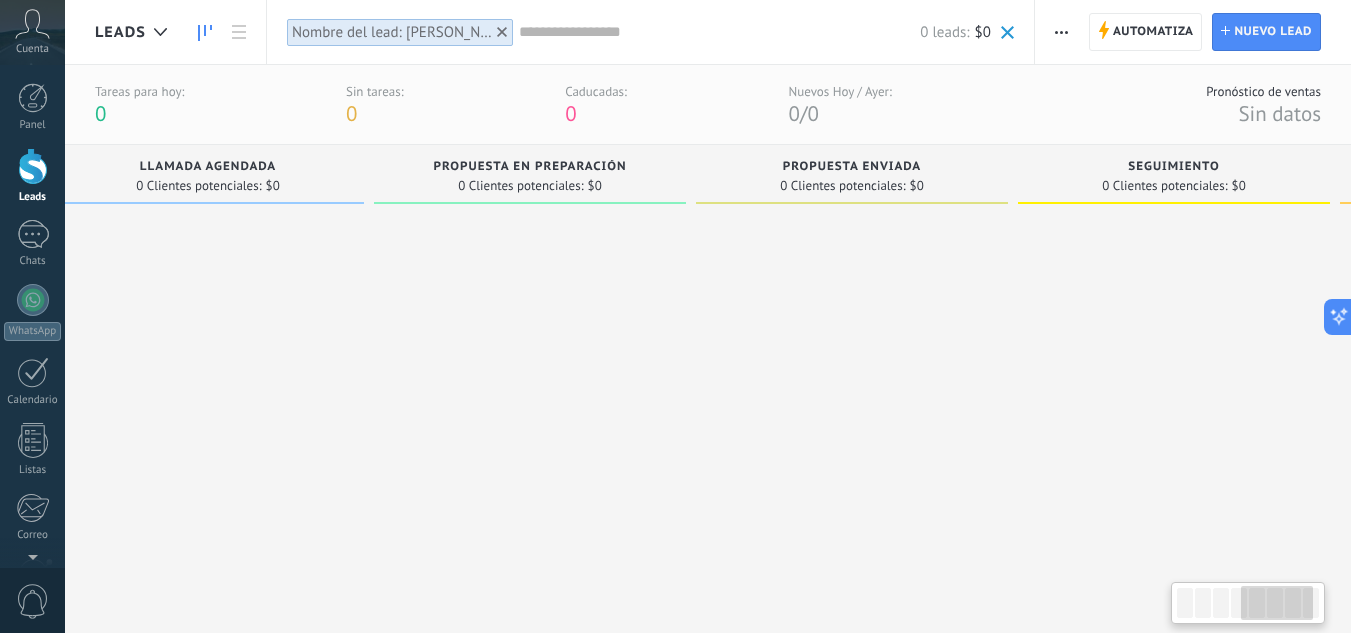 scroll, scrollTop: 0, scrollLeft: 0, axis: both 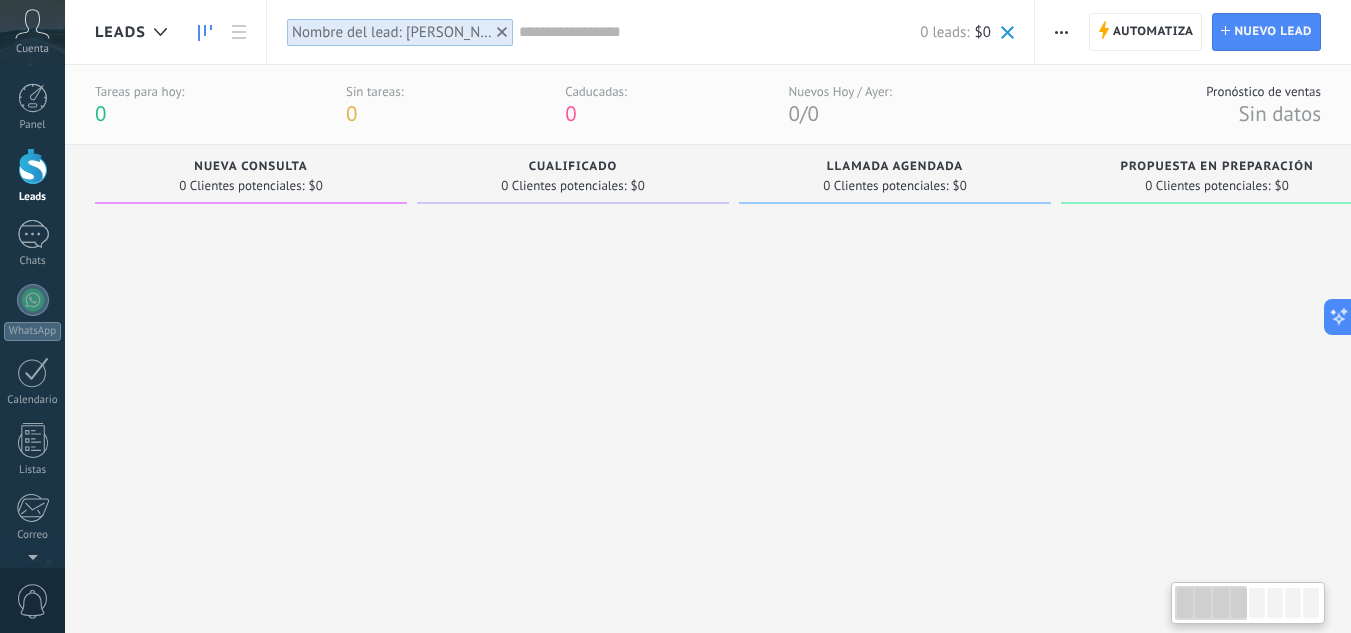 drag, startPoint x: 1250, startPoint y: 613, endPoint x: 1164, endPoint y: 617, distance: 86.09297 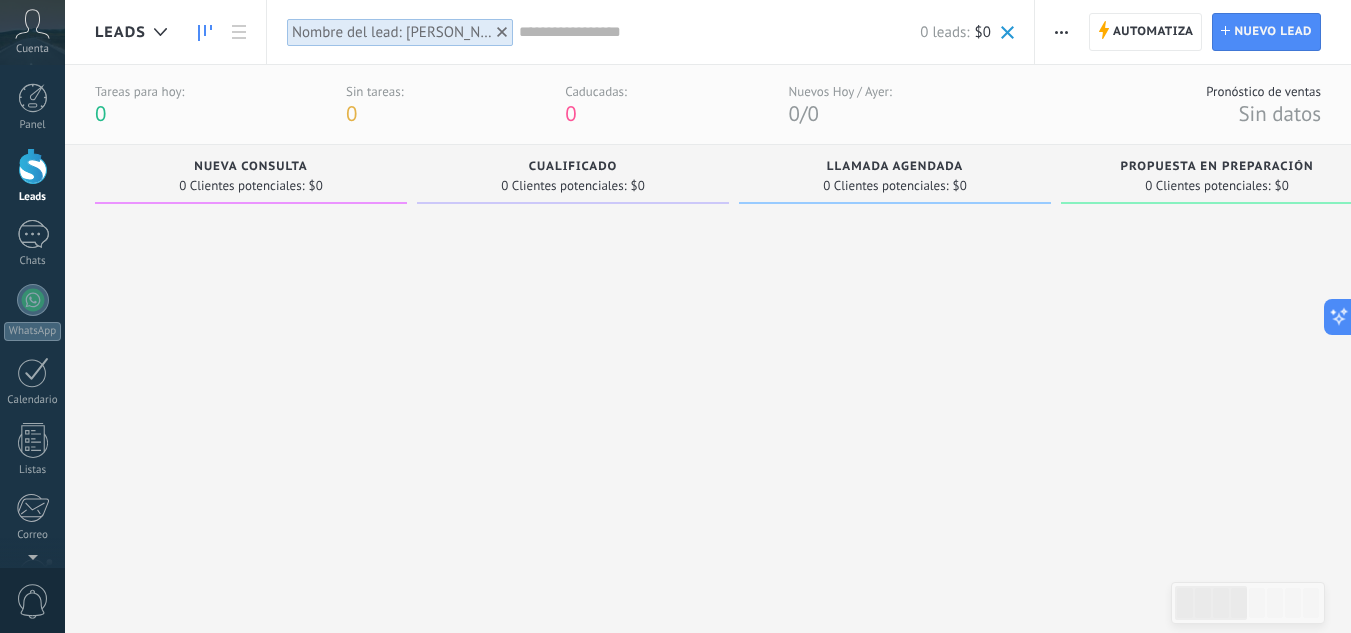 click on "Caducadas:" at bounding box center [596, 91] 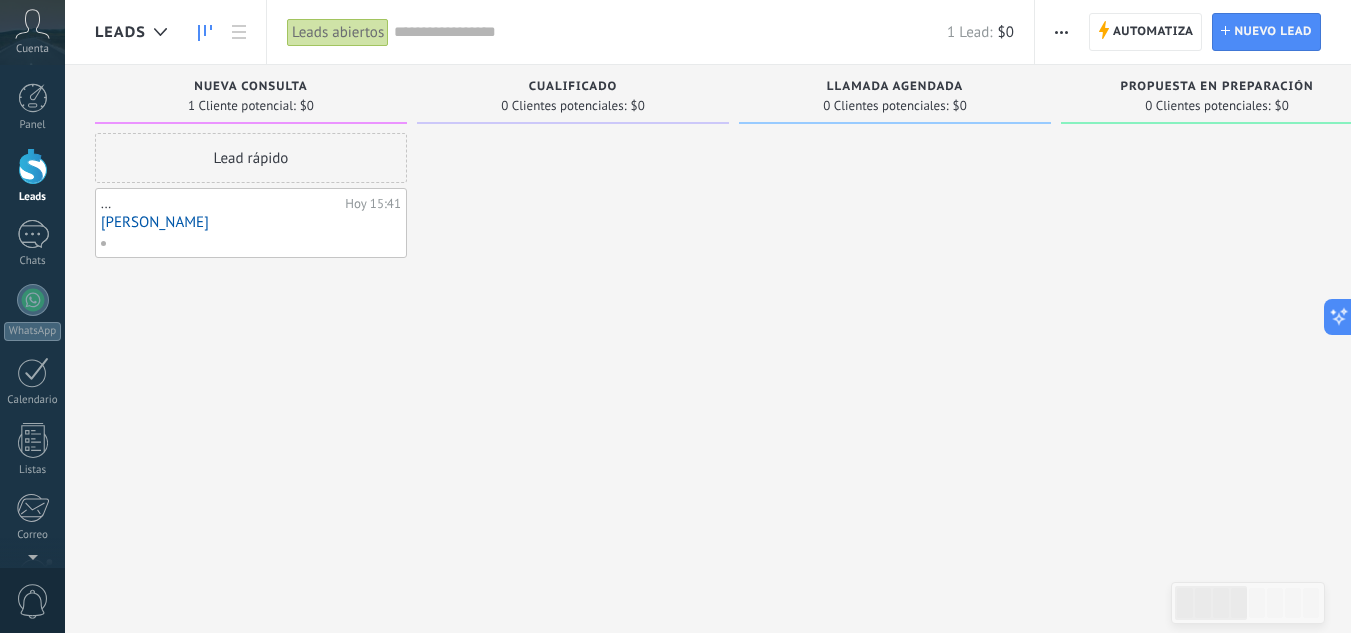 click on "1 Lead:  $0" at bounding box center (704, 32) 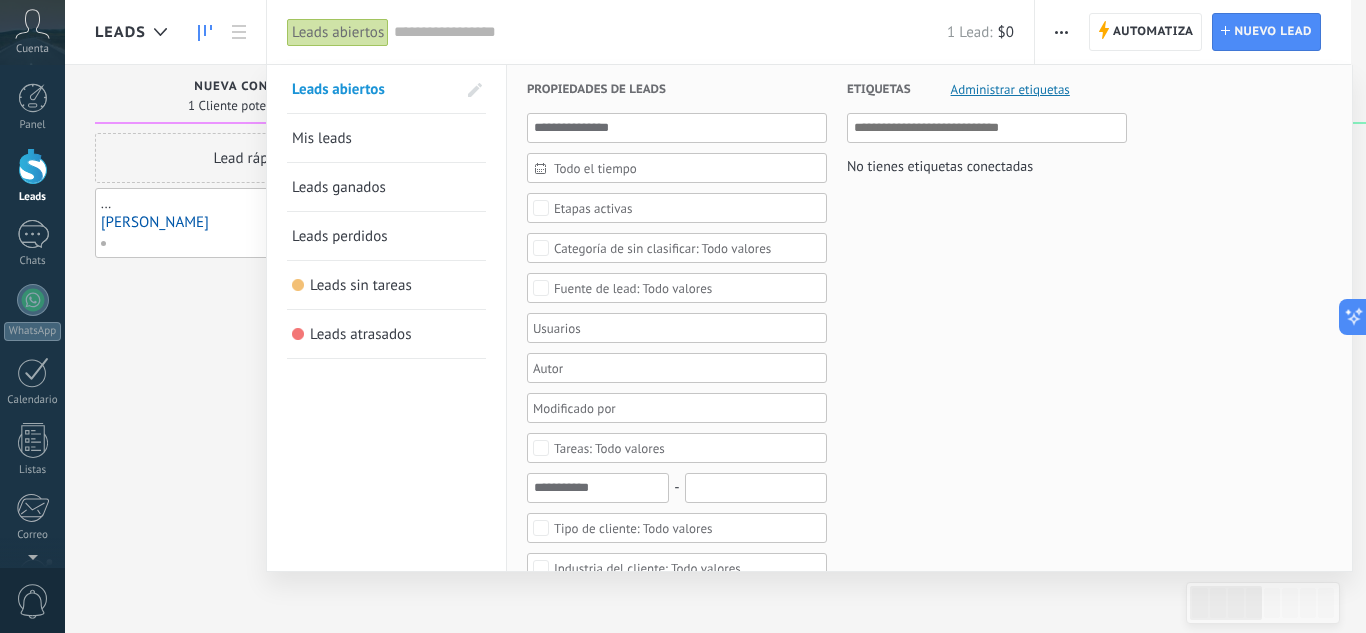 click at bounding box center (670, 32) 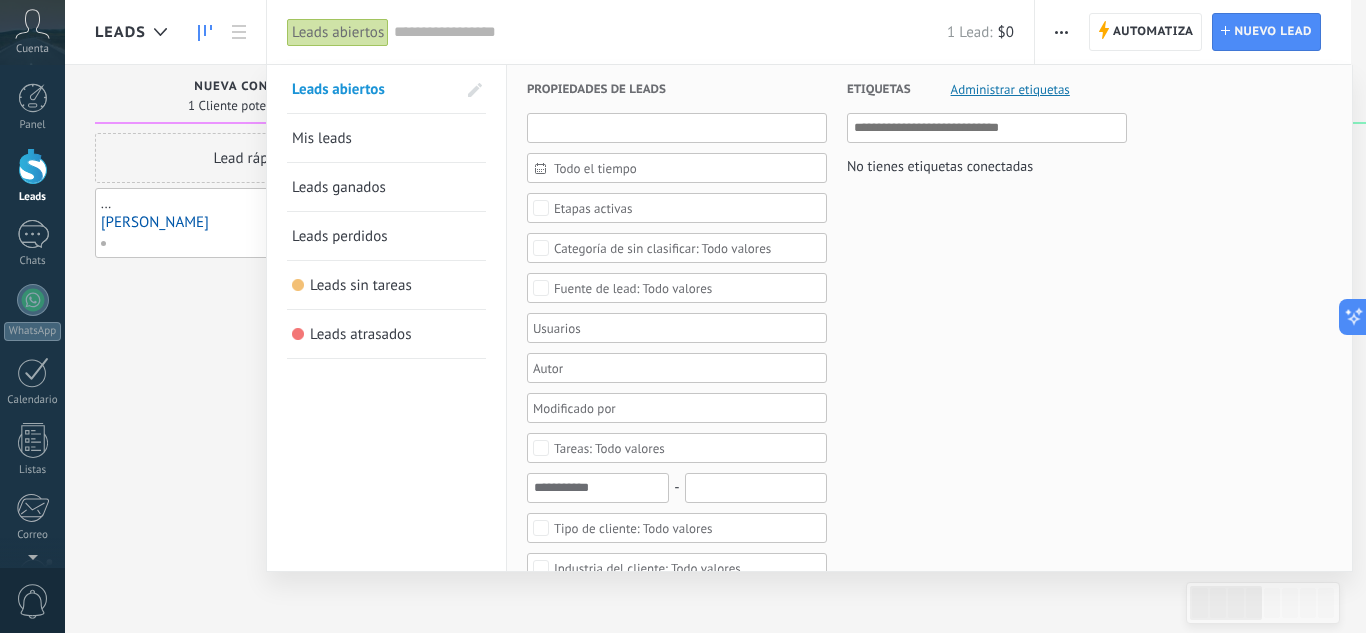 click at bounding box center (677, 128) 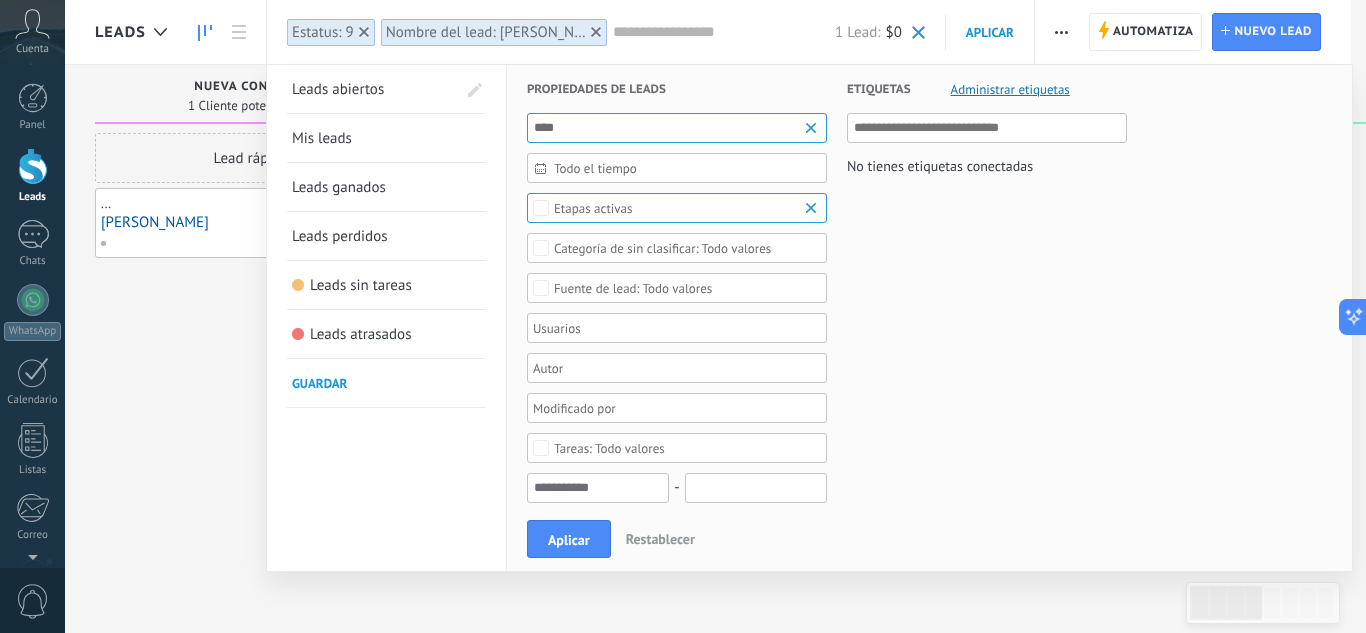 type on "****" 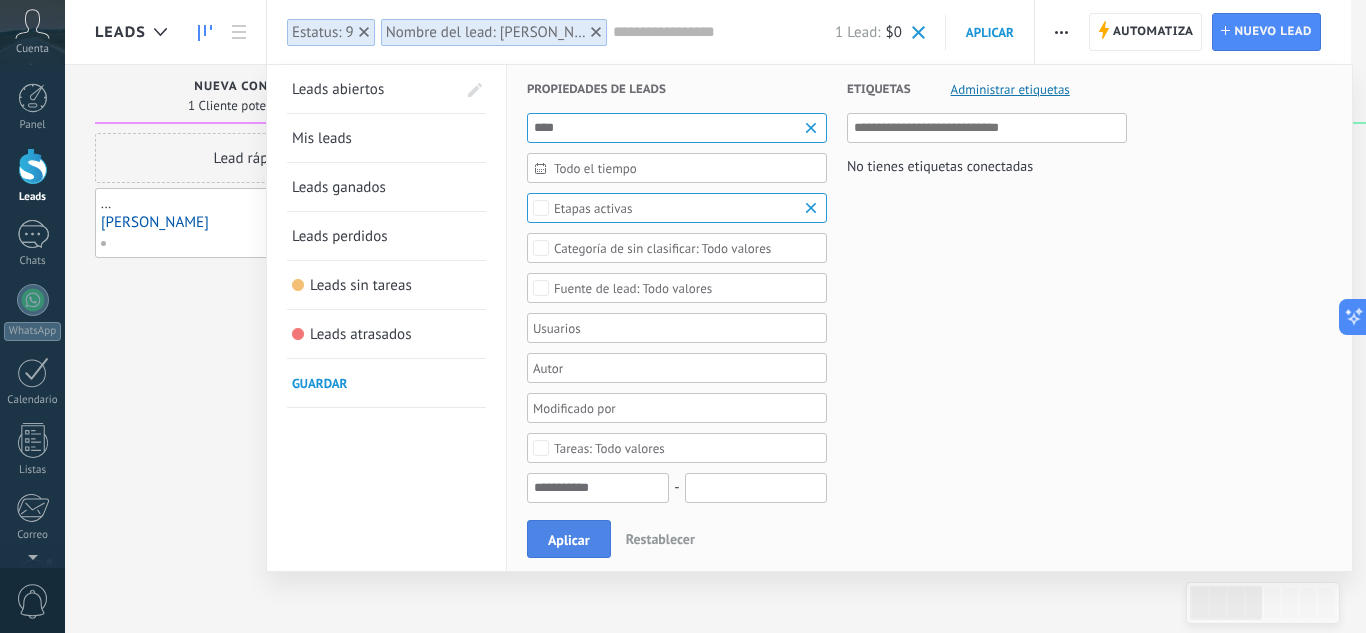click on "Aplicar" at bounding box center (569, 540) 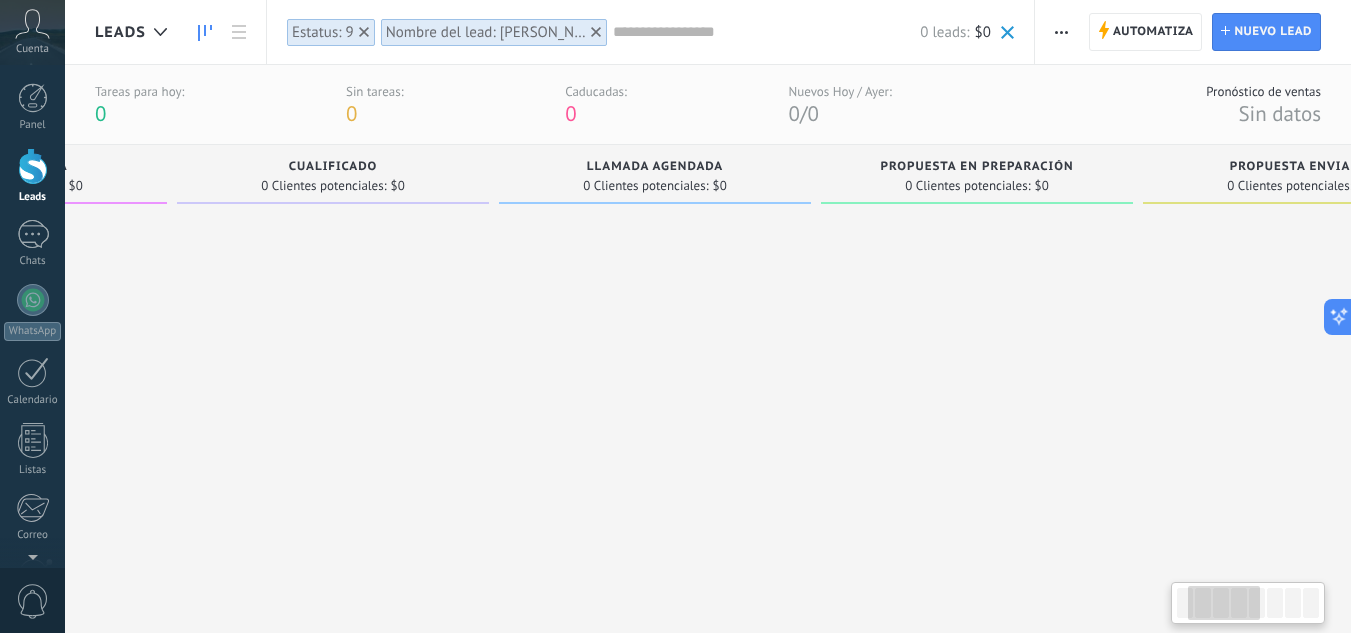 scroll, scrollTop: 0, scrollLeft: 0, axis: both 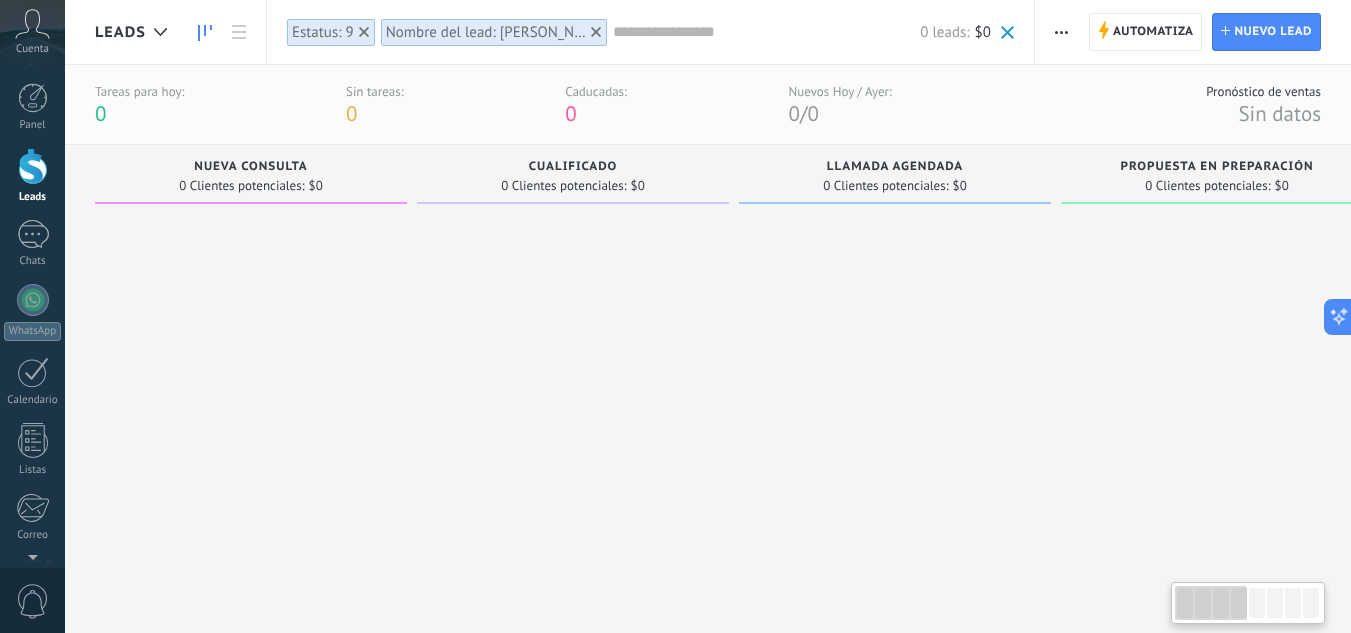 drag, startPoint x: 1192, startPoint y: 599, endPoint x: 1162, endPoint y: 614, distance: 33.54102 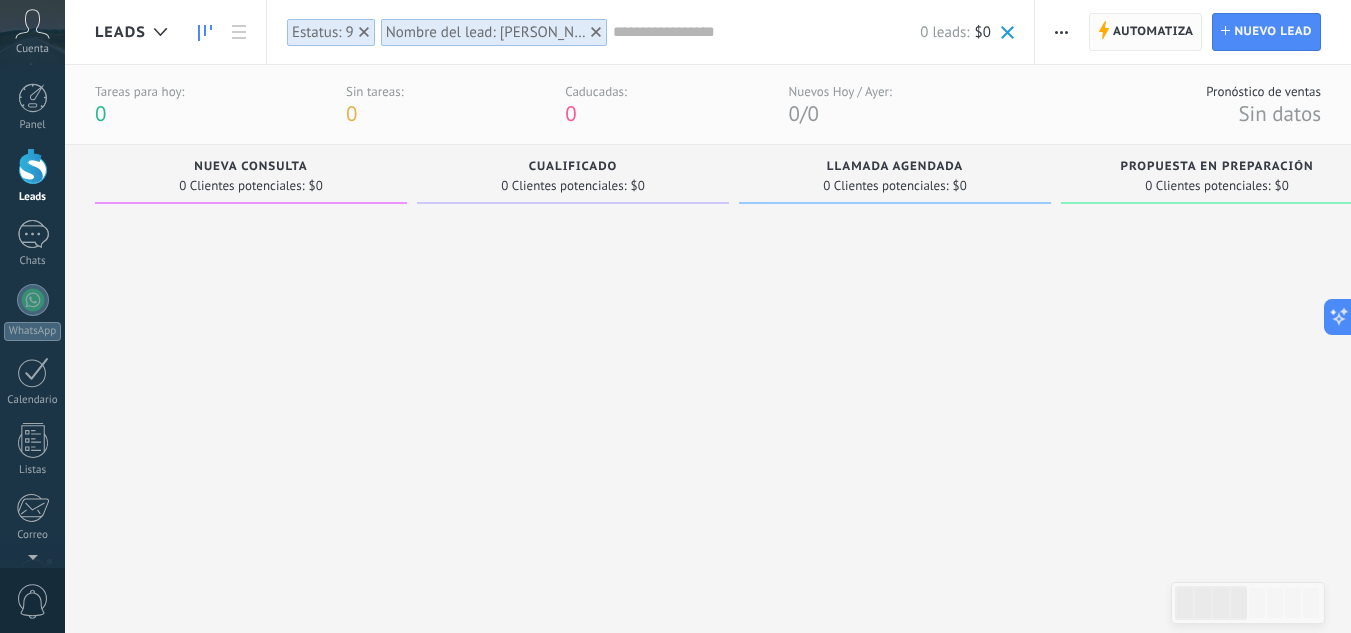 click on "Automatiza" at bounding box center [1153, 32] 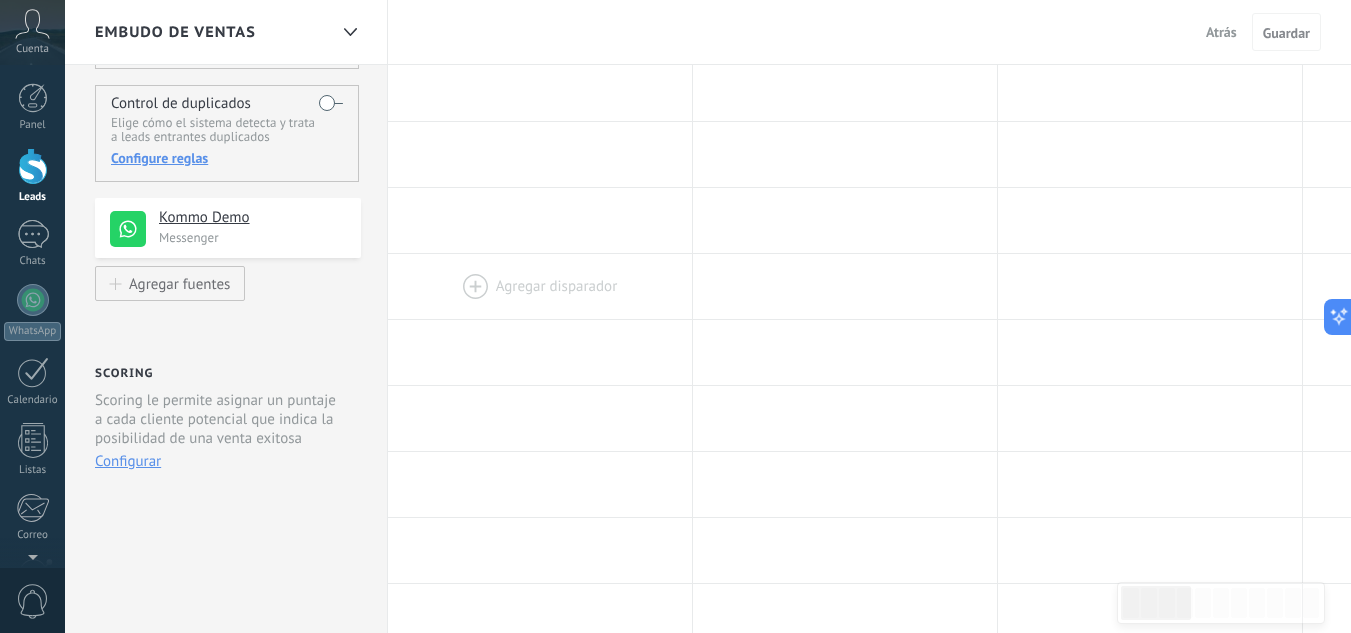 scroll, scrollTop: 0, scrollLeft: 0, axis: both 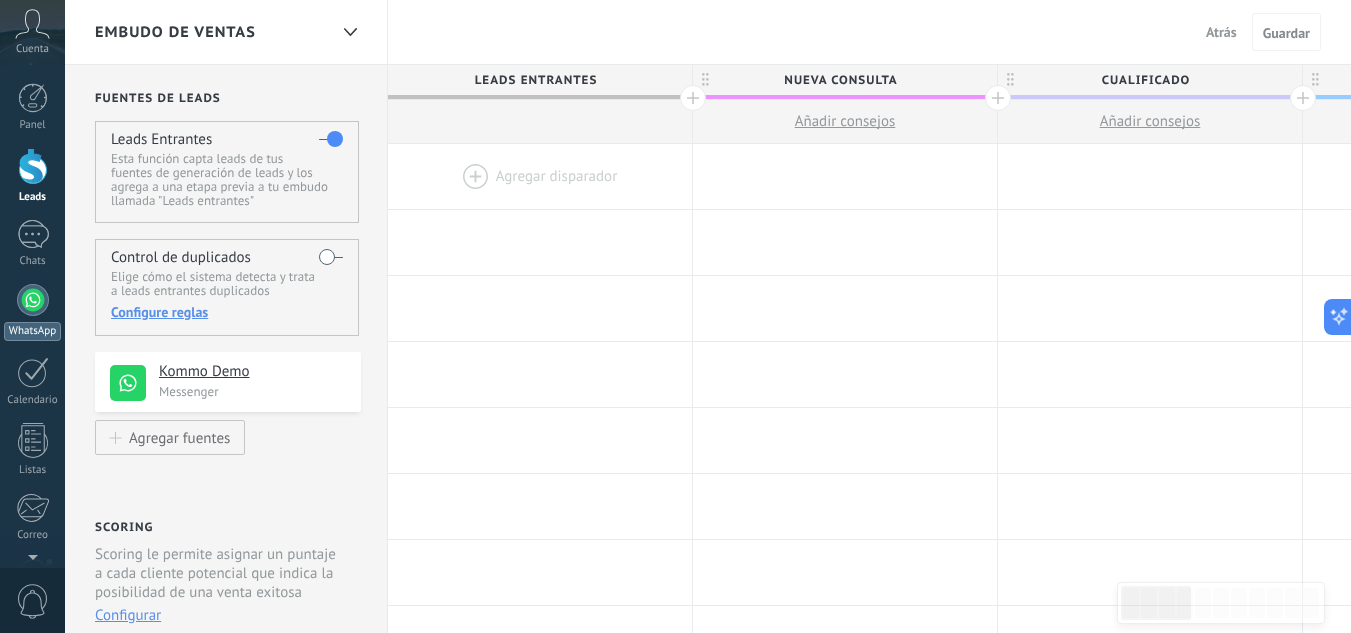 click at bounding box center (33, 300) 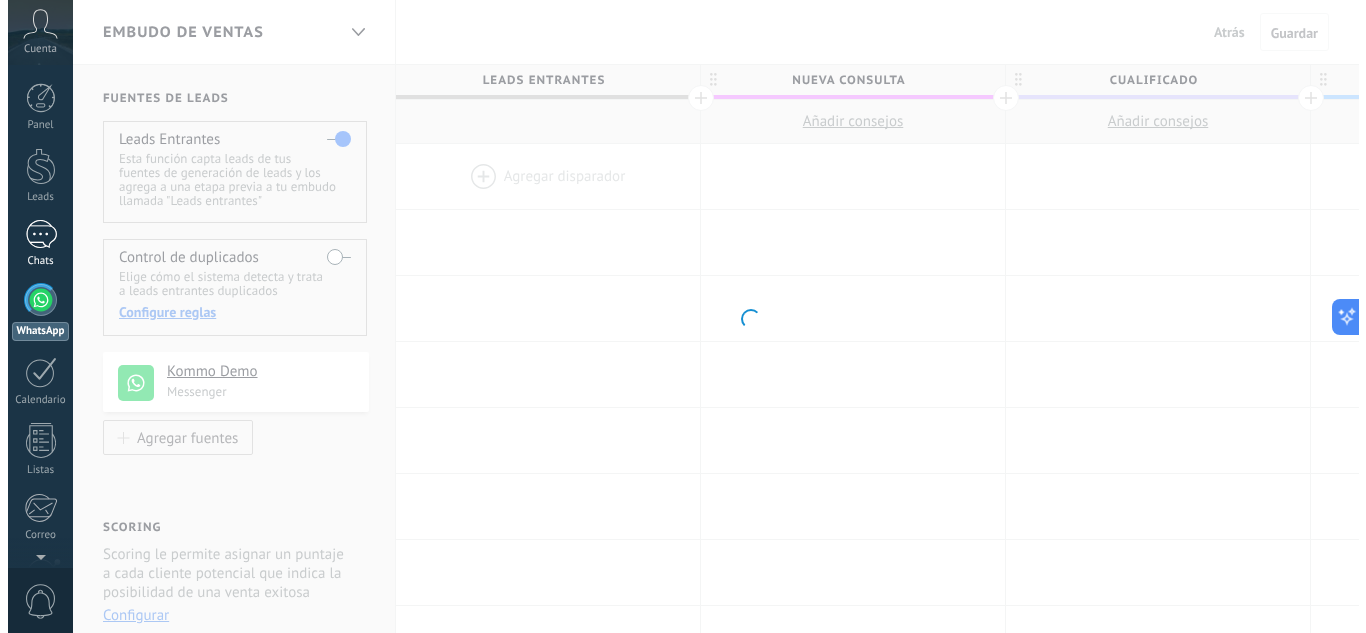 scroll, scrollTop: 1052, scrollLeft: 0, axis: vertical 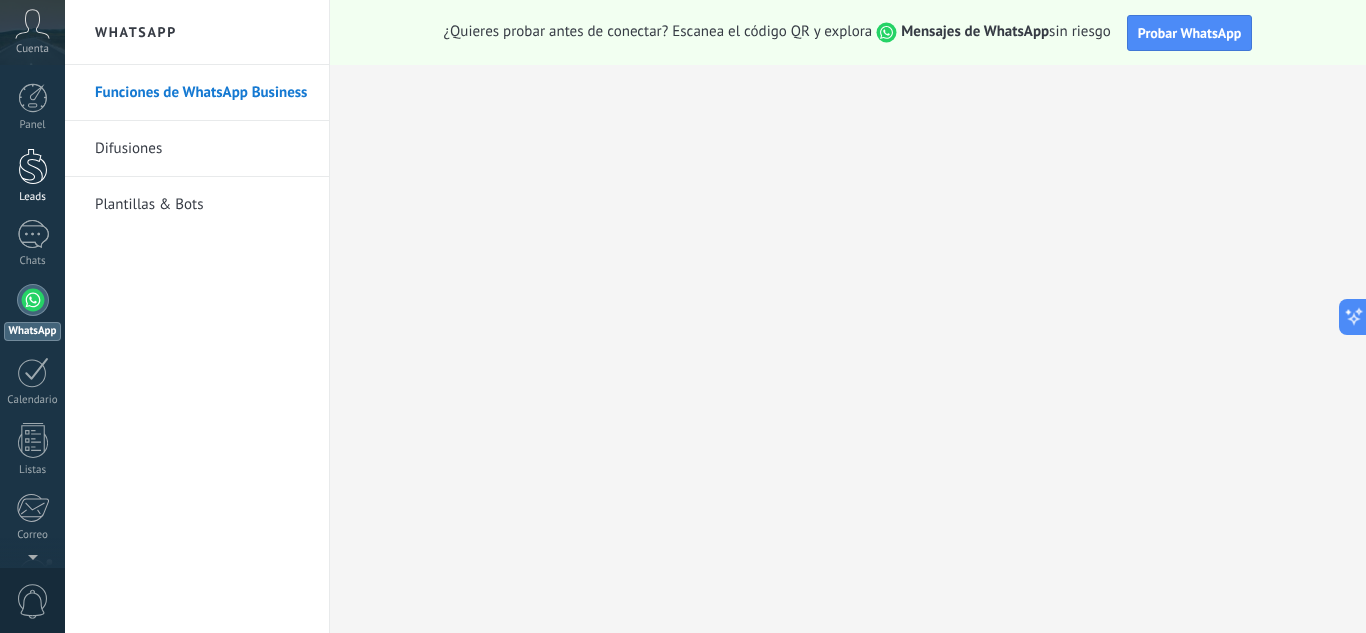 click at bounding box center (33, 166) 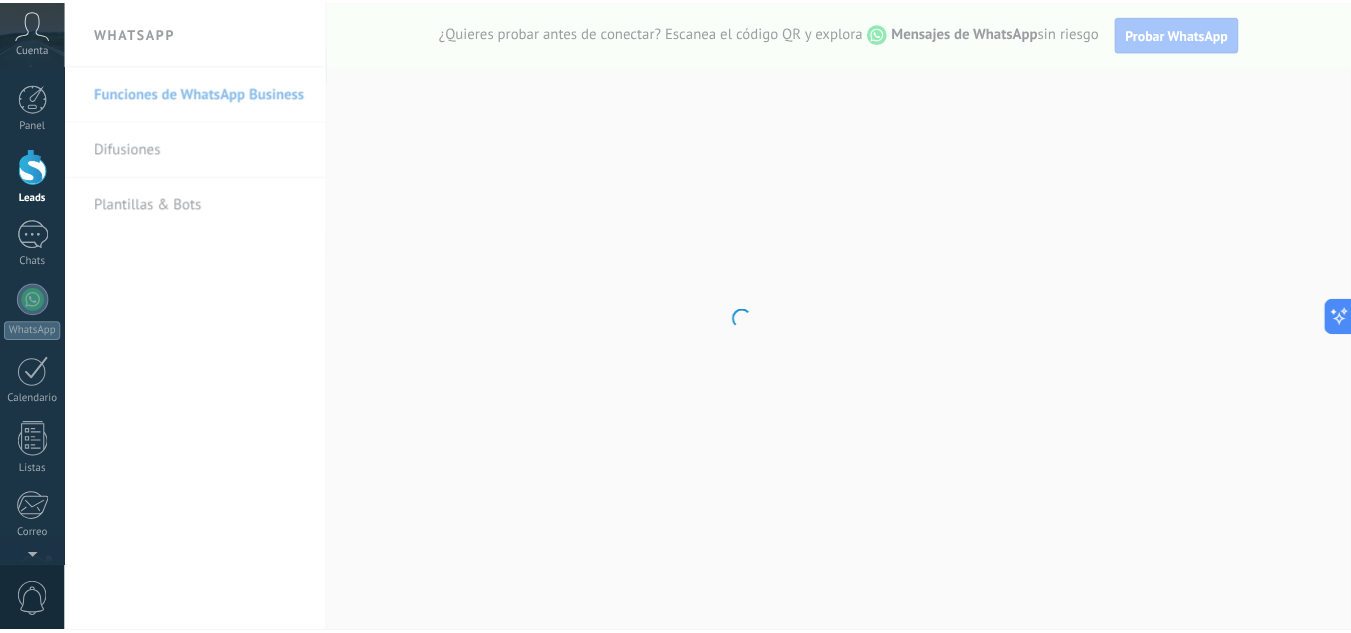 scroll, scrollTop: 1098, scrollLeft: 0, axis: vertical 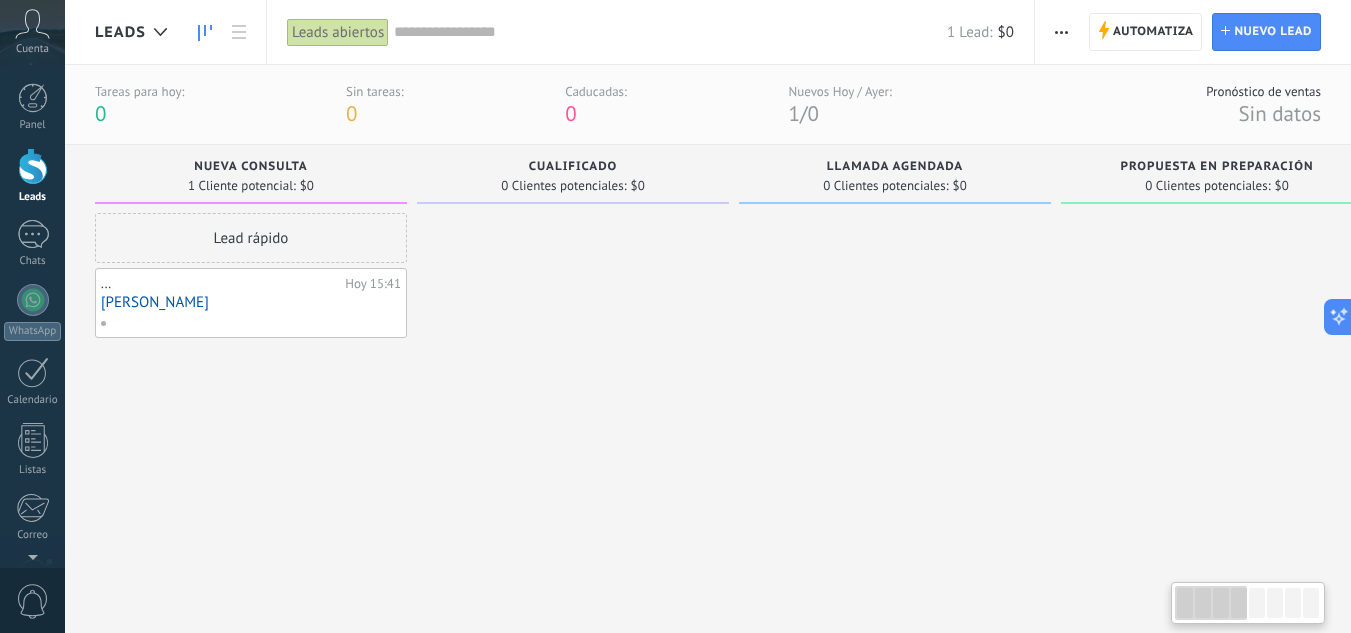 click at bounding box center [1211, 603] 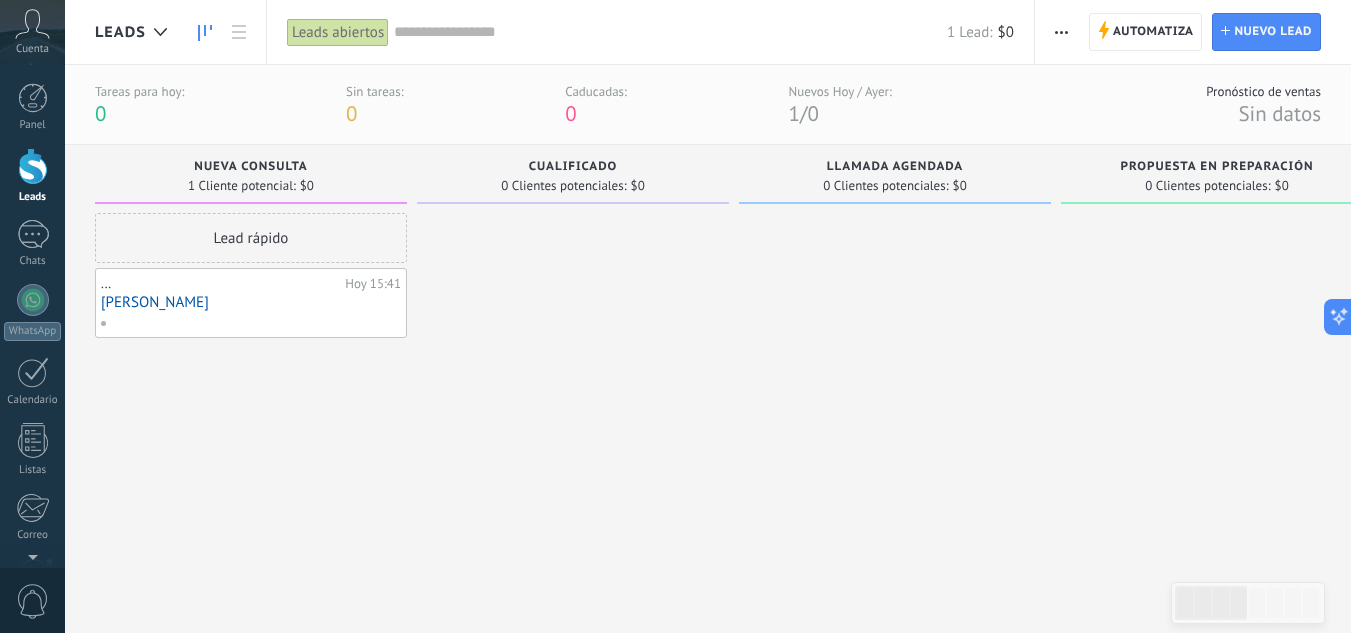 click at bounding box center (670, 32) 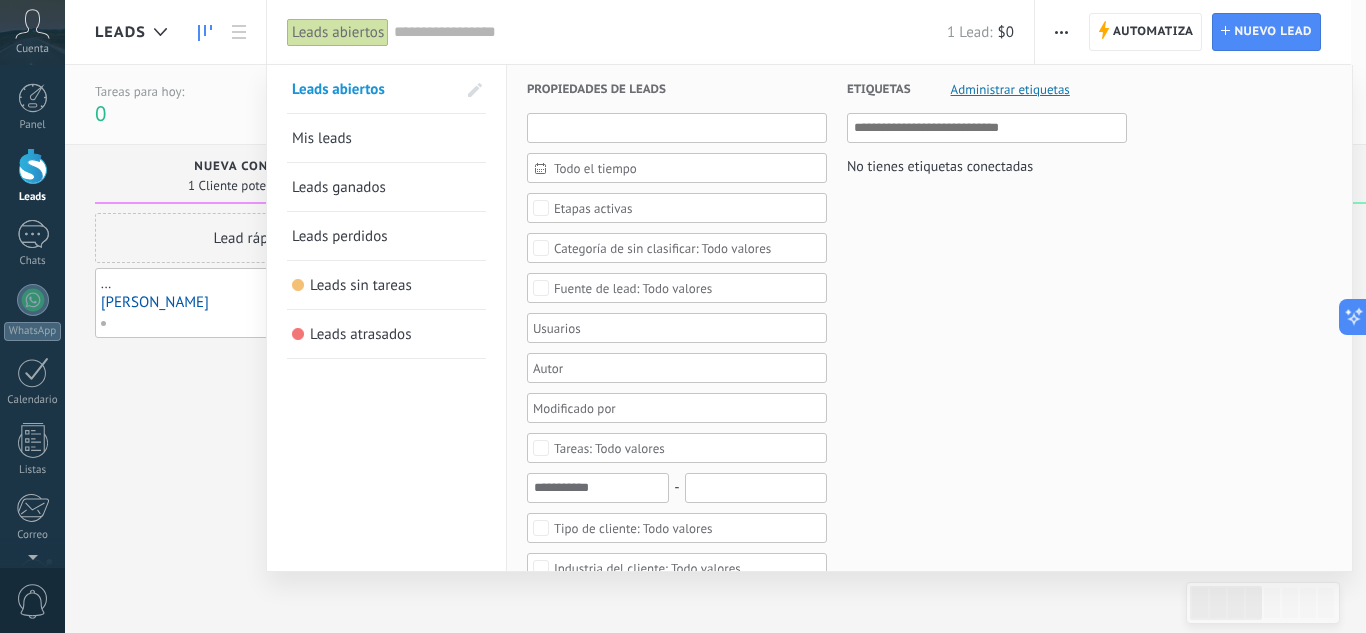 click at bounding box center (677, 128) 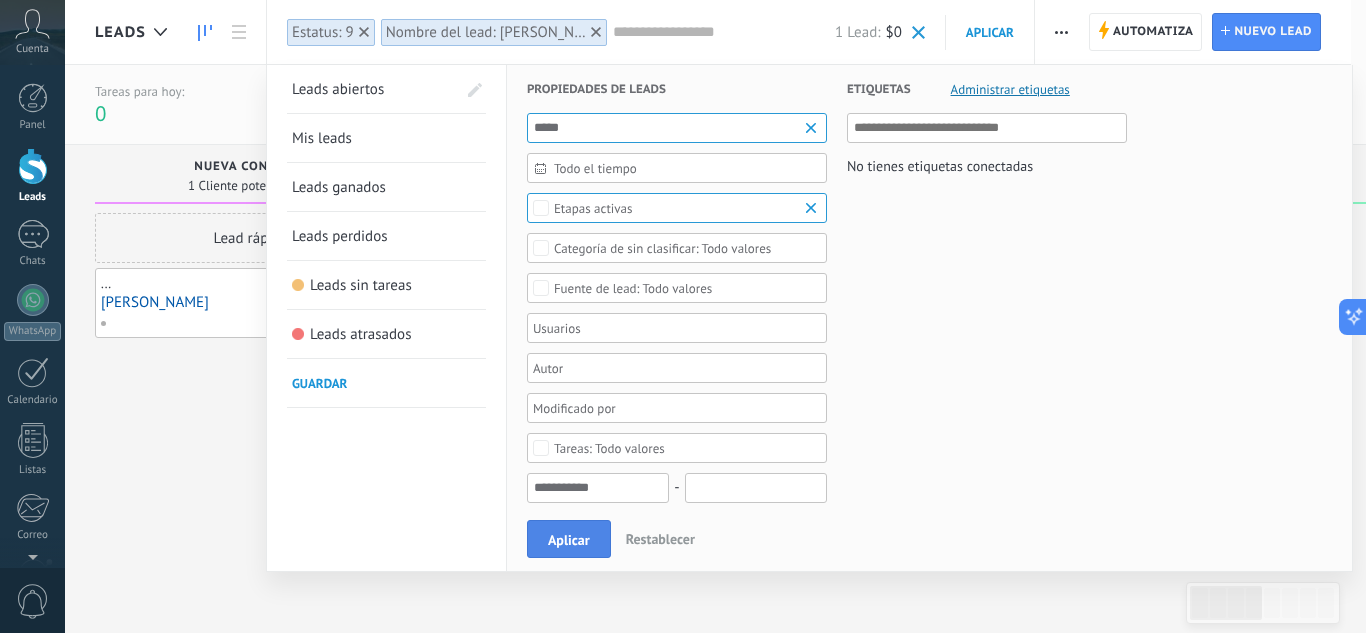 type on "*****" 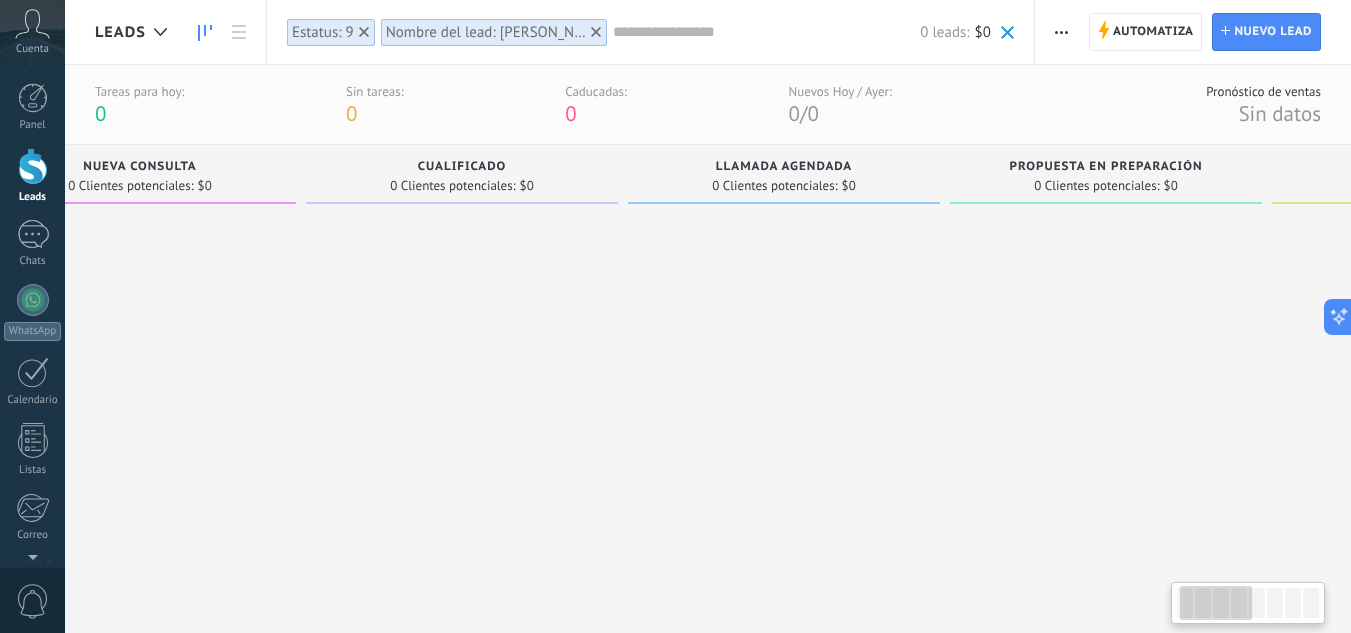 scroll, scrollTop: 0, scrollLeft: 92, axis: horizontal 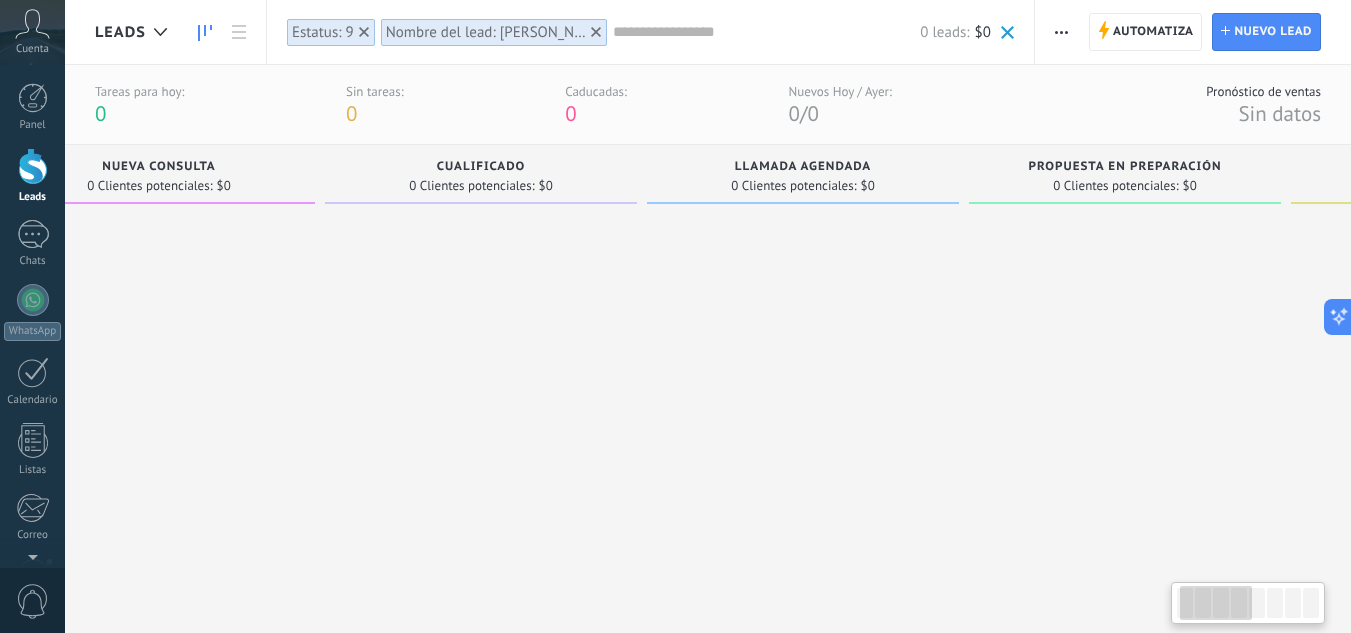 drag, startPoint x: 1217, startPoint y: 598, endPoint x: 1222, endPoint y: 612, distance: 14.866069 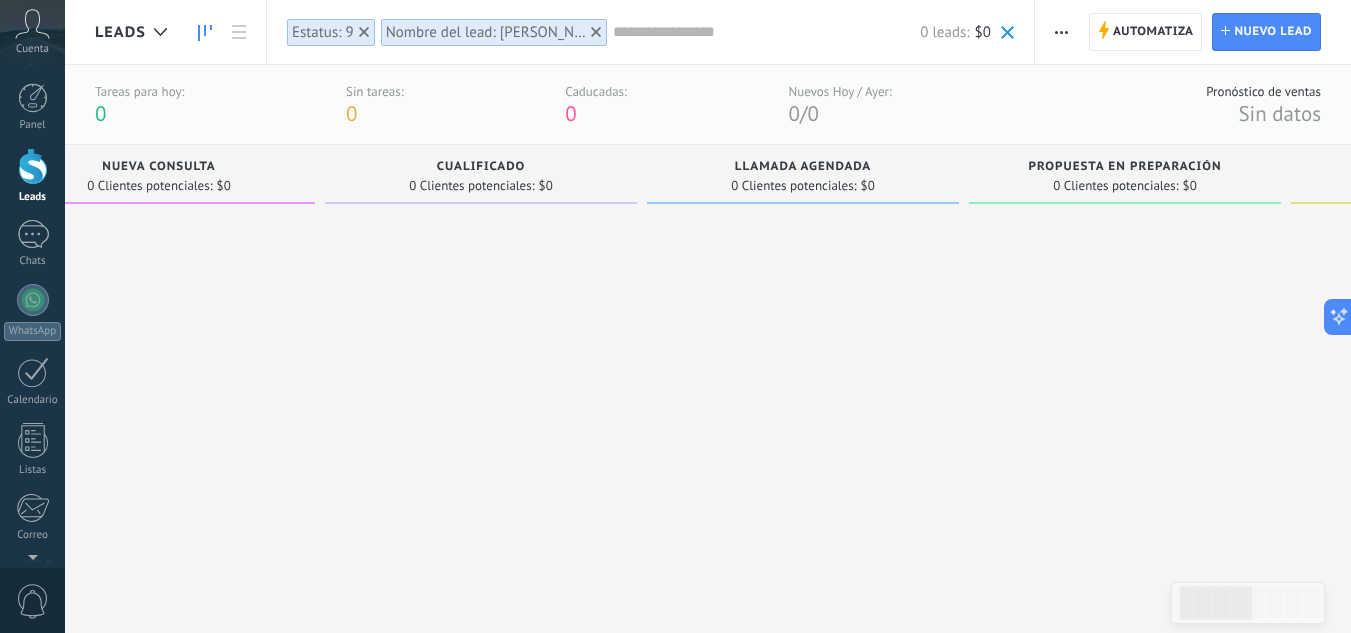click at bounding box center (364, 32) 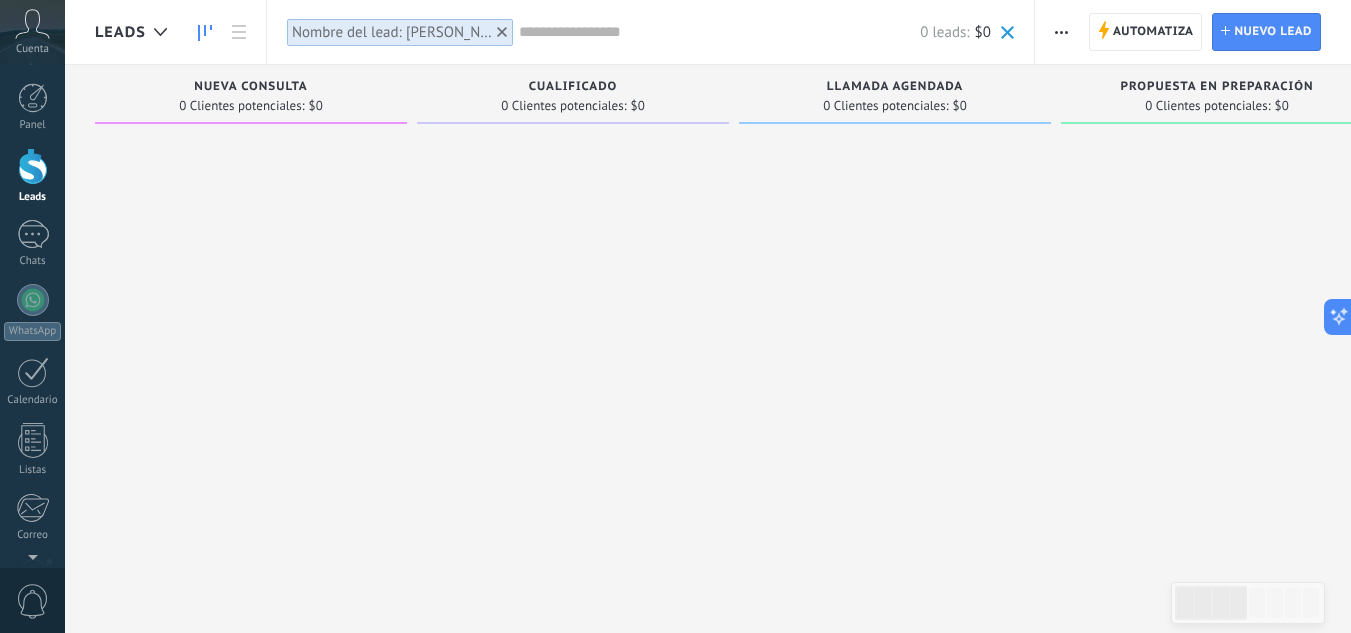 click at bounding box center (1007, 32) 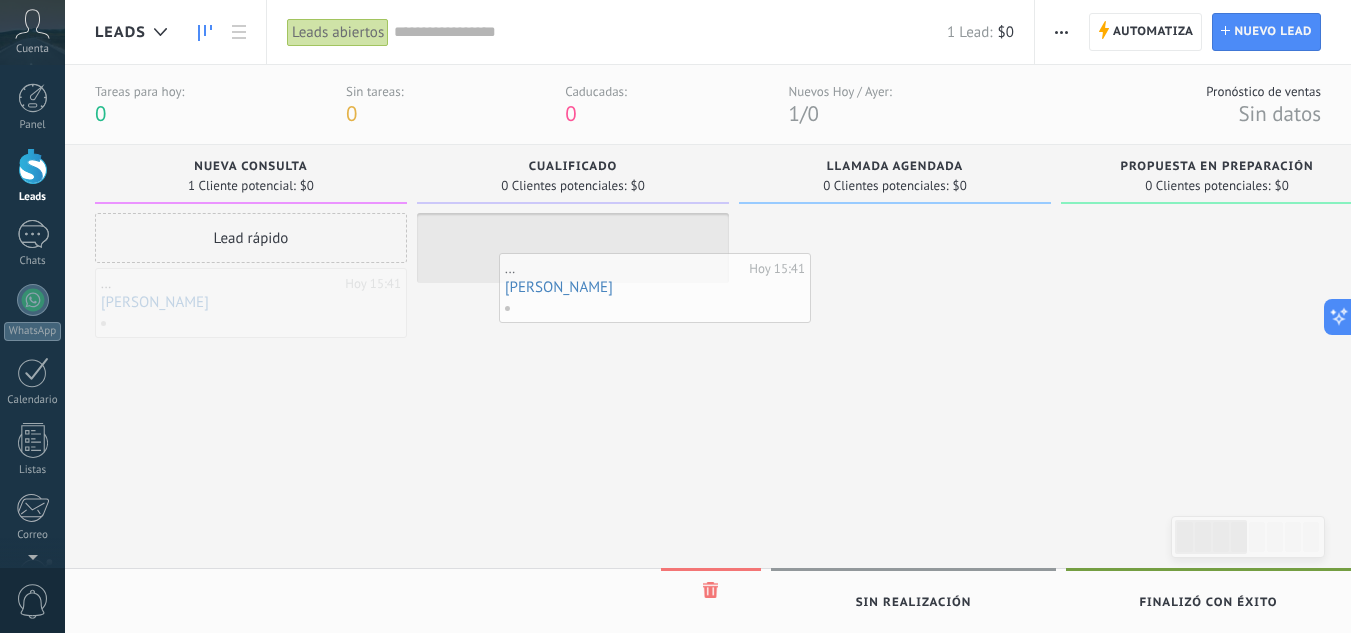 drag, startPoint x: 273, startPoint y: 283, endPoint x: 677, endPoint y: 268, distance: 404.27838 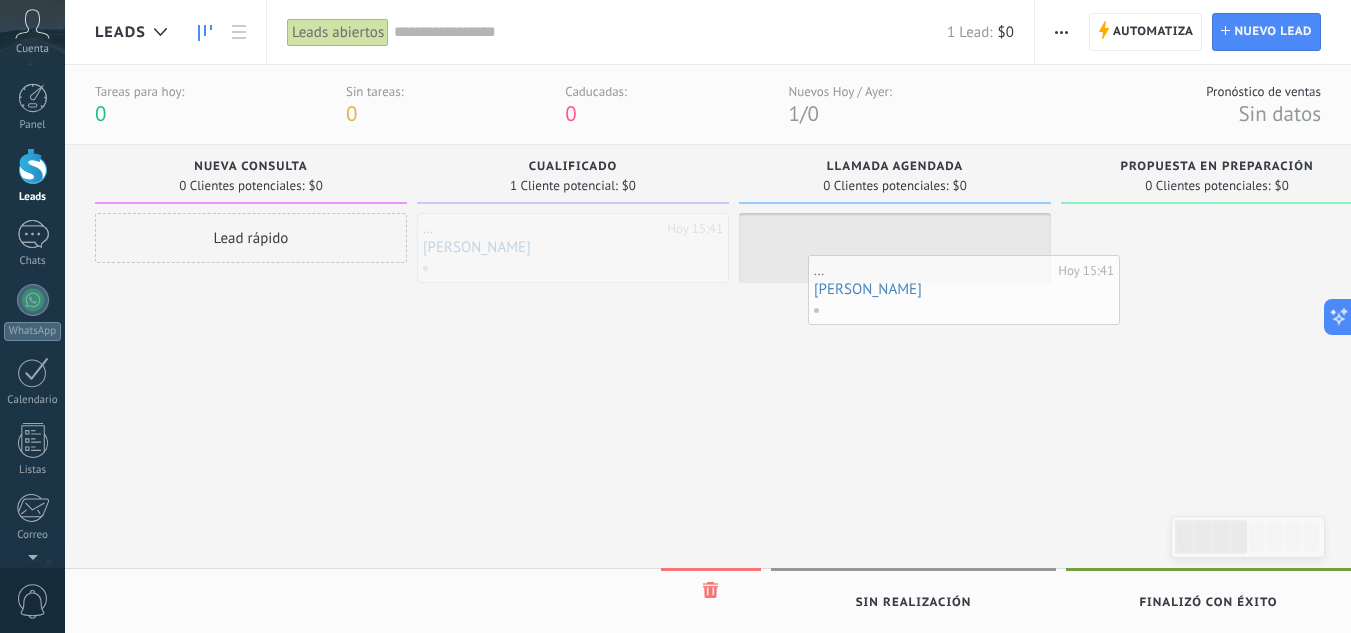 drag, startPoint x: 553, startPoint y: 237, endPoint x: 944, endPoint y: 279, distance: 393.2493 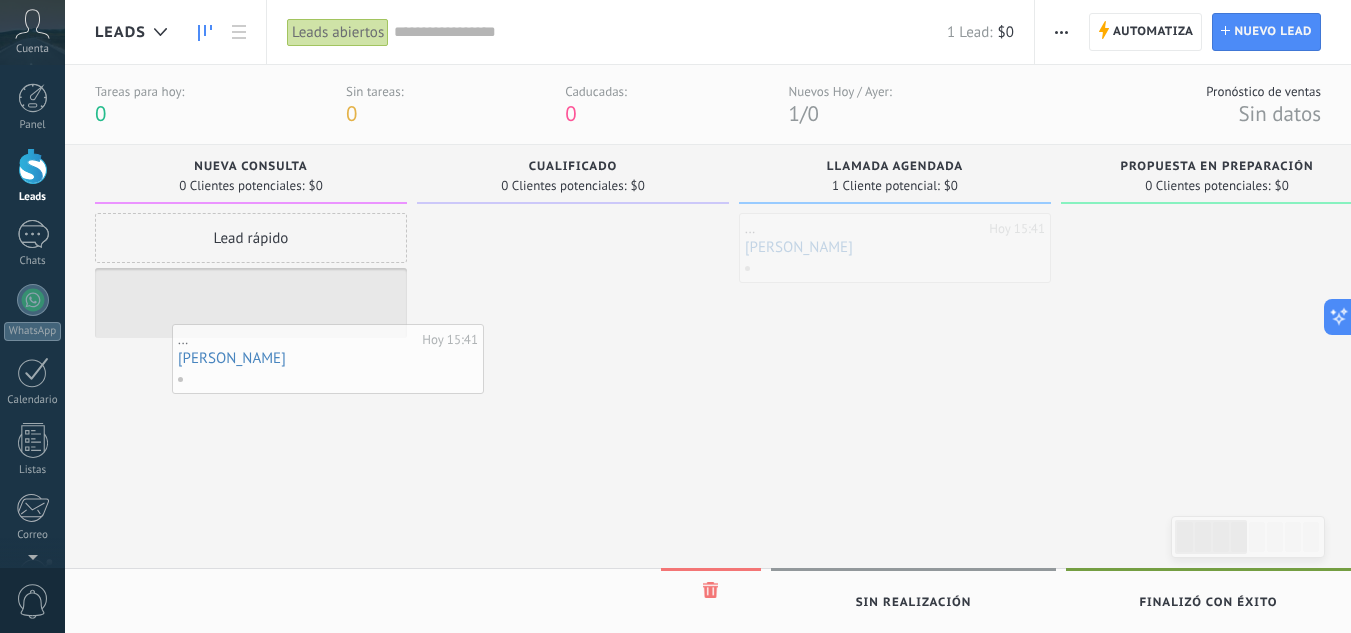 drag, startPoint x: 602, startPoint y: 294, endPoint x: 235, endPoint y: 346, distance: 370.66562 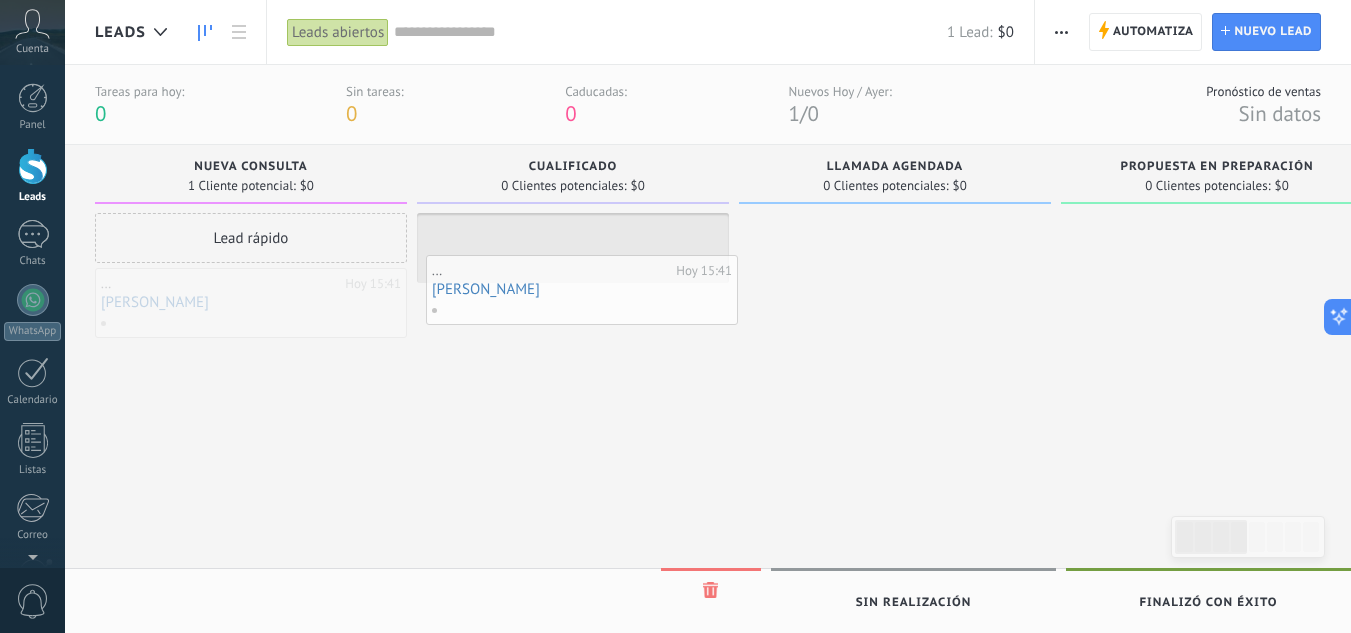 drag, startPoint x: 264, startPoint y: 292, endPoint x: 595, endPoint y: 279, distance: 331.2552 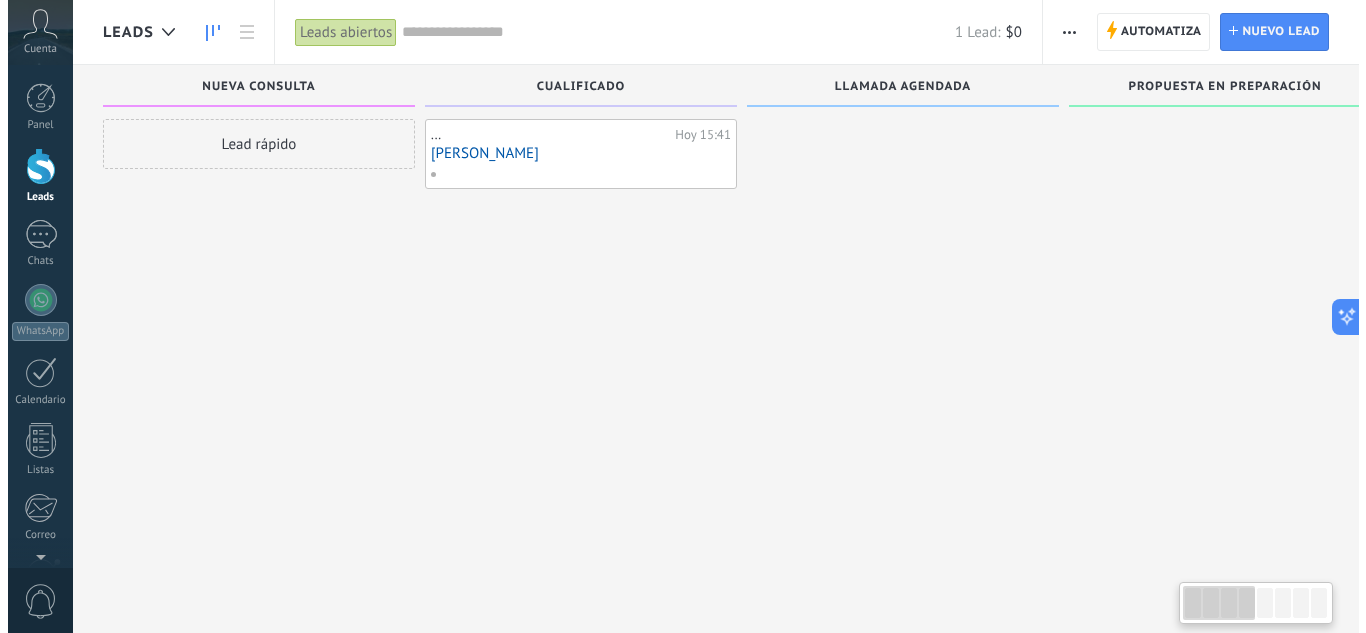 scroll, scrollTop: 0, scrollLeft: 0, axis: both 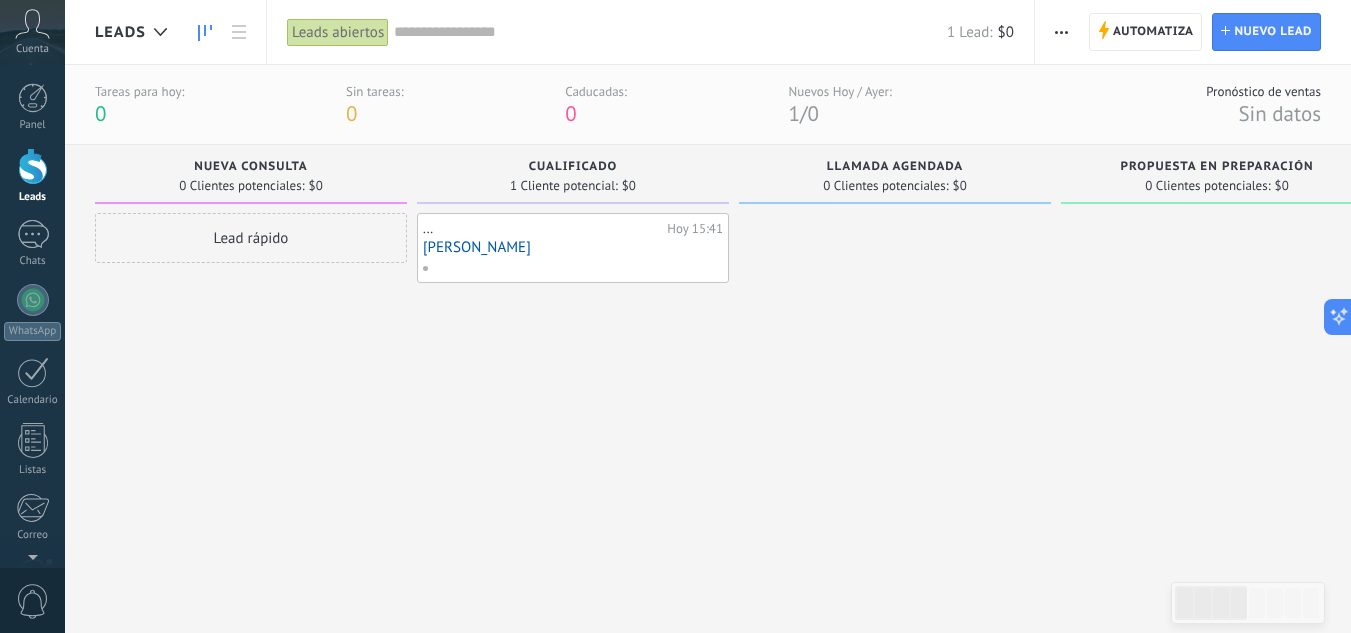 click on "[PERSON_NAME]" at bounding box center [573, 247] 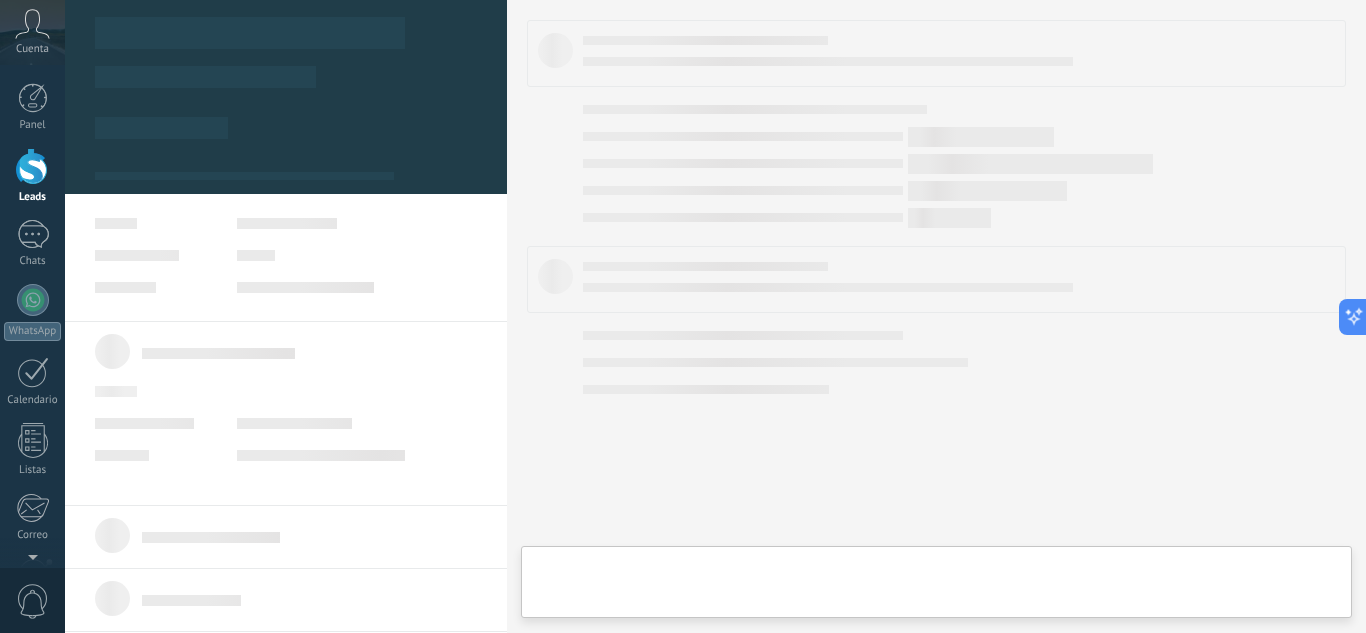 type on "**********" 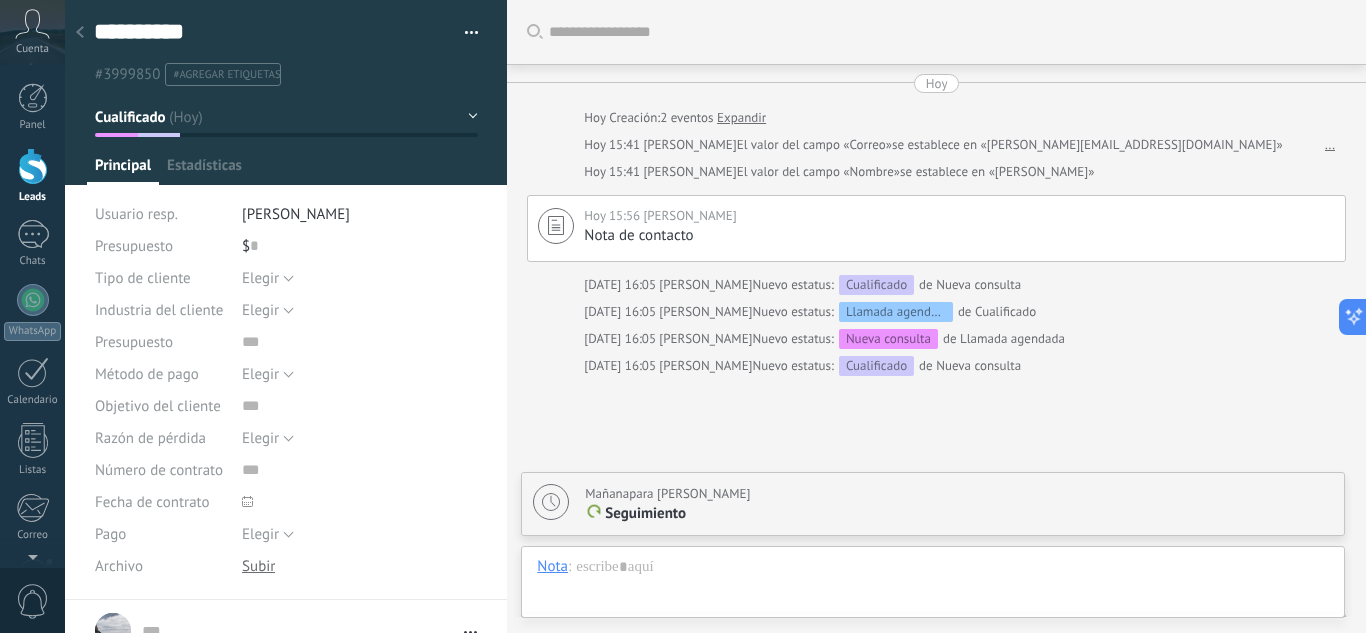 scroll, scrollTop: 30, scrollLeft: 0, axis: vertical 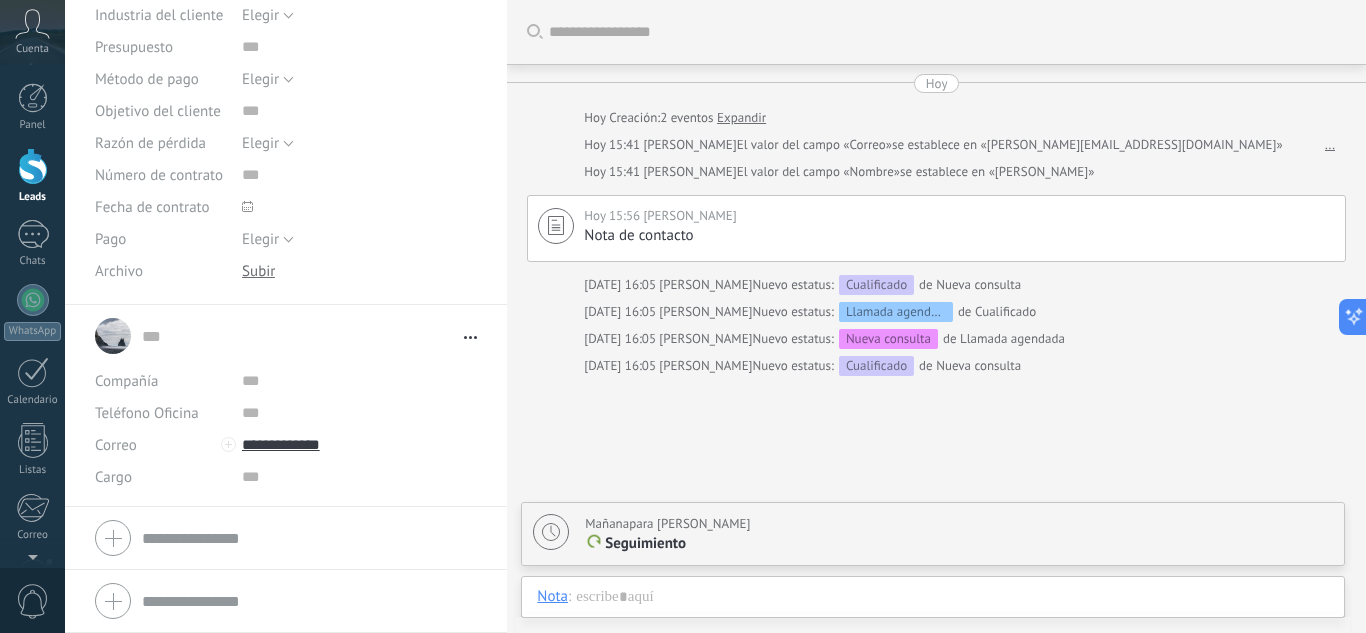 click at bounding box center [947, 32] 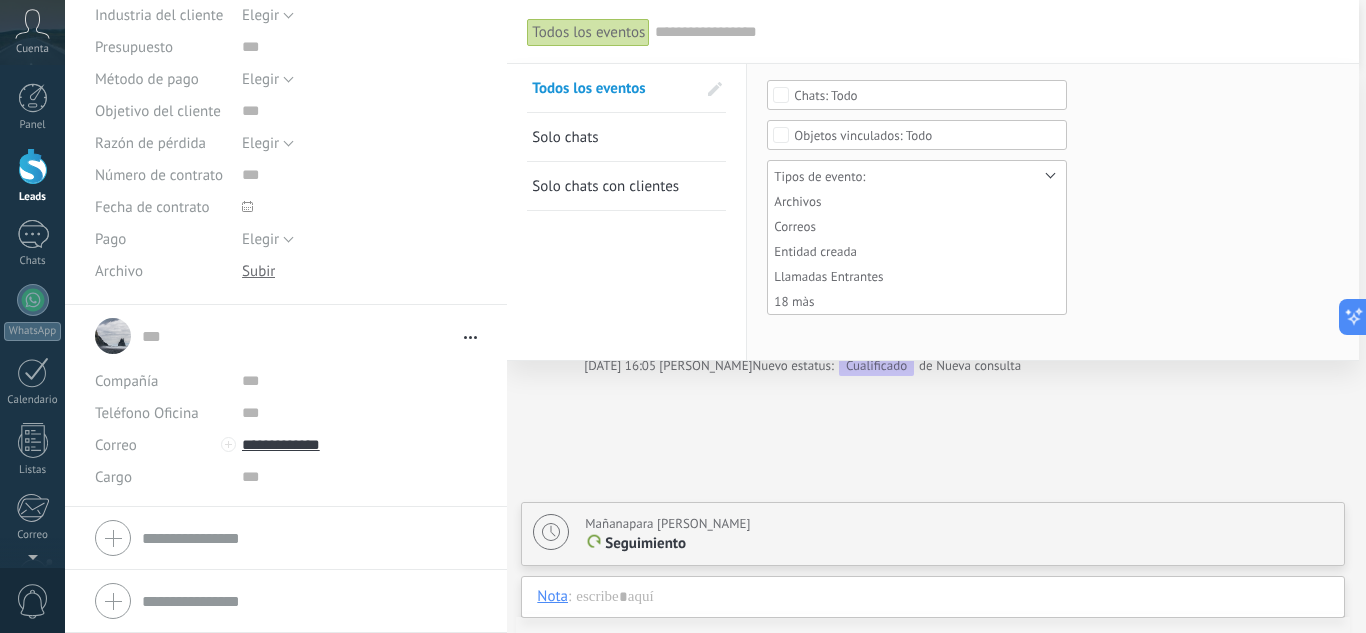 click on "Todos los eventos" at bounding box center (588, 32) 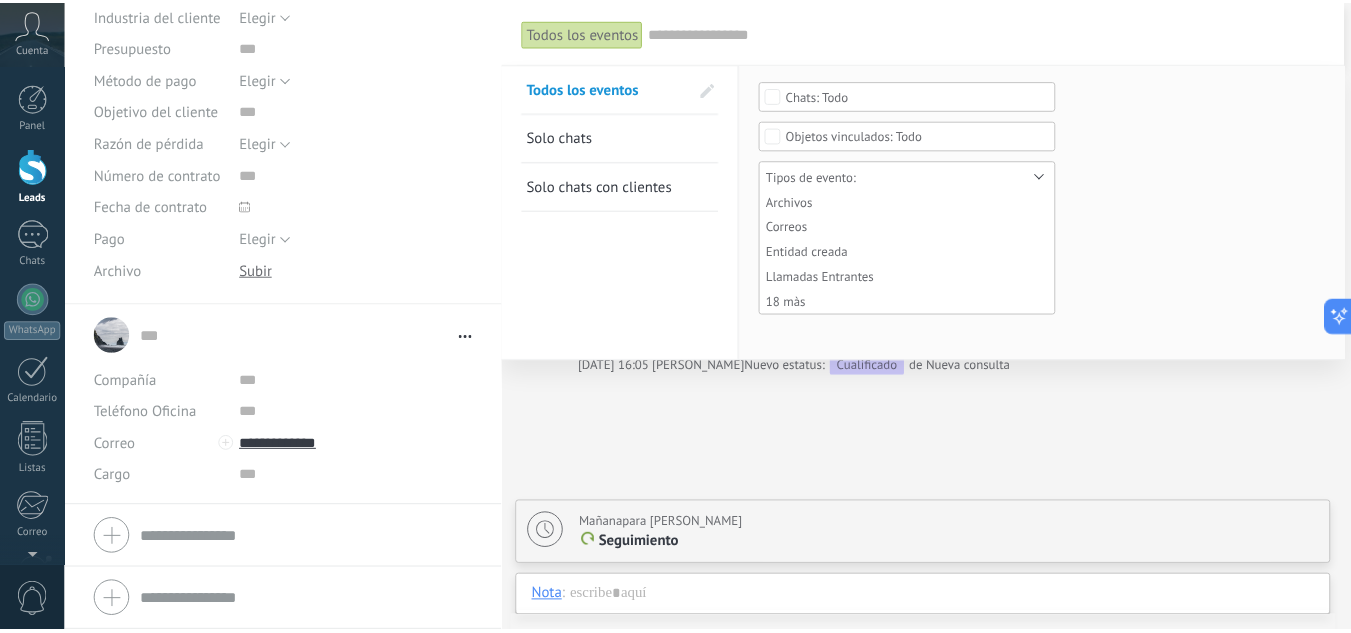 scroll, scrollTop: 0, scrollLeft: 0, axis: both 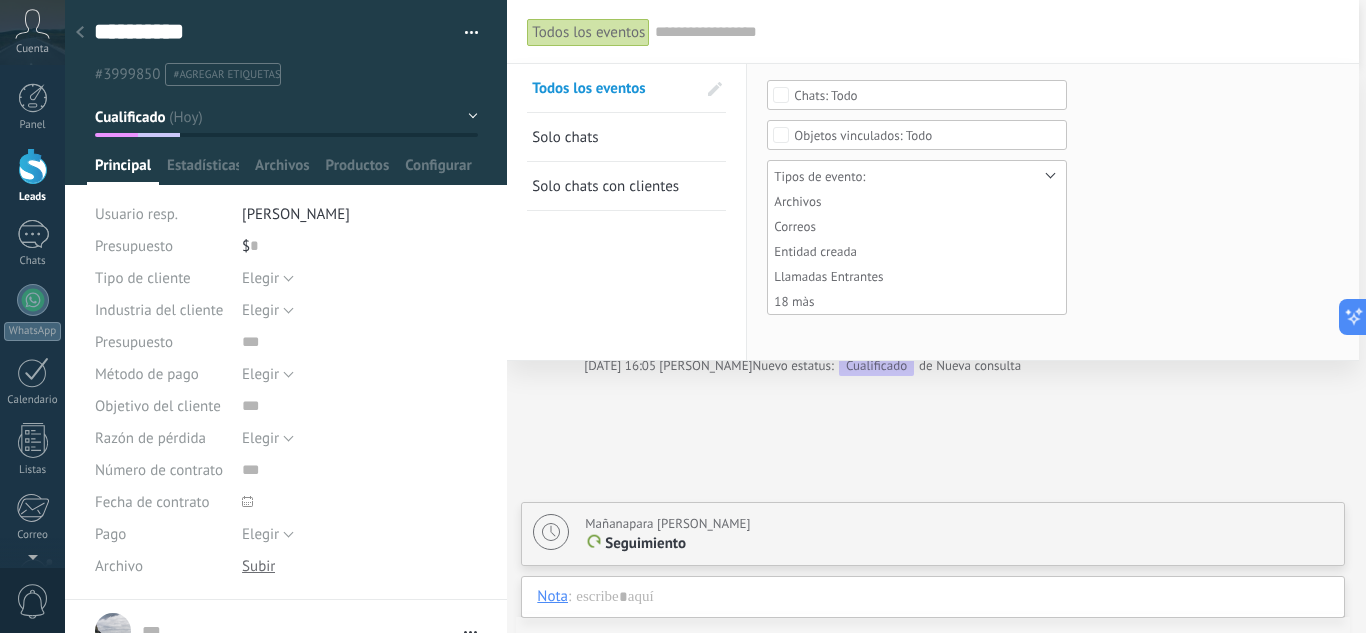 click at bounding box center [80, 33] 